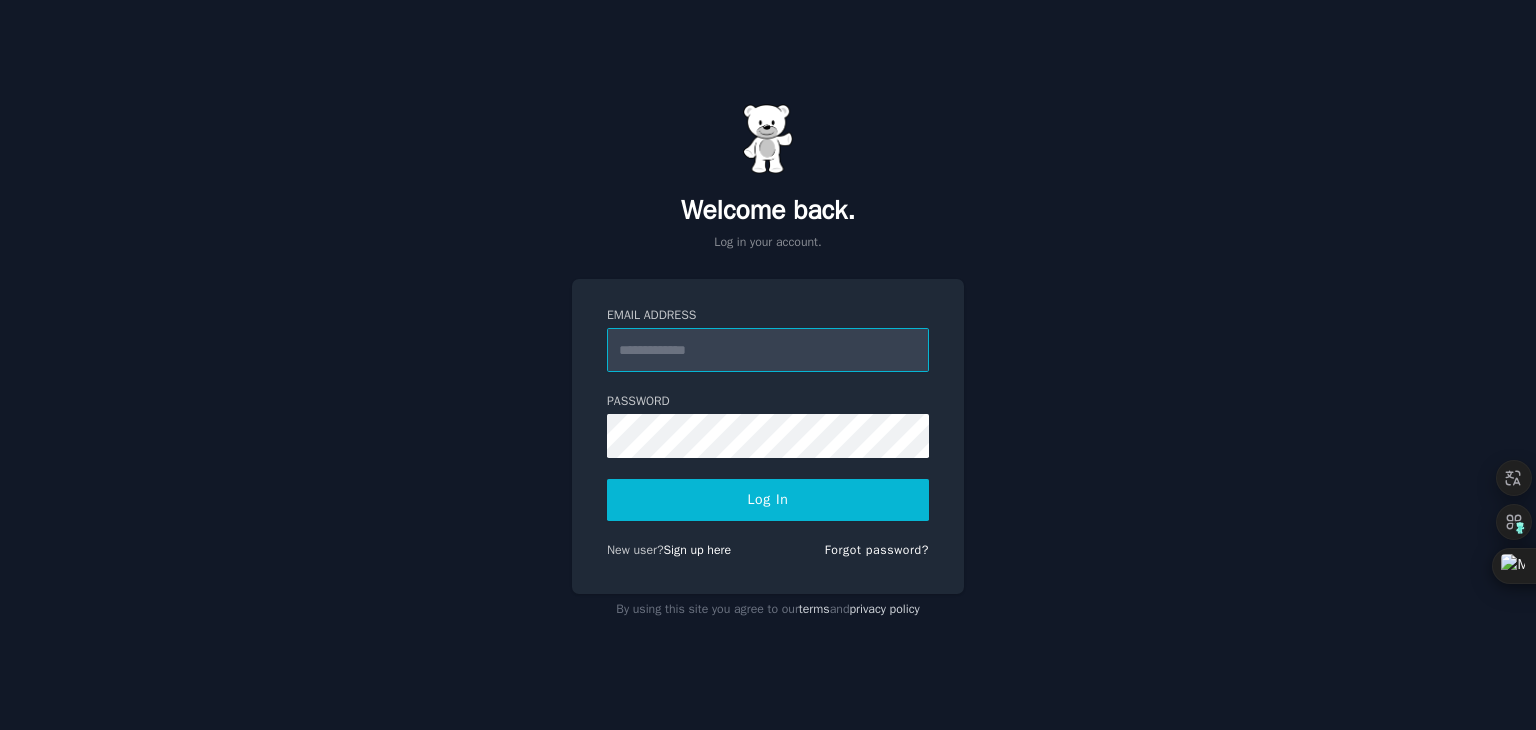 scroll, scrollTop: 0, scrollLeft: 0, axis: both 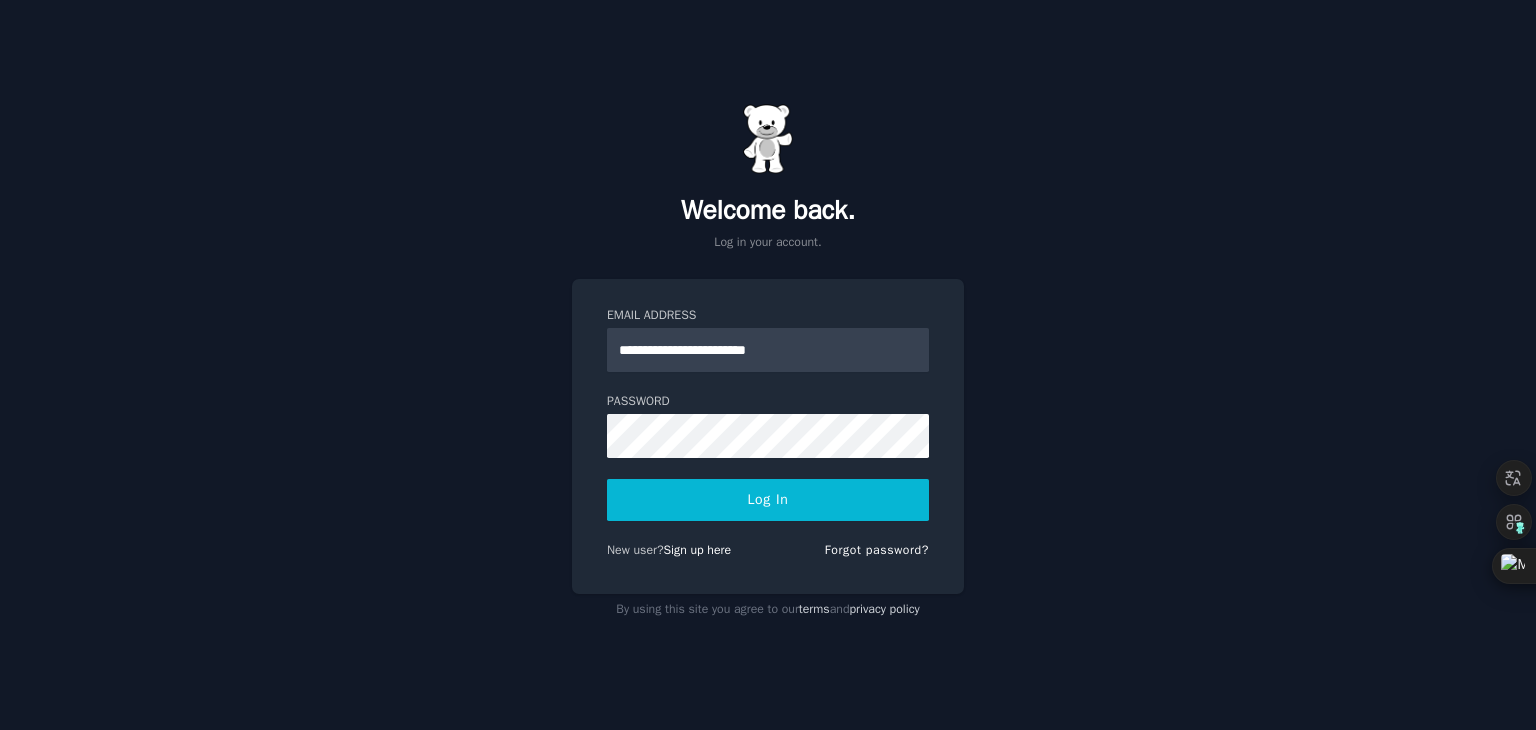 click on "Log In" at bounding box center [768, 500] 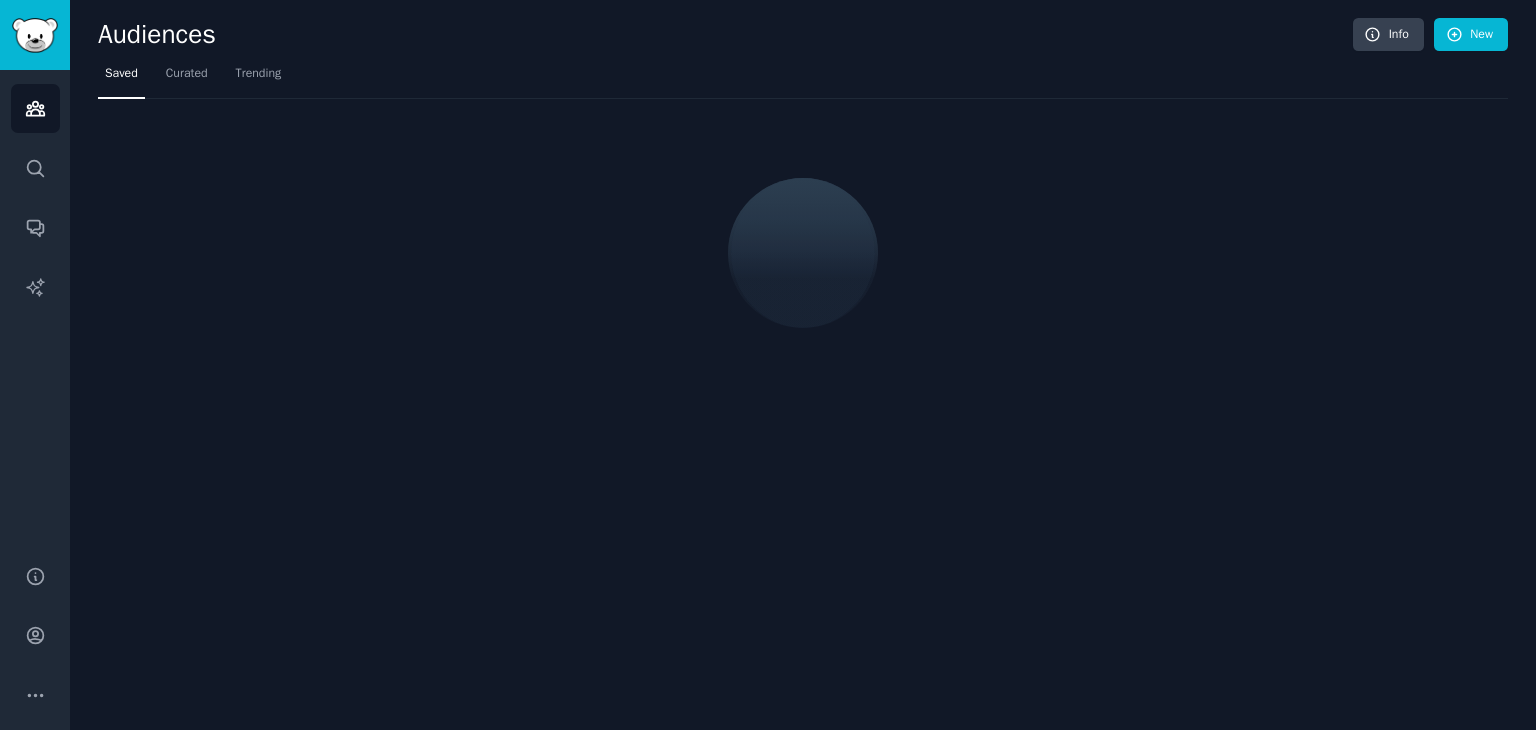 scroll, scrollTop: 0, scrollLeft: 0, axis: both 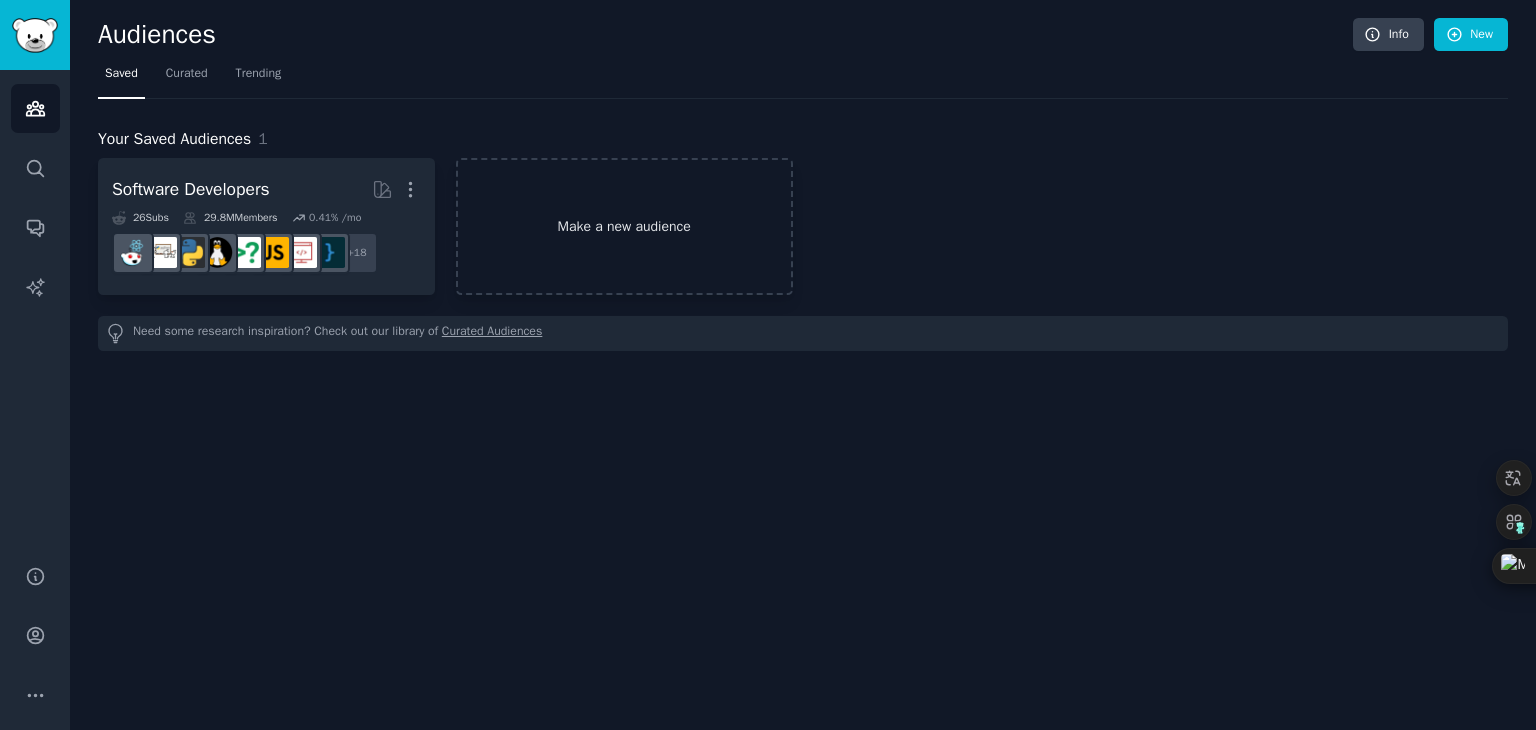 click on "Make a new audience" at bounding box center (624, 226) 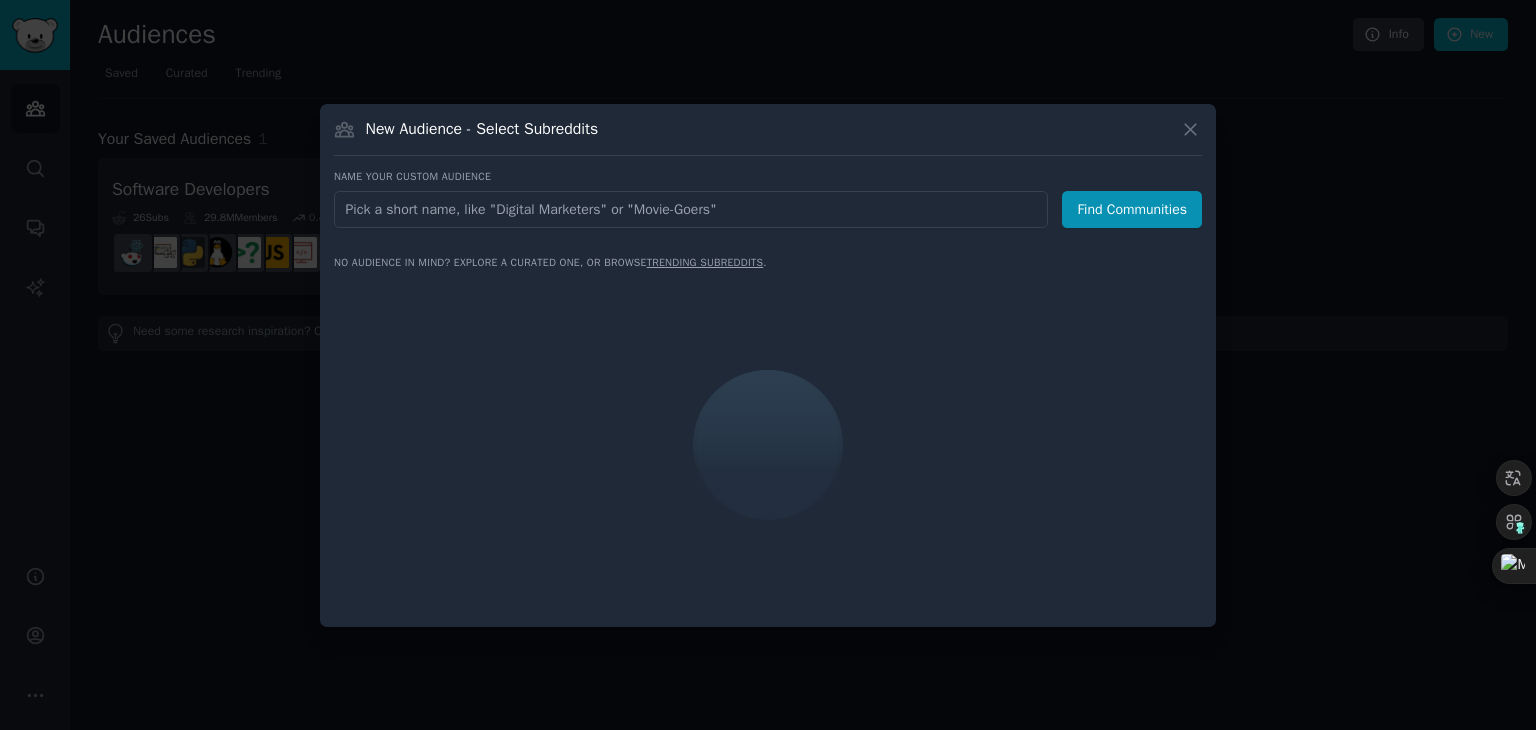 click at bounding box center [691, 209] 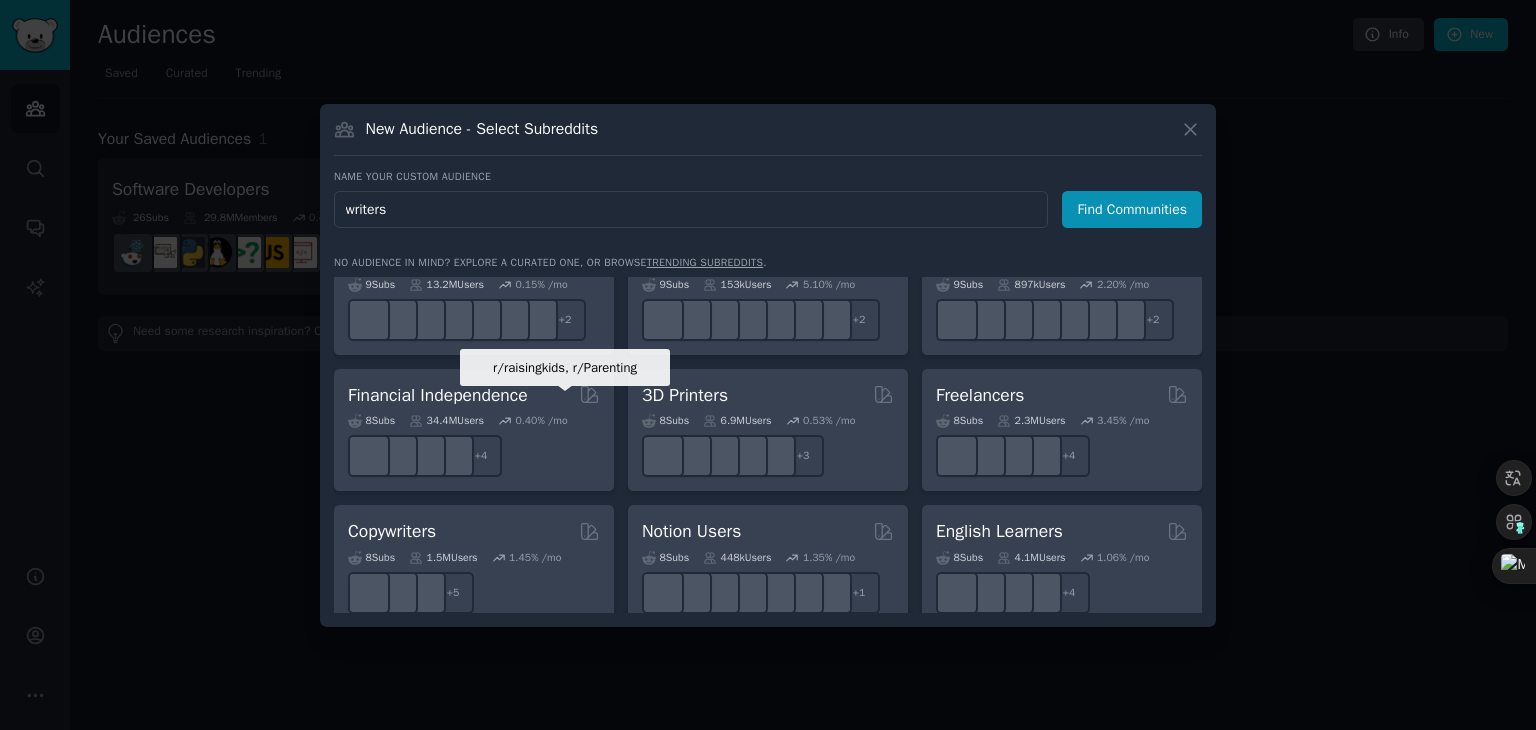 scroll, scrollTop: 800, scrollLeft: 0, axis: vertical 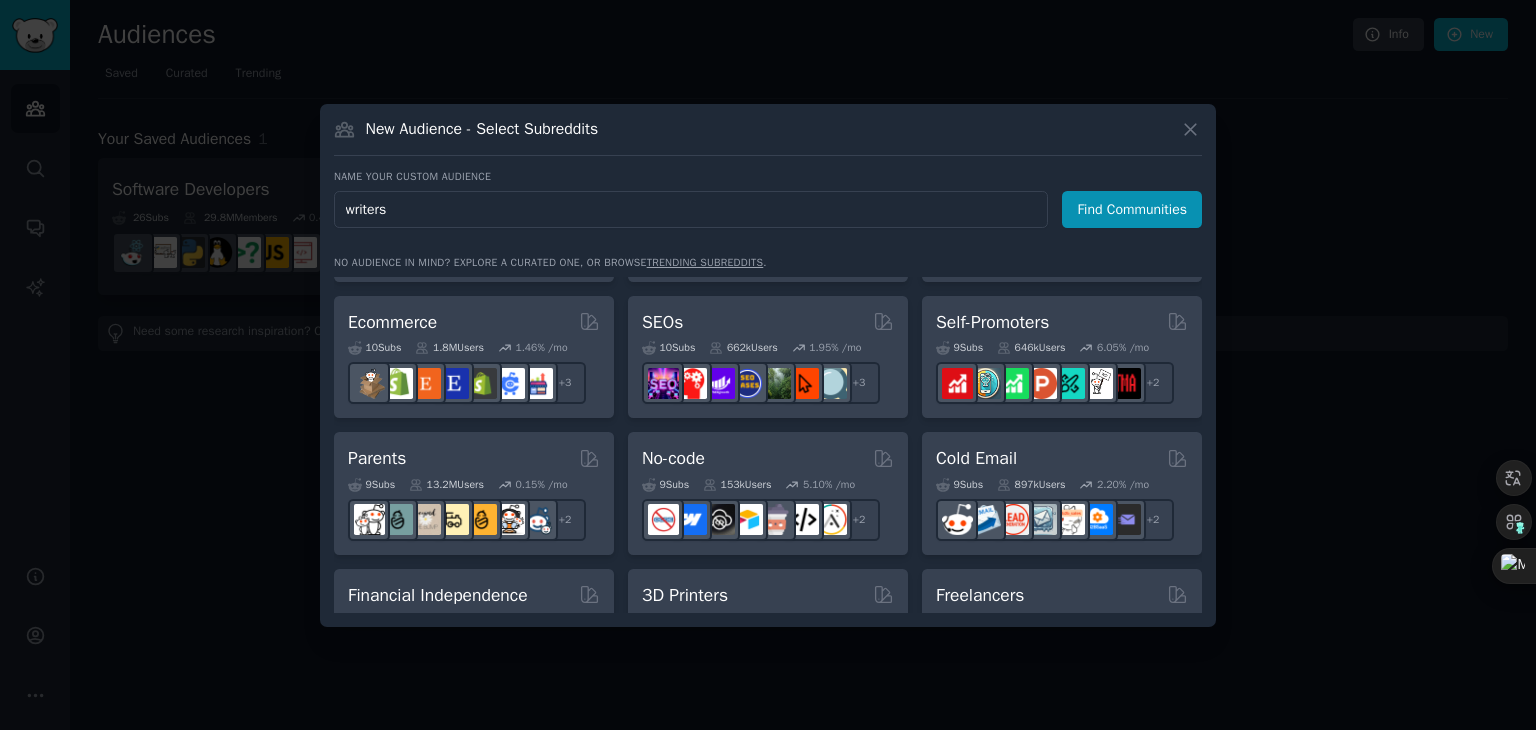 click on "writers" at bounding box center (691, 209) 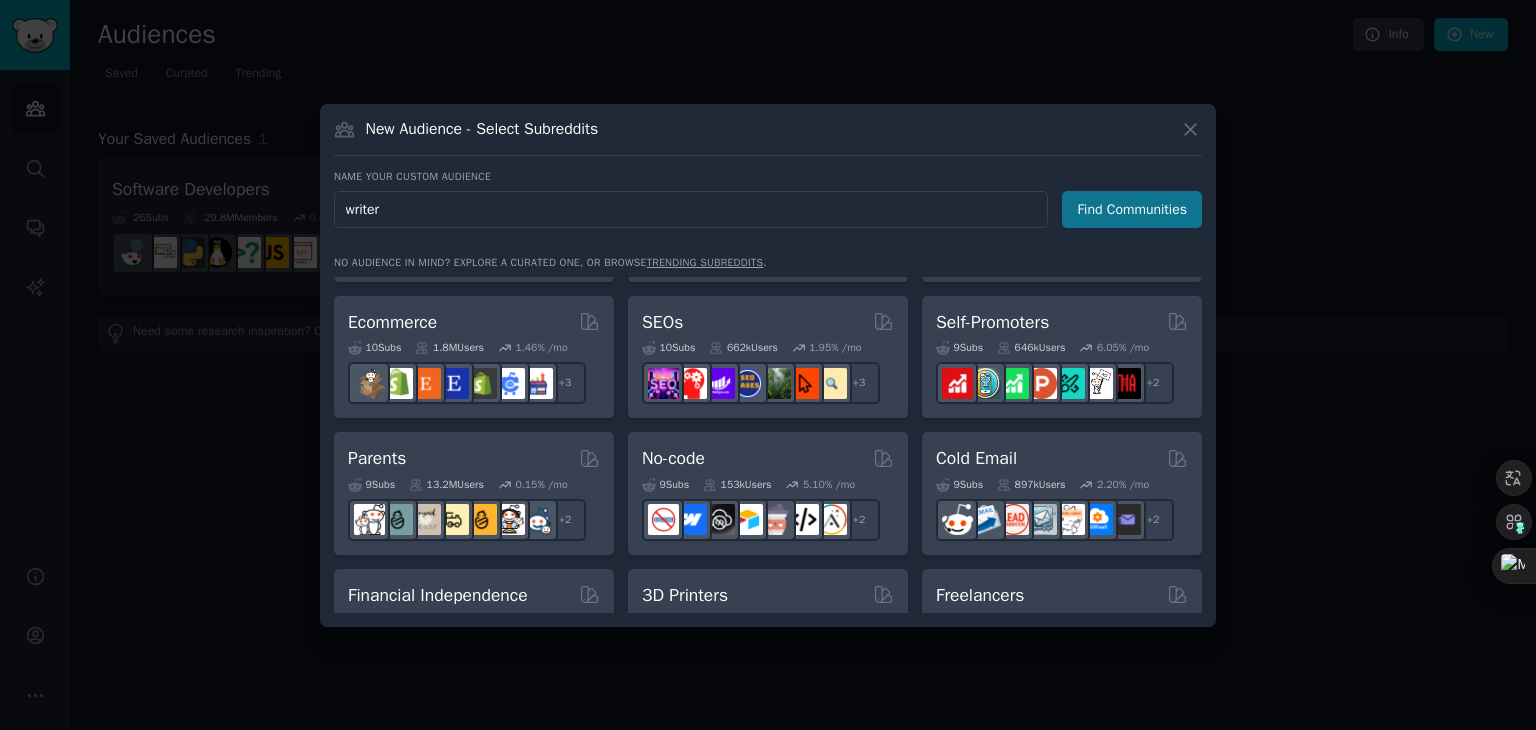 type on "writer" 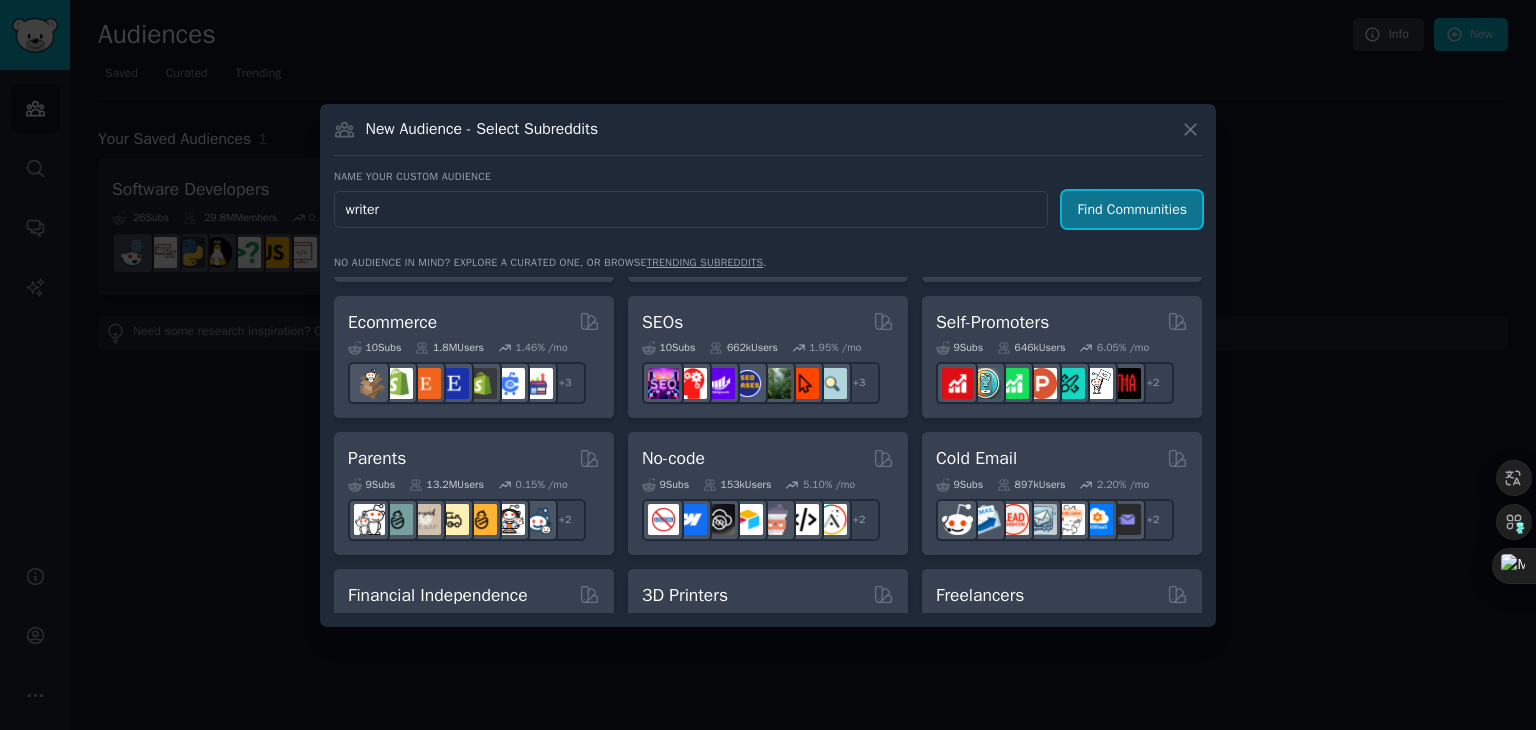 click on "Find Communities" at bounding box center (1132, 209) 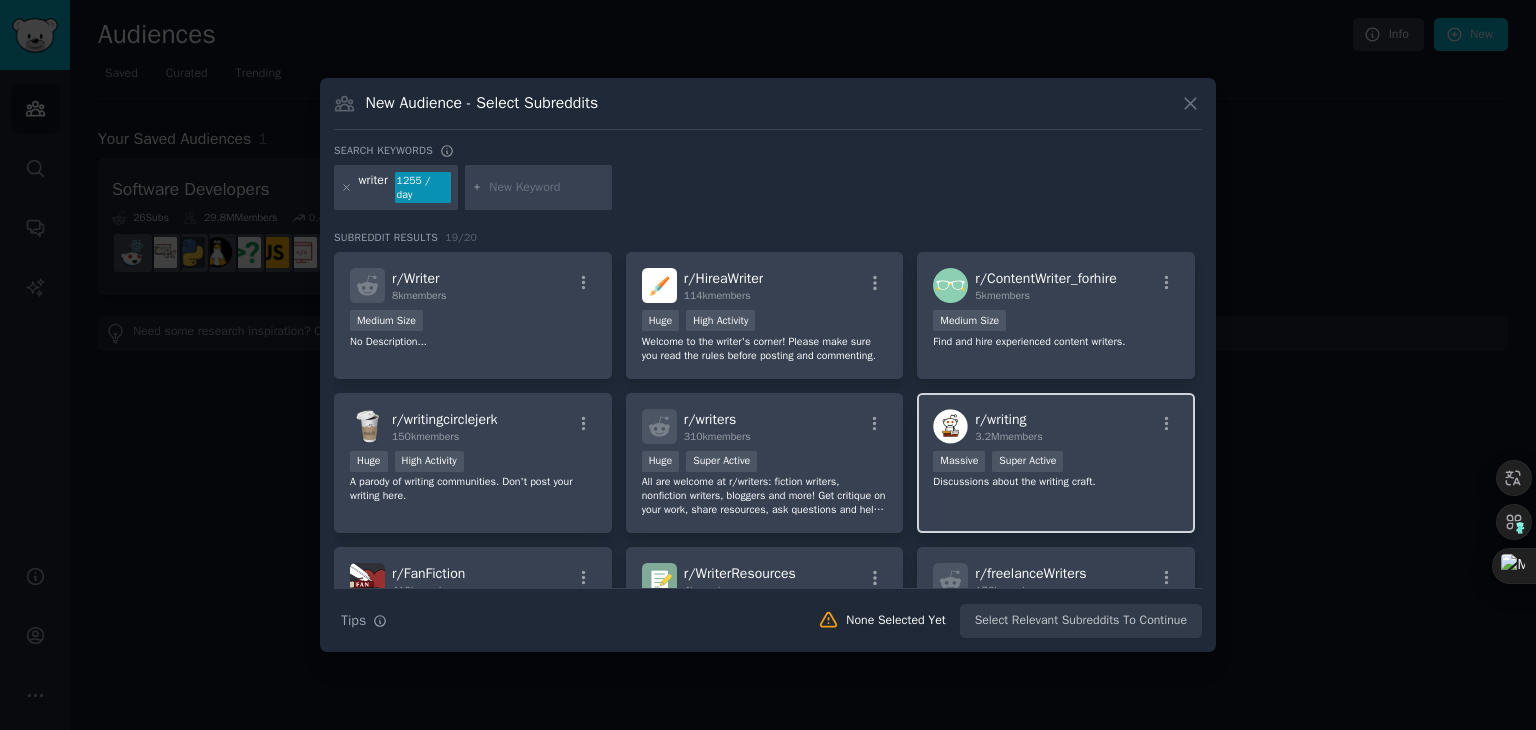 click on "r/ writing 3.2M  members" at bounding box center (1008, 426) 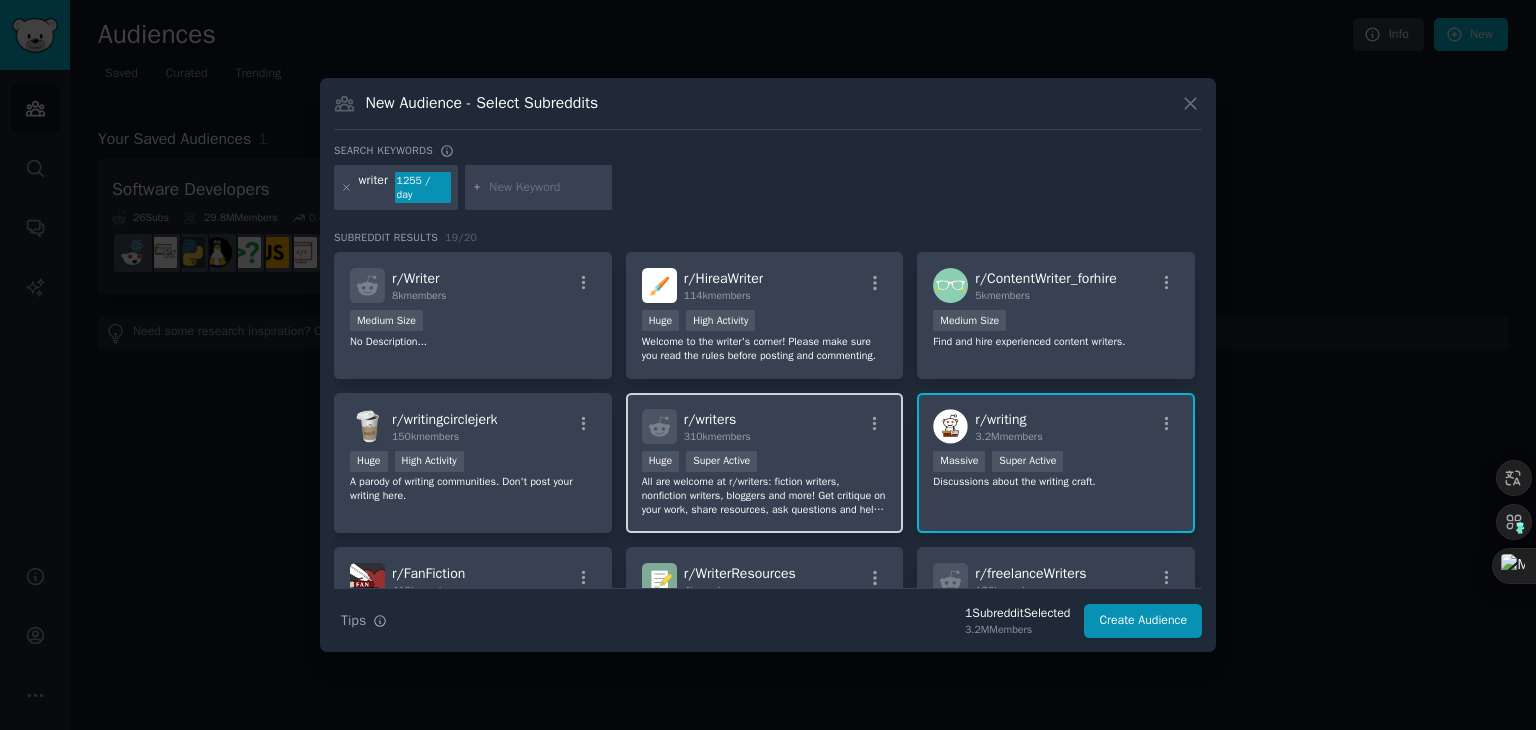 click on "r/ writers 310k  members Huge Super Active All are welcome at r/writers: fiction writers, nonfiction writers, bloggers and more! Get critique on your work, share resources, ask questions and help fellow writers." at bounding box center (765, 463) 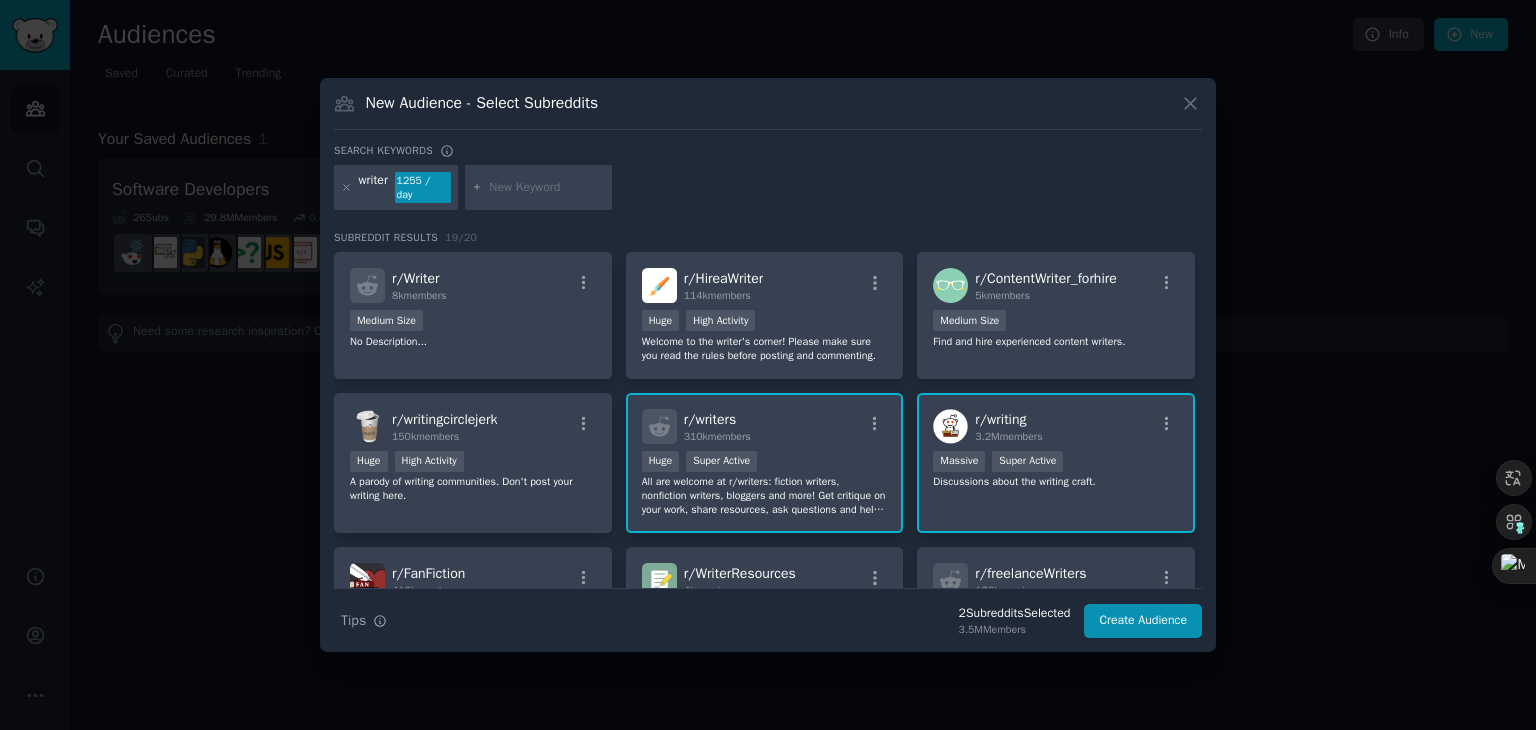click on "r/ writers 310k  members" at bounding box center [765, 426] 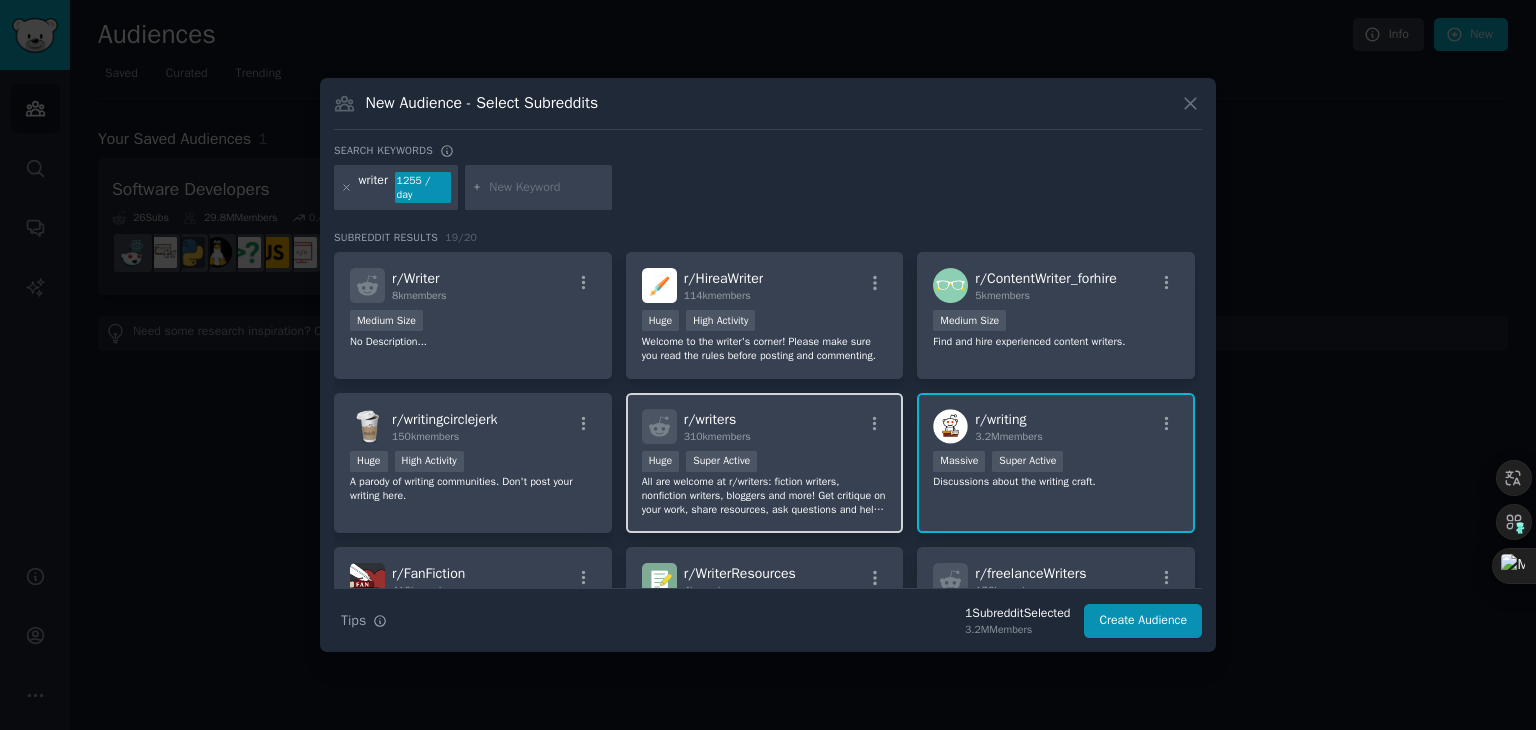 click on "r/ writers 310k  members" at bounding box center [765, 426] 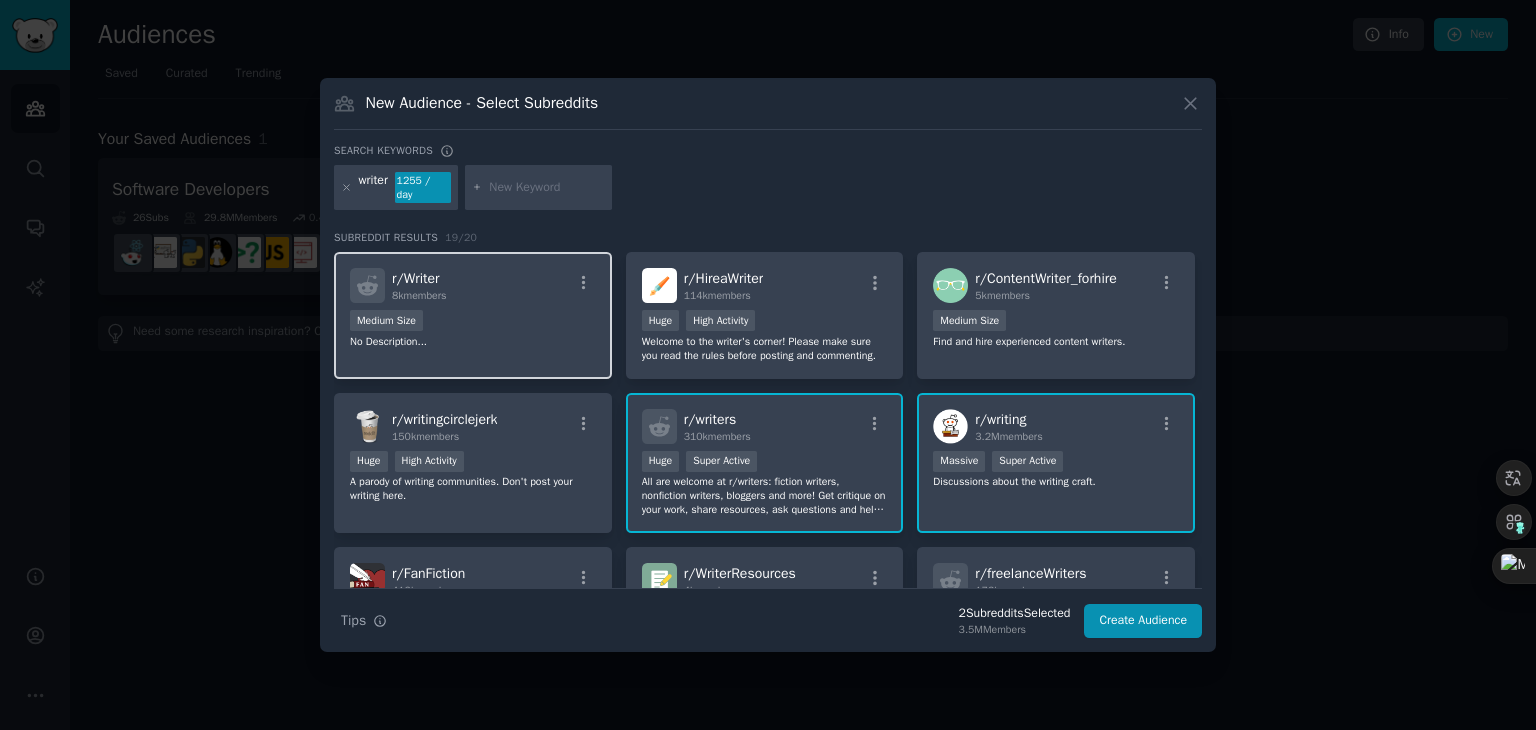 click on "r/ Writer 8k  members" at bounding box center (473, 285) 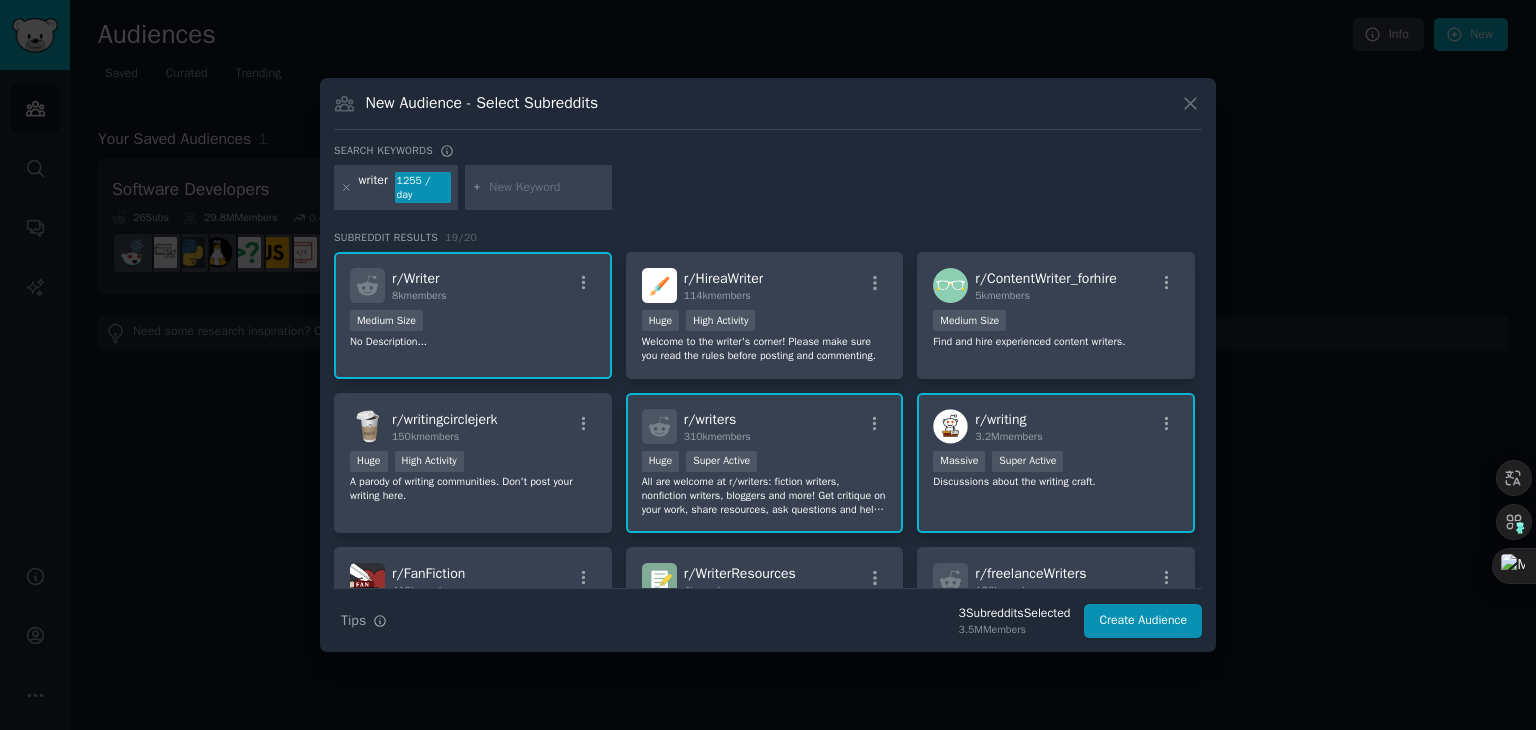 scroll, scrollTop: 100, scrollLeft: 0, axis: vertical 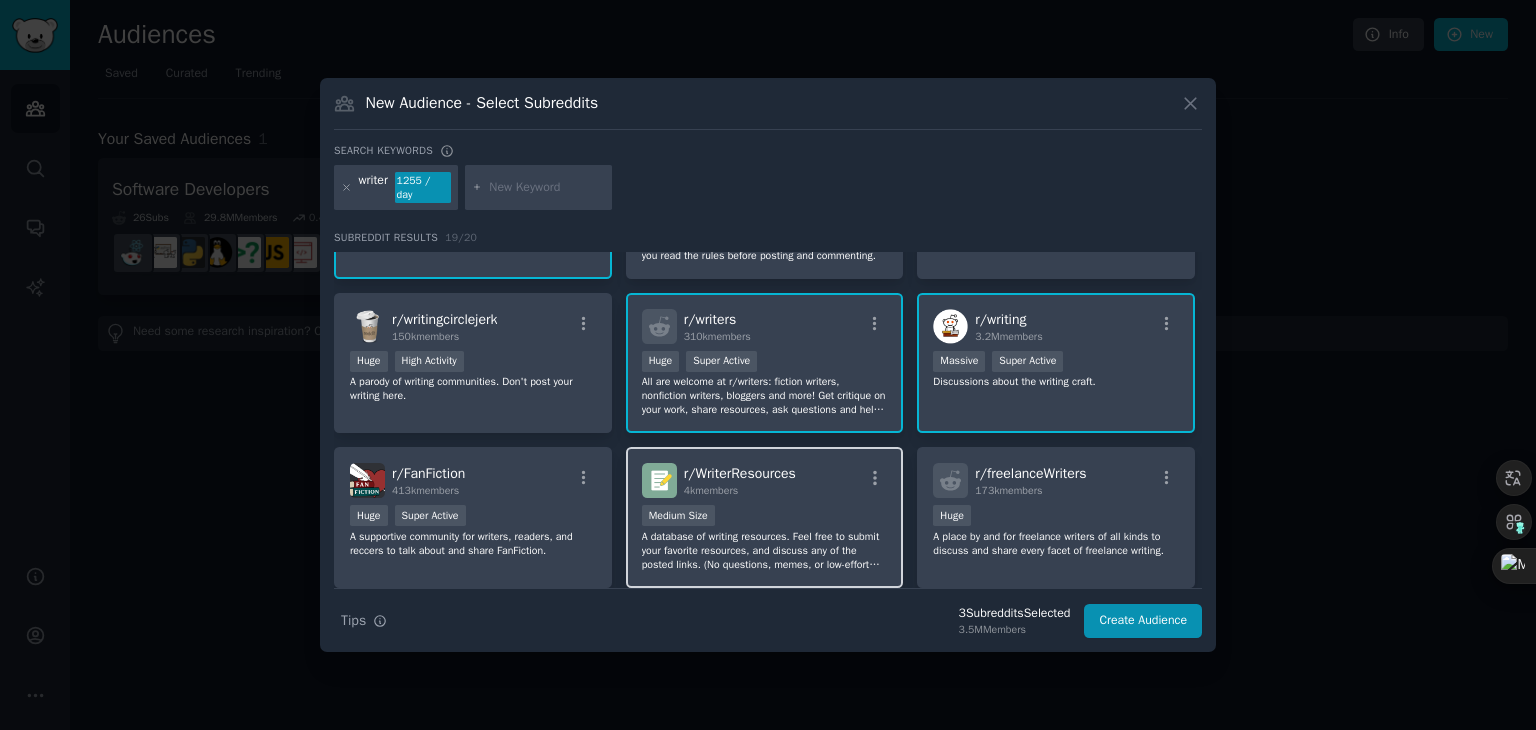 click on "r/ WriterResources 4k  members" at bounding box center (765, 480) 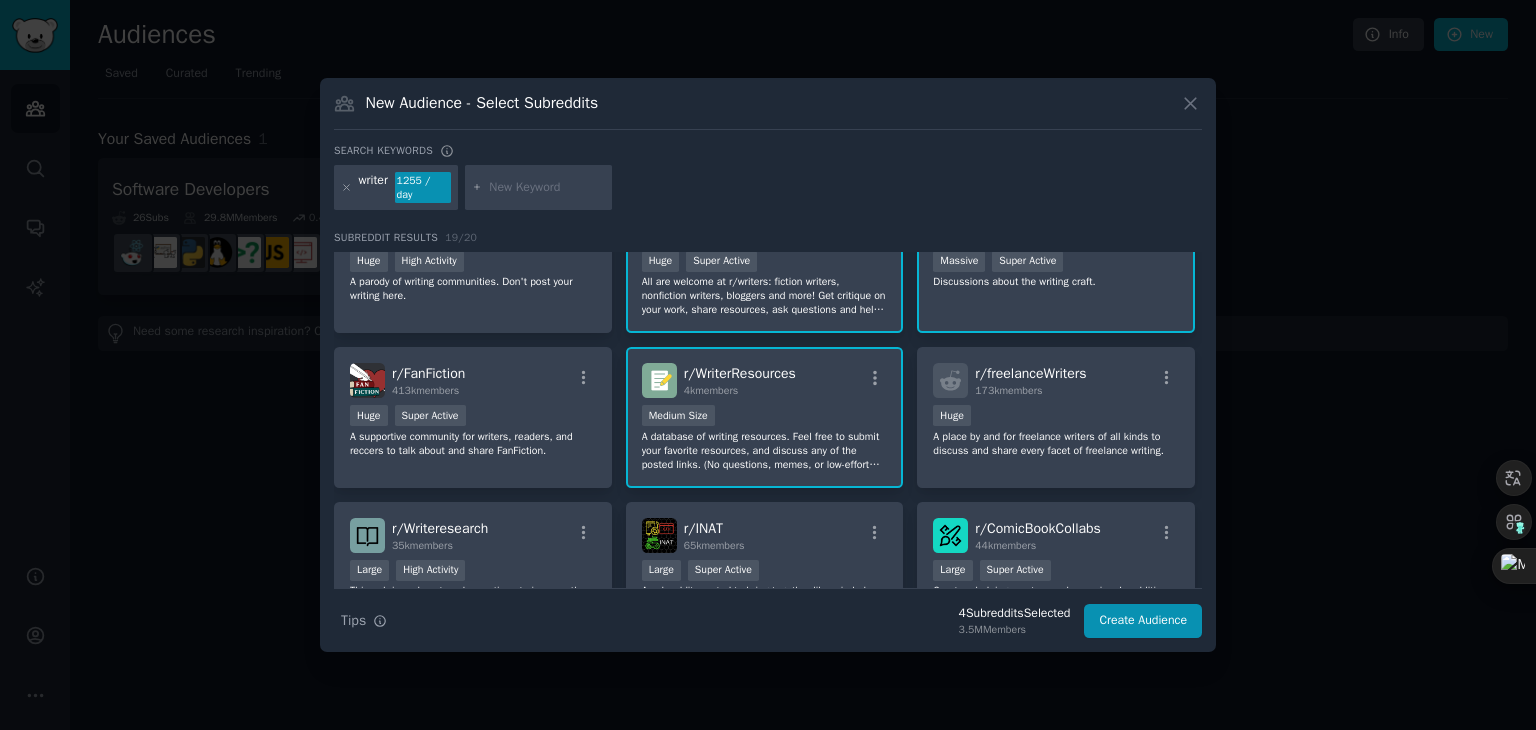 scroll, scrollTop: 300, scrollLeft: 0, axis: vertical 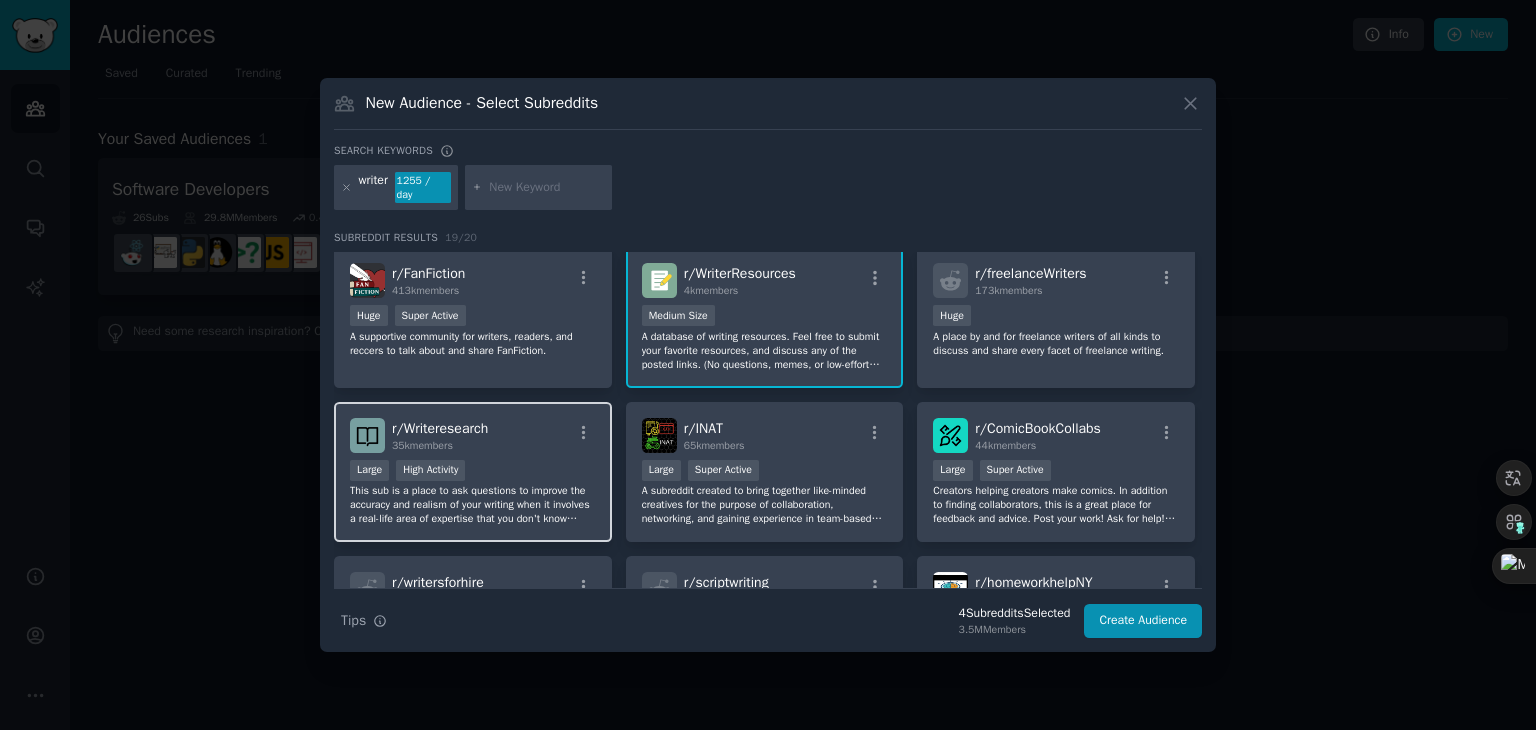 click on "r/ Writeresearch" at bounding box center [440, 428] 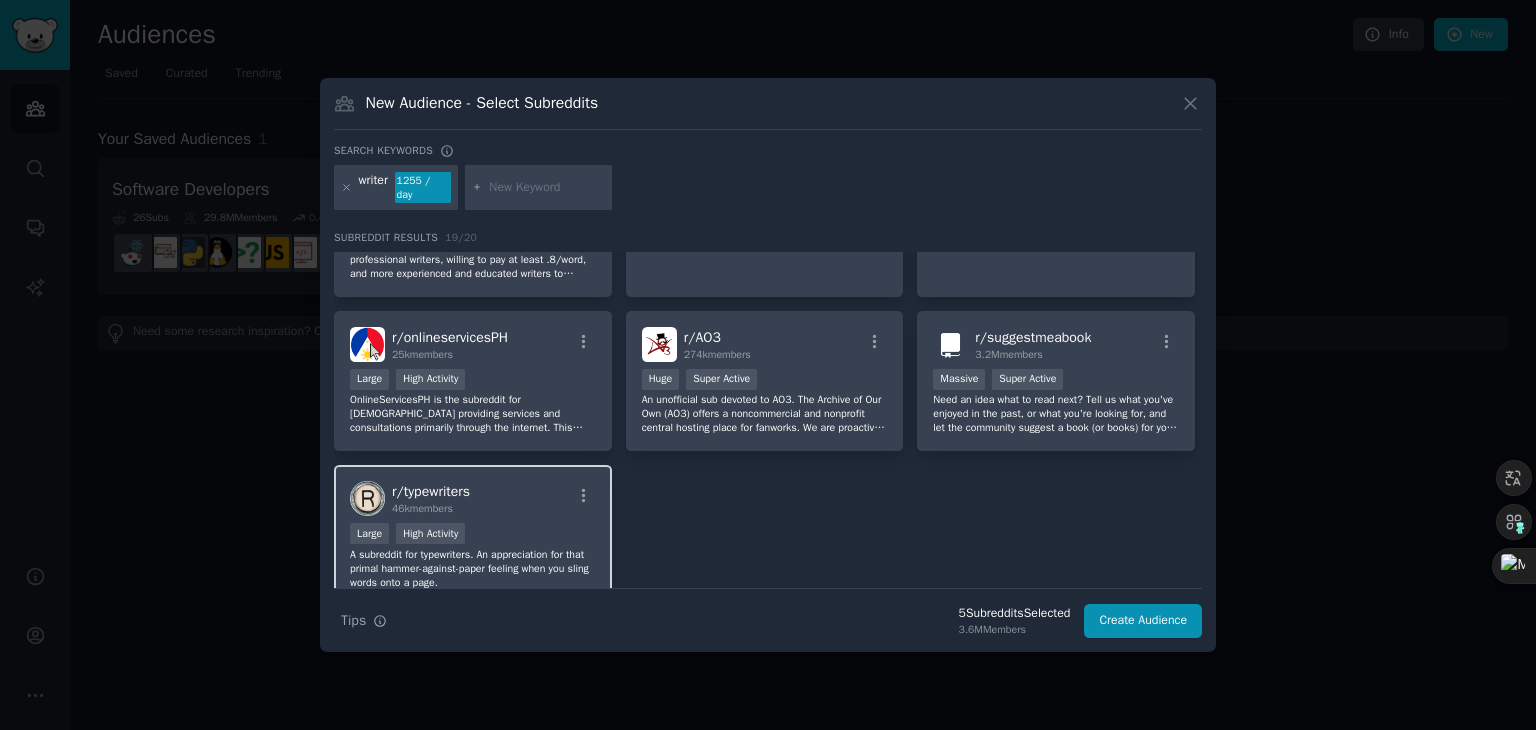 scroll, scrollTop: 781, scrollLeft: 0, axis: vertical 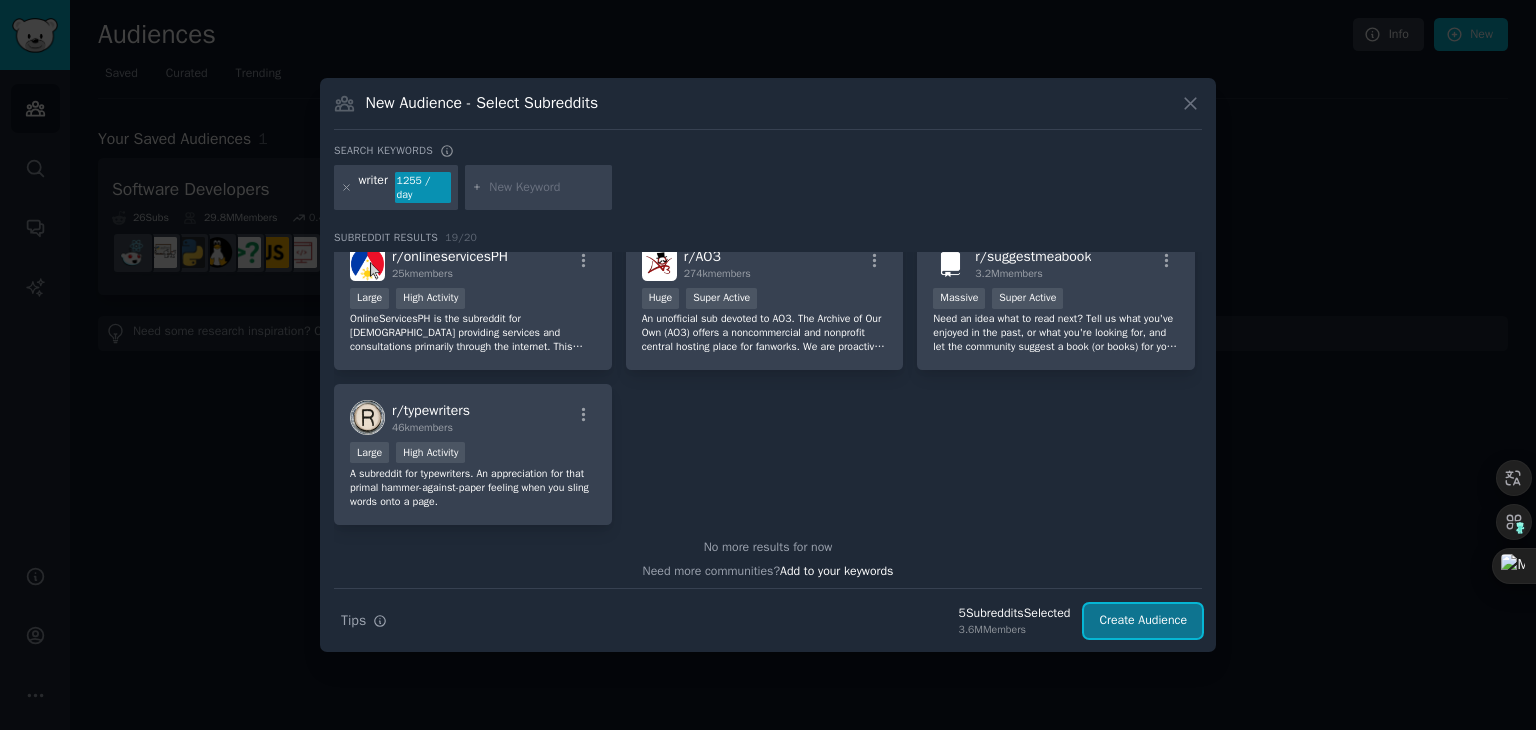 click on "Create Audience" at bounding box center [1143, 621] 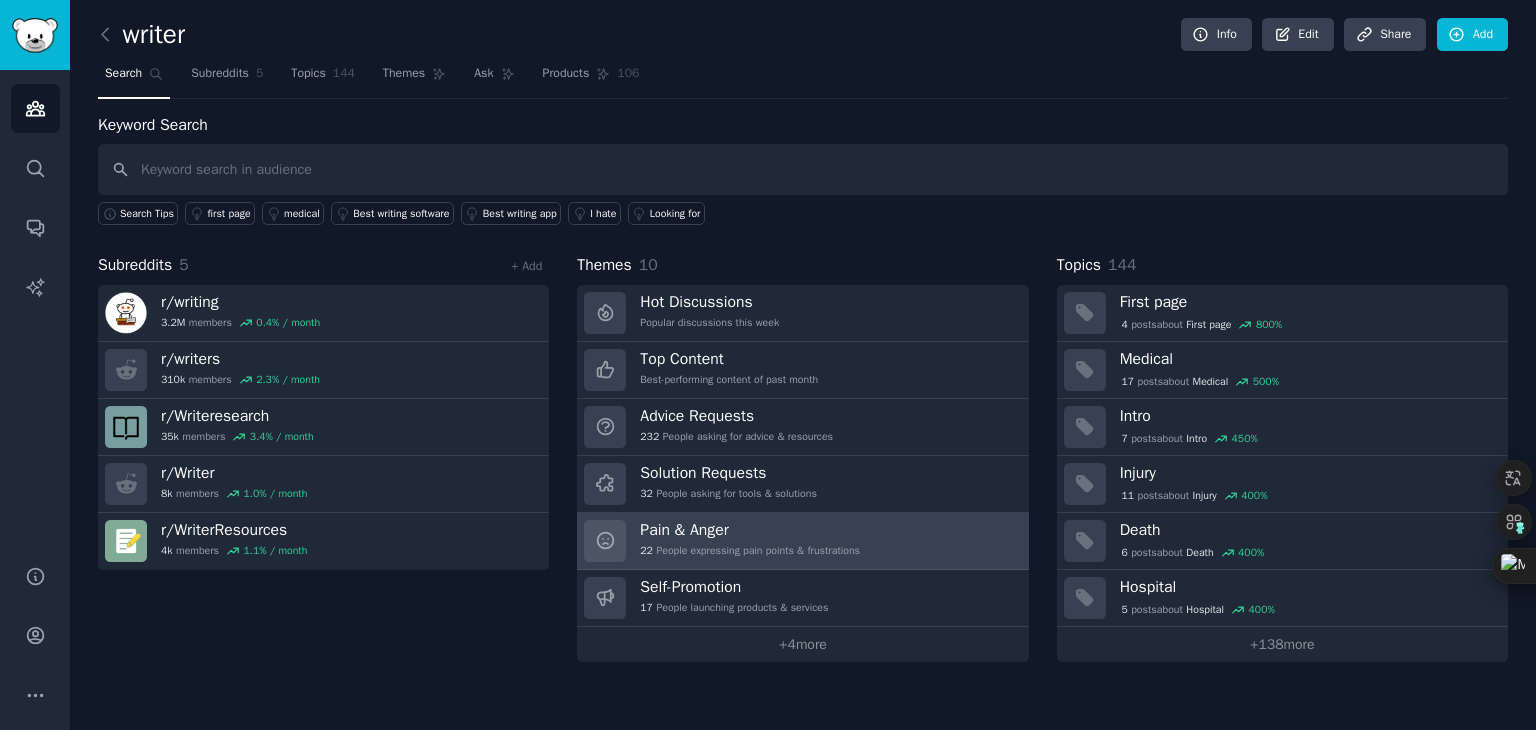 click on "Pain & Anger" at bounding box center [750, 530] 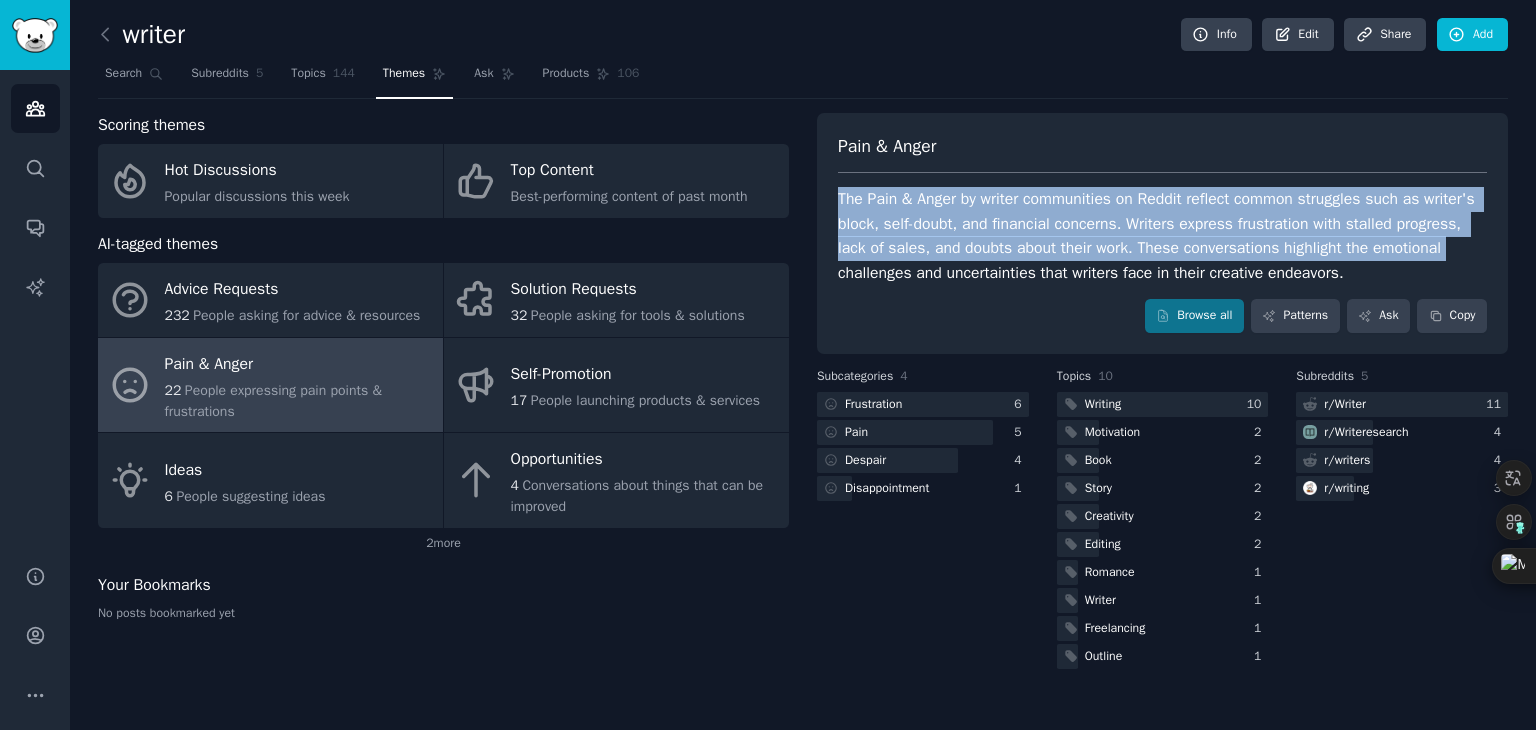 drag, startPoint x: 837, startPoint y: 194, endPoint x: 1476, endPoint y: 241, distance: 640.72614 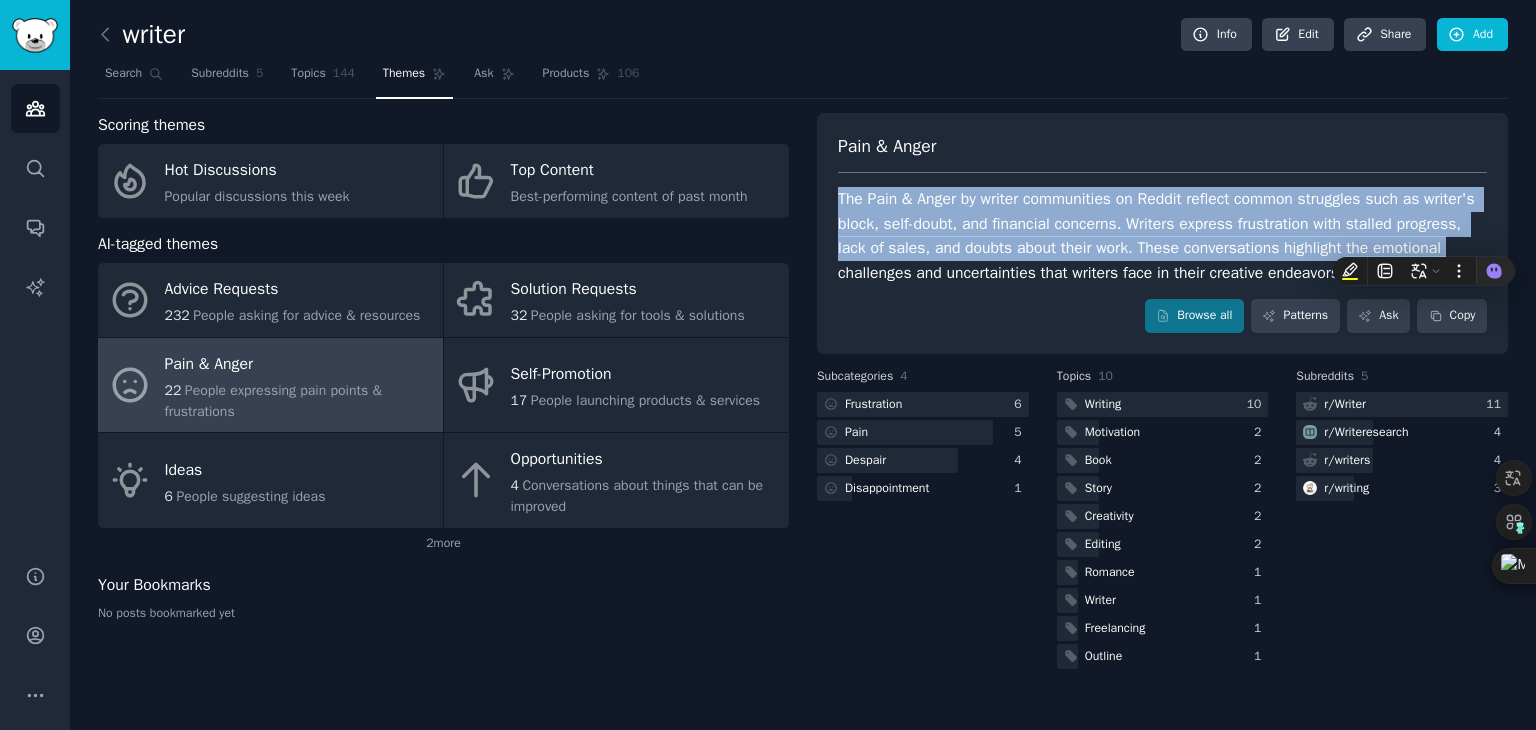 click on "The Pain & Anger by writer communities on Reddit reflect common struggles such as writer's block, self-doubt, and financial concerns. Writers express frustration with stalled progress, lack of sales, and doubts about their work. These conversations highlight the emotional challenges and uncertainties that writers face in their creative endeavors." at bounding box center (1162, 236) 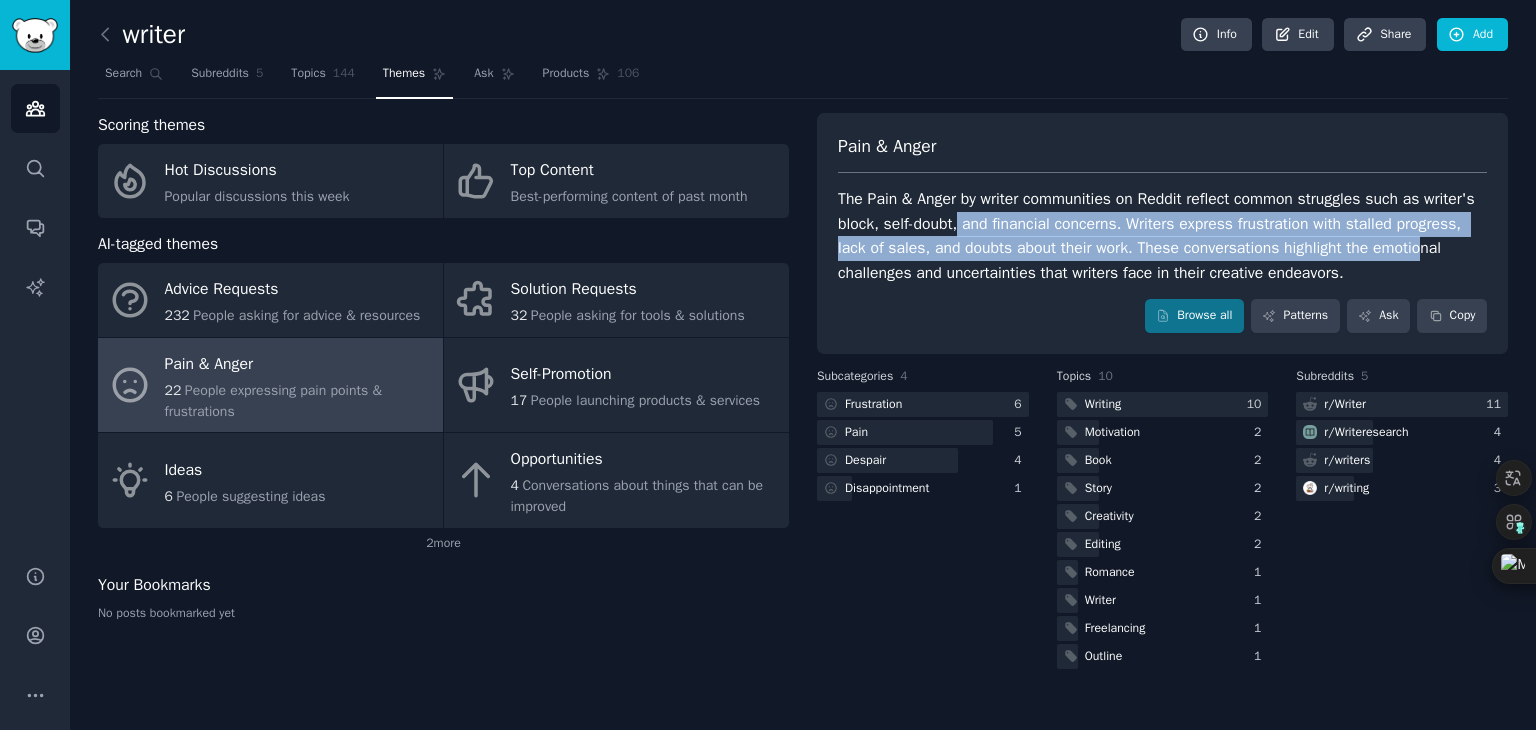 drag, startPoint x: 960, startPoint y: 225, endPoint x: 1424, endPoint y: 245, distance: 464.43085 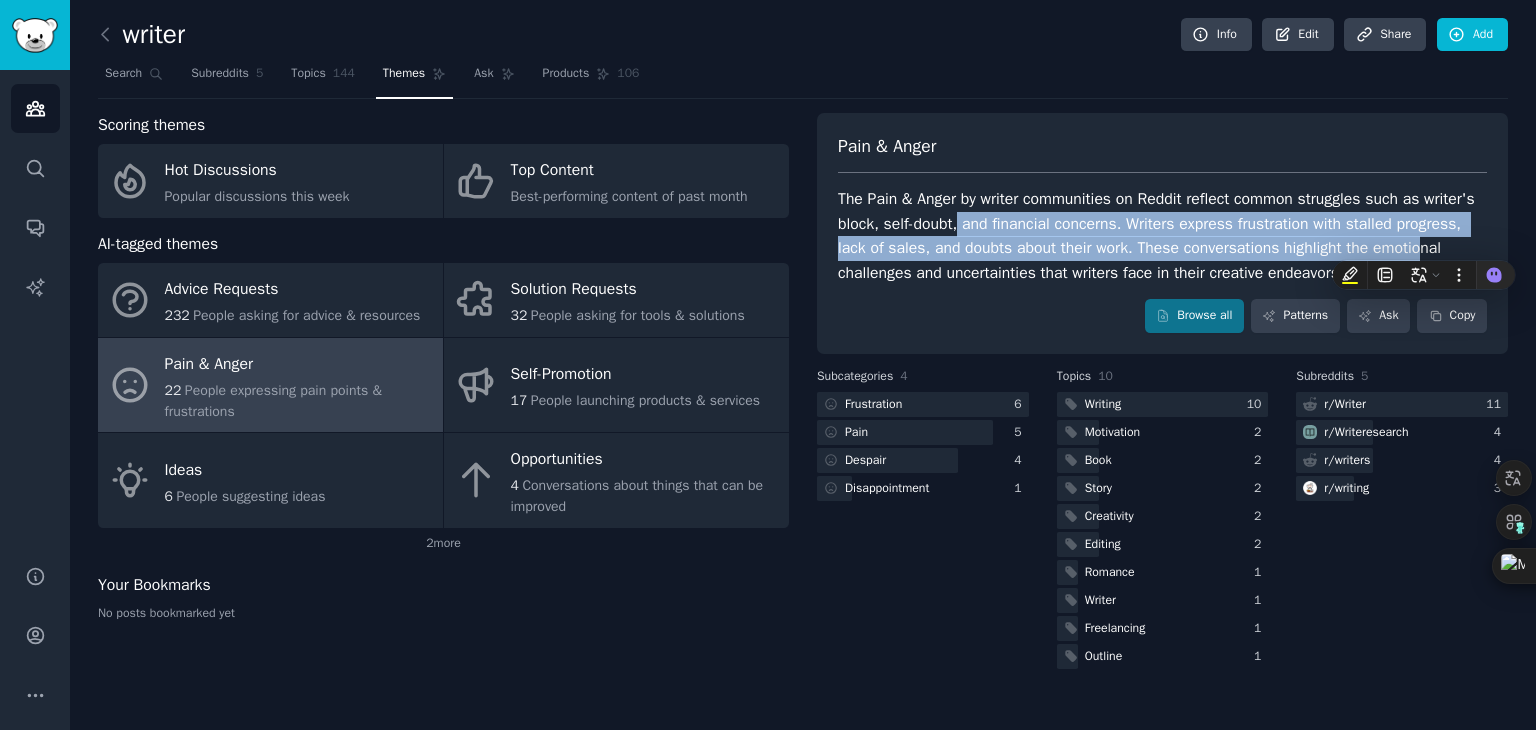 click on "The Pain & Anger by writer communities on Reddit reflect common struggles such as writer's block, self-doubt, and financial concerns. Writers express frustration with stalled progress, lack of sales, and doubts about their work. These conversations highlight the emotional challenges and uncertainties that writers face in their creative endeavors." at bounding box center [1162, 236] 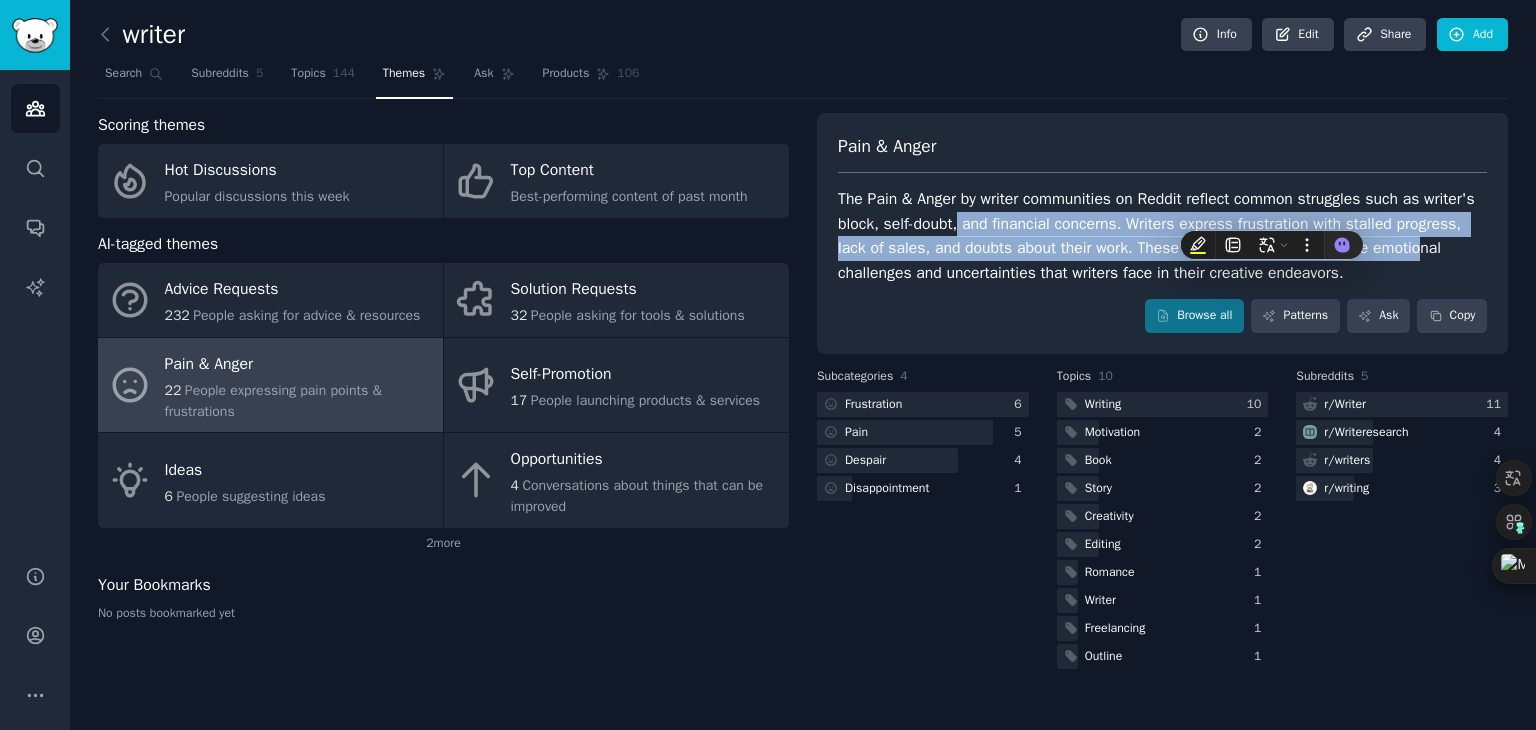 click on "The Pain & Anger by writer communities on Reddit reflect common struggles such as writer's block, self-doubt, and financial concerns. Writers express frustration with stalled progress, lack of sales, and doubts about their work. These conversations highlight the emotional challenges and uncertainties that writers face in their creative endeavors." at bounding box center [1162, 236] 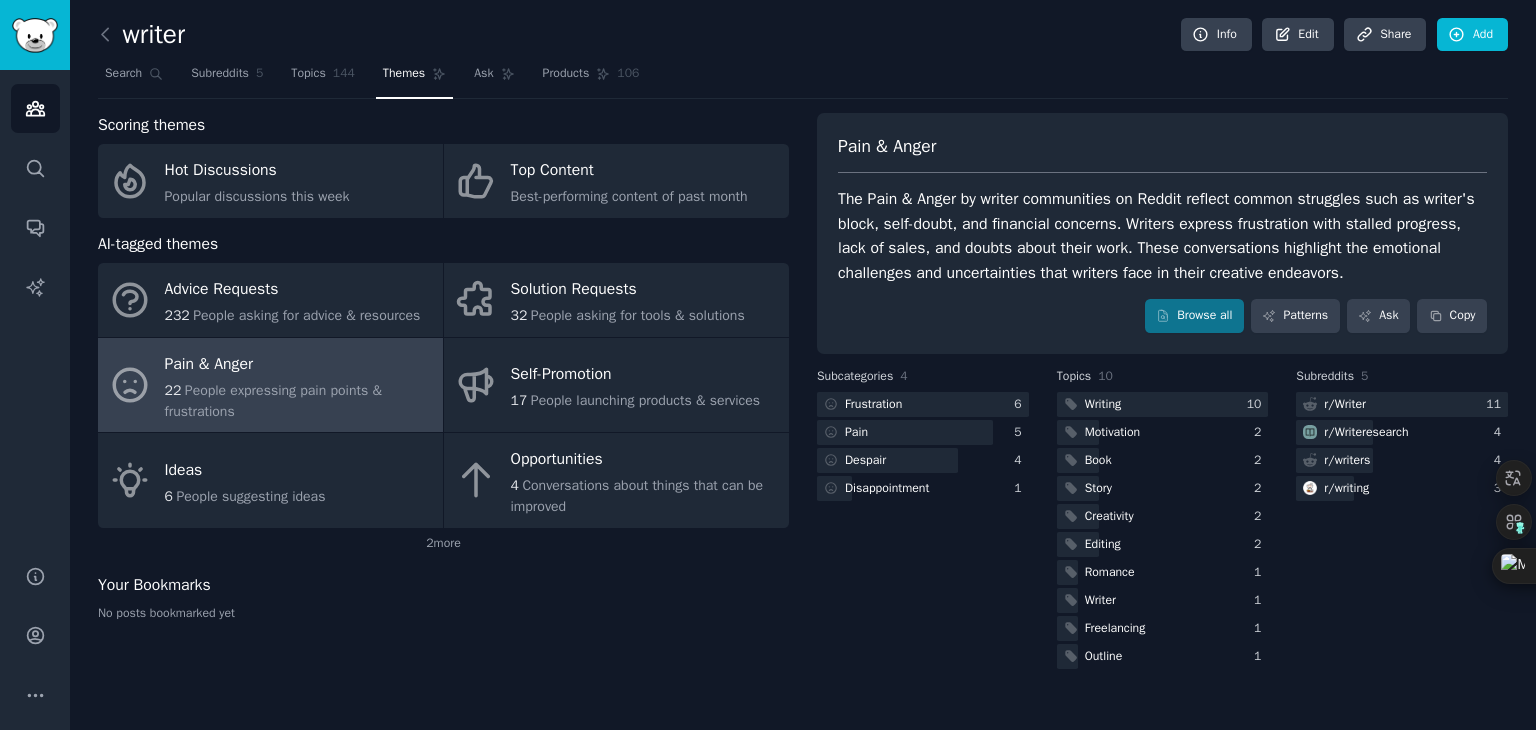click on "The Pain & Anger by writer communities on Reddit reflect common struggles such as writer's block, self-doubt, and financial concerns. Writers express frustration with stalled progress, lack of sales, and doubts about their work. These conversations highlight the emotional challenges and uncertainties that writers face in their creative endeavors." at bounding box center (1162, 236) 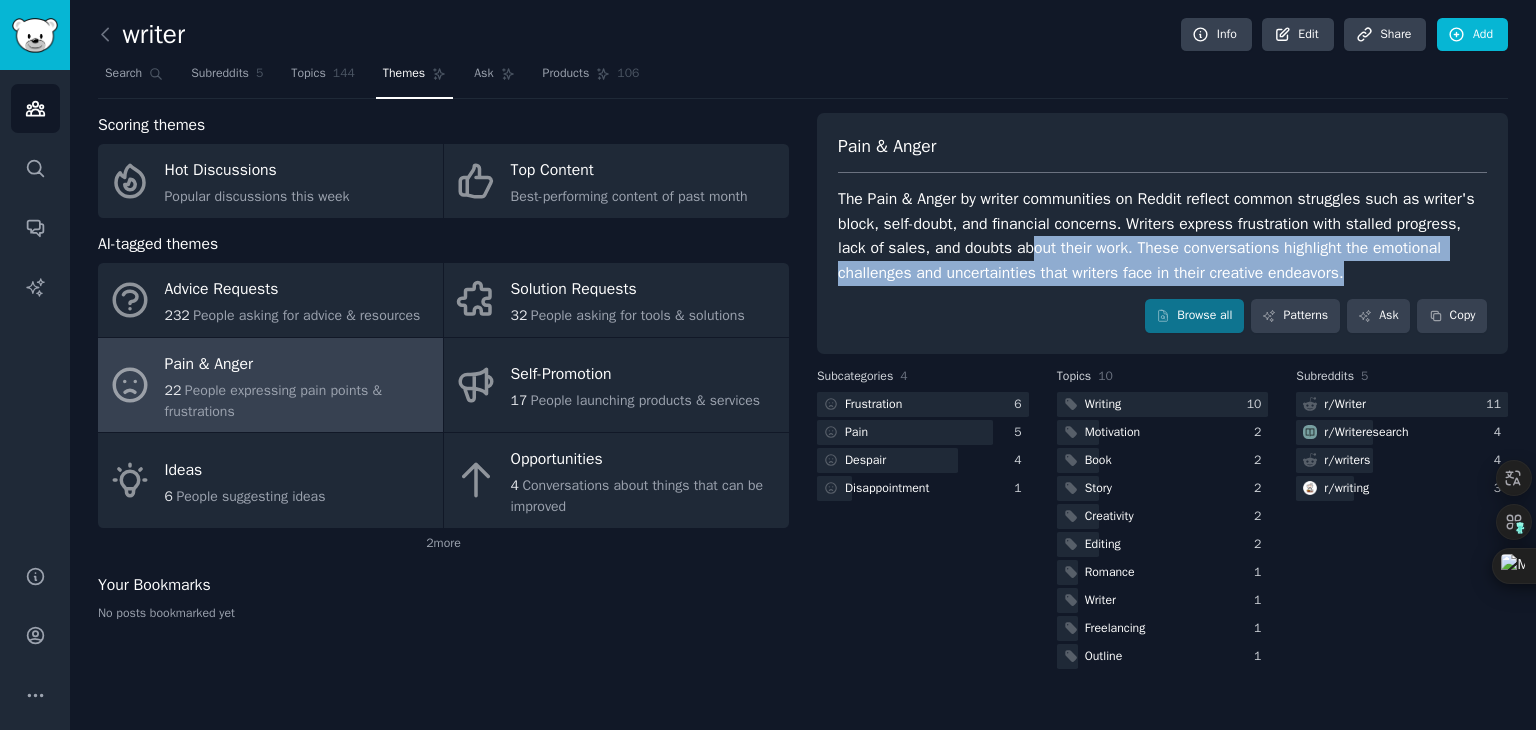 drag, startPoint x: 1031, startPoint y: 251, endPoint x: 1432, endPoint y: 272, distance: 401.5495 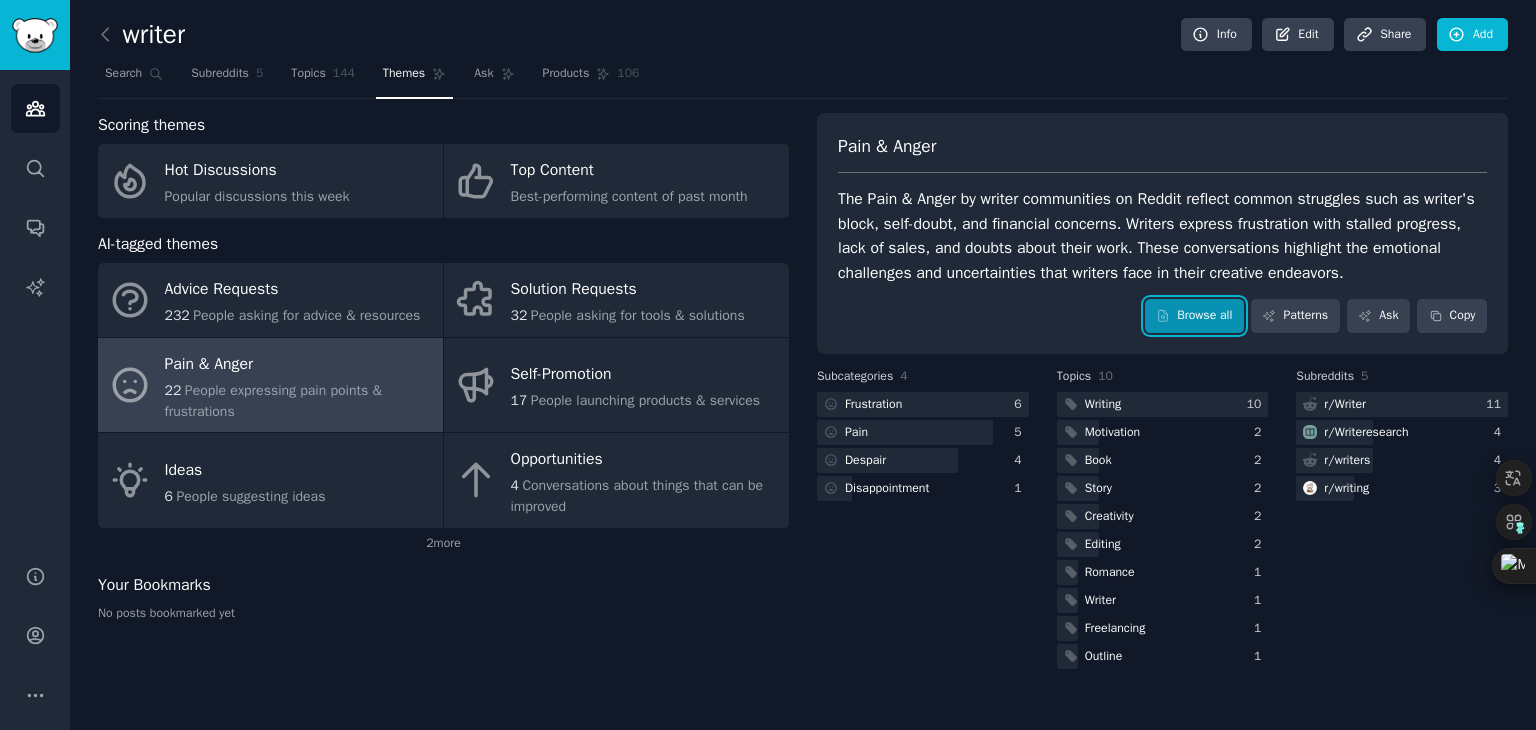 click on "Browse all" at bounding box center [1194, 316] 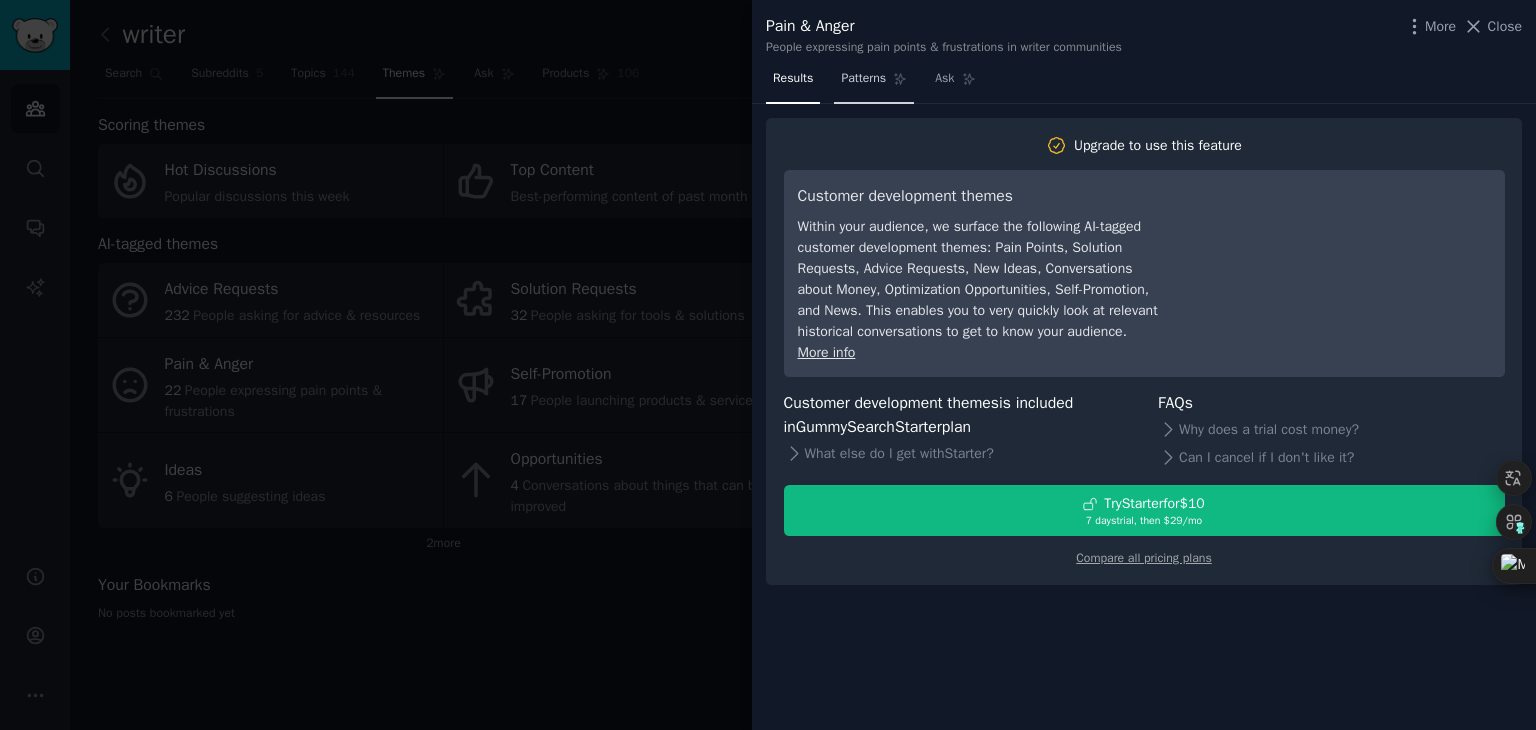 click on "Patterns" at bounding box center (863, 79) 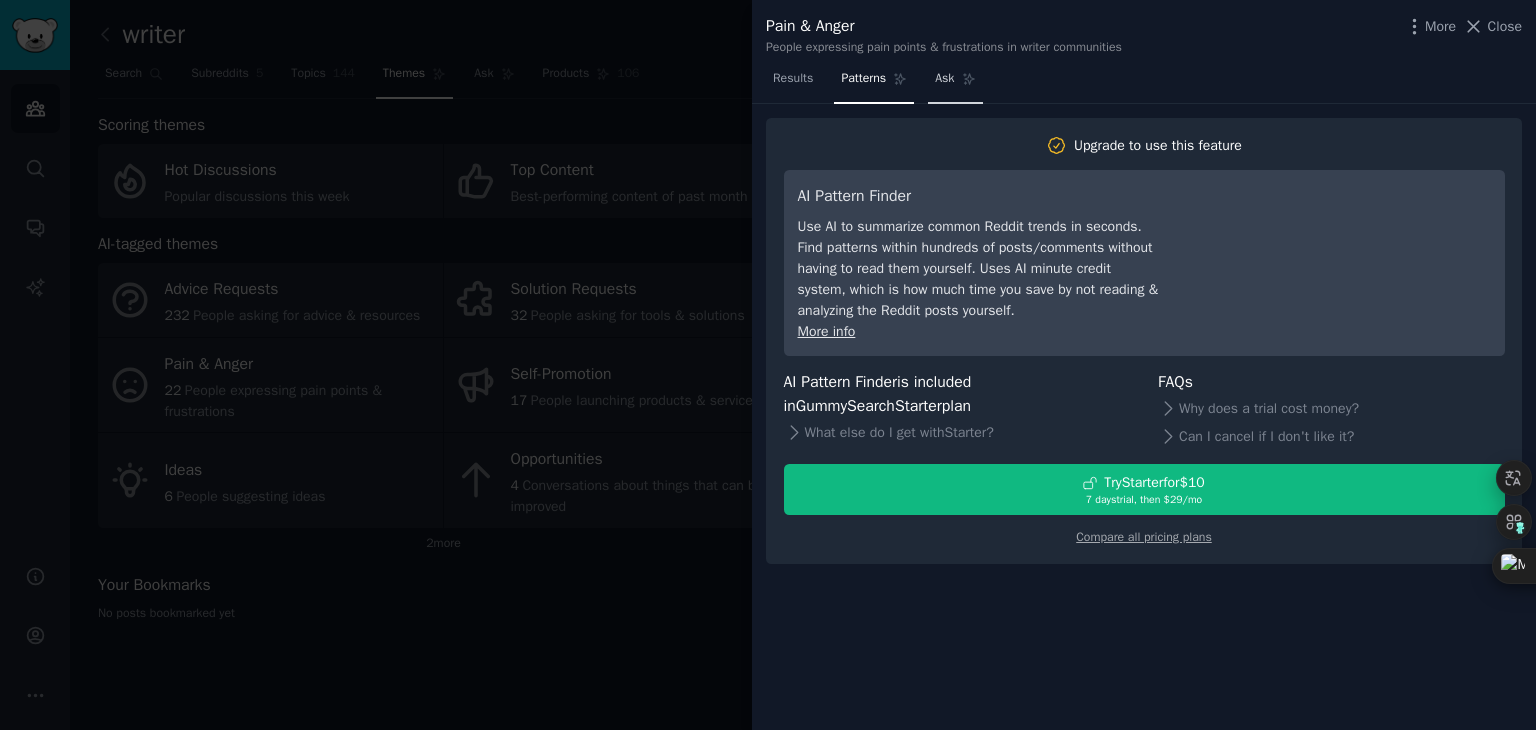 click on "Ask" at bounding box center [955, 83] 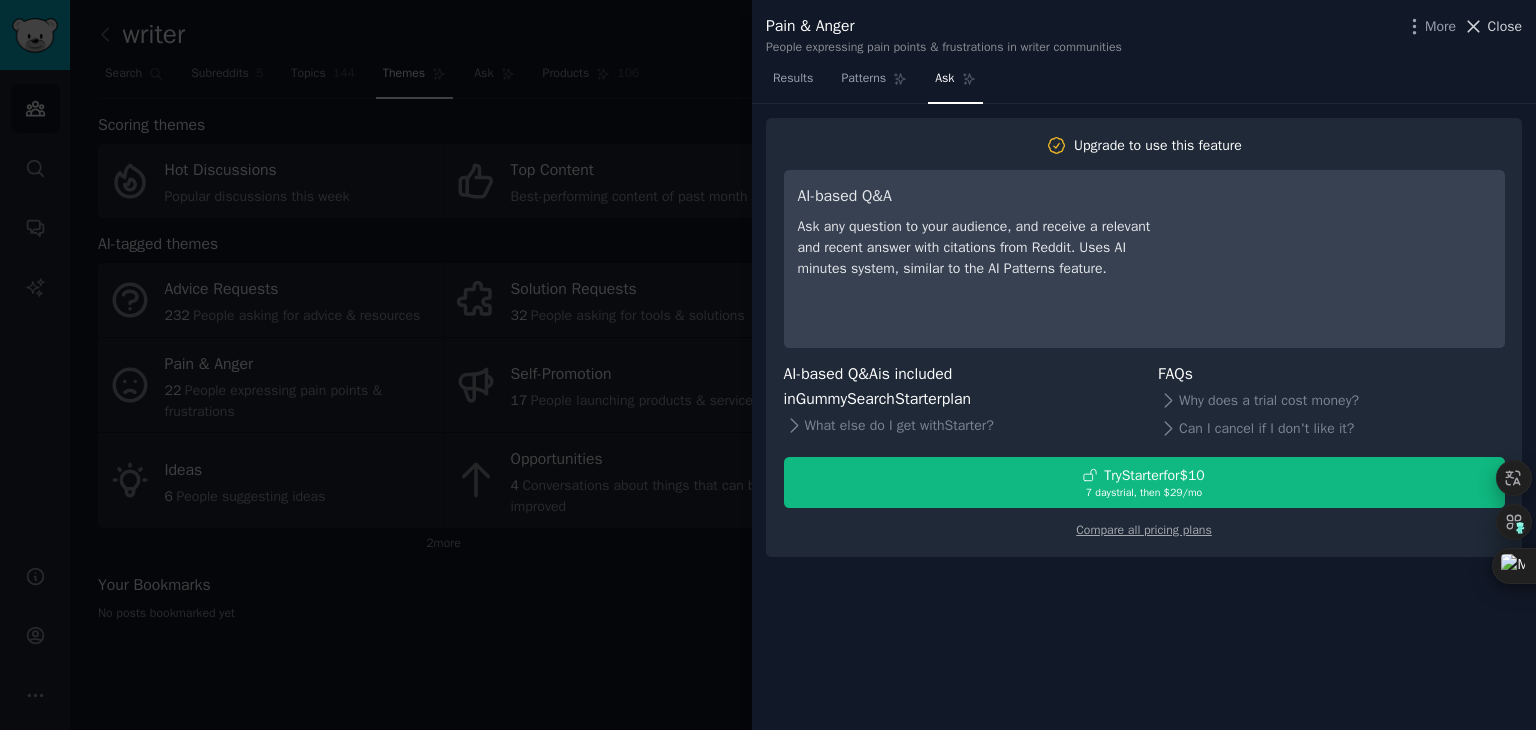 click on "Close" at bounding box center [1505, 26] 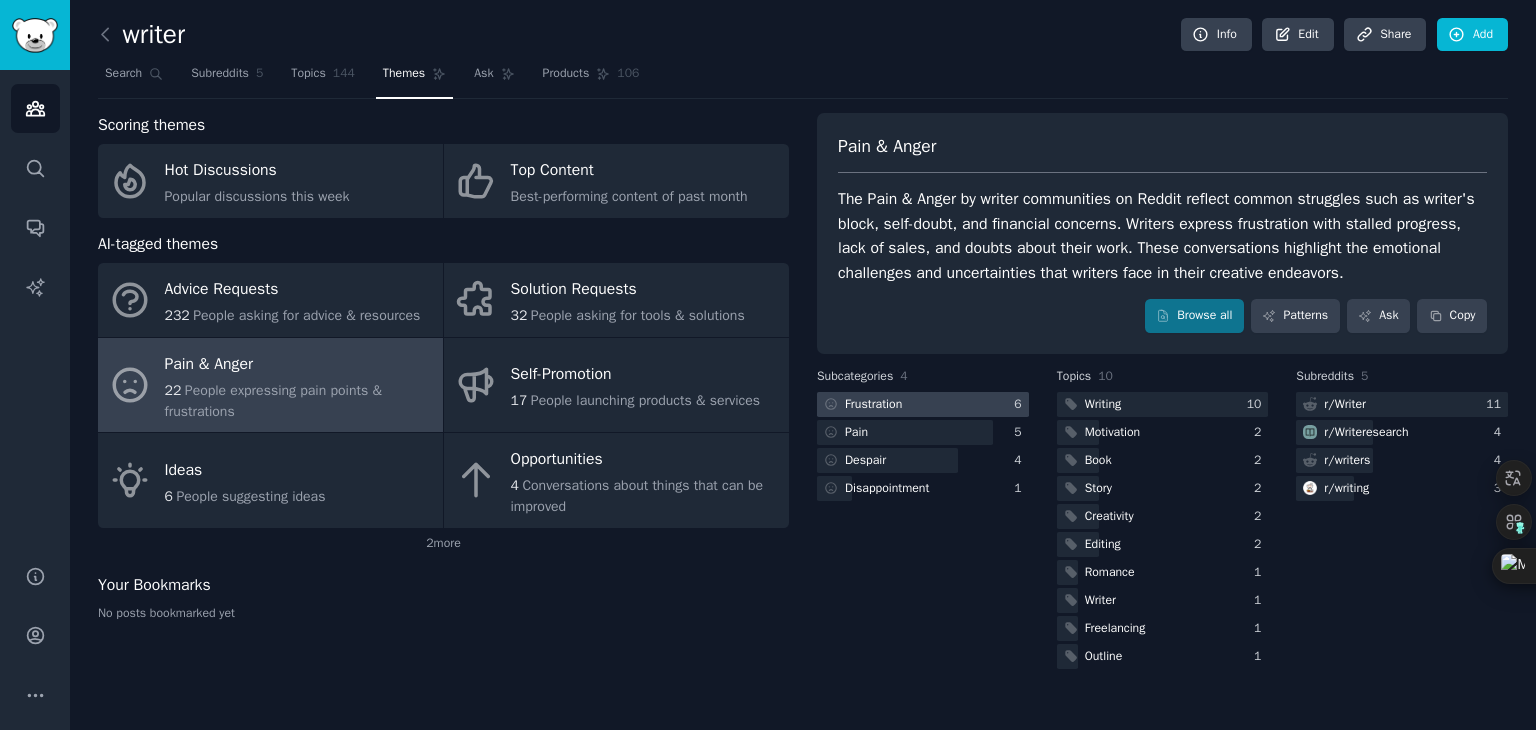click at bounding box center (923, 404) 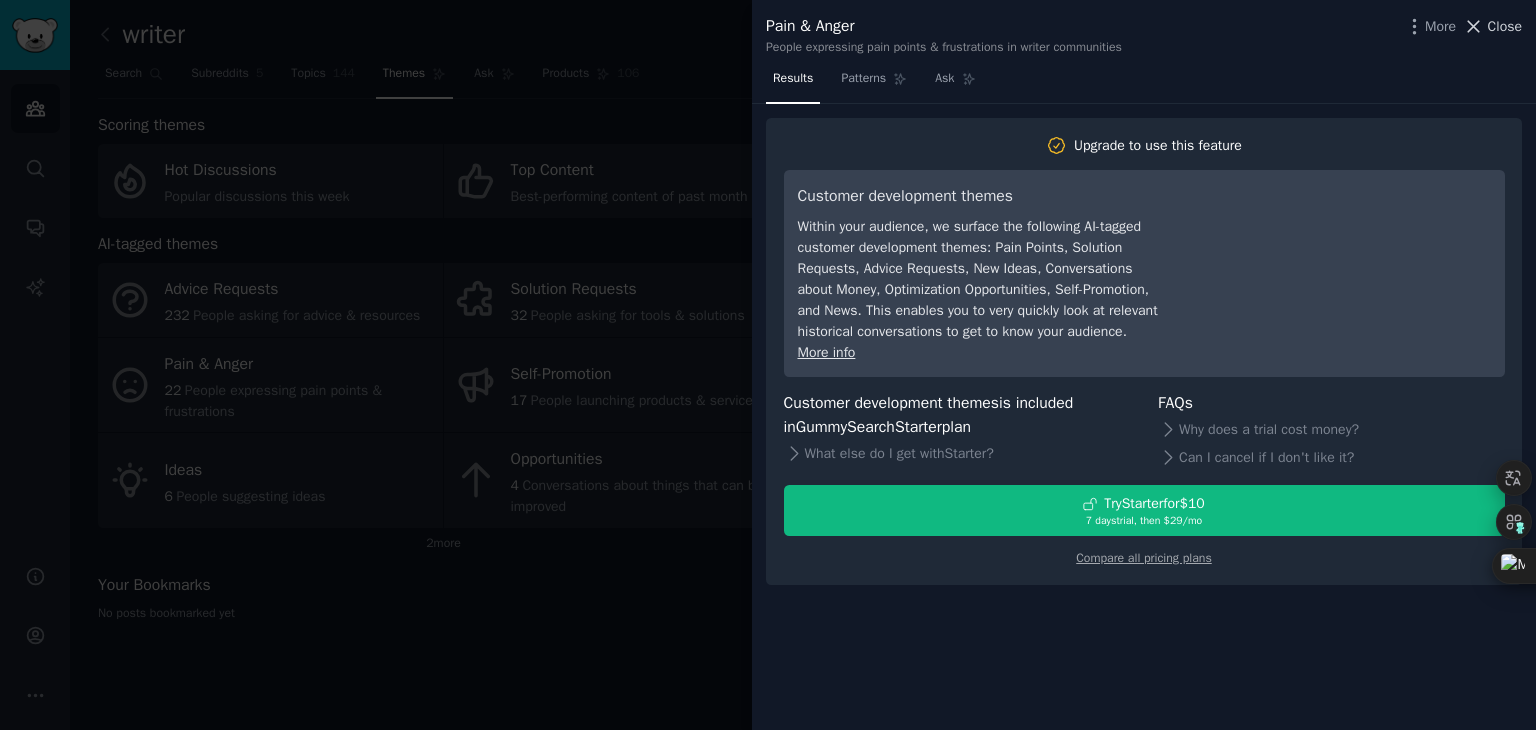 click 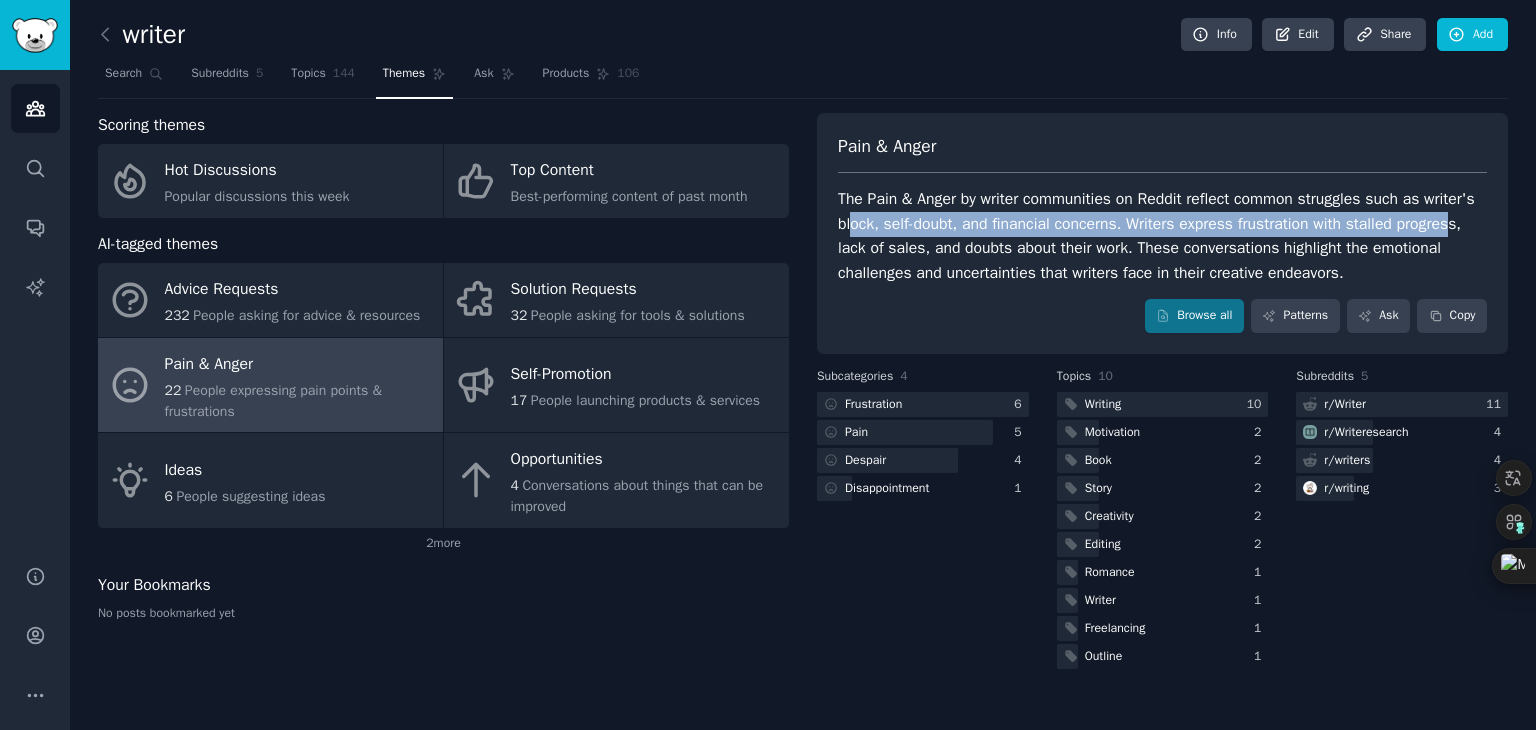 drag, startPoint x: 900, startPoint y: 237, endPoint x: 1448, endPoint y: 229, distance: 548.0584 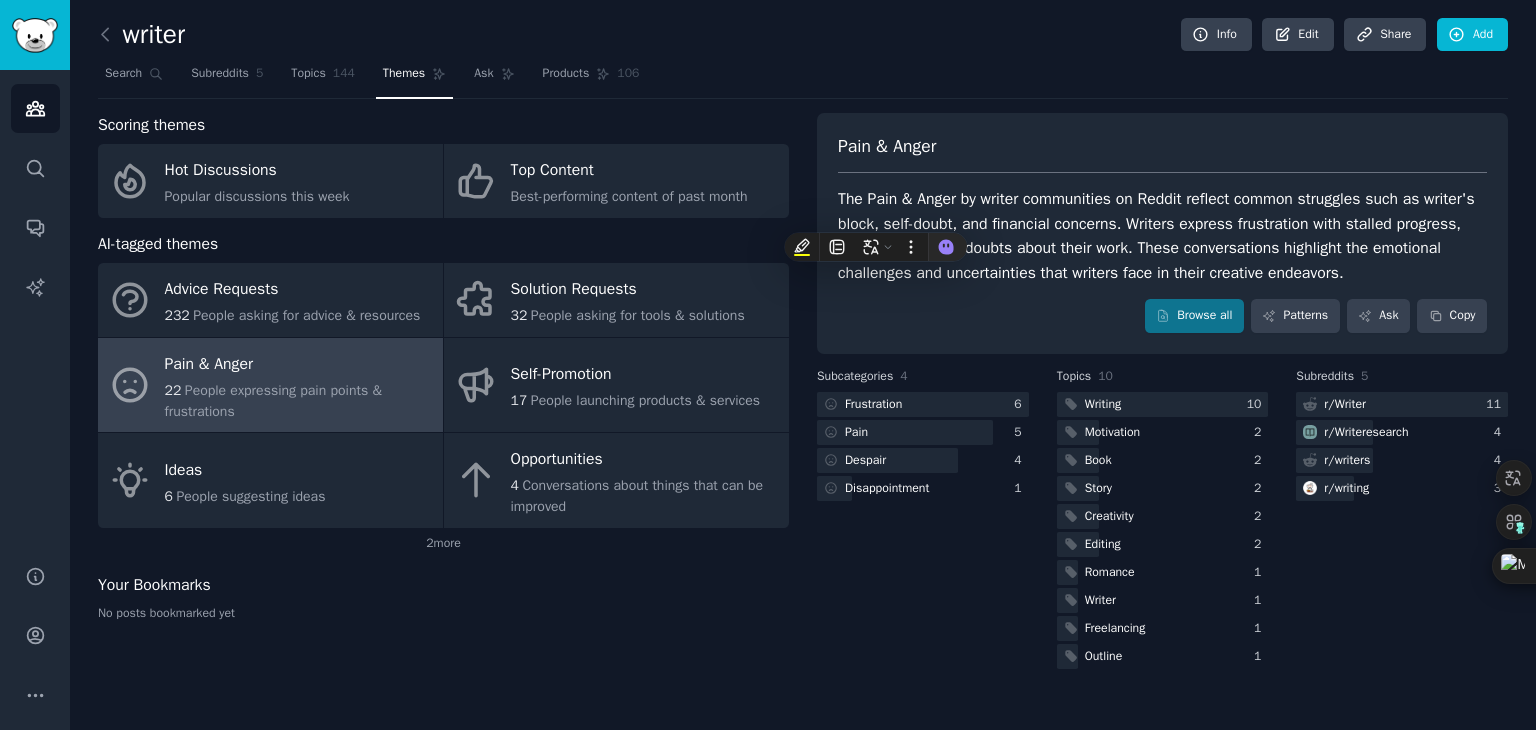 click on "The Pain & Anger by writer communities on Reddit reflect common struggles such as writer's block, self-doubt, and financial concerns. Writers express frustration with stalled progress, lack of sales, and doubts about their work. These conversations highlight the emotional challenges and uncertainties that writers face in their creative endeavors." at bounding box center [1162, 236] 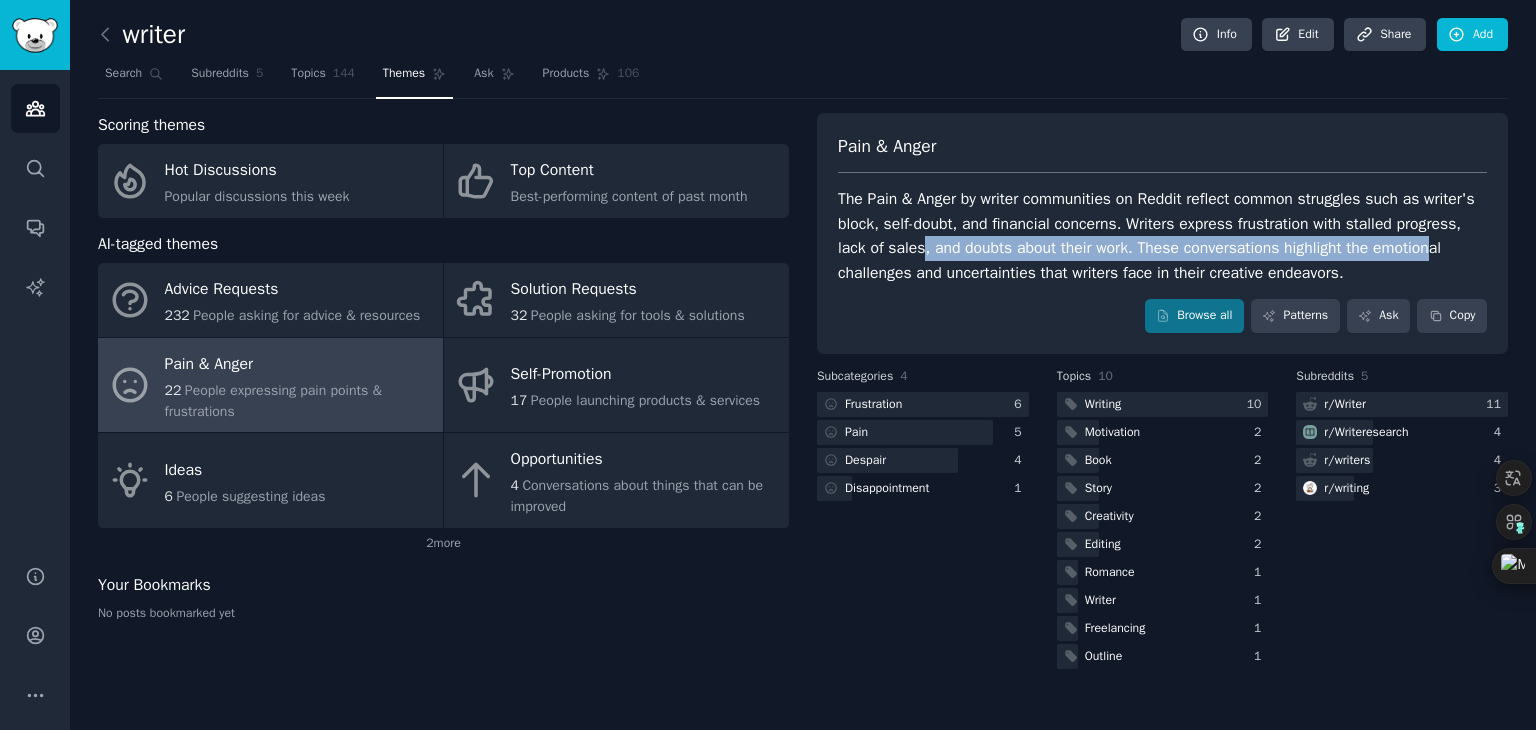 drag, startPoint x: 920, startPoint y: 245, endPoint x: 1427, endPoint y: 242, distance: 507.00888 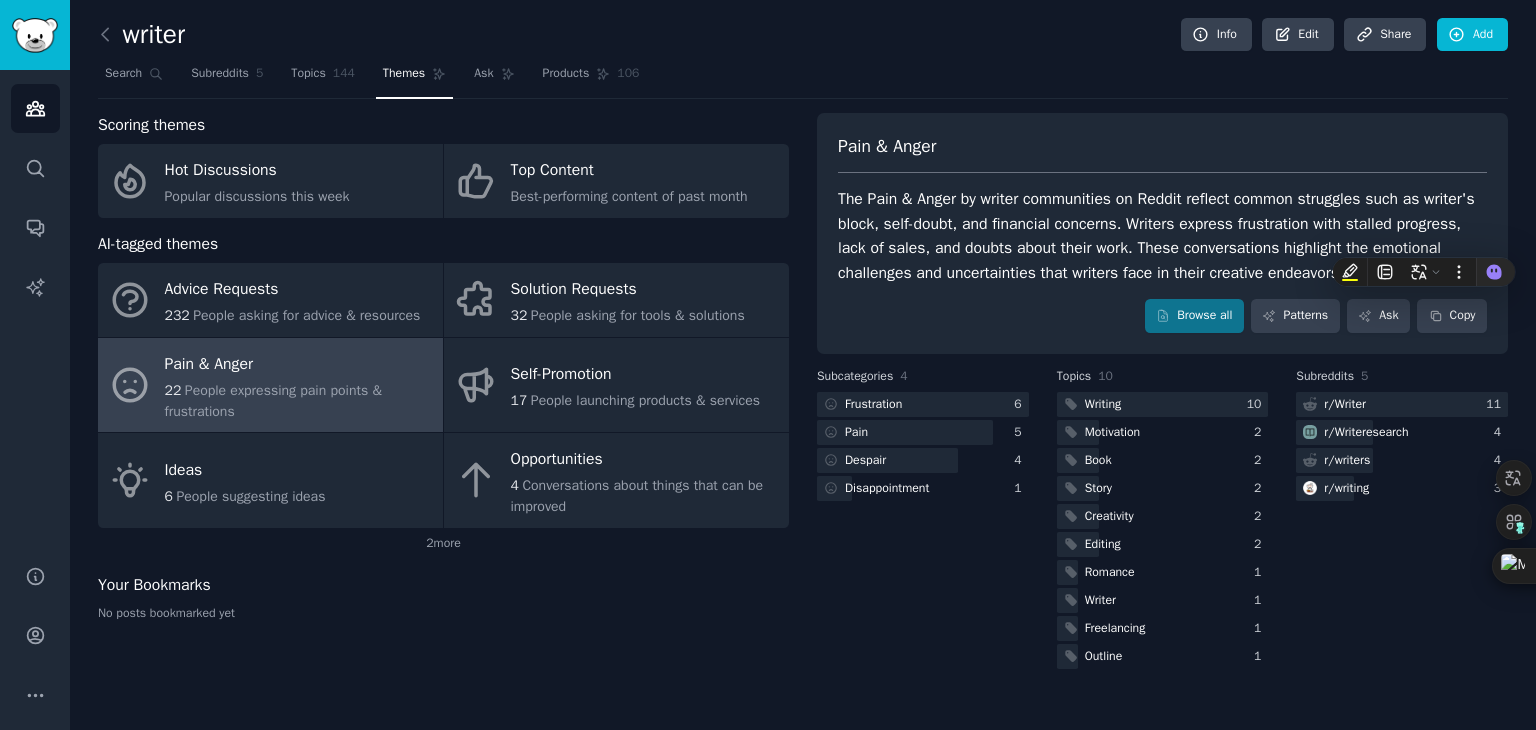 click on "The Pain & Anger by writer communities on Reddit reflect common struggles such as writer's block, self-doubt, and financial concerns. Writers express frustration with stalled progress, lack of sales, and doubts about their work. These conversations highlight the emotional challenges and uncertainties that writers face in their creative endeavors." at bounding box center [1162, 236] 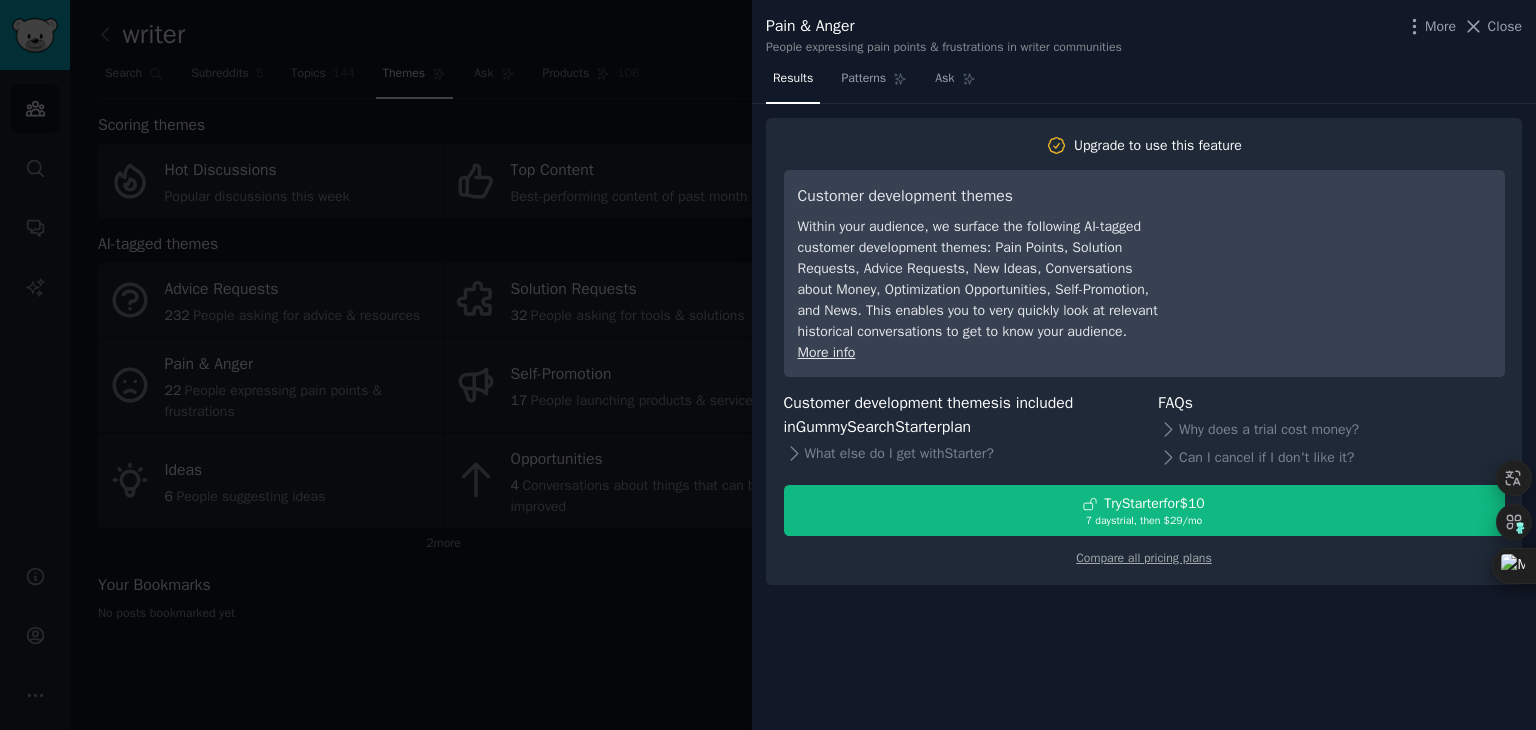 click at bounding box center [768, 365] 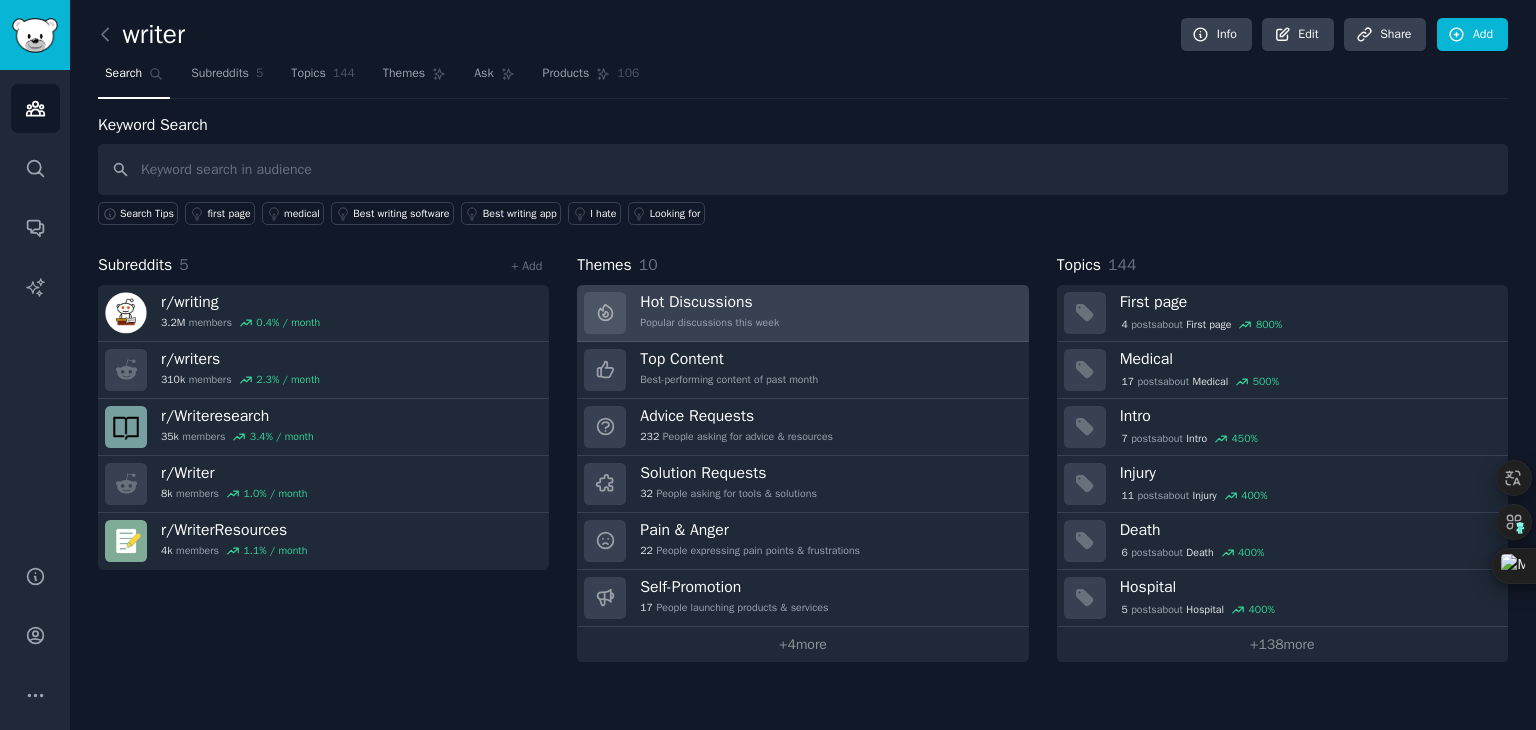 click on "Hot Discussions Popular discussions this week" at bounding box center [709, 313] 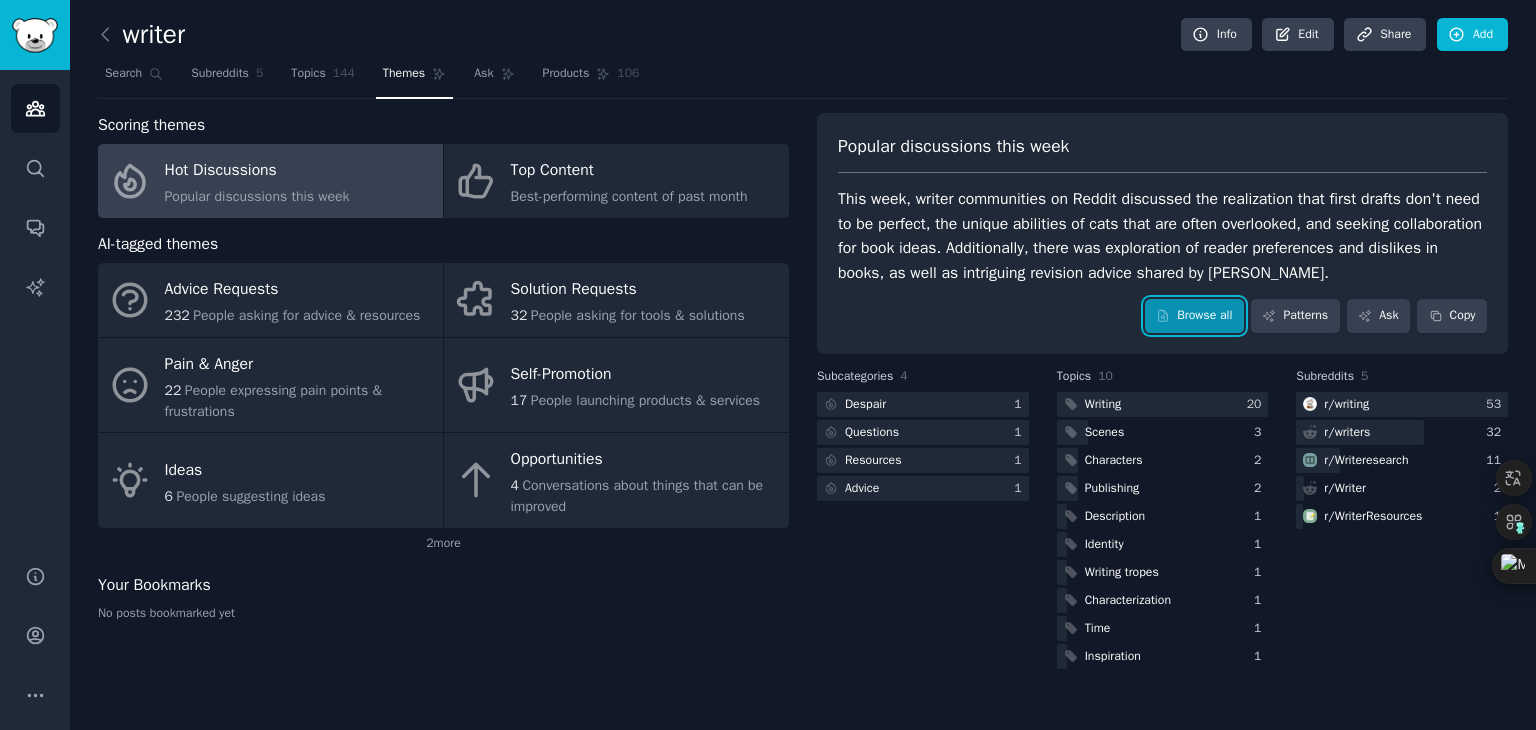 click 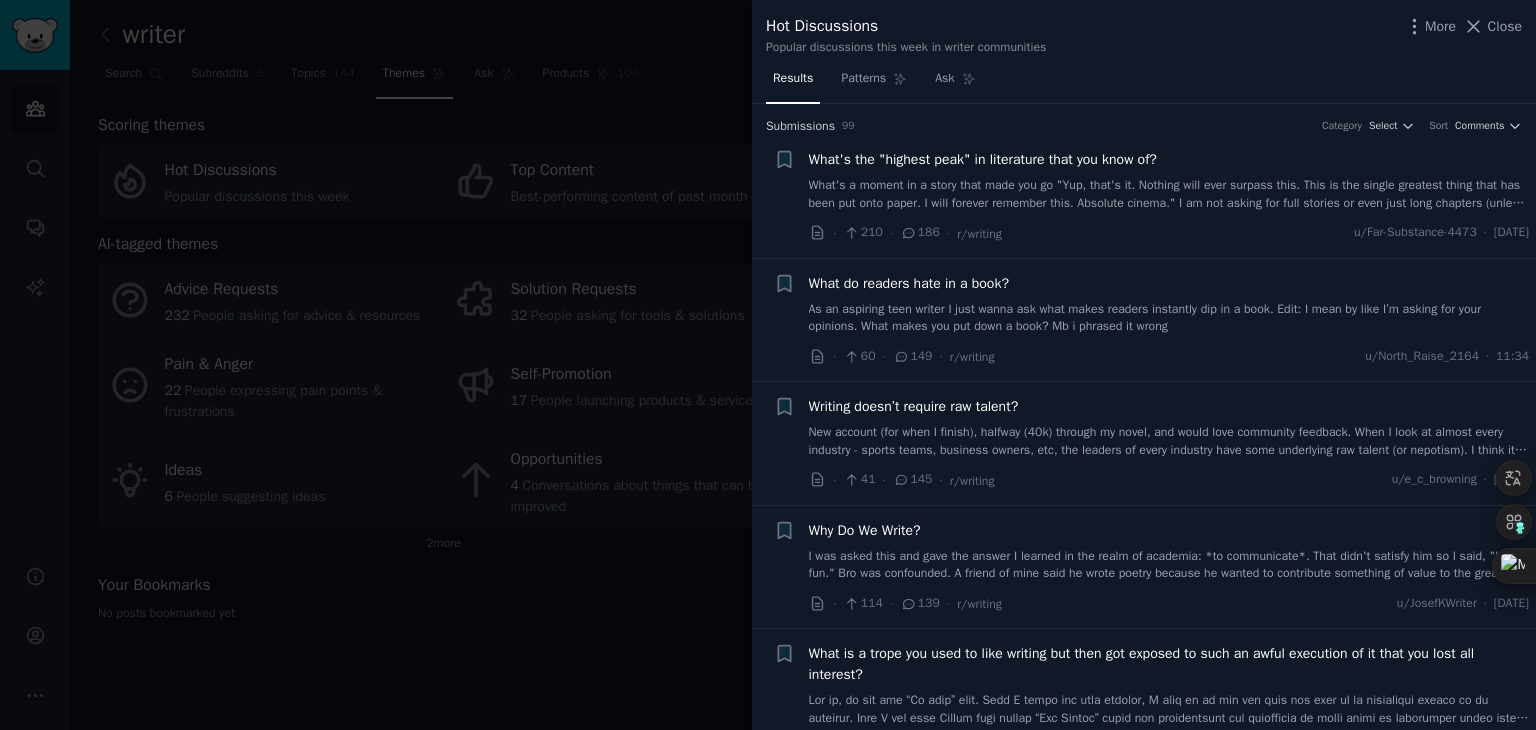 drag, startPoint x: 1107, startPoint y: 320, endPoint x: 1099, endPoint y: 404, distance: 84.38009 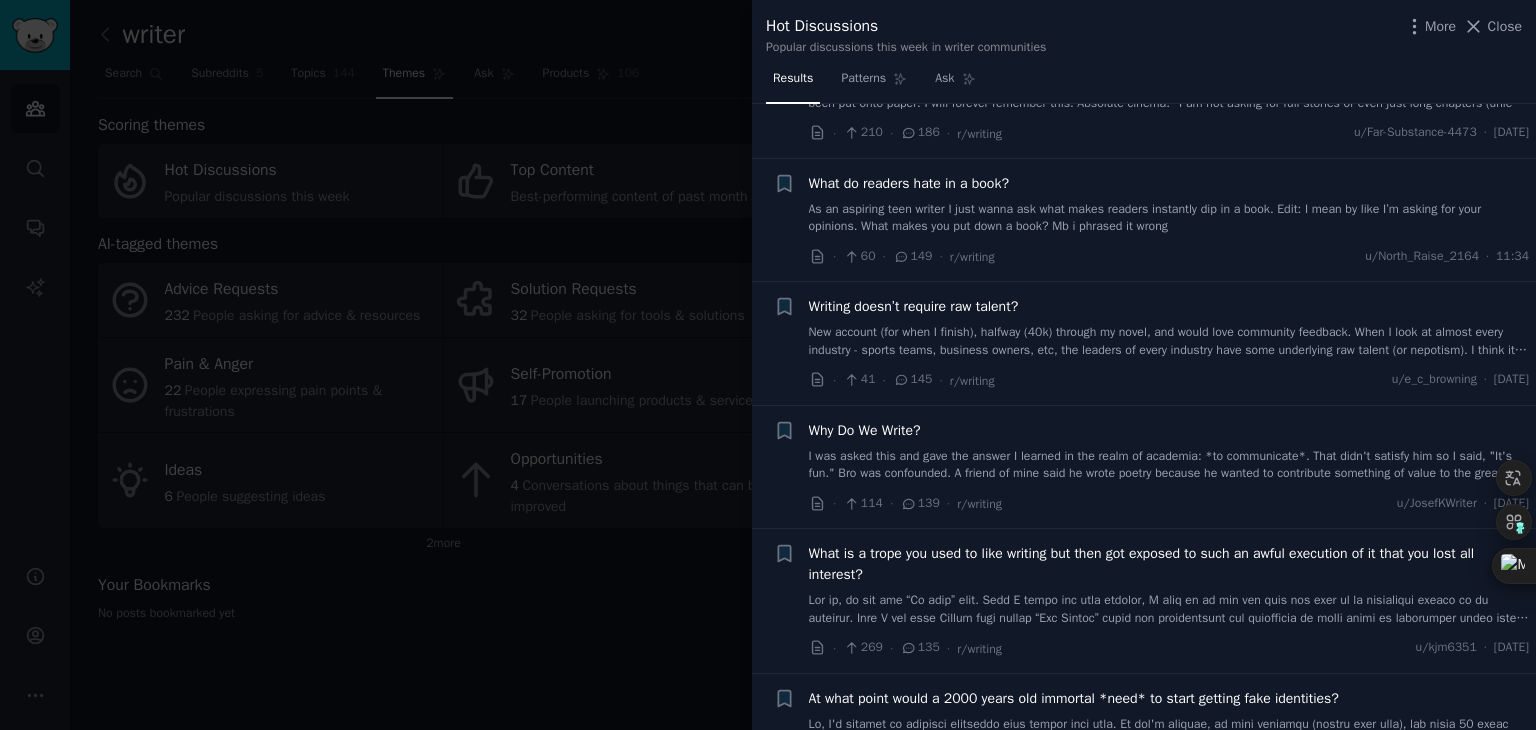 scroll, scrollTop: 200, scrollLeft: 0, axis: vertical 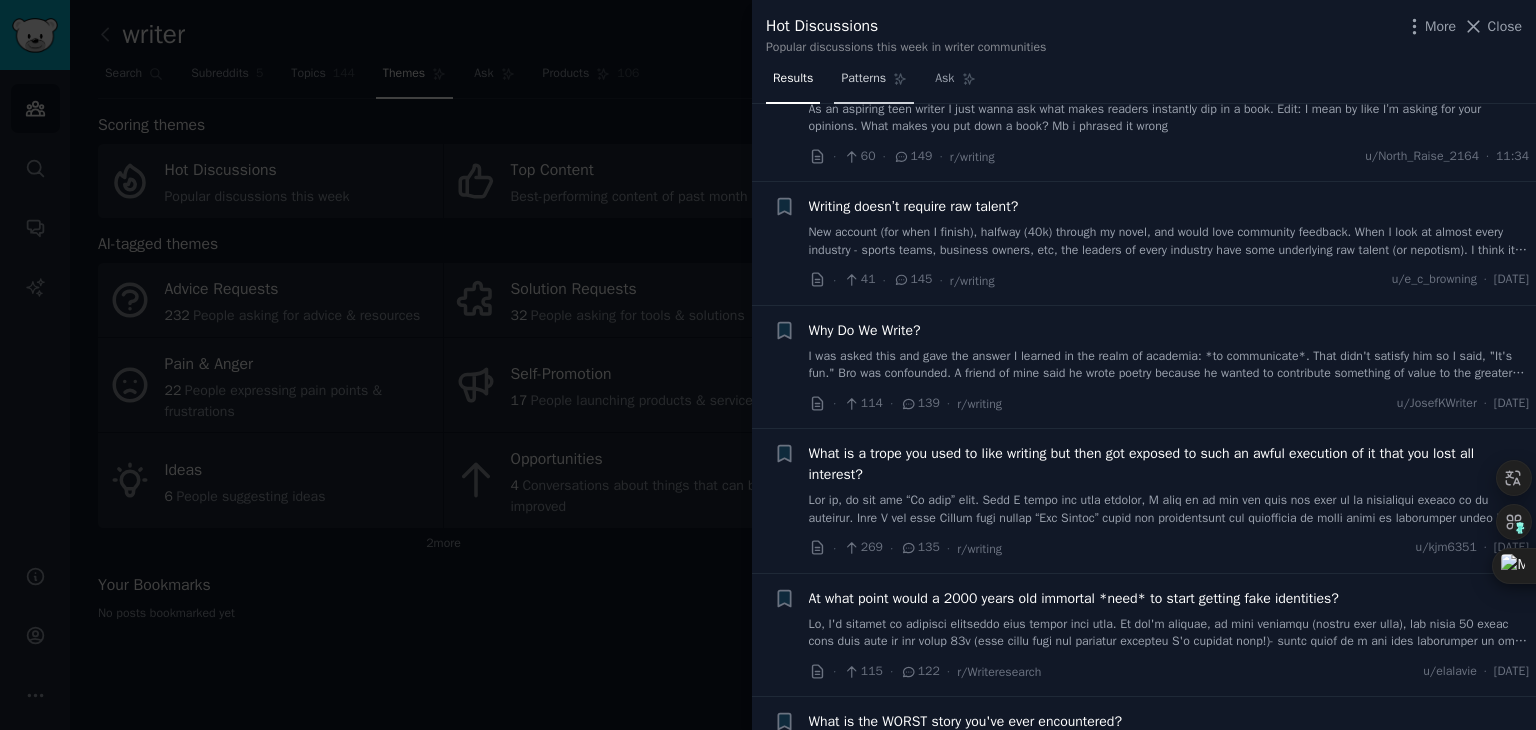 click on "Patterns" at bounding box center (874, 83) 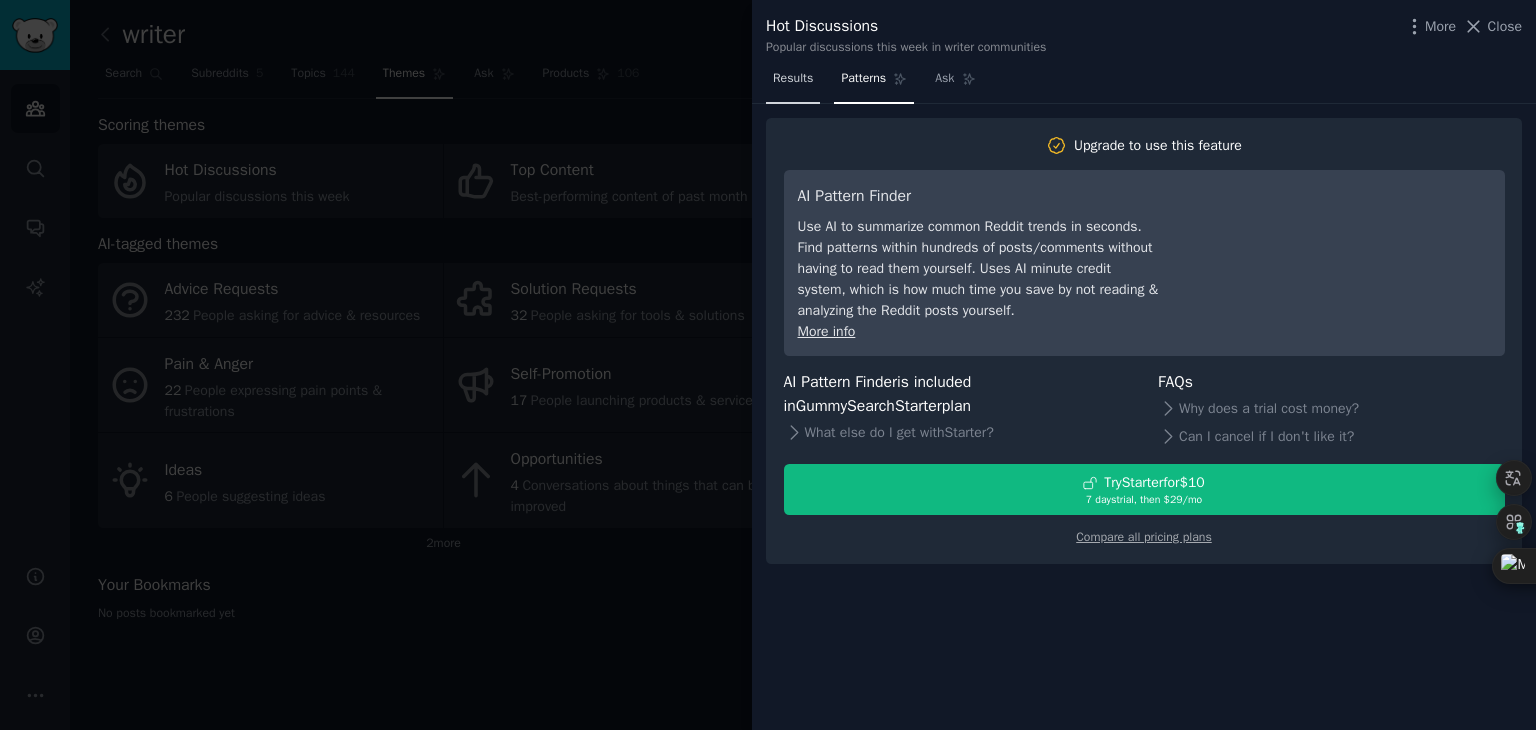 click on "Results" at bounding box center (793, 79) 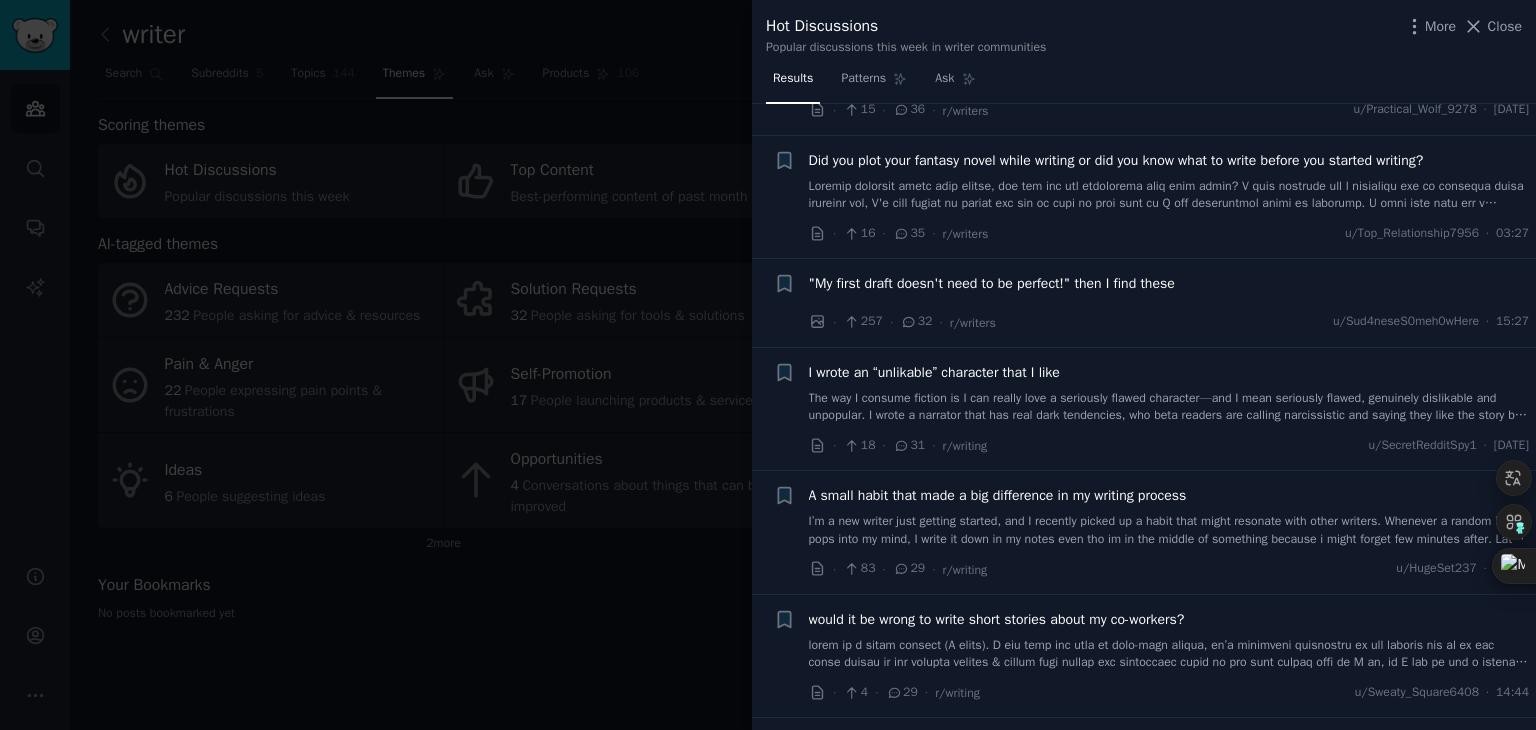 scroll, scrollTop: 3200, scrollLeft: 0, axis: vertical 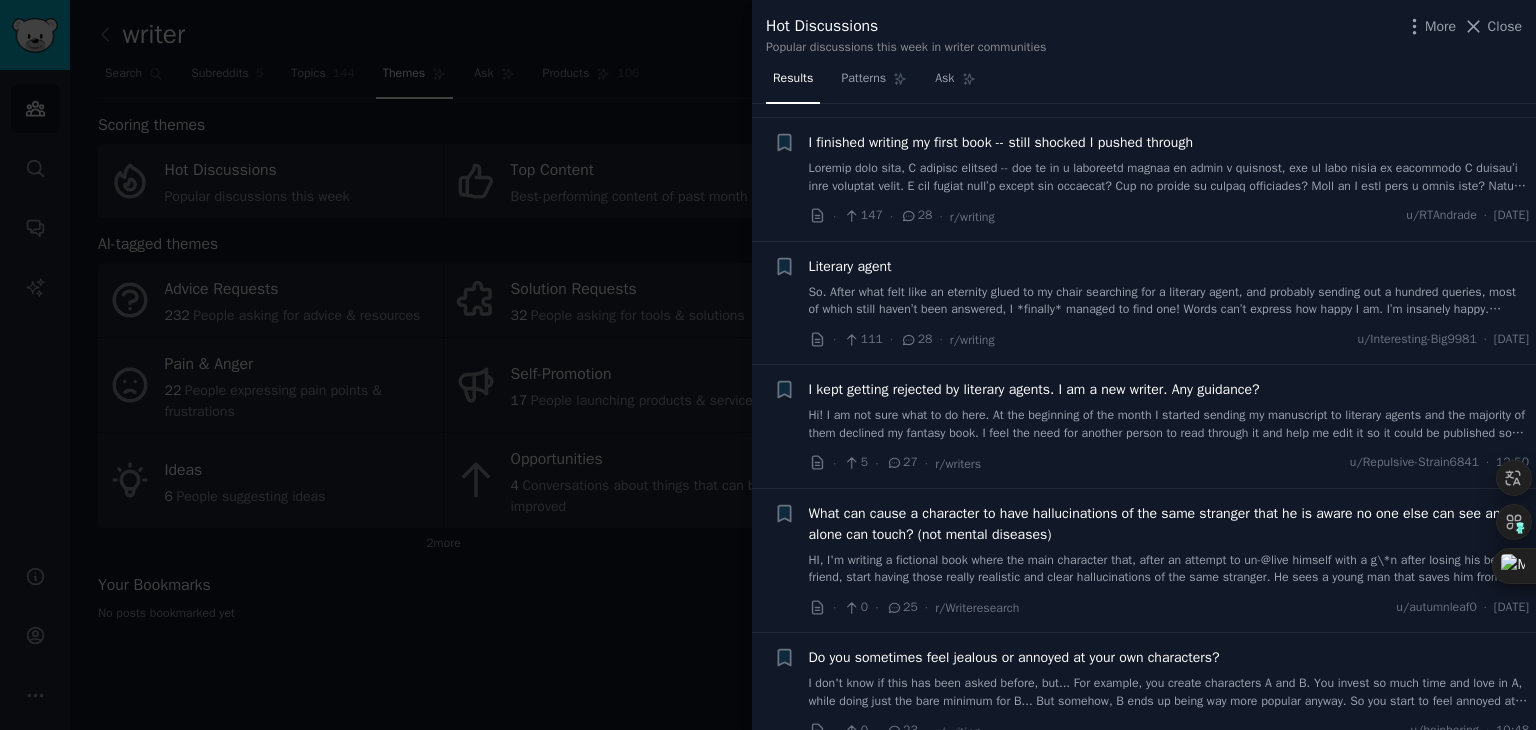 click at bounding box center [768, 365] 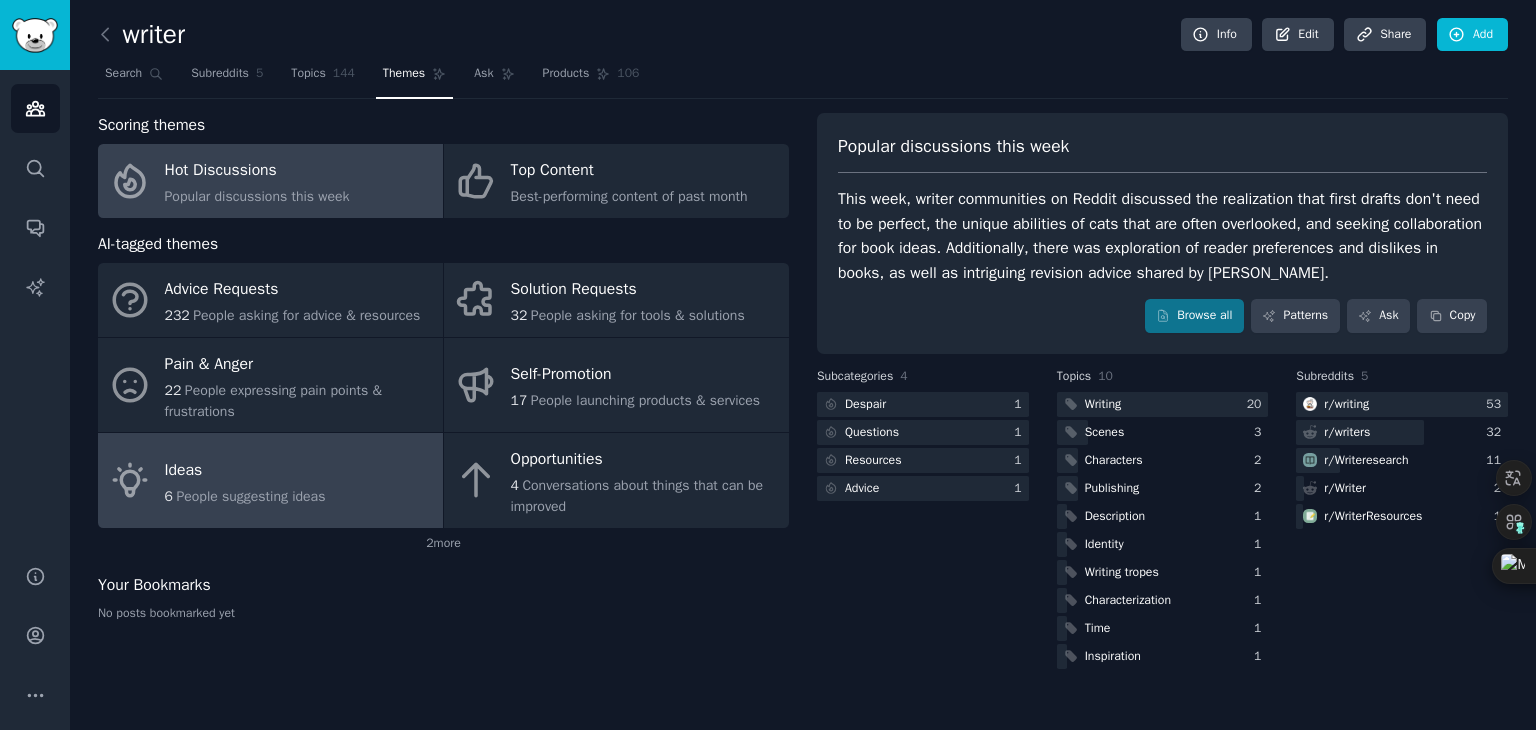 click on "Ideas 6 People suggesting ideas" at bounding box center [270, 480] 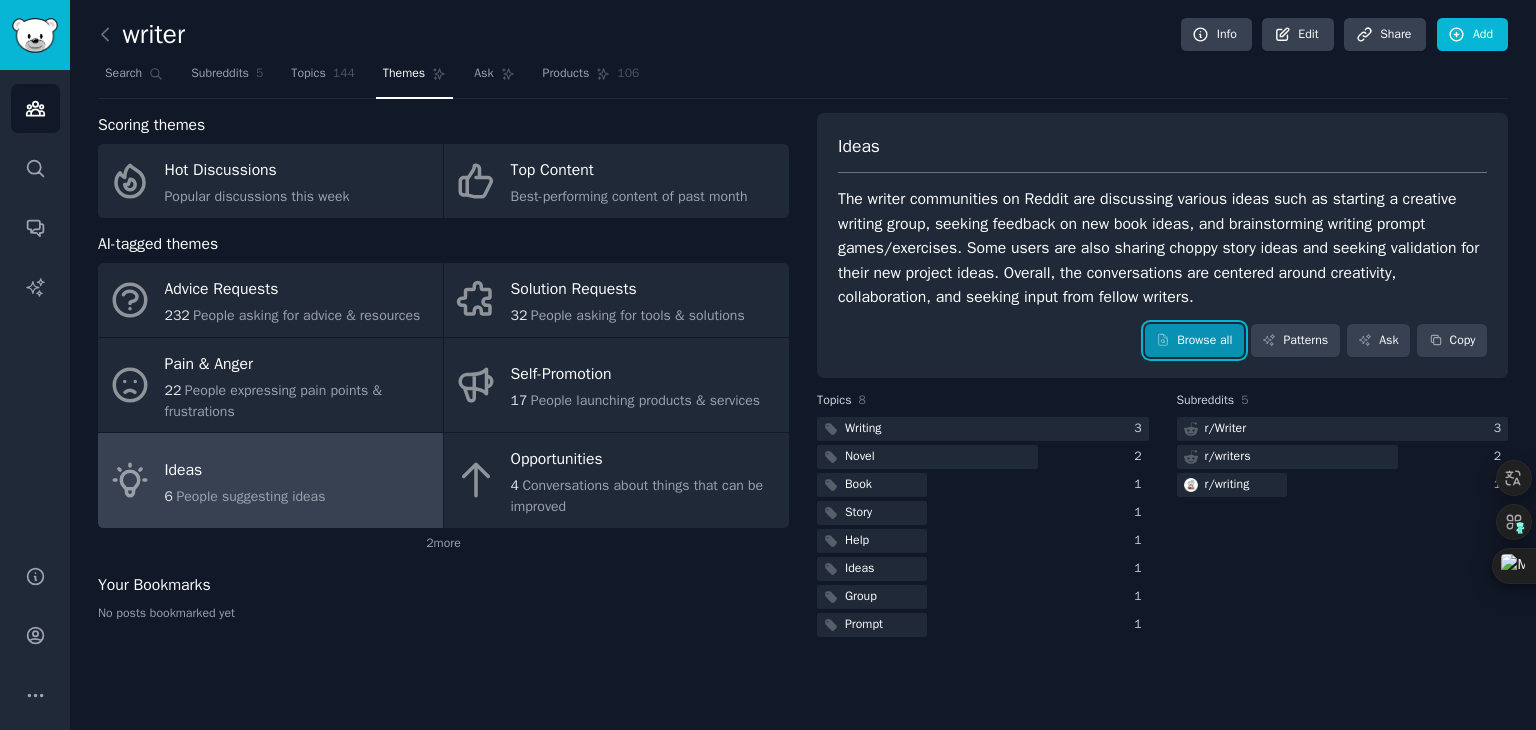 click on "Browse all" at bounding box center (1194, 341) 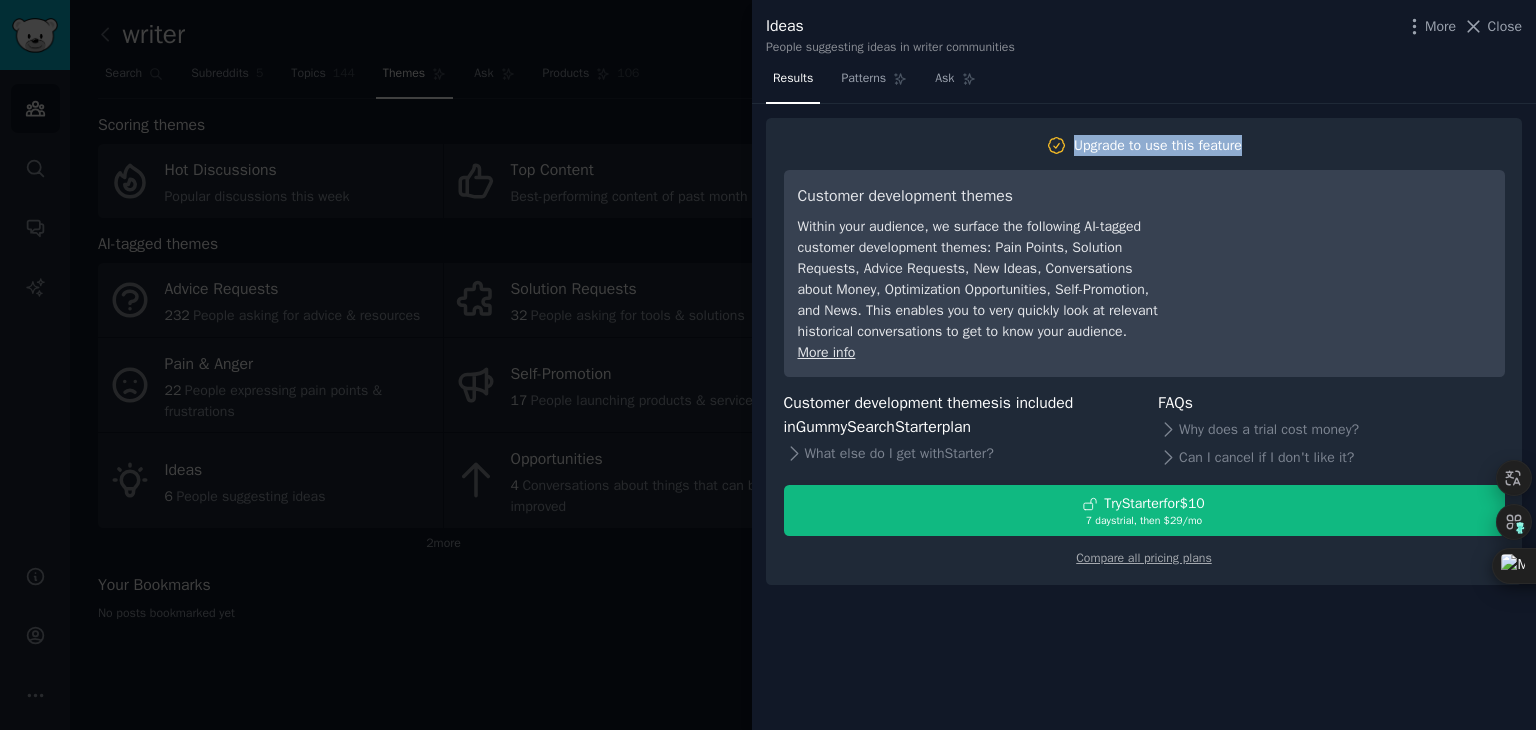 drag, startPoint x: 1056, startPoint y: 140, endPoint x: 1283, endPoint y: 141, distance: 227.0022 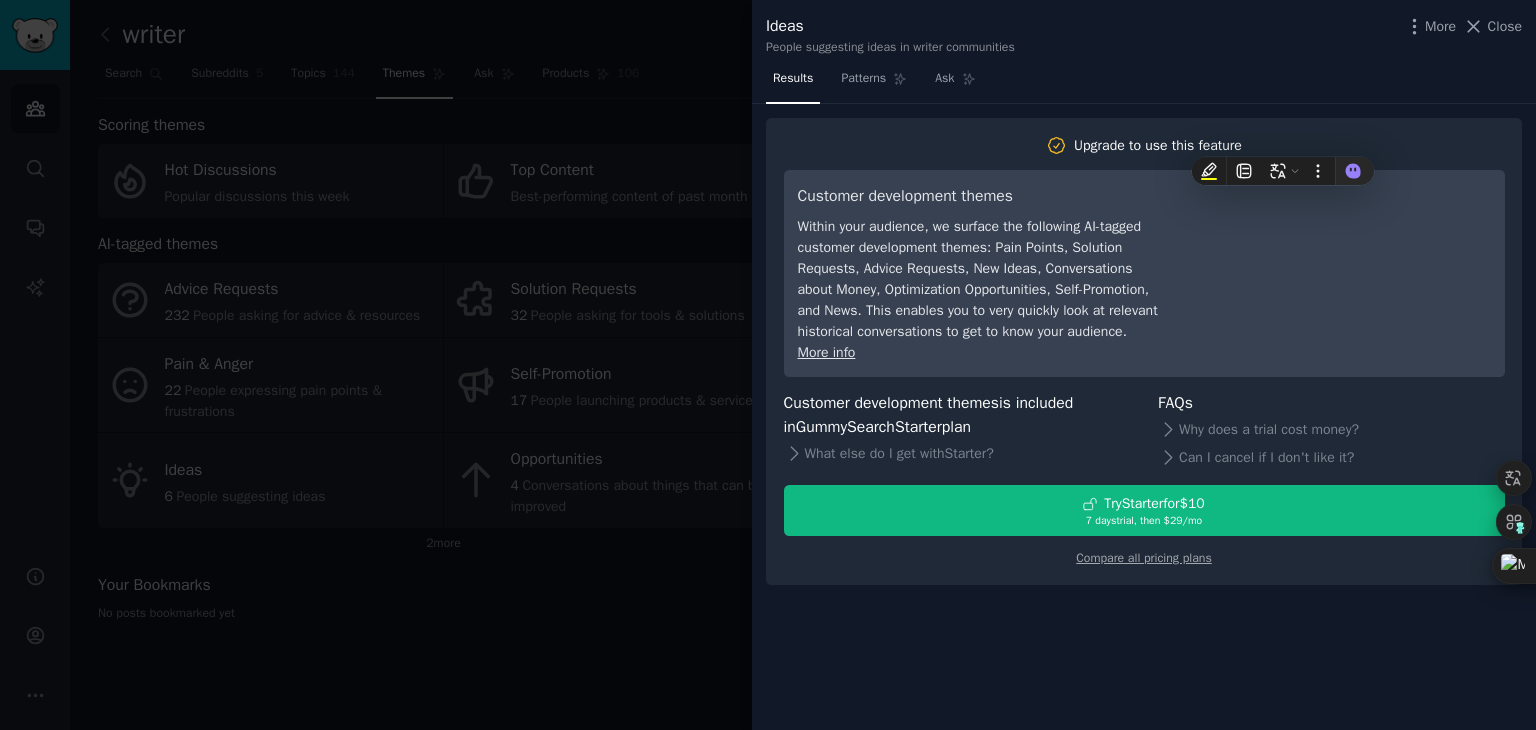 click on "Customer development themes" at bounding box center (980, 196) 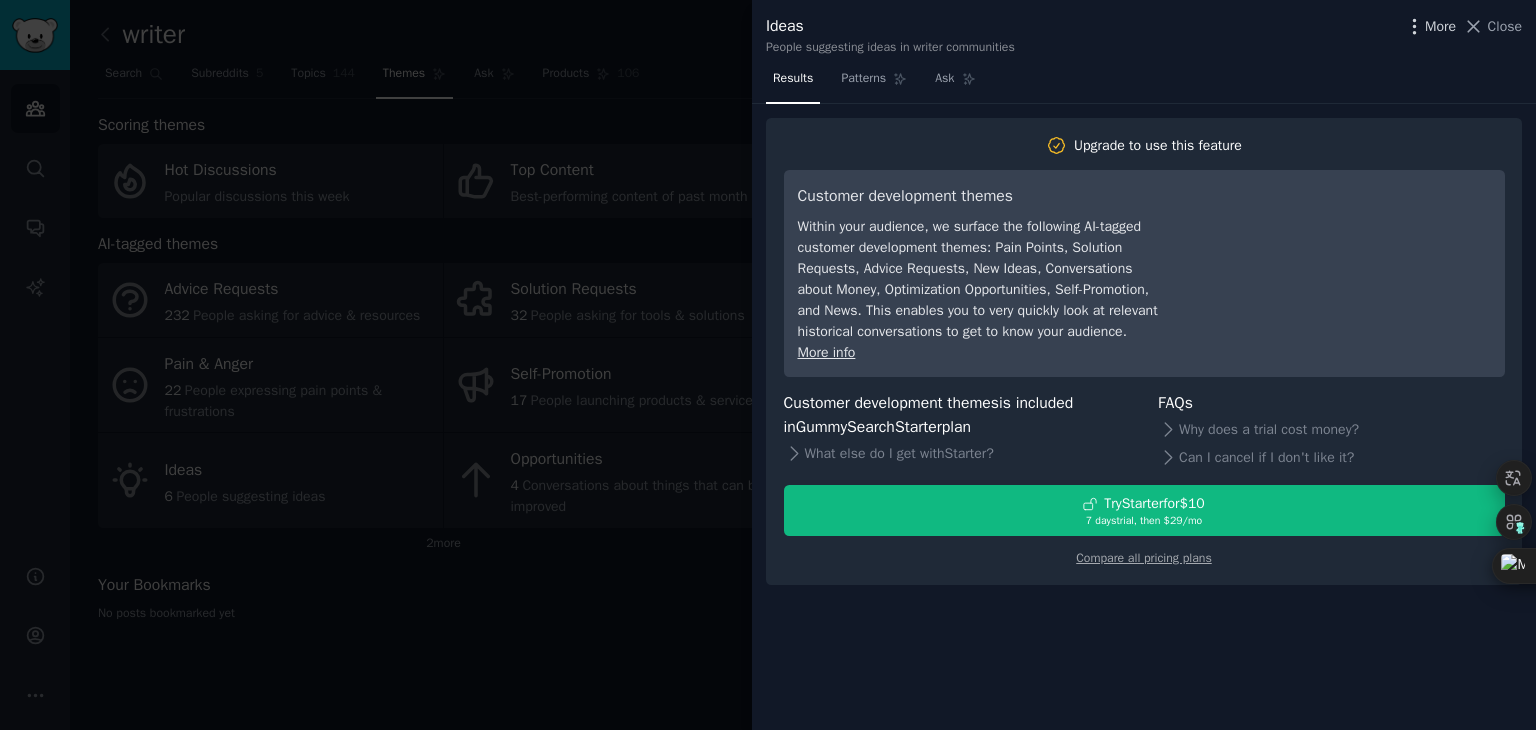 click 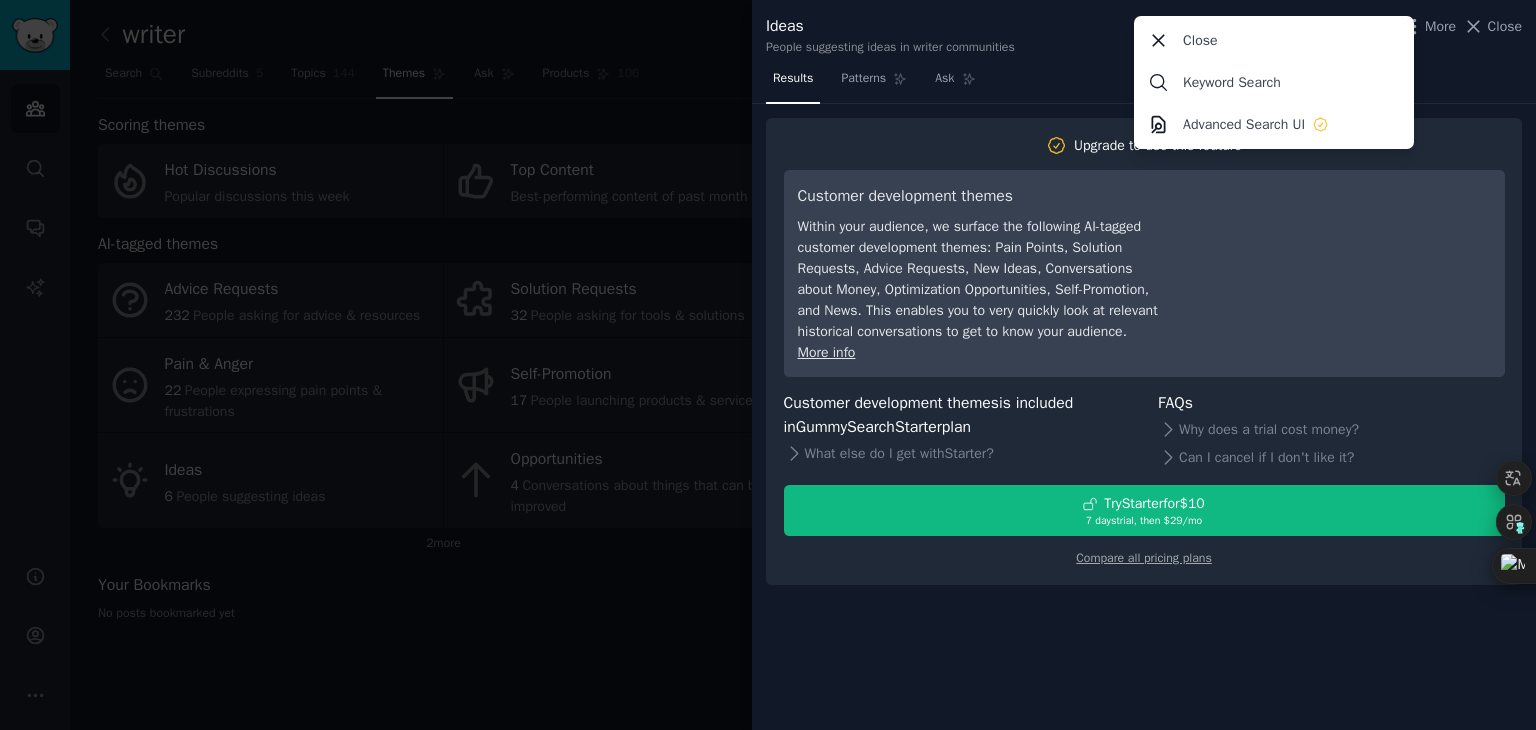 click on "Within your audience, we surface the following AI-tagged customer development themes: Pain Points, Solution Requests, Advice Requests, New Ideas, Conversations about Money, Optimization Opportunities, Self-Promotion, and News. This enables you to very quickly look at relevant historical conversations to get to know your audience." at bounding box center [980, 279] 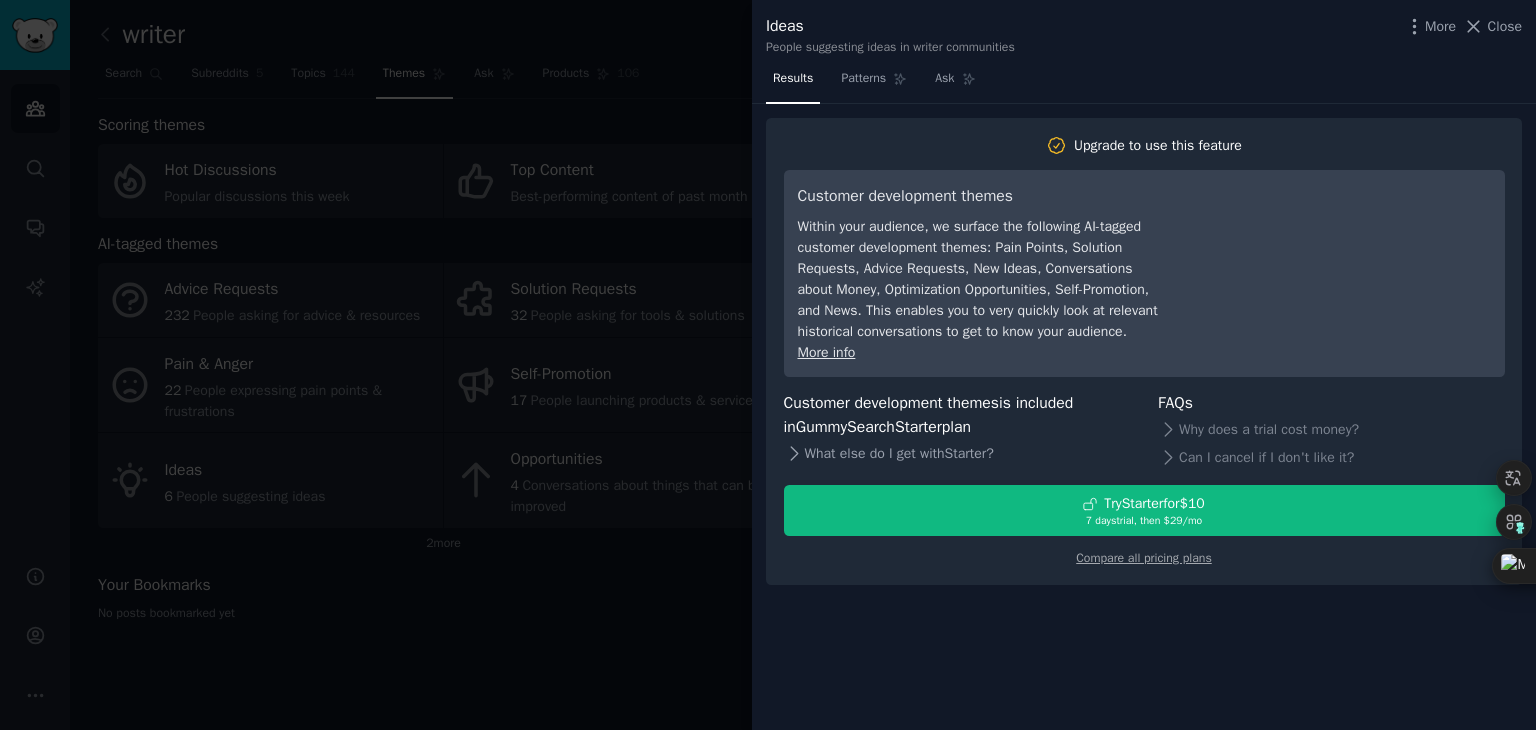 click on "What else do I get with  Starter ?" at bounding box center [957, 454] 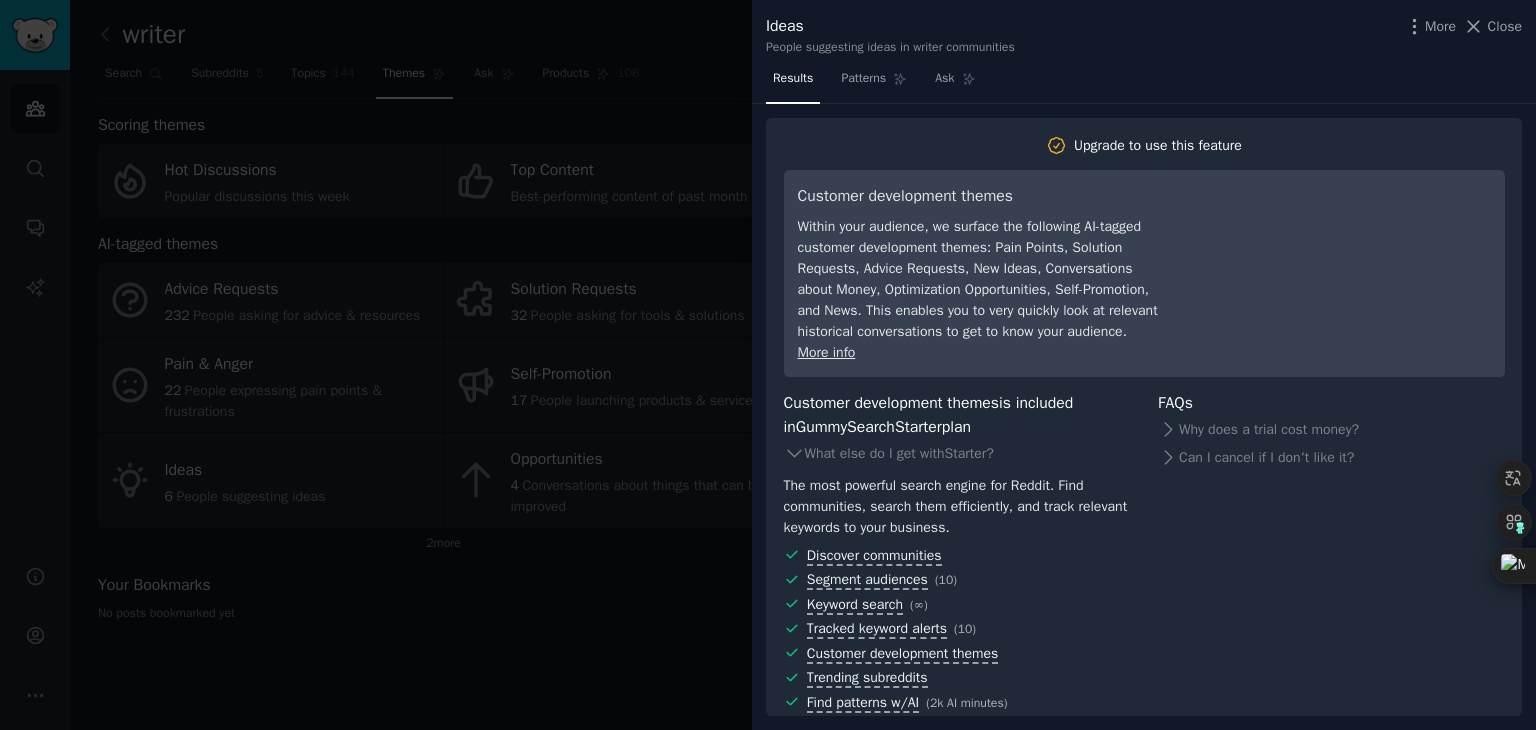 scroll, scrollTop: 158, scrollLeft: 0, axis: vertical 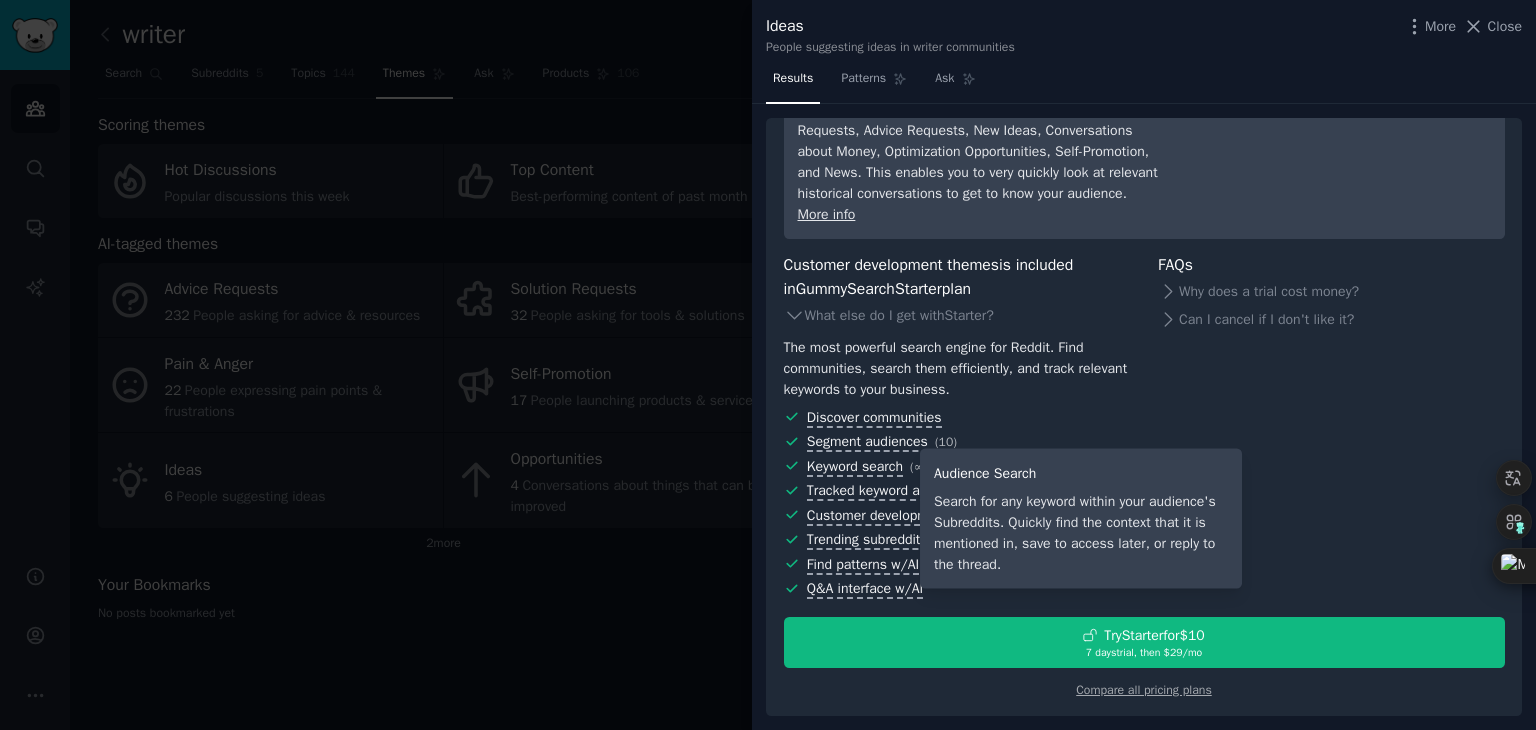 click on "Keyword search" at bounding box center (855, 467) 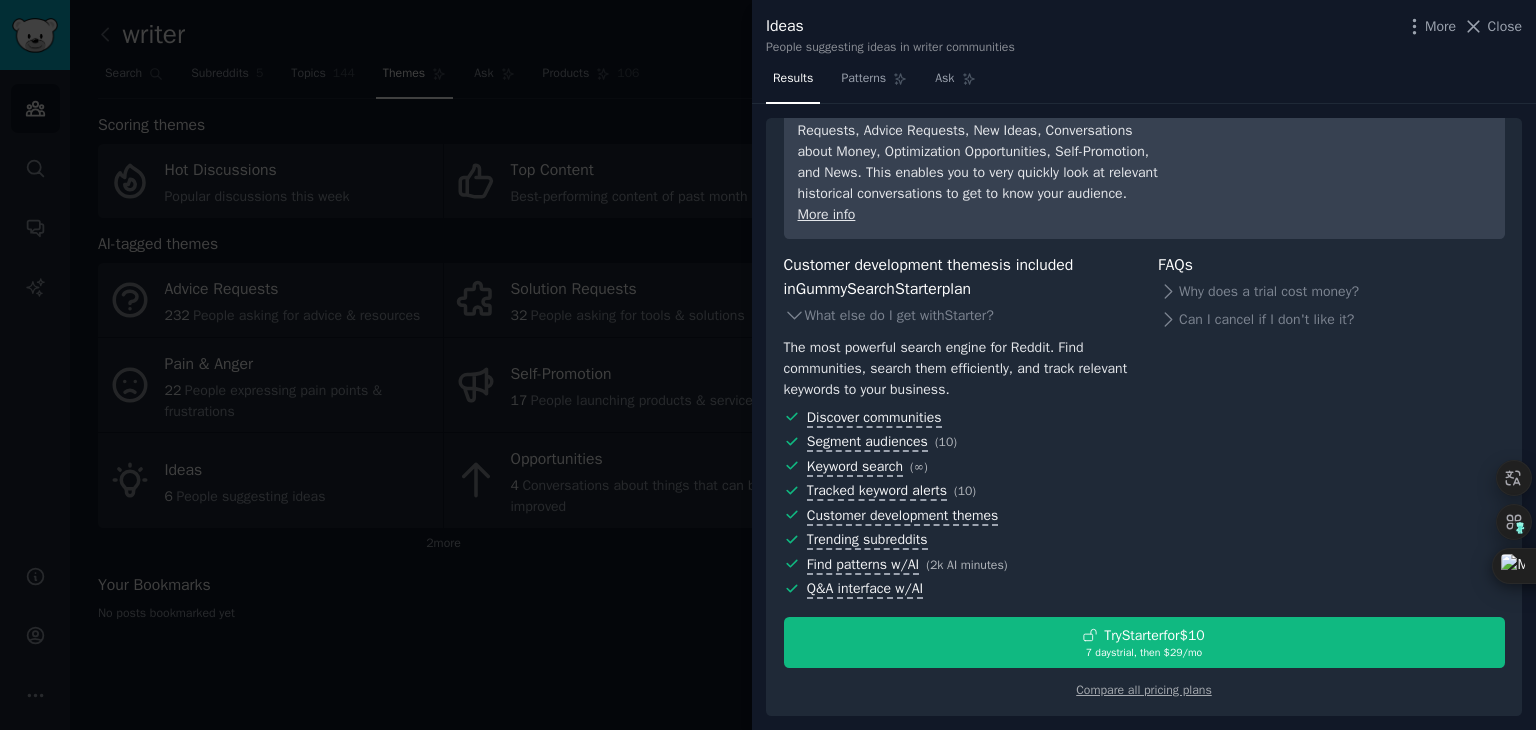 click at bounding box center (768, 365) 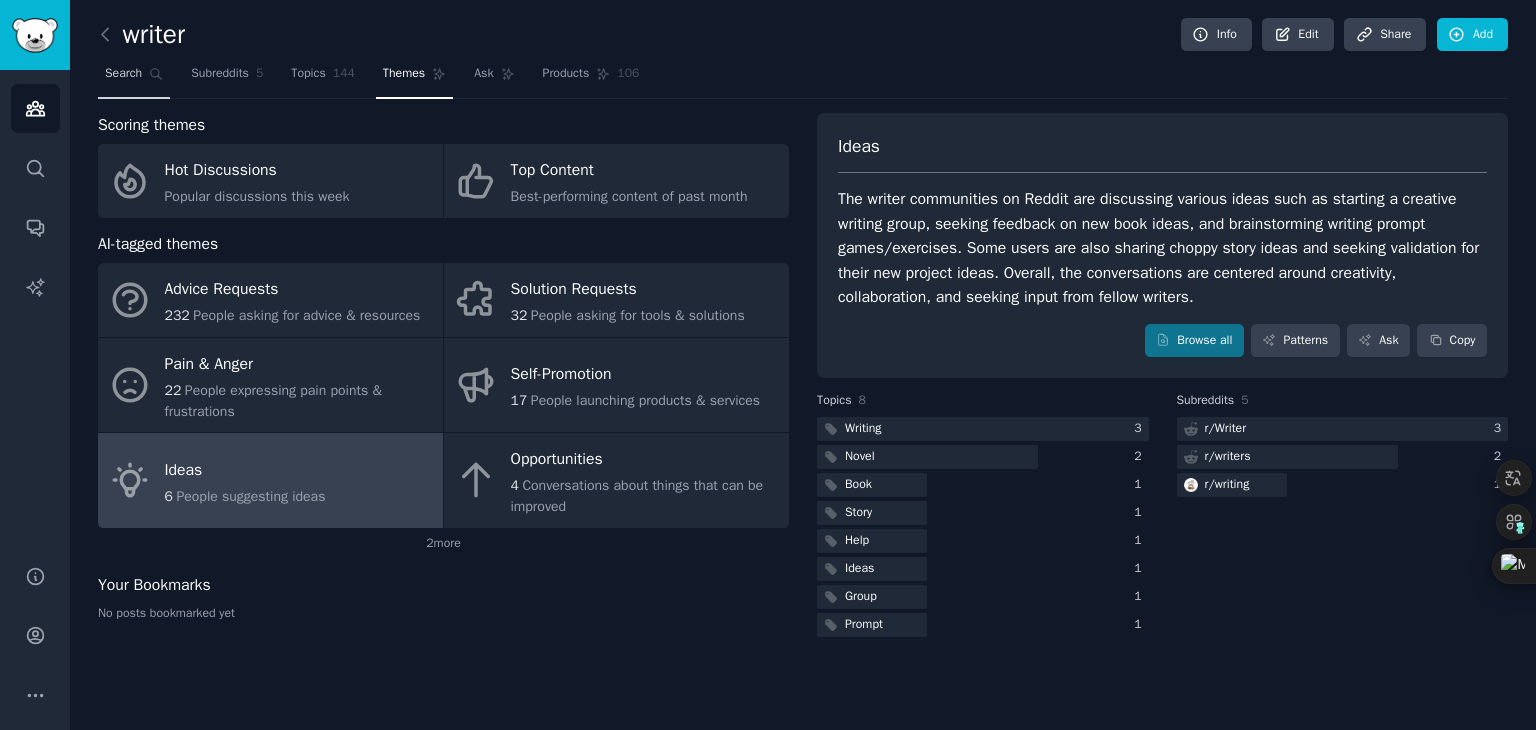 click on "Search" at bounding box center (123, 74) 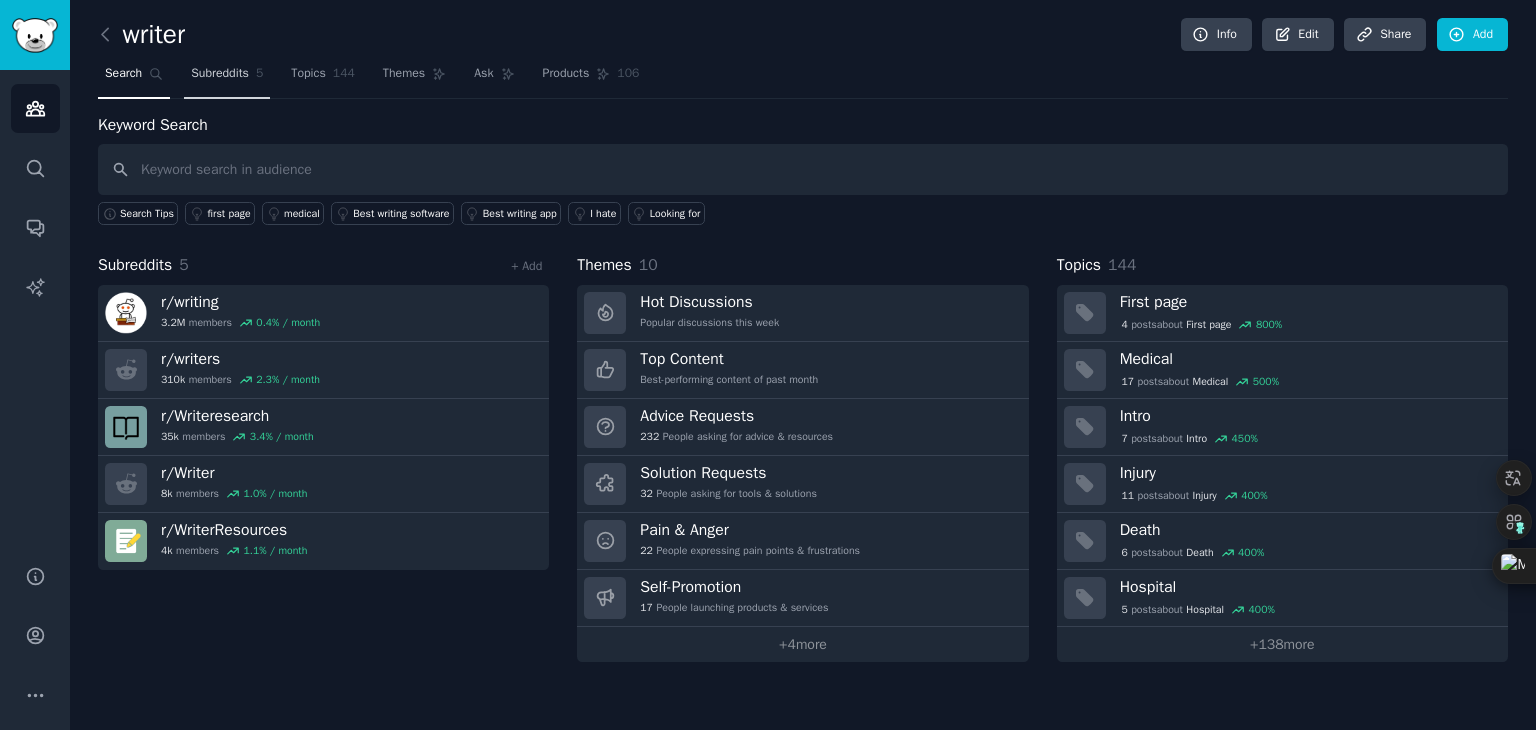 click on "Subreddits" at bounding box center [220, 74] 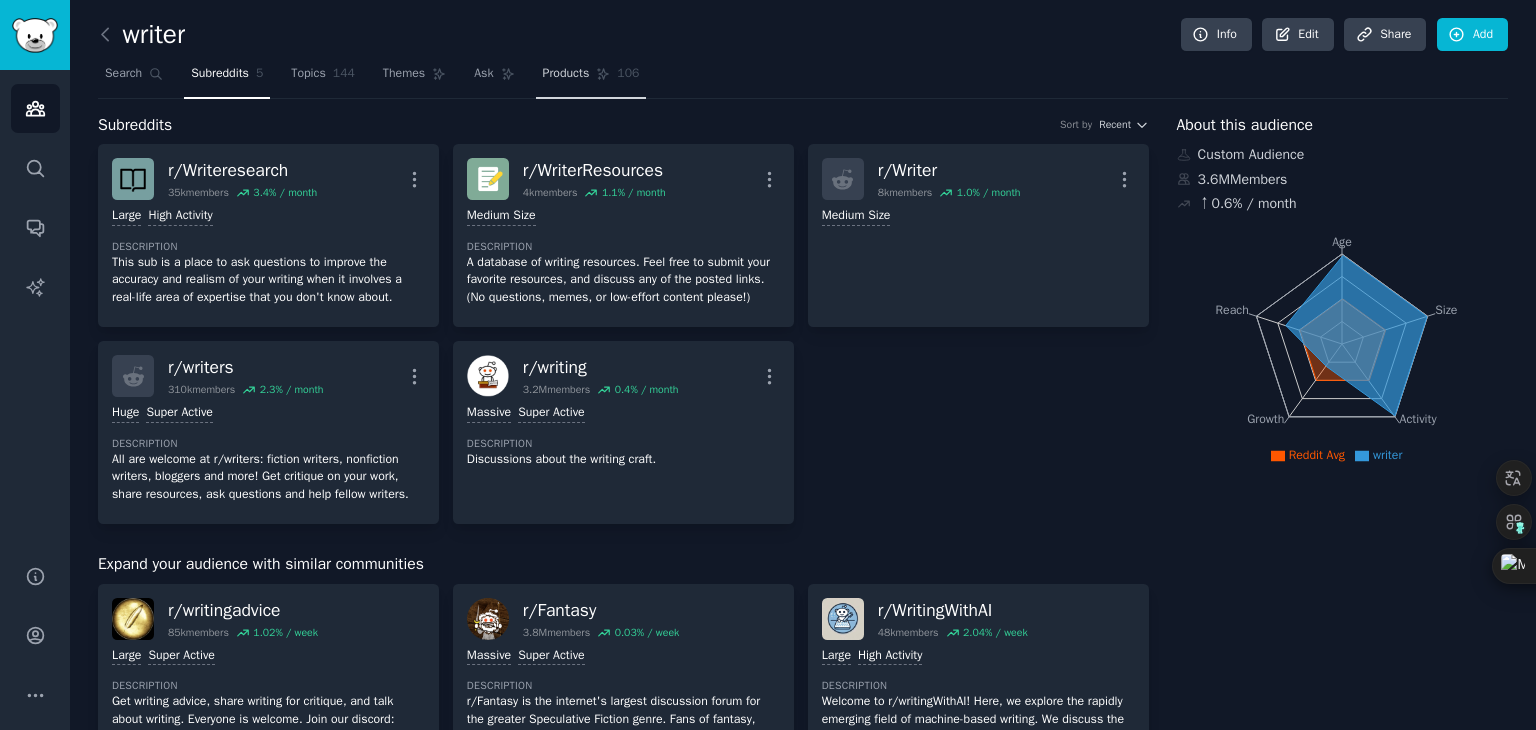 click on "Products" at bounding box center [566, 74] 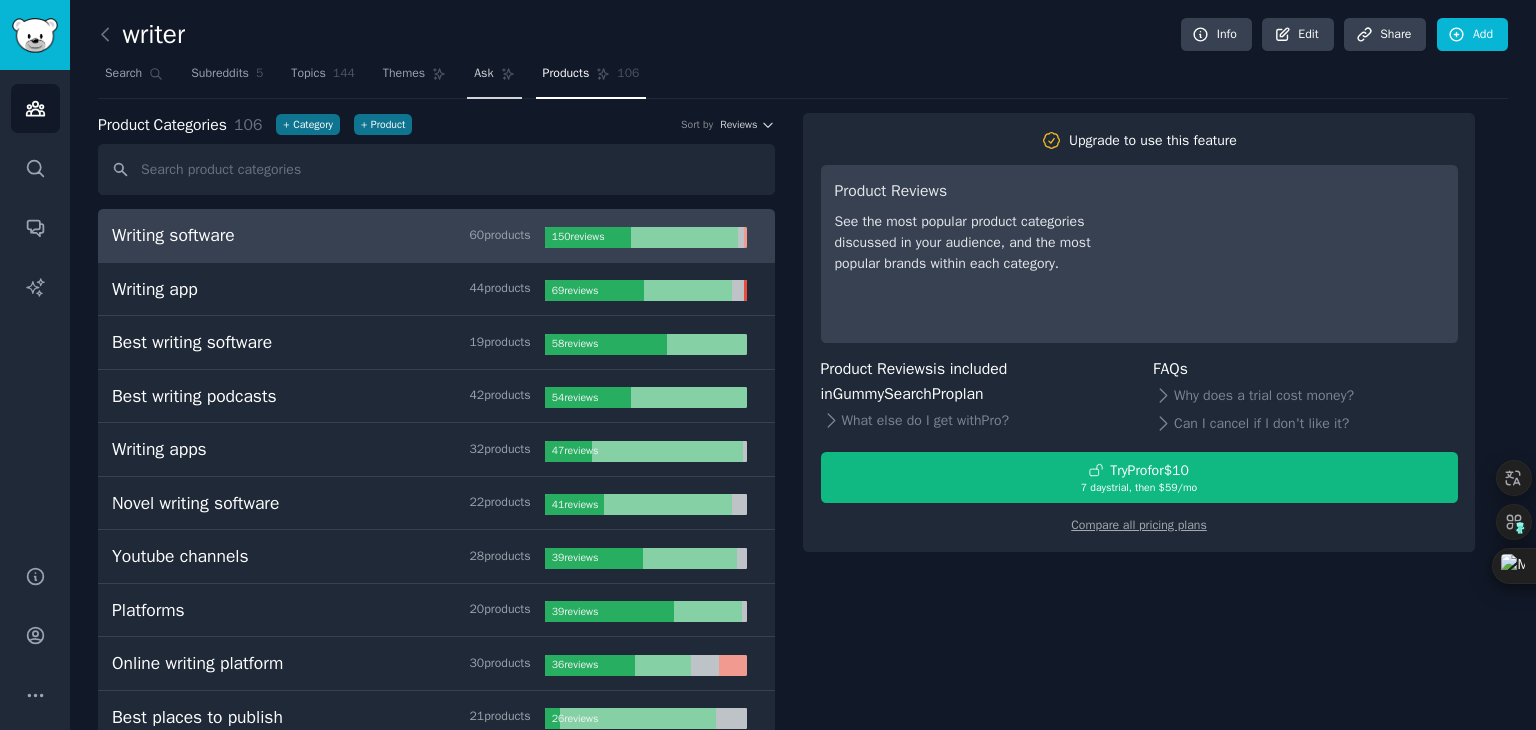 click on "Ask" at bounding box center [494, 78] 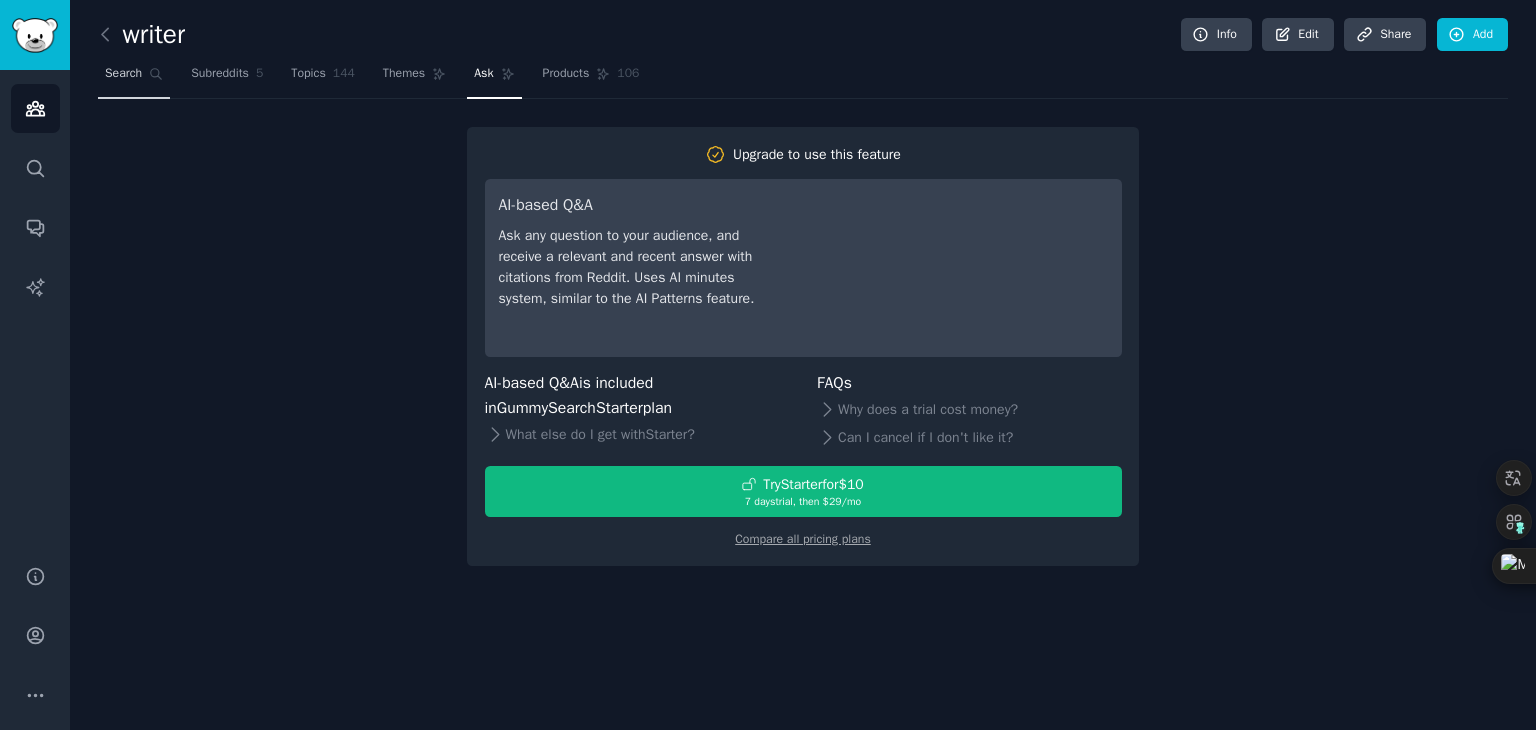 click on "Search" at bounding box center [134, 78] 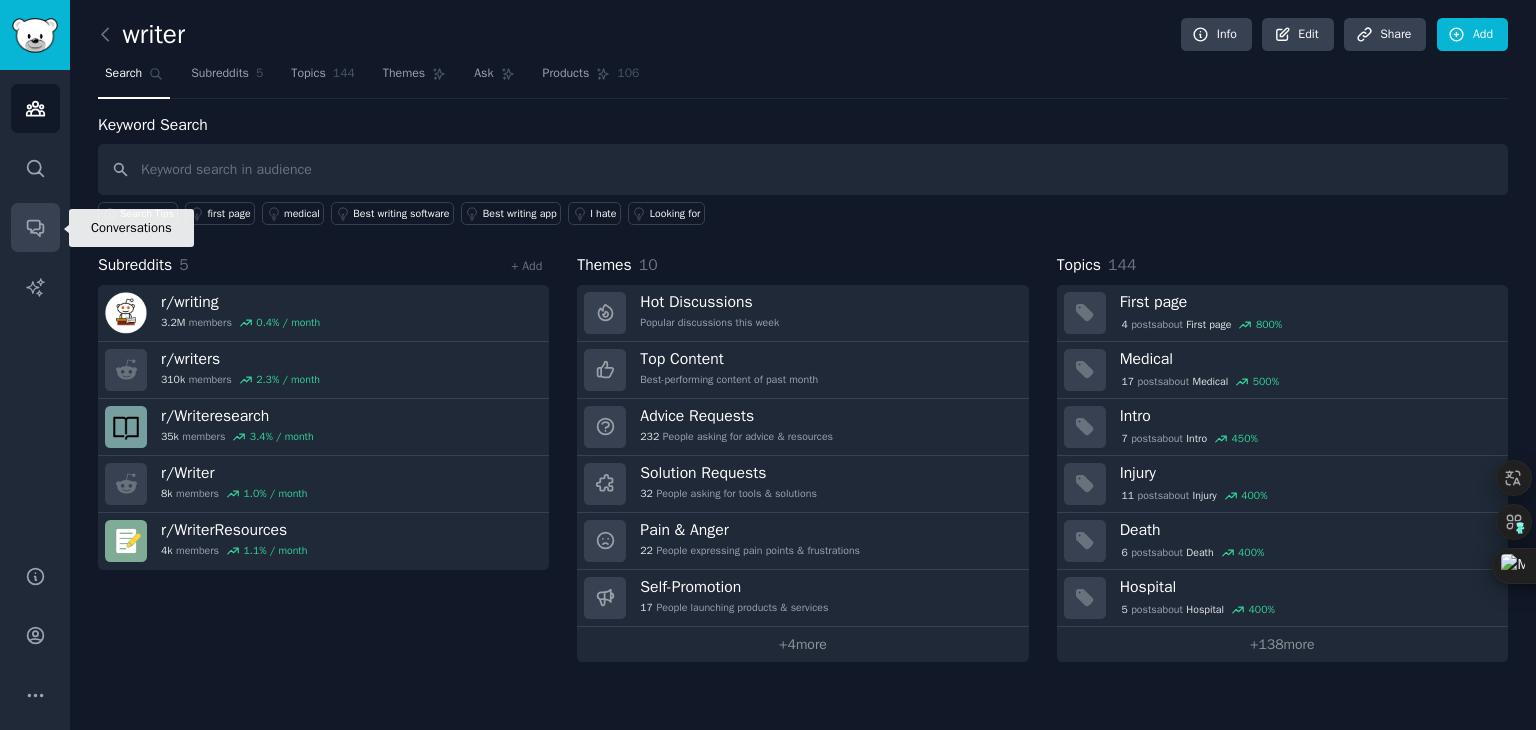 click 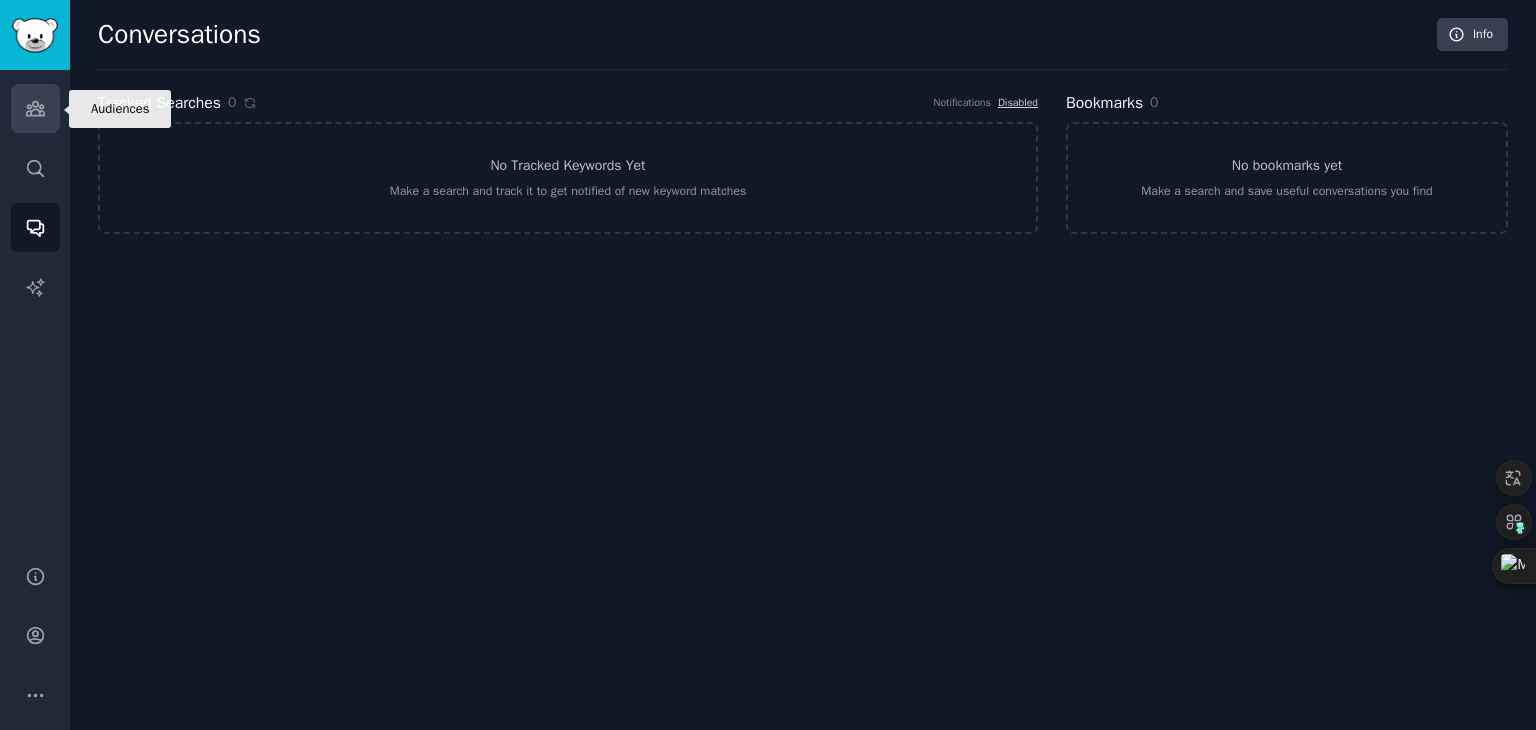 click on "Audiences" at bounding box center (35, 108) 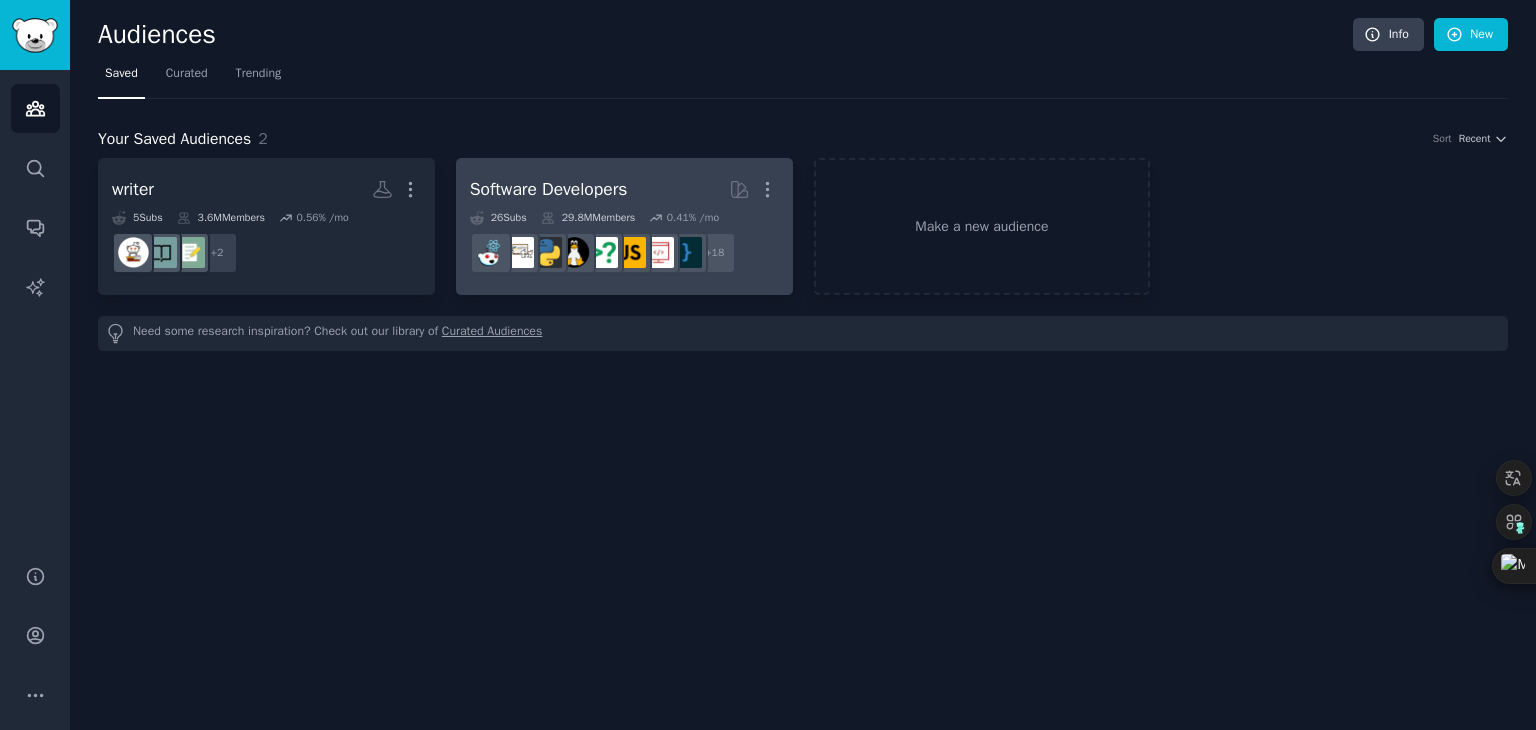 click on "Software Developers" at bounding box center (549, 189) 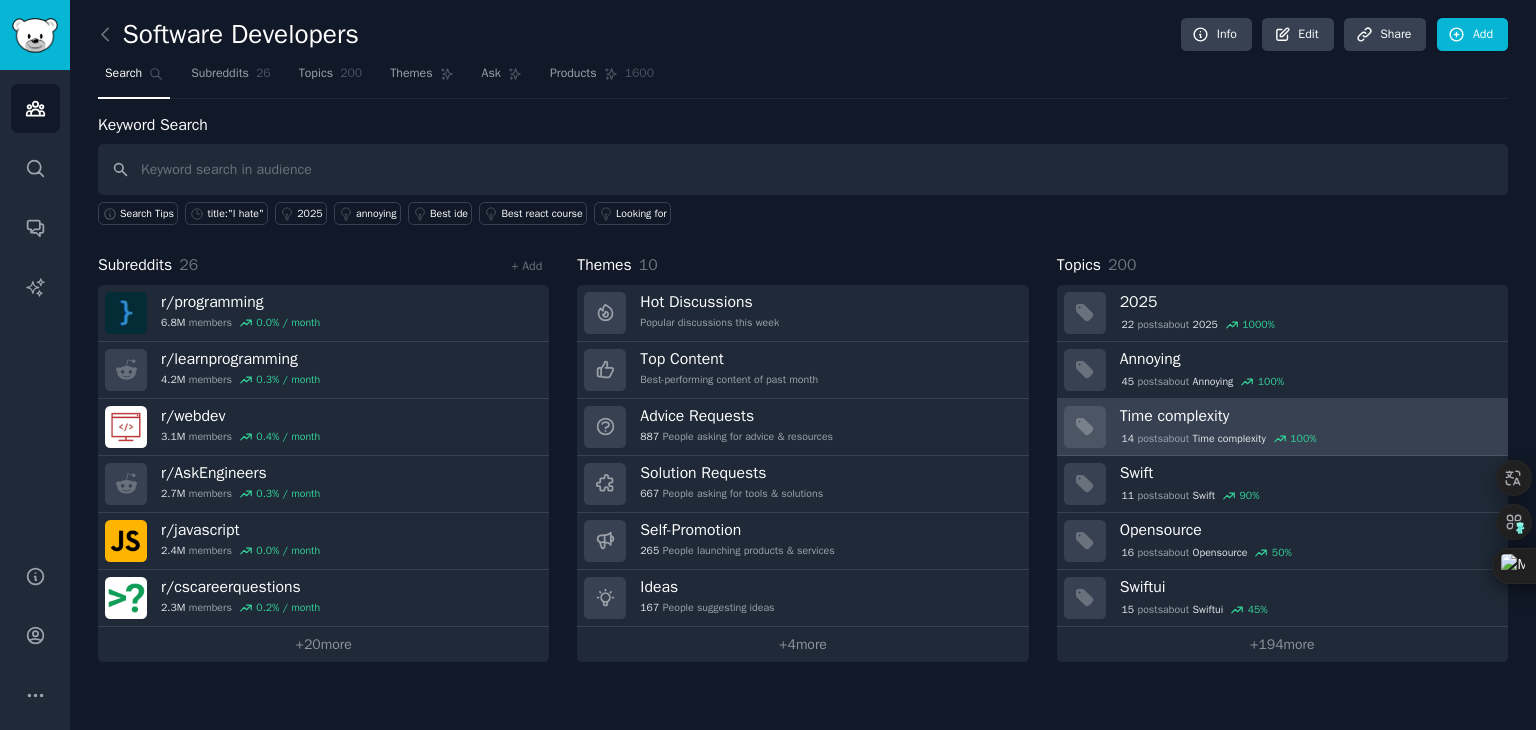 click on "Time complexity" at bounding box center [1307, 416] 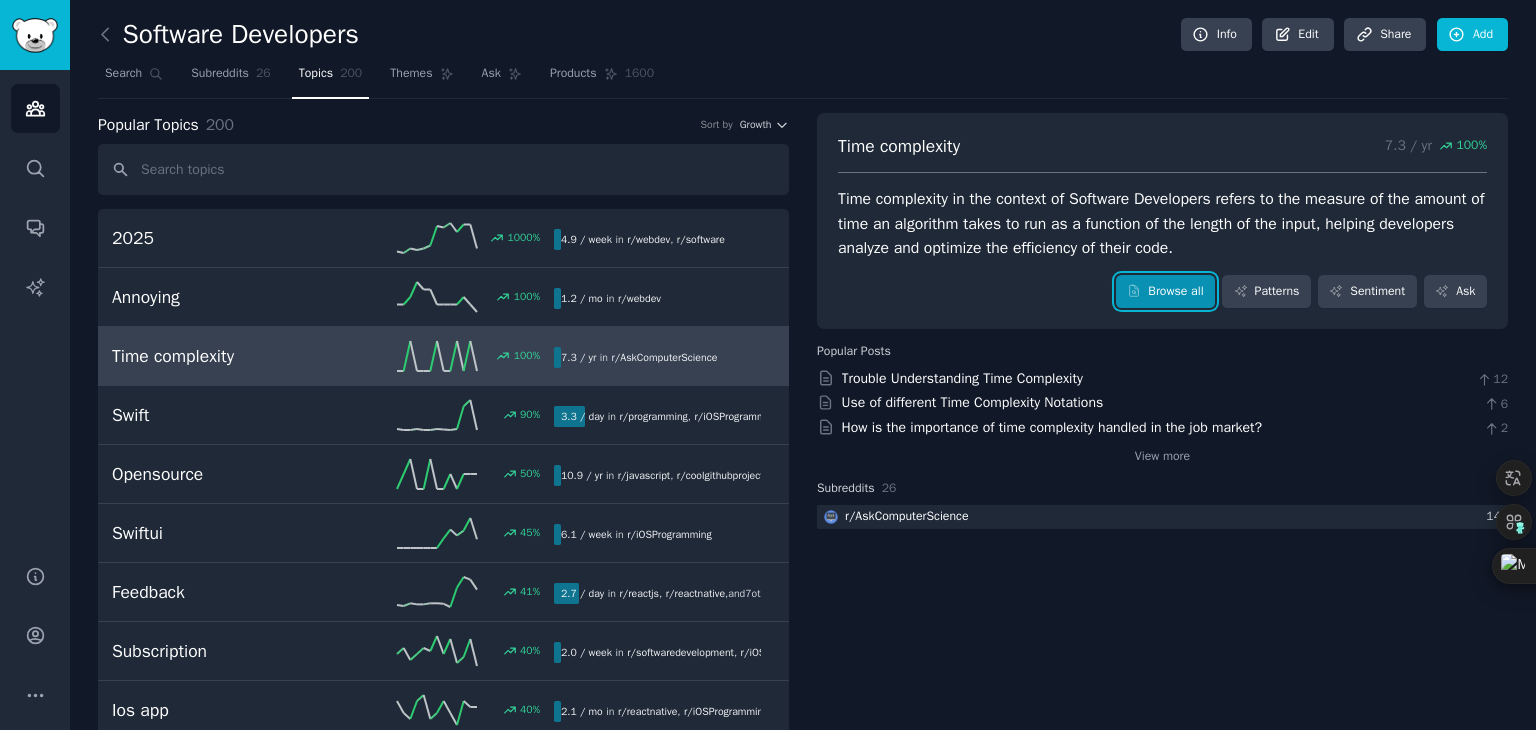 click on "Browse all" at bounding box center [1165, 292] 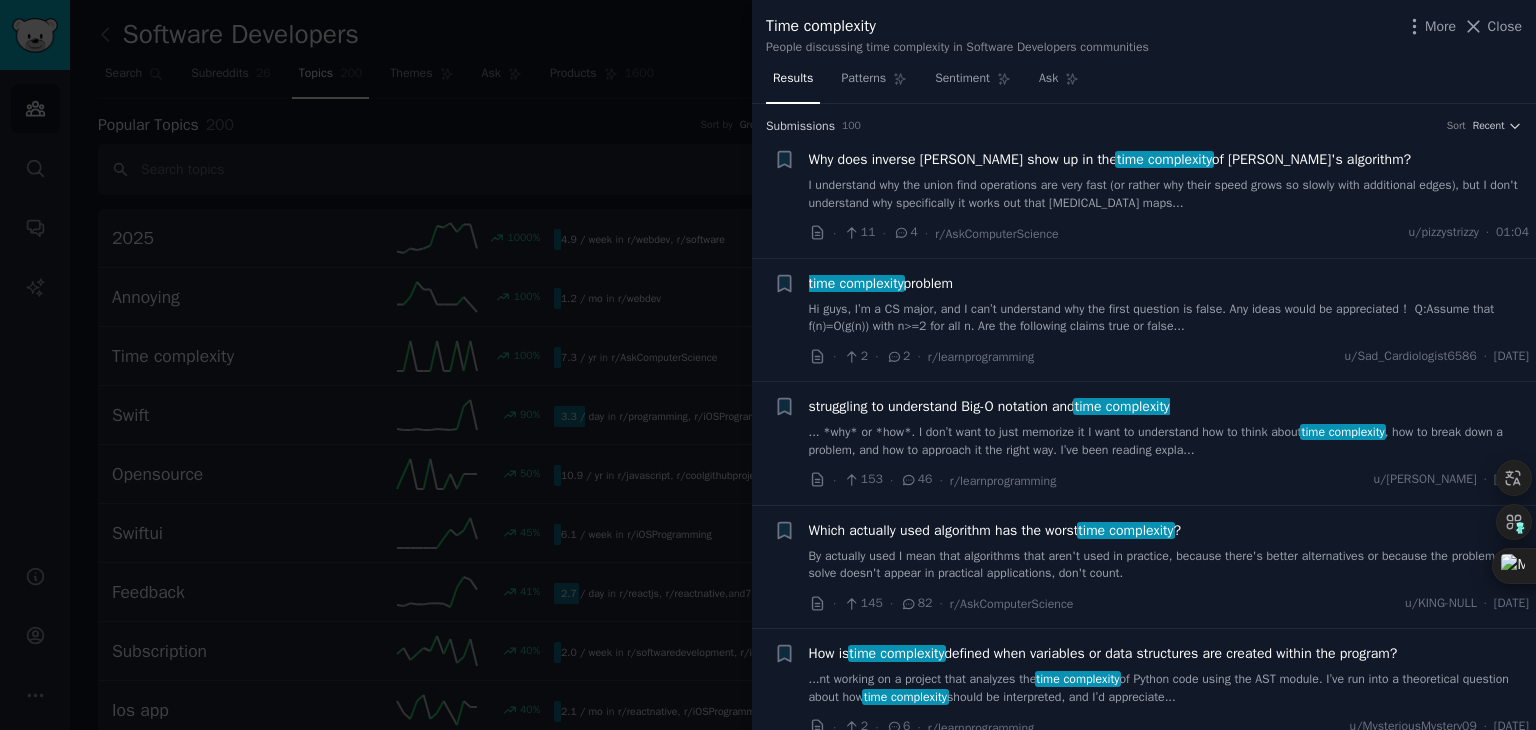 click at bounding box center [768, 365] 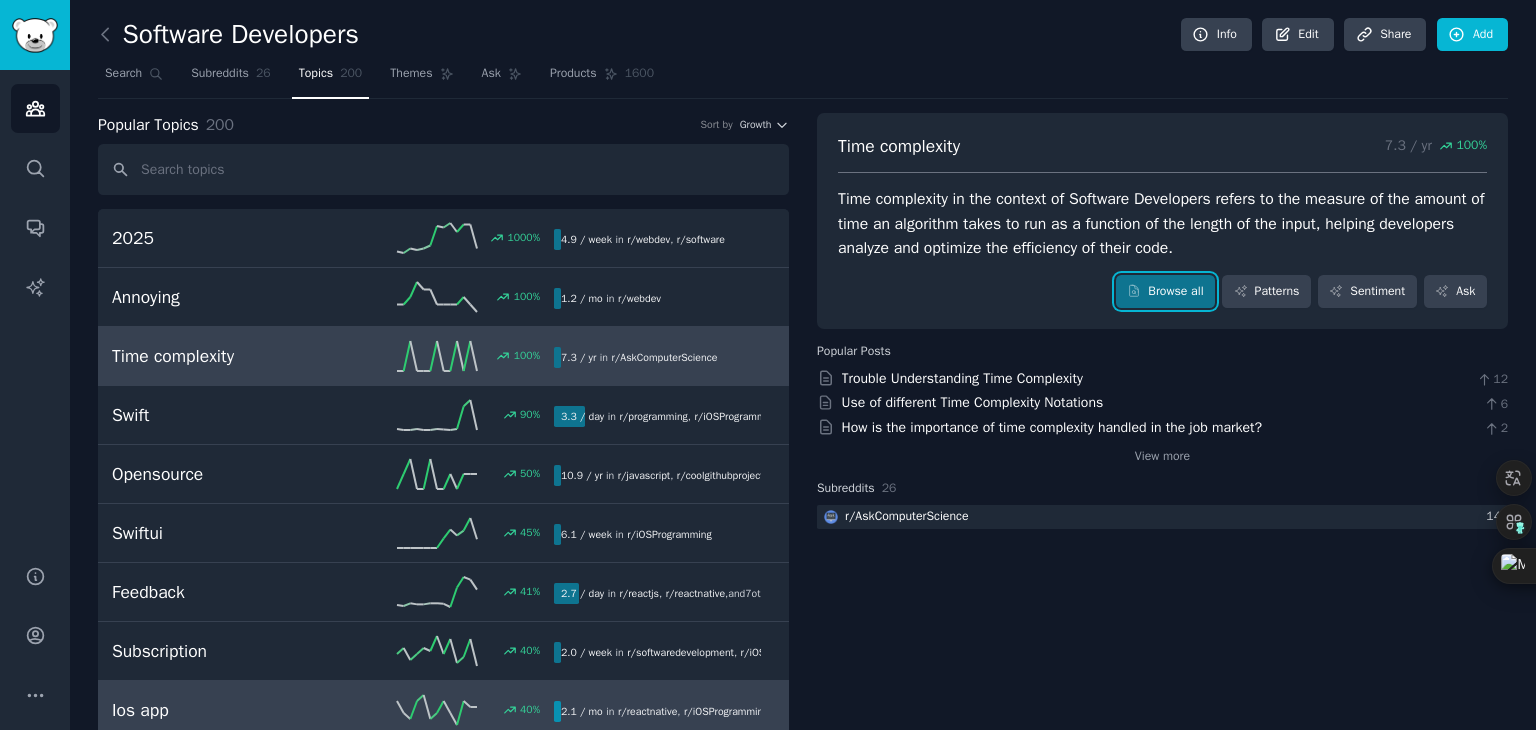 scroll, scrollTop: 100, scrollLeft: 0, axis: vertical 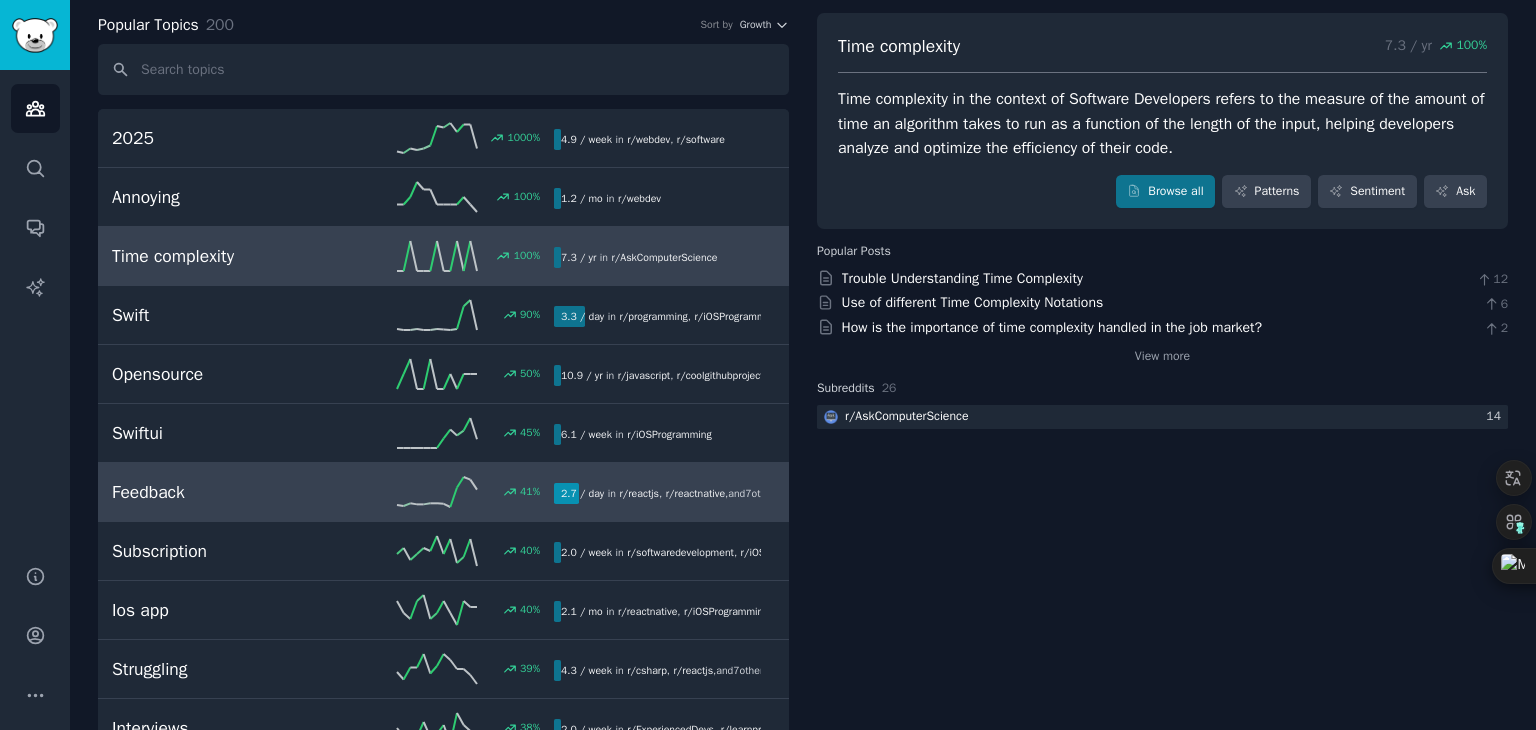 click on "41 %" at bounding box center (443, 492) 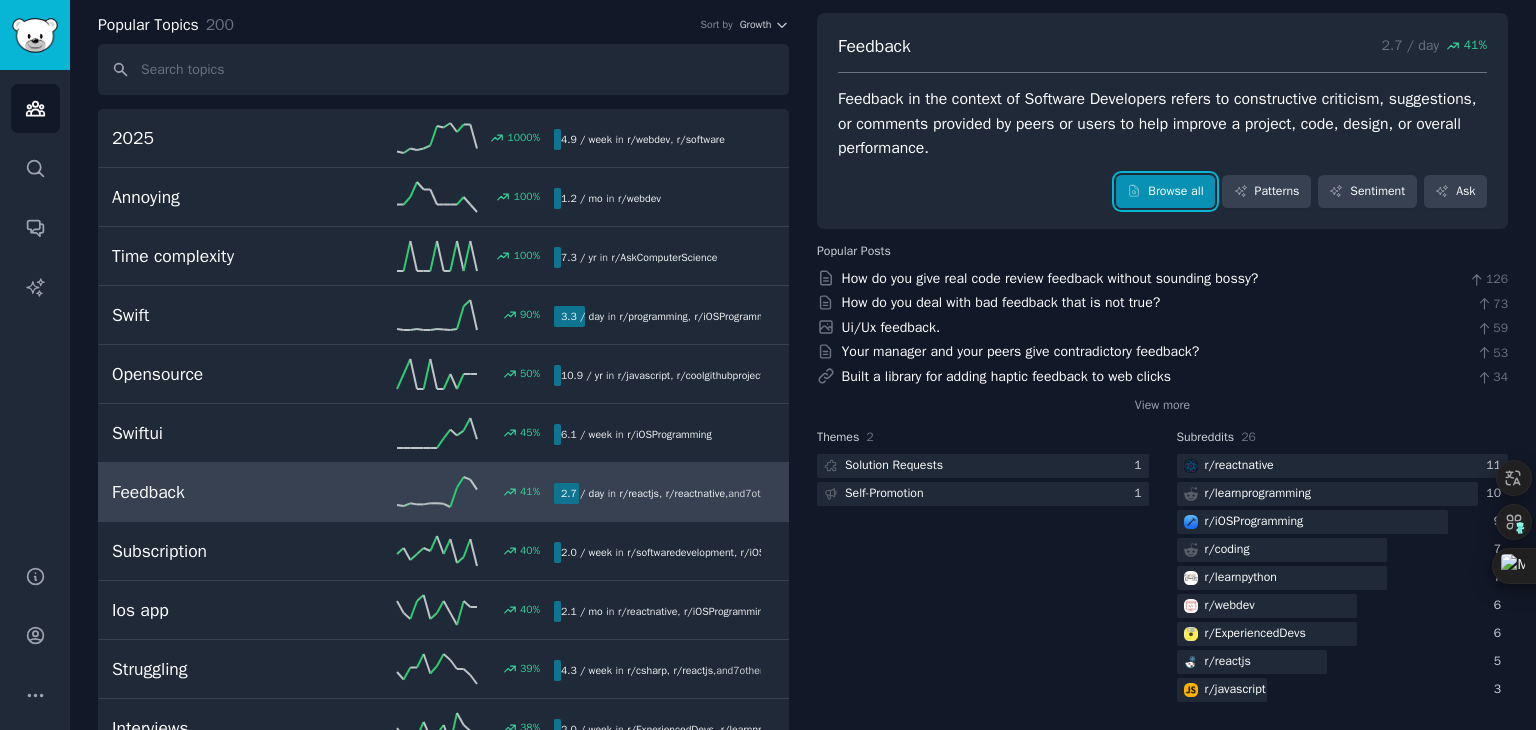 click on "Browse all" at bounding box center (1165, 192) 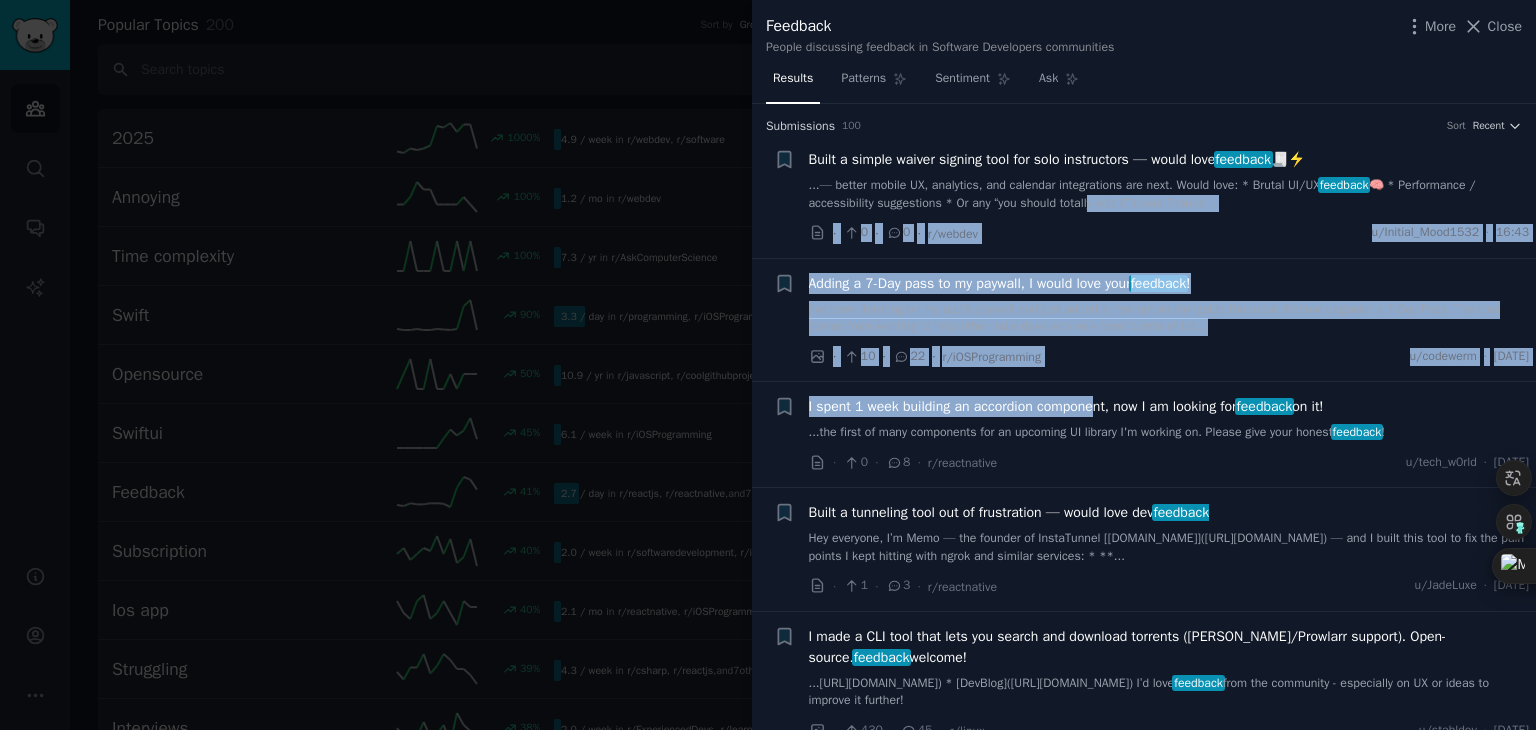 drag, startPoint x: 1114, startPoint y: 381, endPoint x: 1077, endPoint y: 207, distance: 177.89041 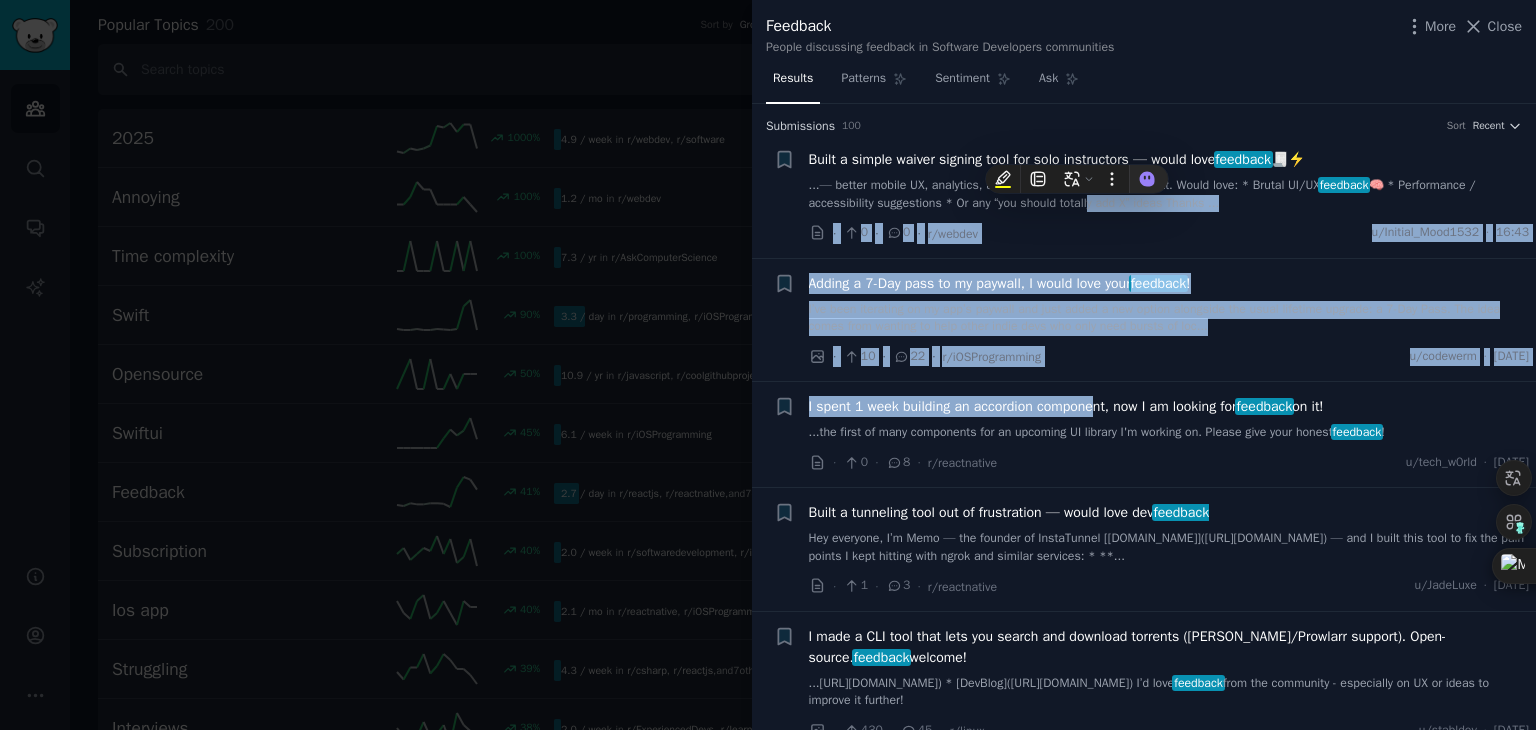 click on "Bookmark this conversation + Built a simple waiver signing tool for solo instructors — would love  feedback  🧾⚡ ...— better mobile UX, analytics, and calendar integrations are next.
Would love:
* Brutal UI/UX  feedback  🧠
* Performance / accessibility suggestions
* Or any “you should totally add X” ideas
Thanks ... · 0 · 0 · r/webdev u/Initial_Mood1532 · 16:43" at bounding box center [1144, 196] 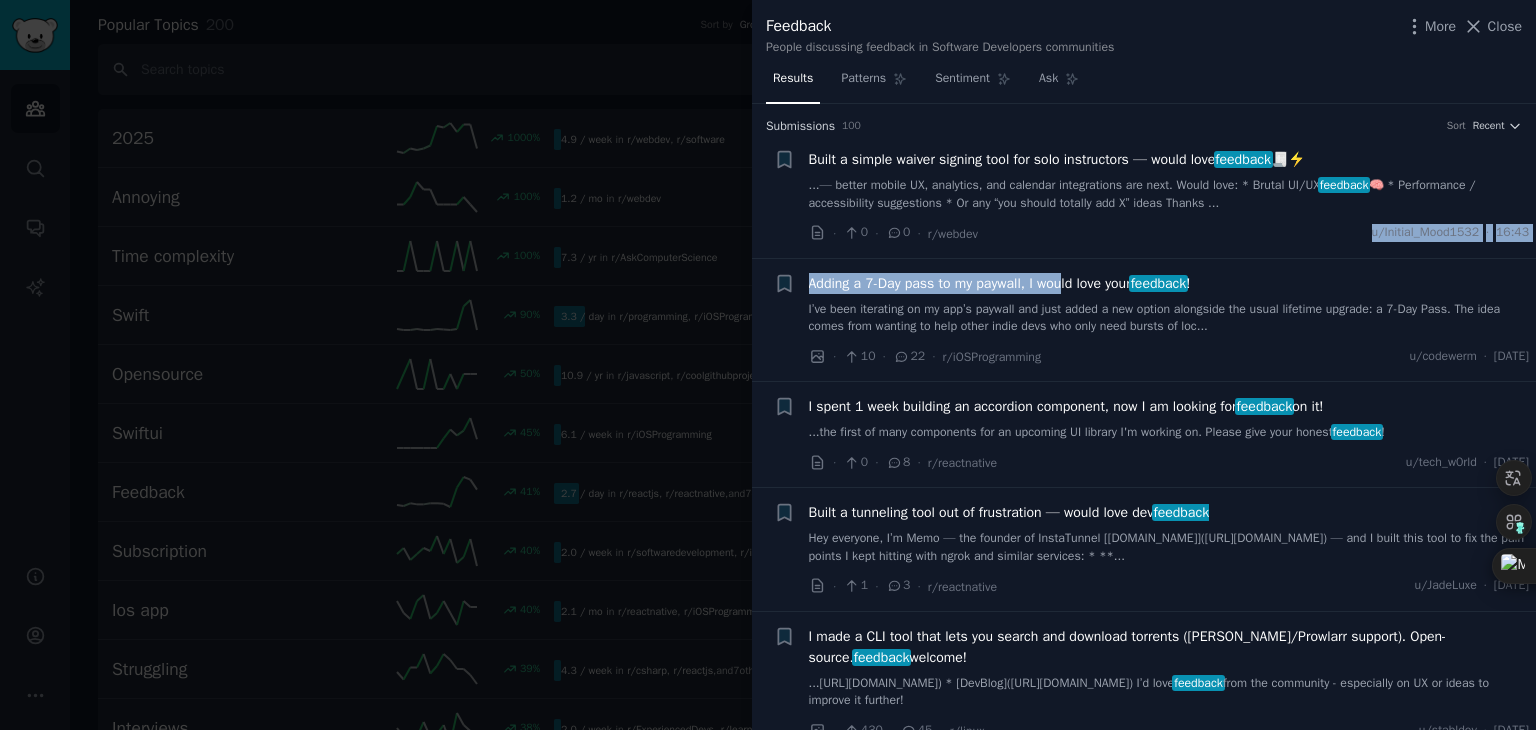 drag, startPoint x: 1066, startPoint y: 230, endPoint x: 1081, endPoint y: 272, distance: 44.598206 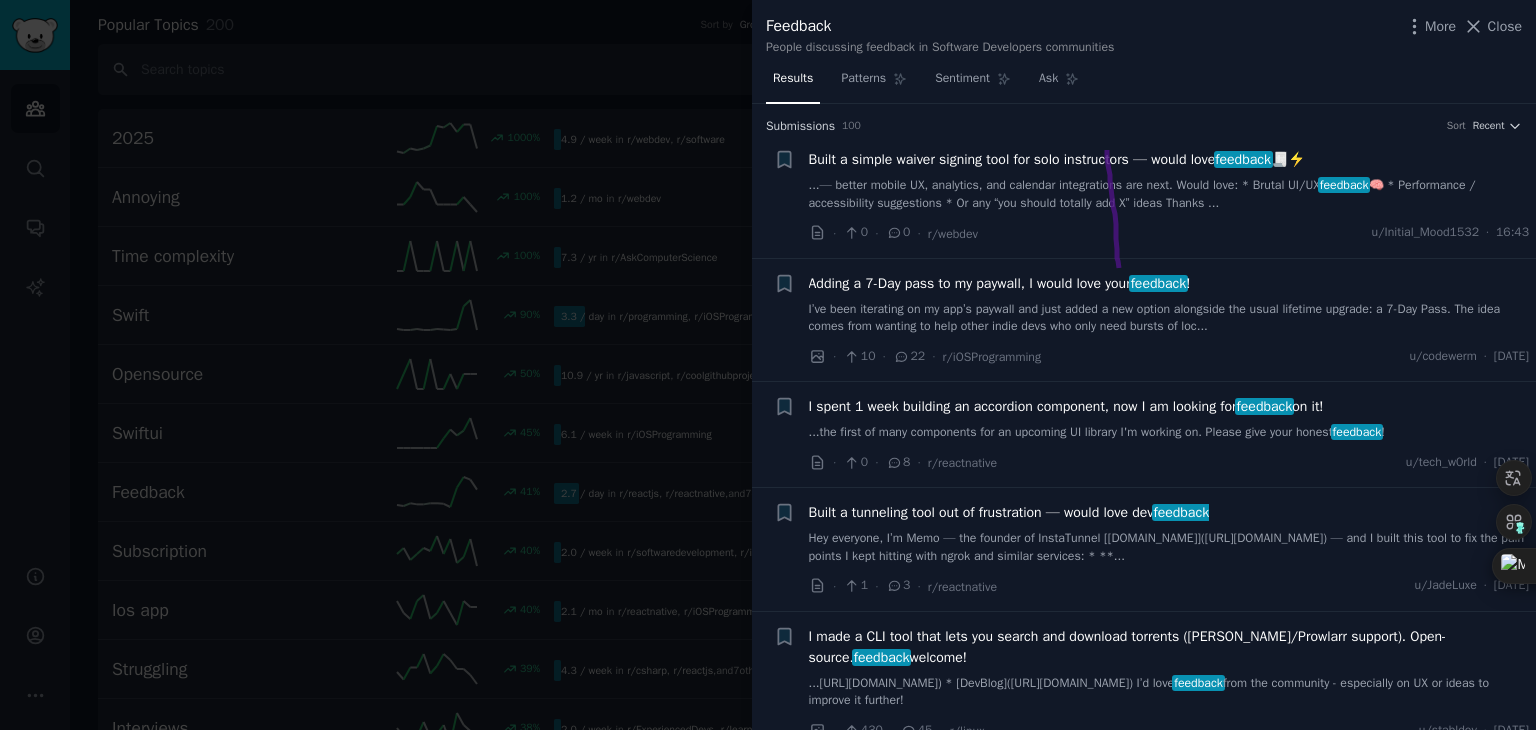 drag, startPoint x: 1107, startPoint y: 150, endPoint x: 1113, endPoint y: 177, distance: 27.658634 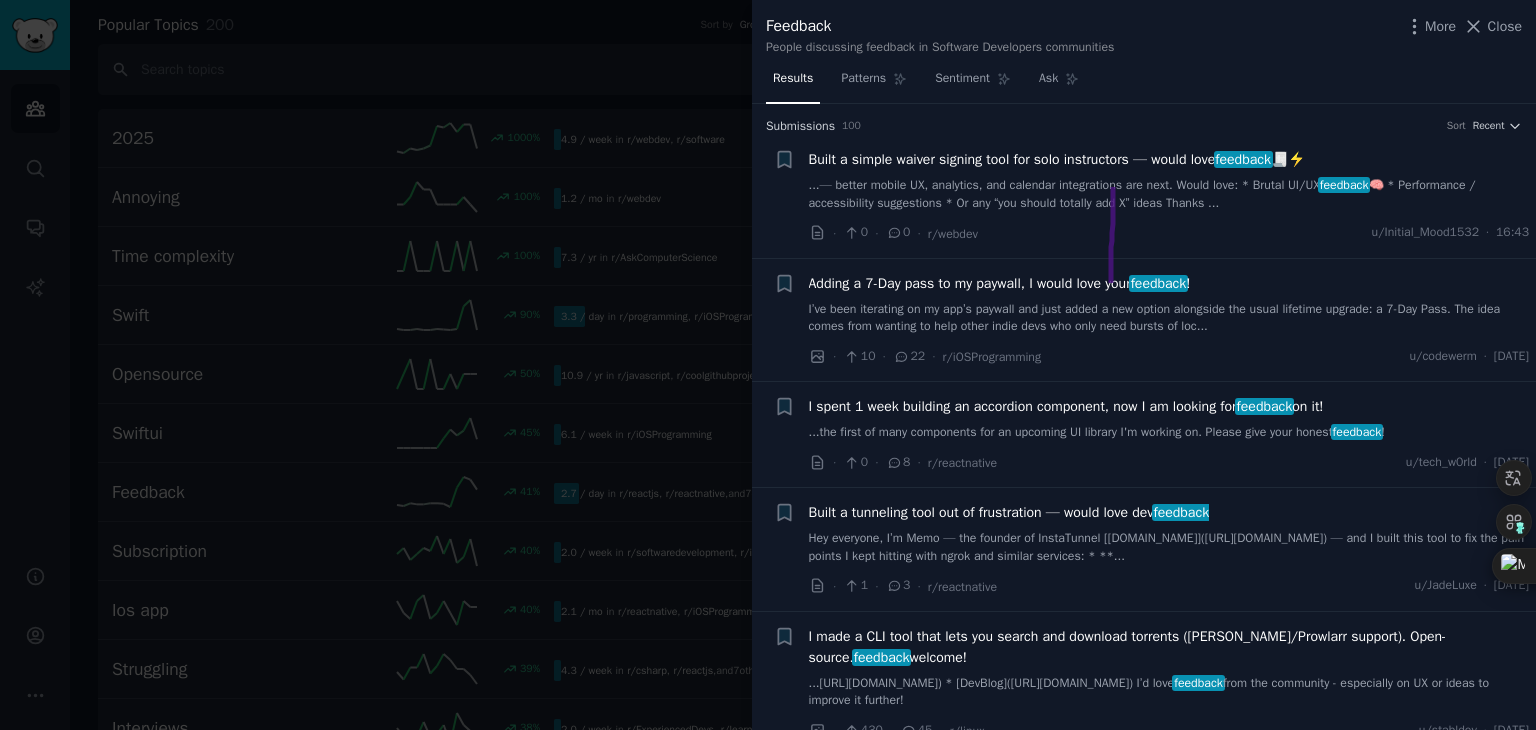 drag, startPoint x: 1113, startPoint y: 177, endPoint x: 1132, endPoint y: 368, distance: 191.9427 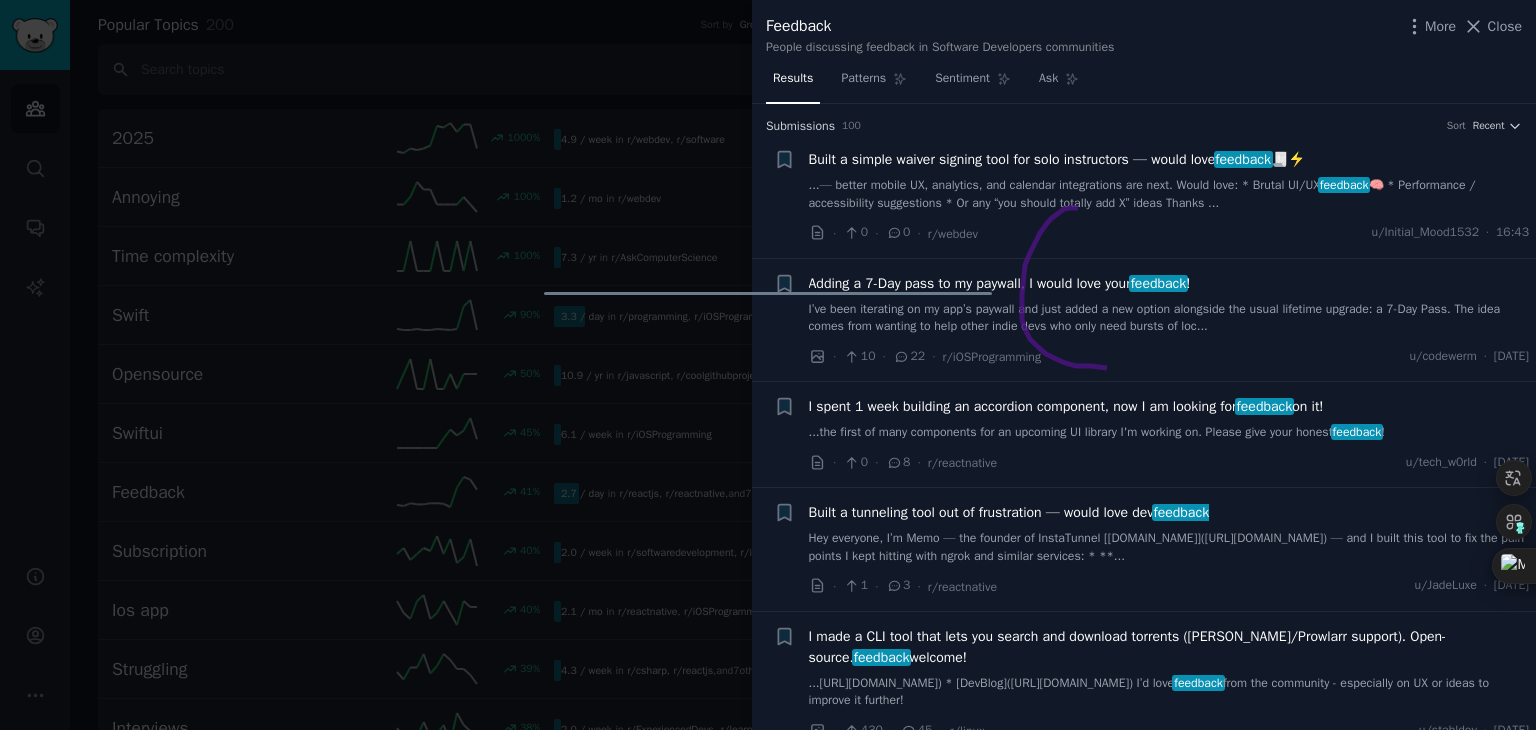 drag, startPoint x: 1082, startPoint y: 208, endPoint x: 951, endPoint y: 282, distance: 150.45598 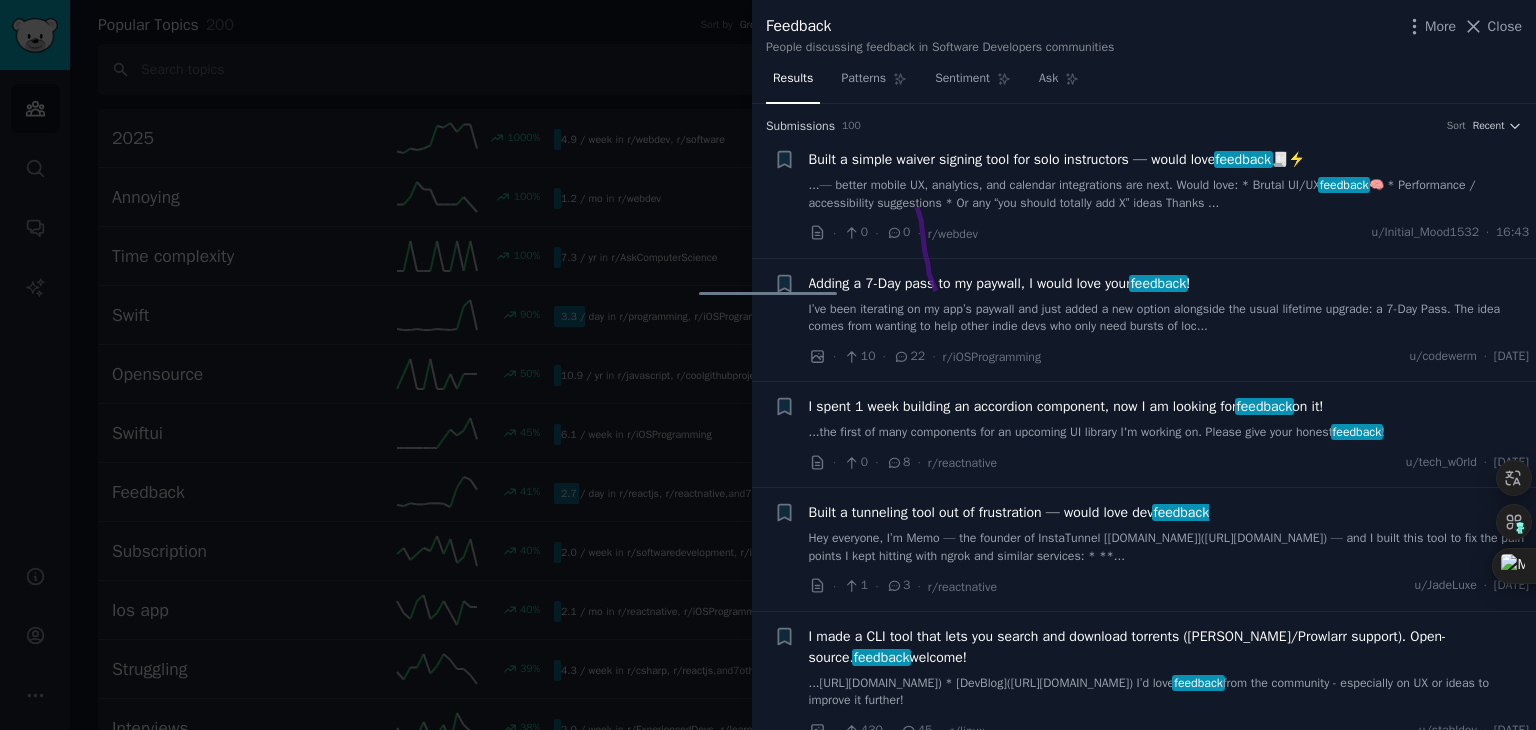 drag, startPoint x: 917, startPoint y: 207, endPoint x: 1309, endPoint y: 165, distance: 394.2436 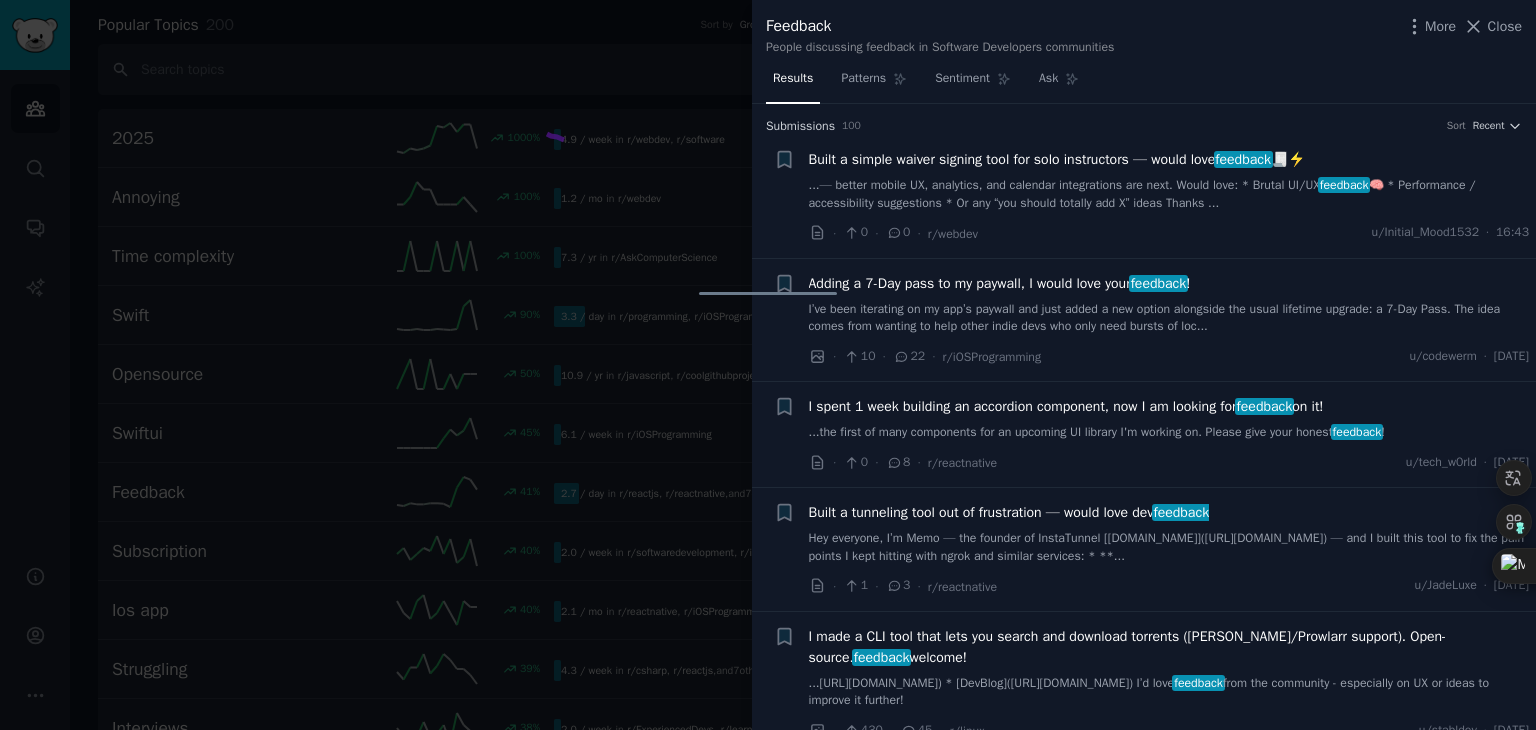 drag, startPoint x: 547, startPoint y: 134, endPoint x: 741, endPoint y: 317, distance: 266.69272 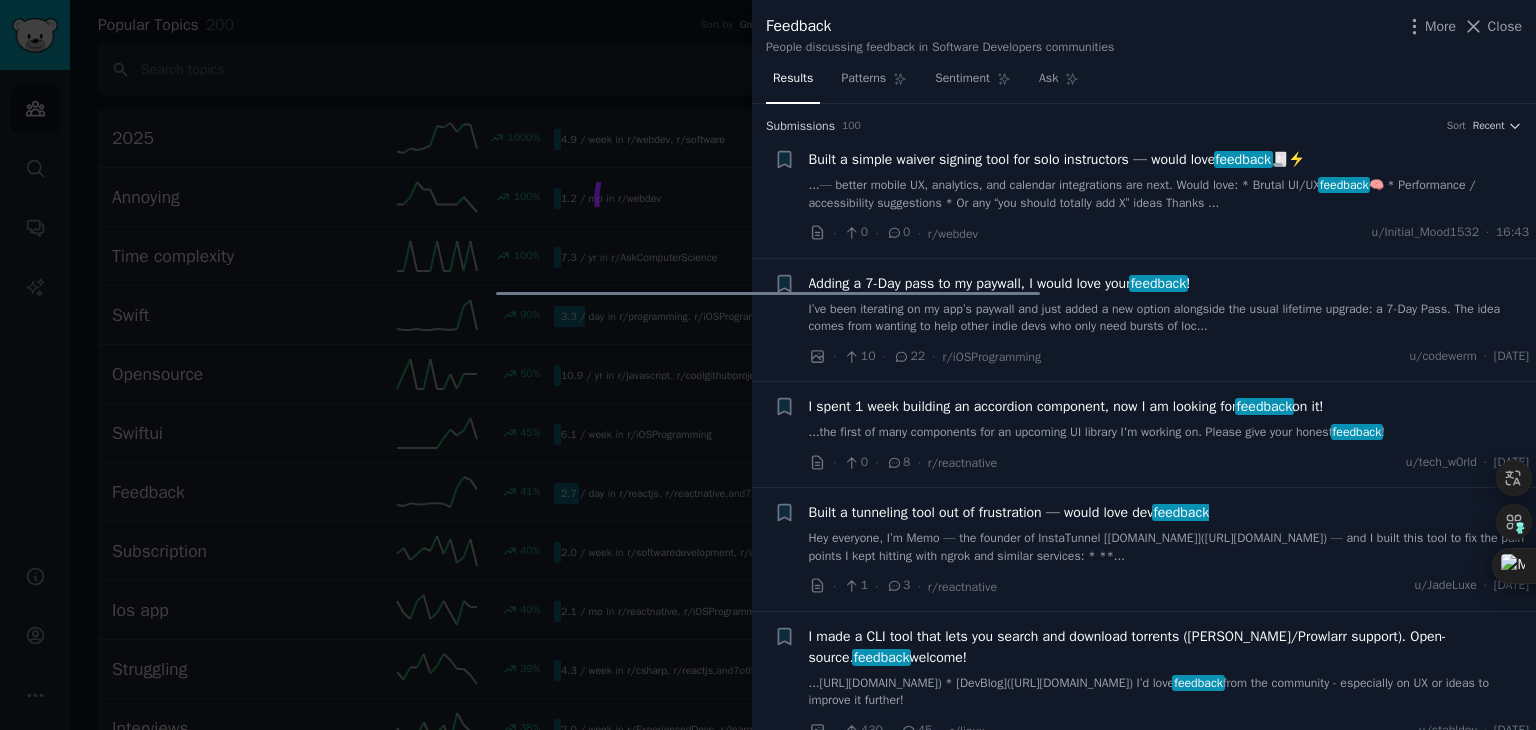 drag, startPoint x: 600, startPoint y: 169, endPoint x: 617, endPoint y: 291, distance: 123.178734 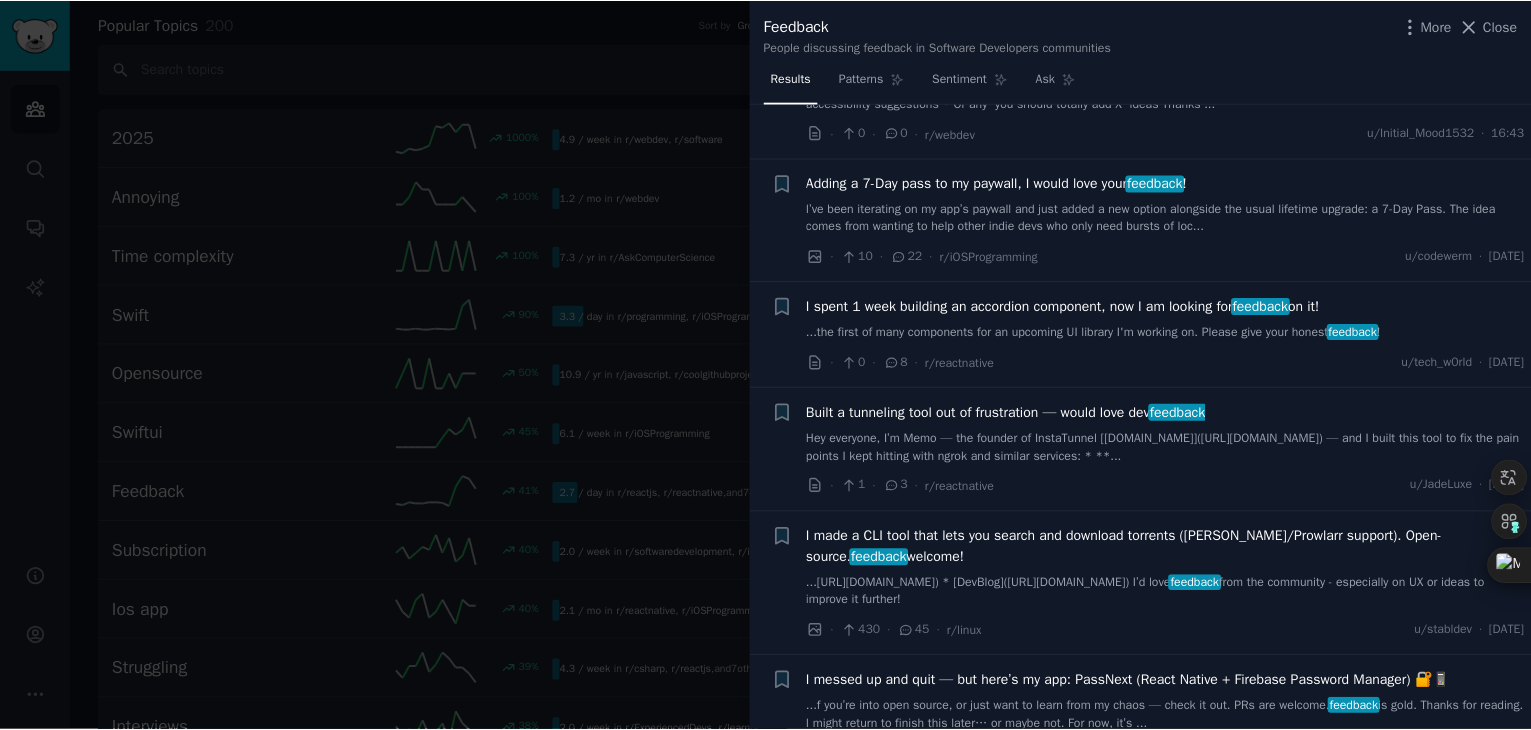 scroll, scrollTop: 0, scrollLeft: 0, axis: both 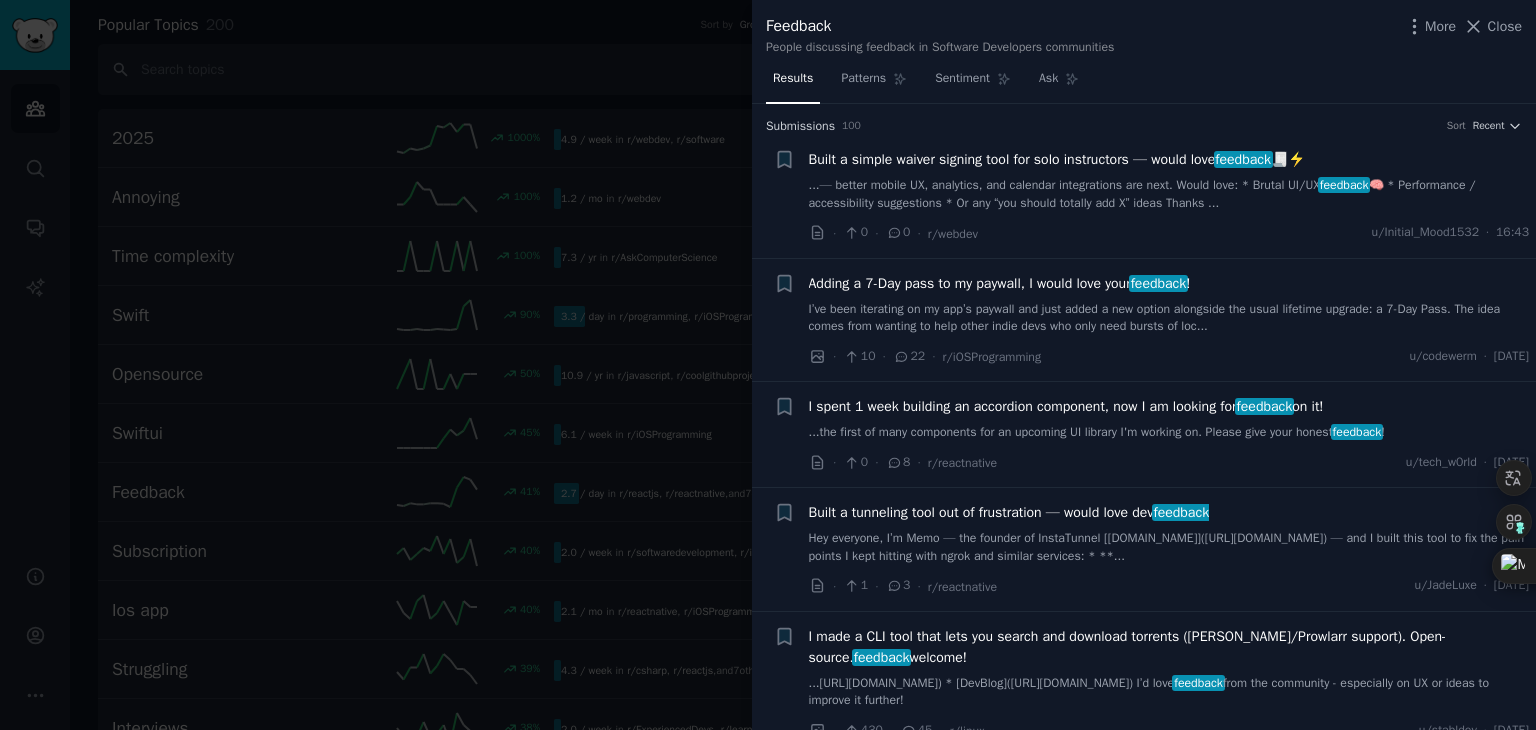 click at bounding box center (768, 365) 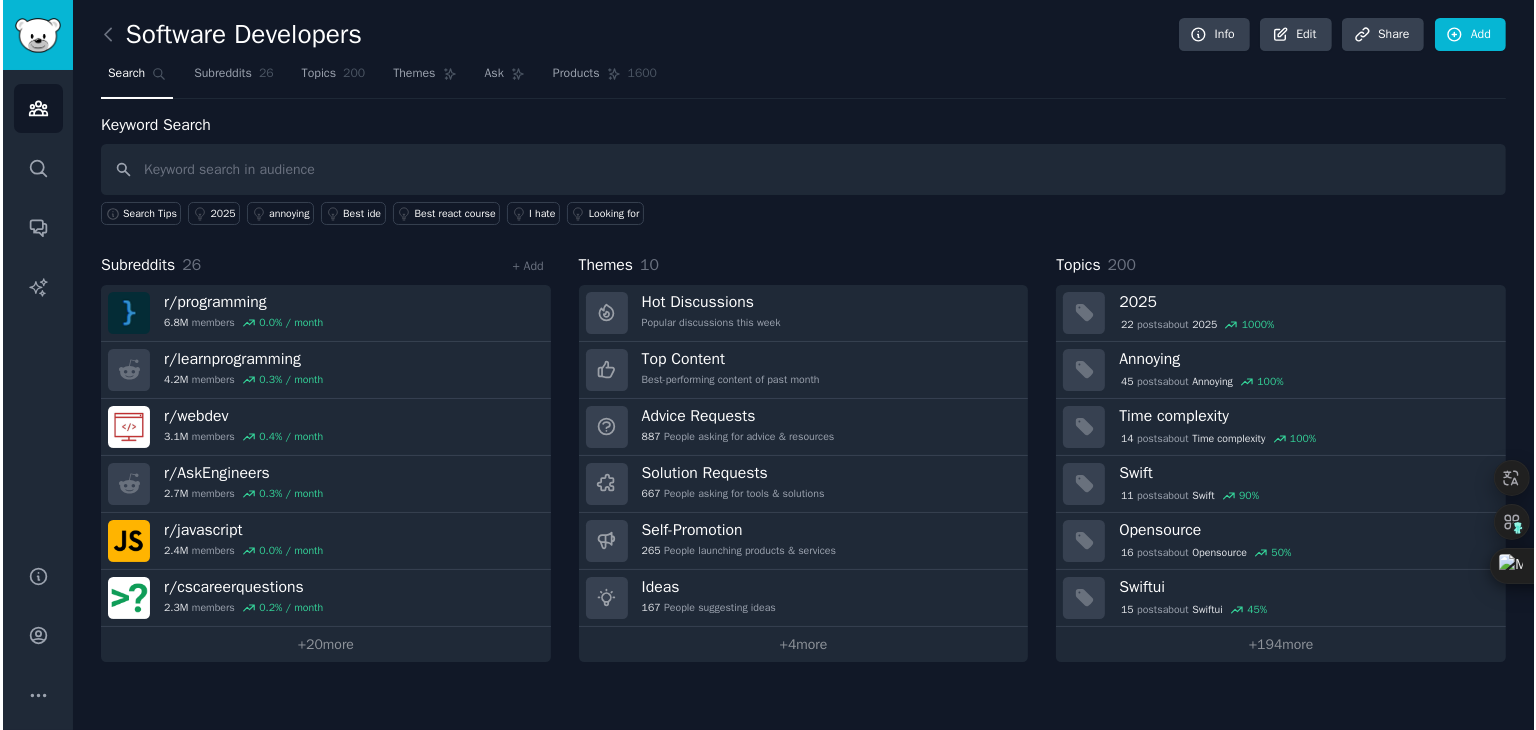 scroll, scrollTop: 0, scrollLeft: 0, axis: both 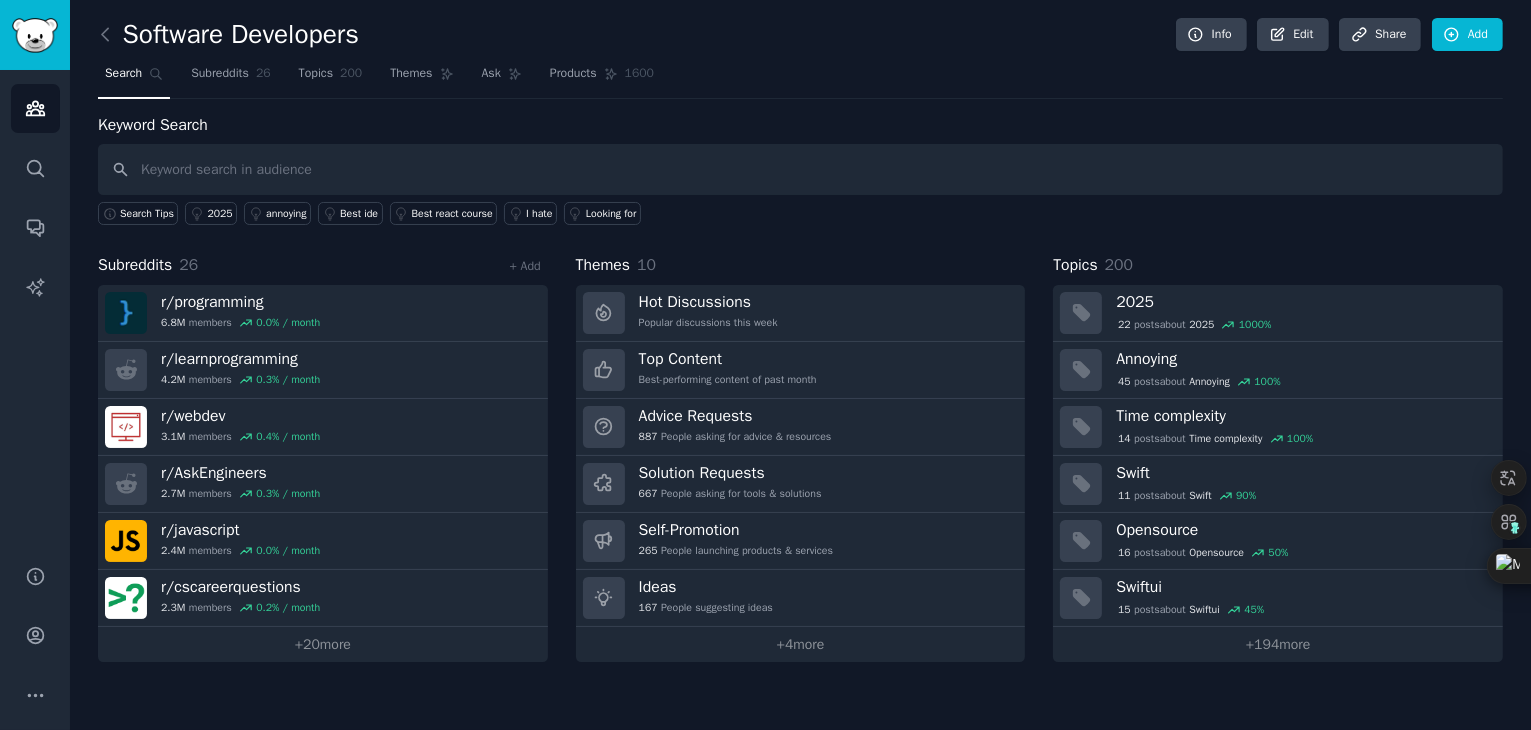 click at bounding box center (800, 169) 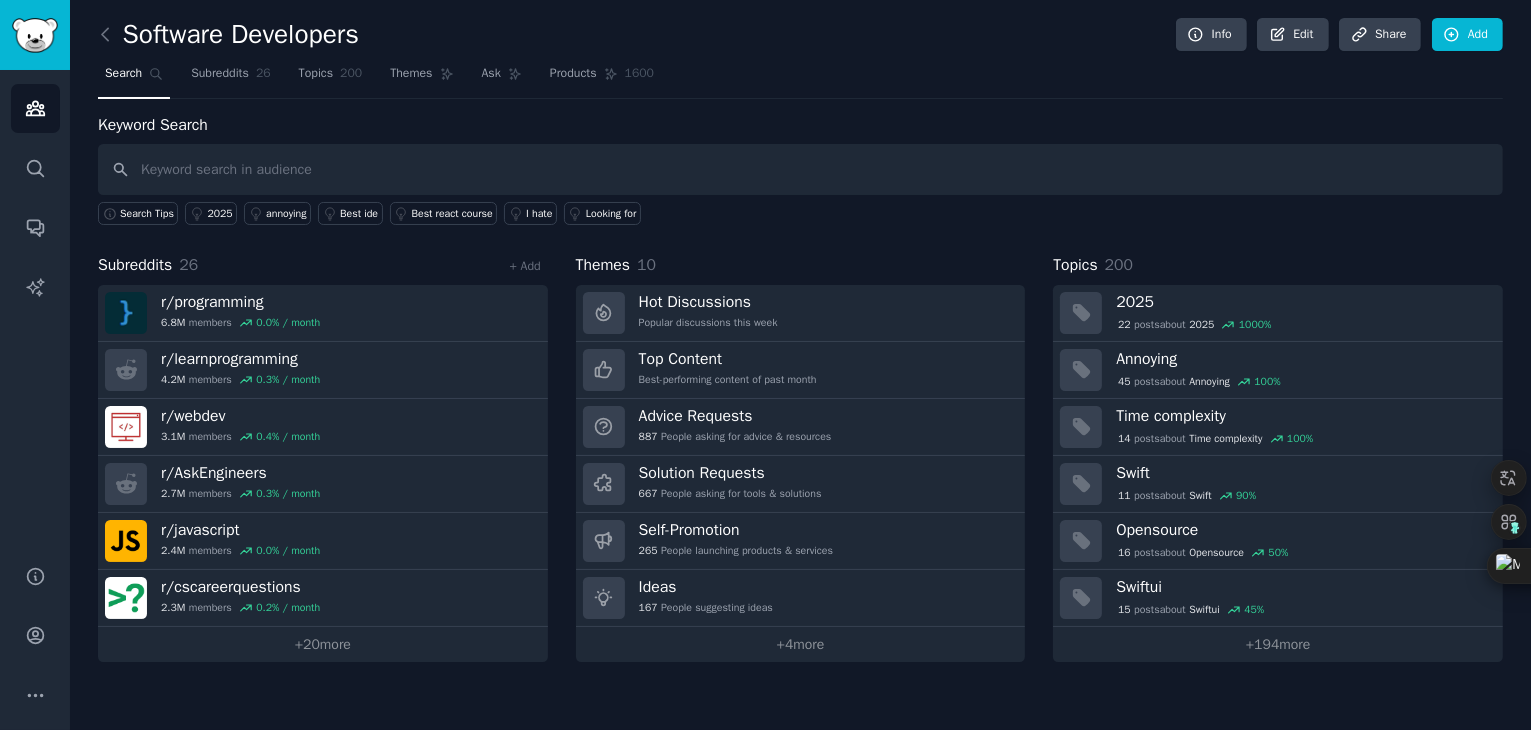 click at bounding box center (110, 35) 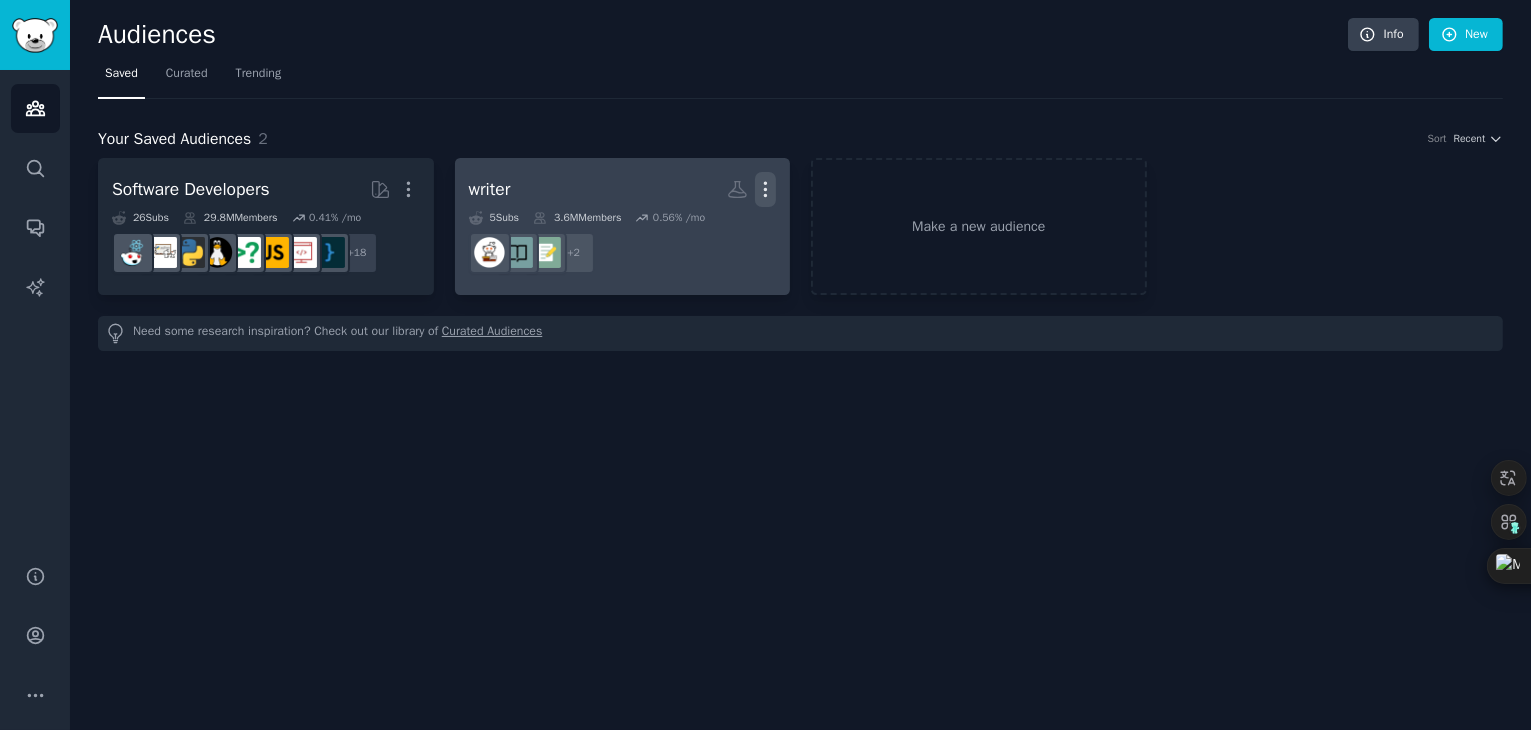 click 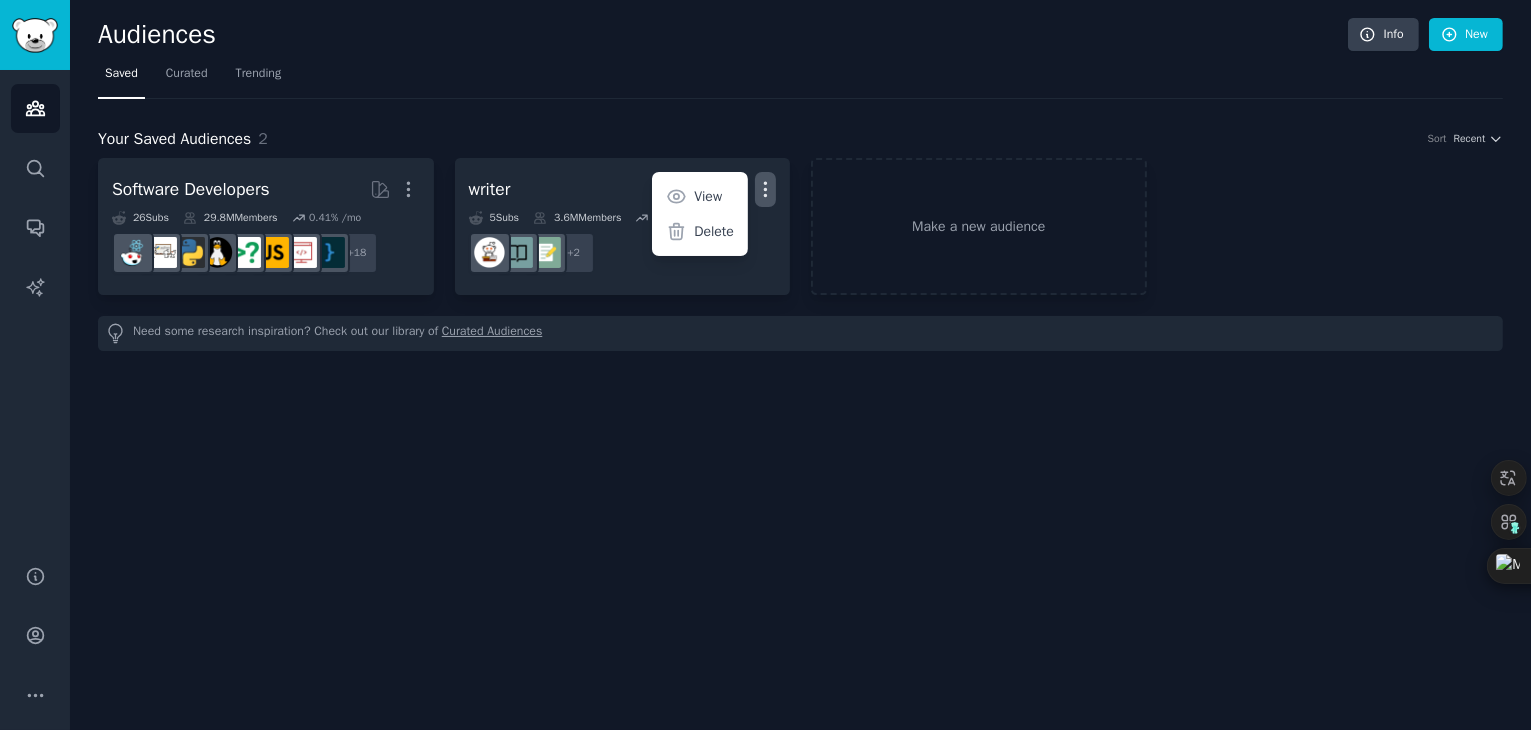 click on "Saved Curated Trending" at bounding box center [800, 78] 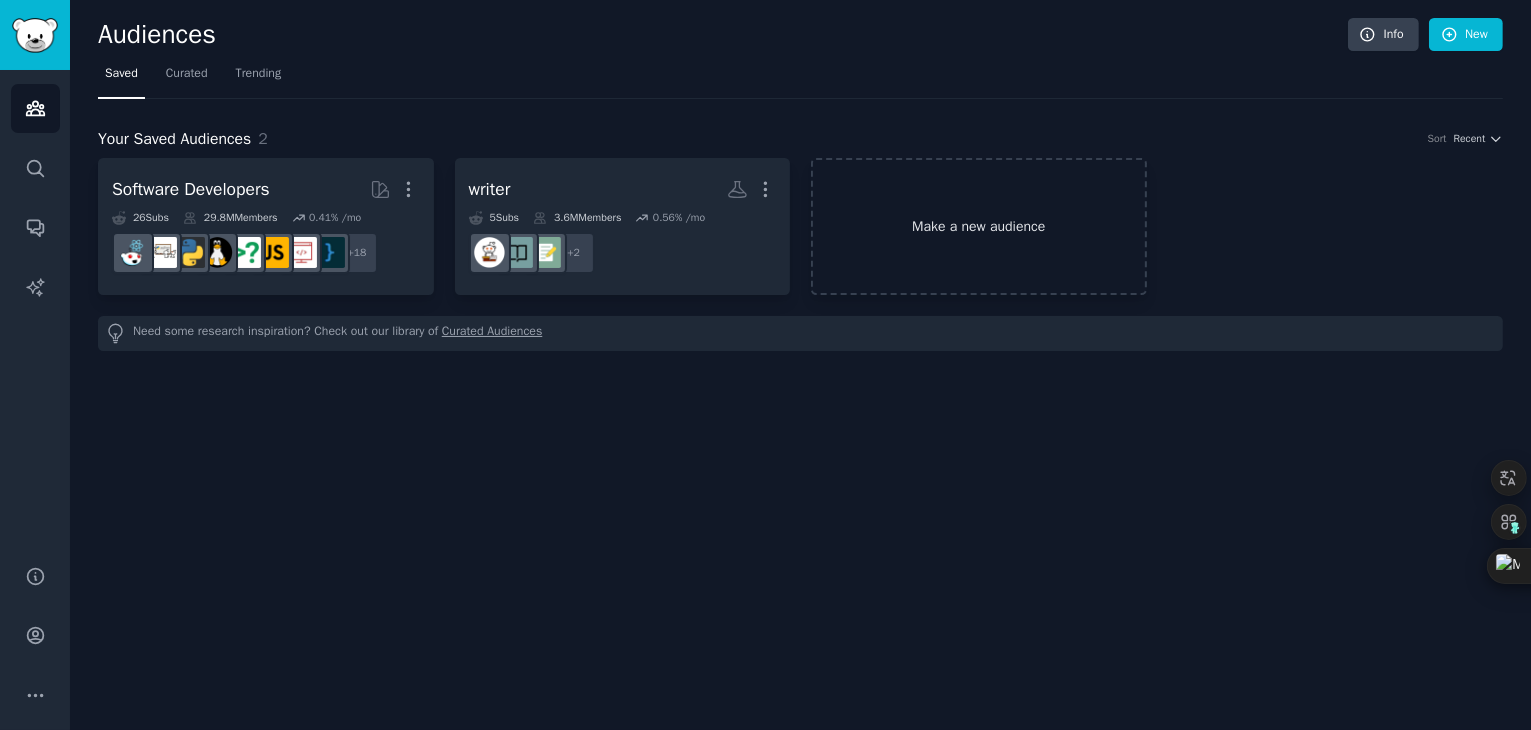 click on "Make a new audience" at bounding box center (979, 226) 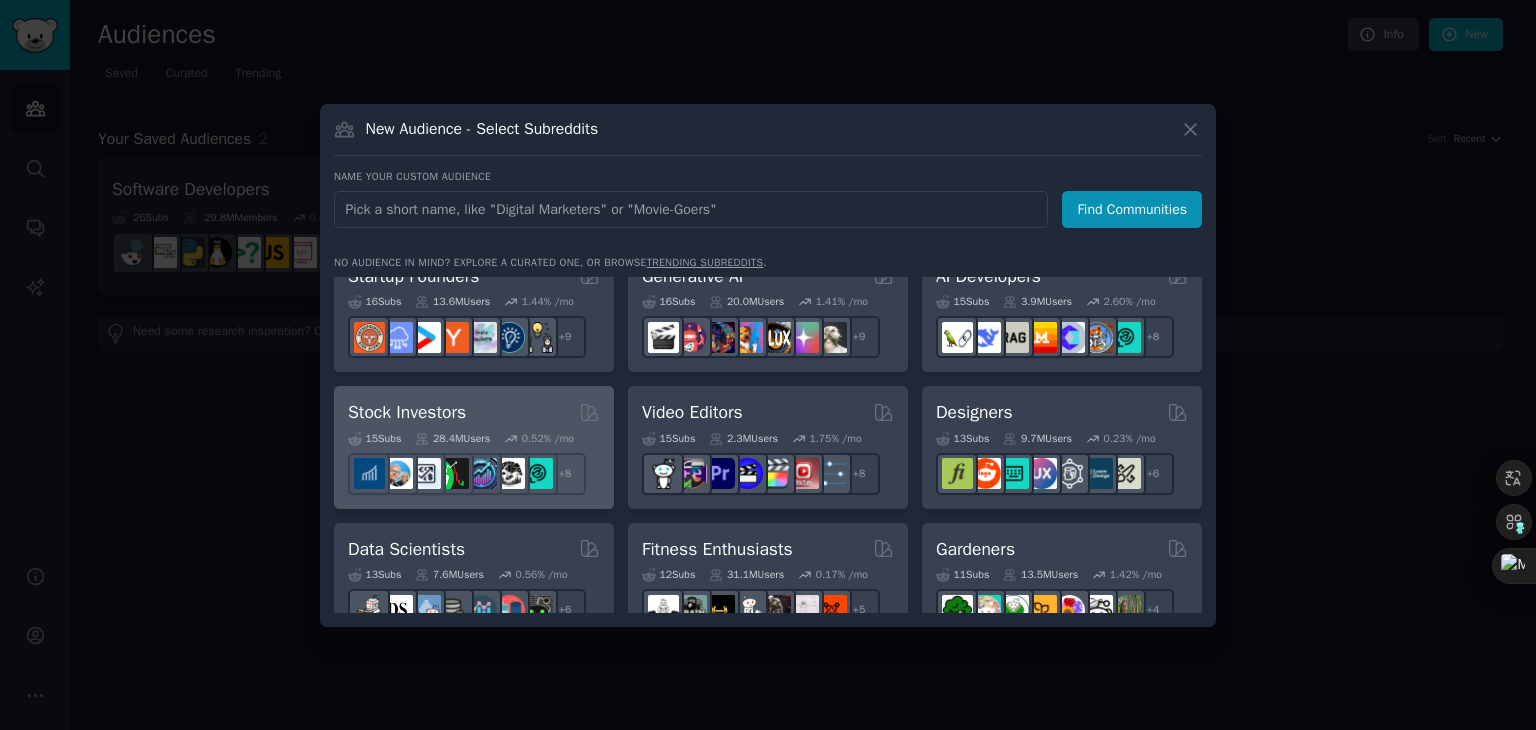 scroll, scrollTop: 200, scrollLeft: 0, axis: vertical 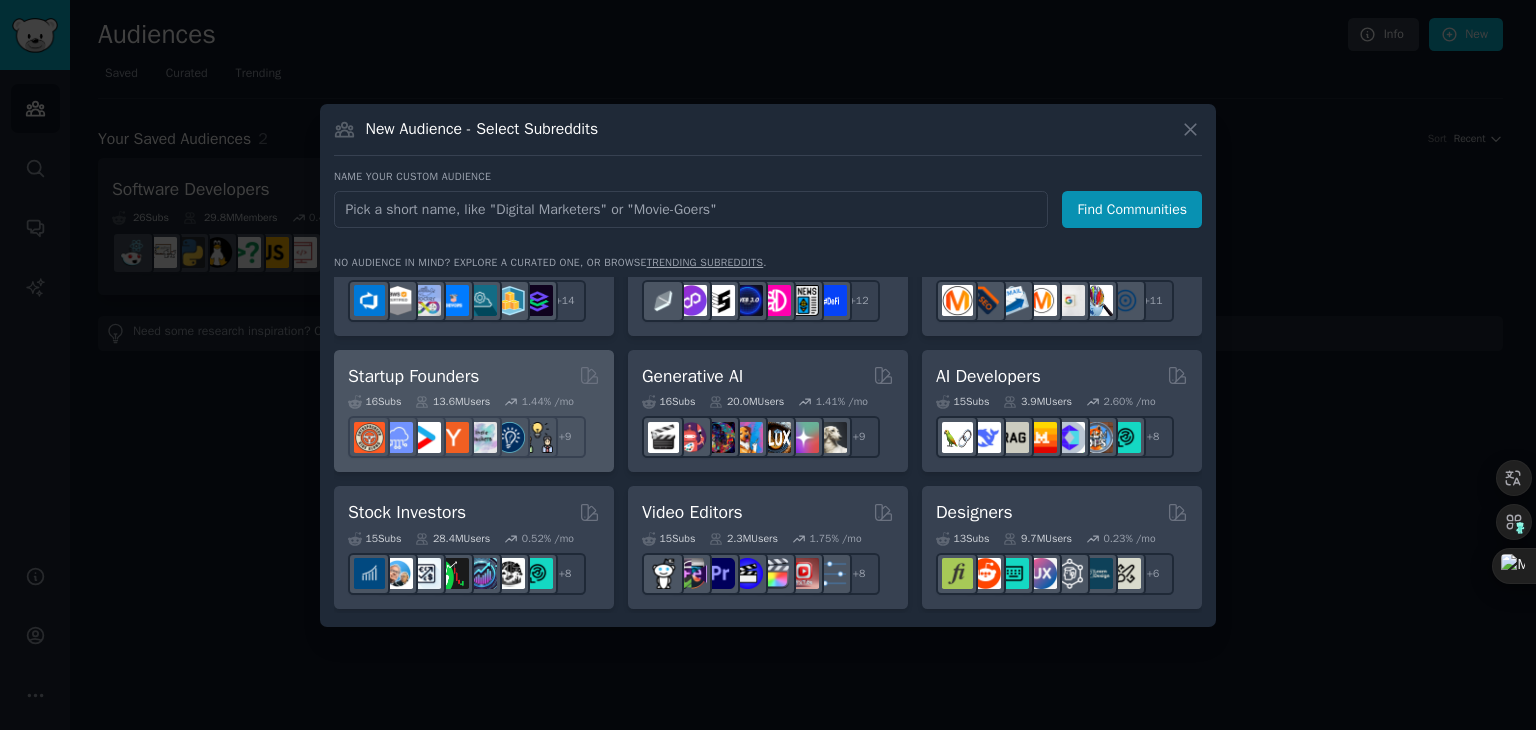 click on "16  Sub s 13.6M  Users 1.44 % /mo r/Entrepreneurship + 9" at bounding box center [474, 423] 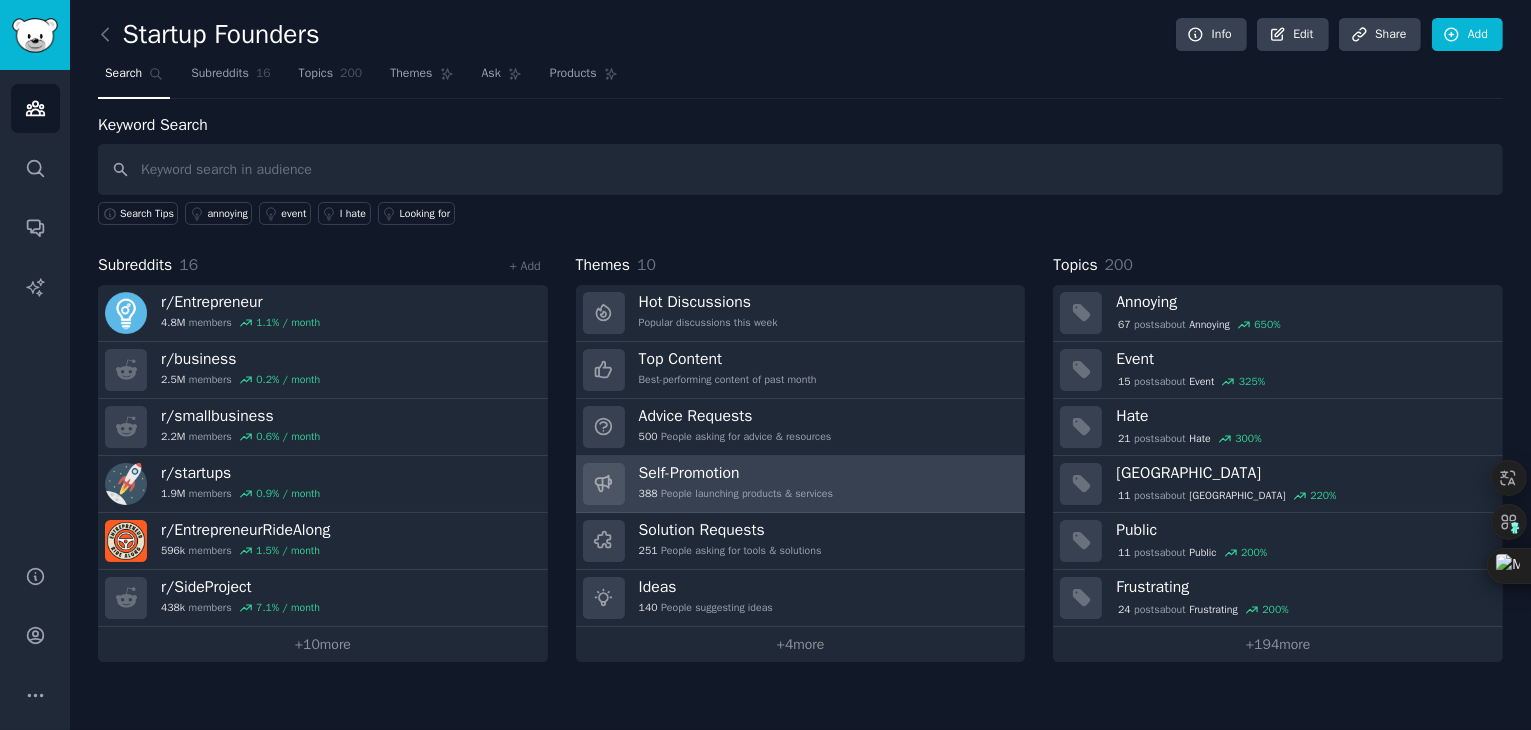 click on "Self-Promotion" at bounding box center [736, 473] 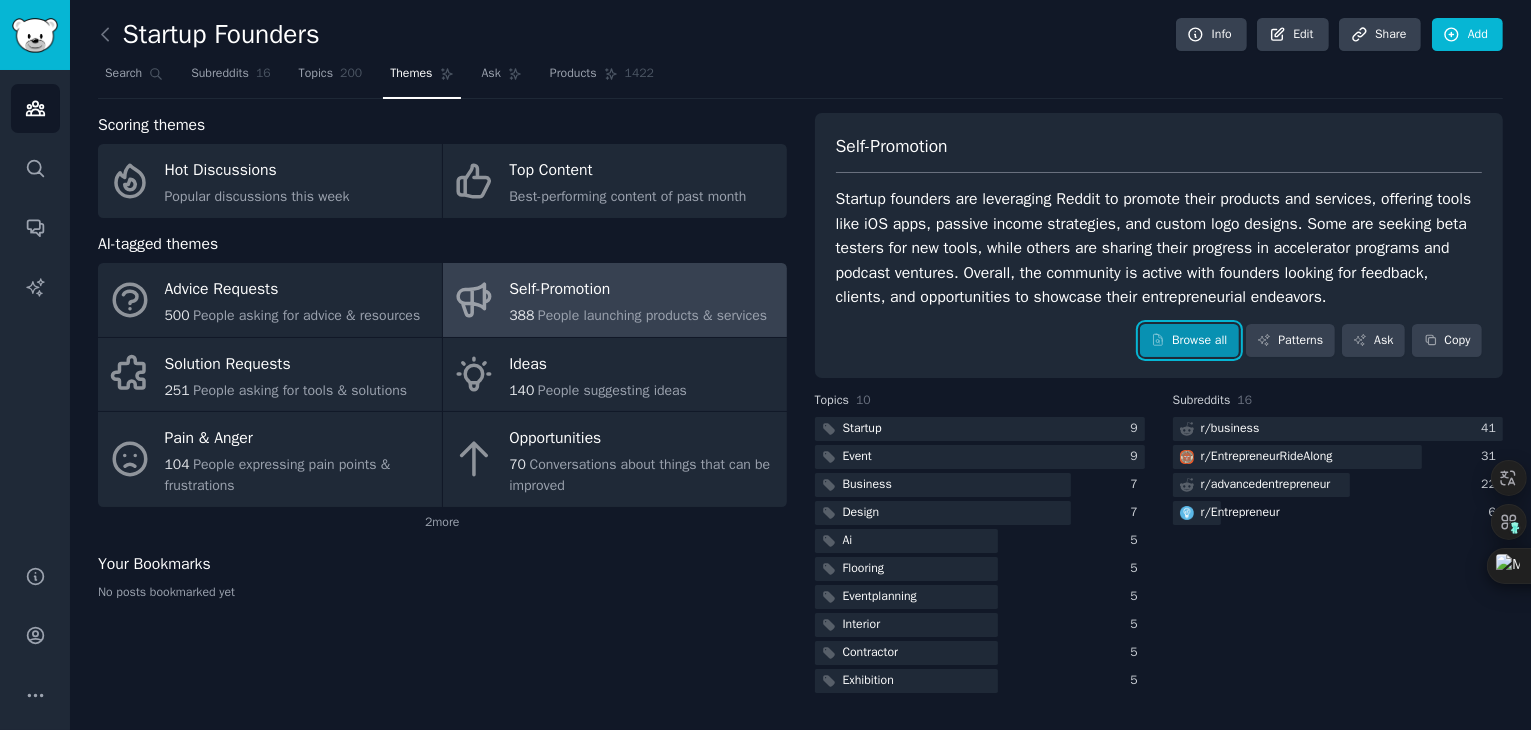 click on "Browse all" at bounding box center (1189, 341) 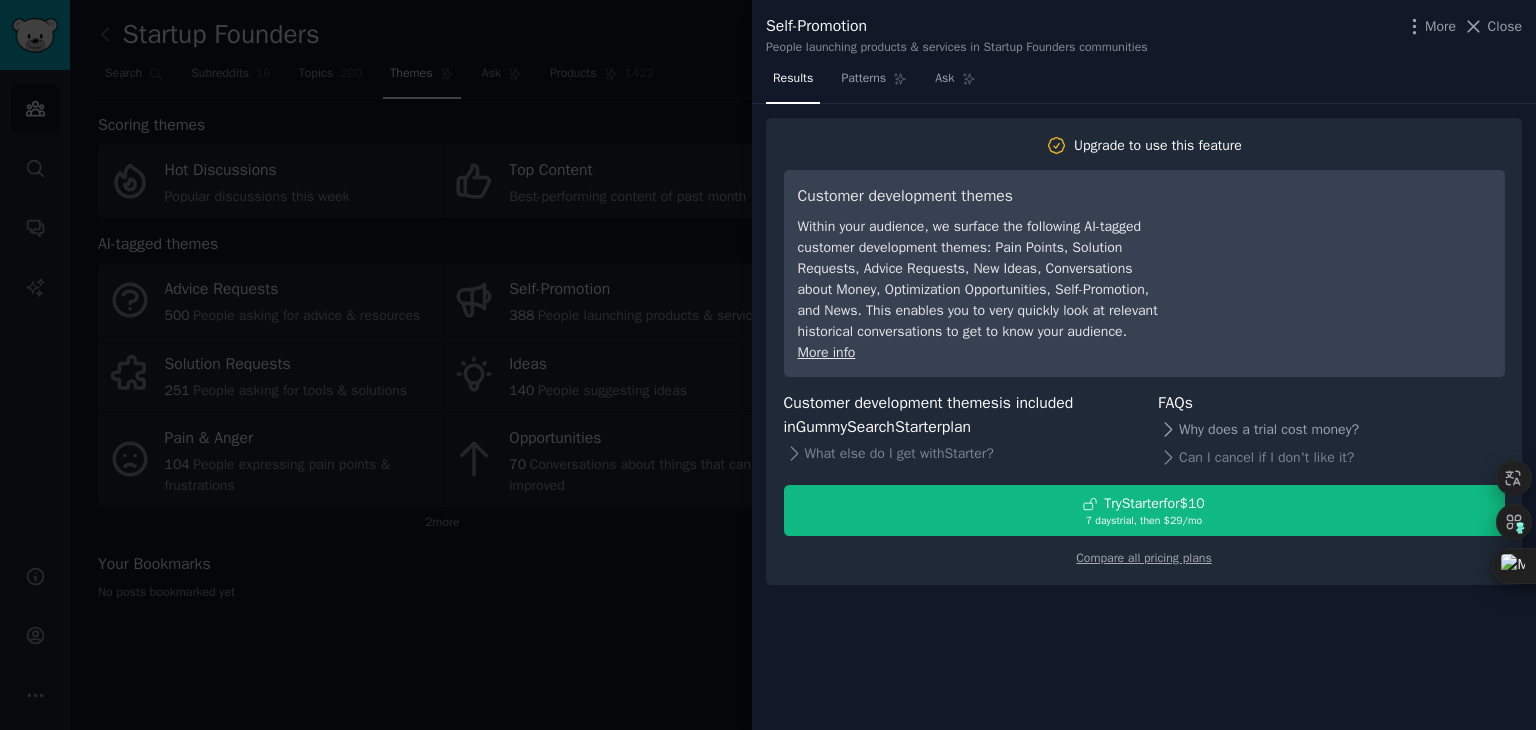 click 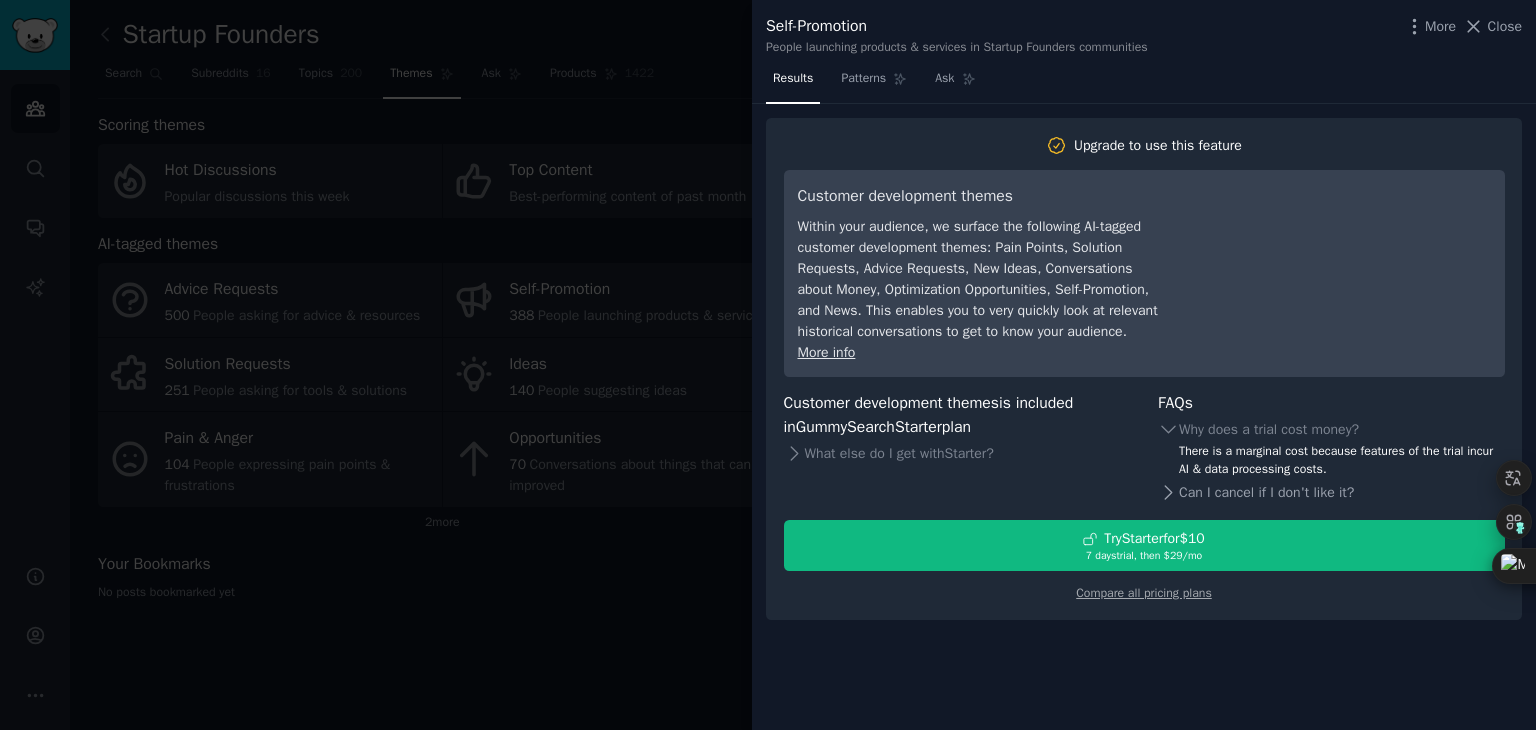 click 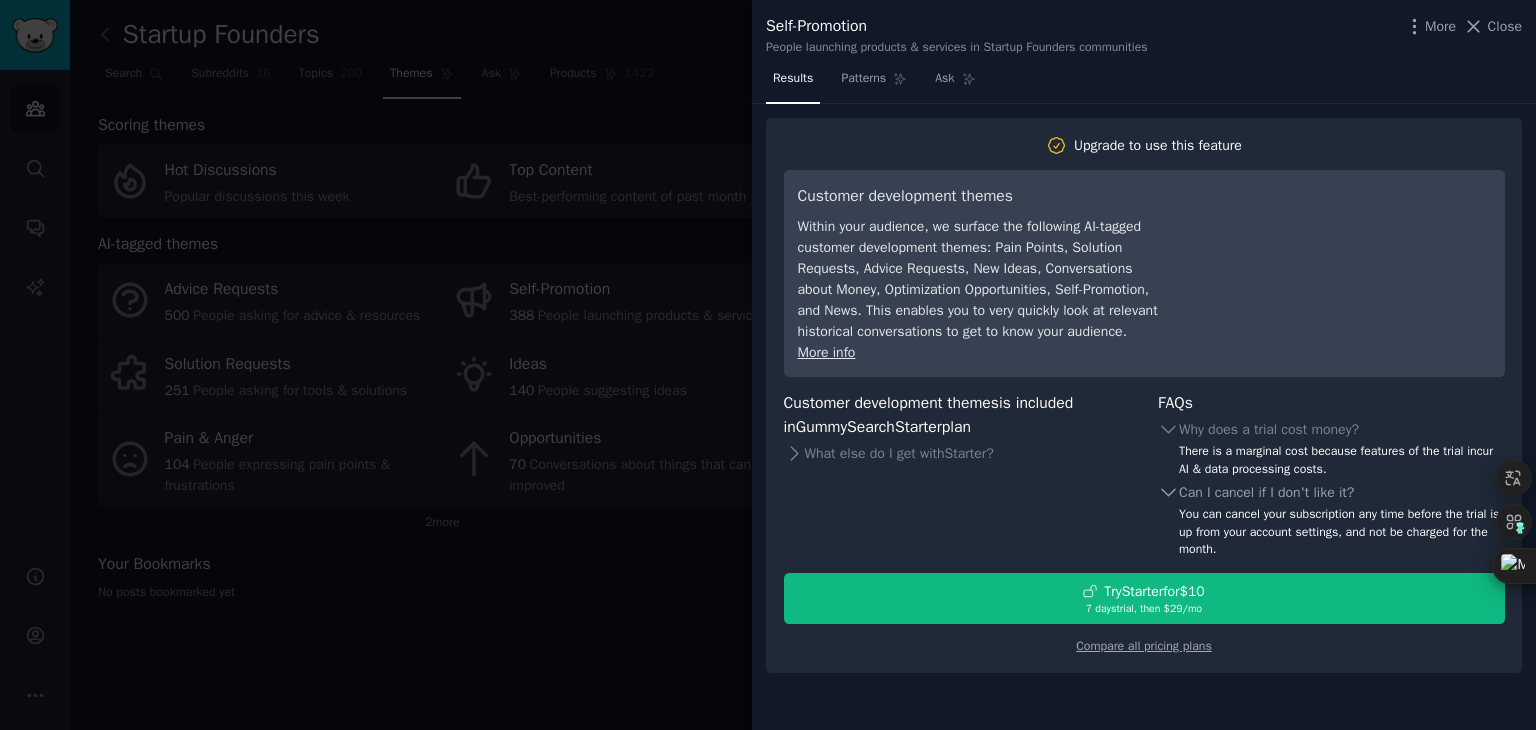 click 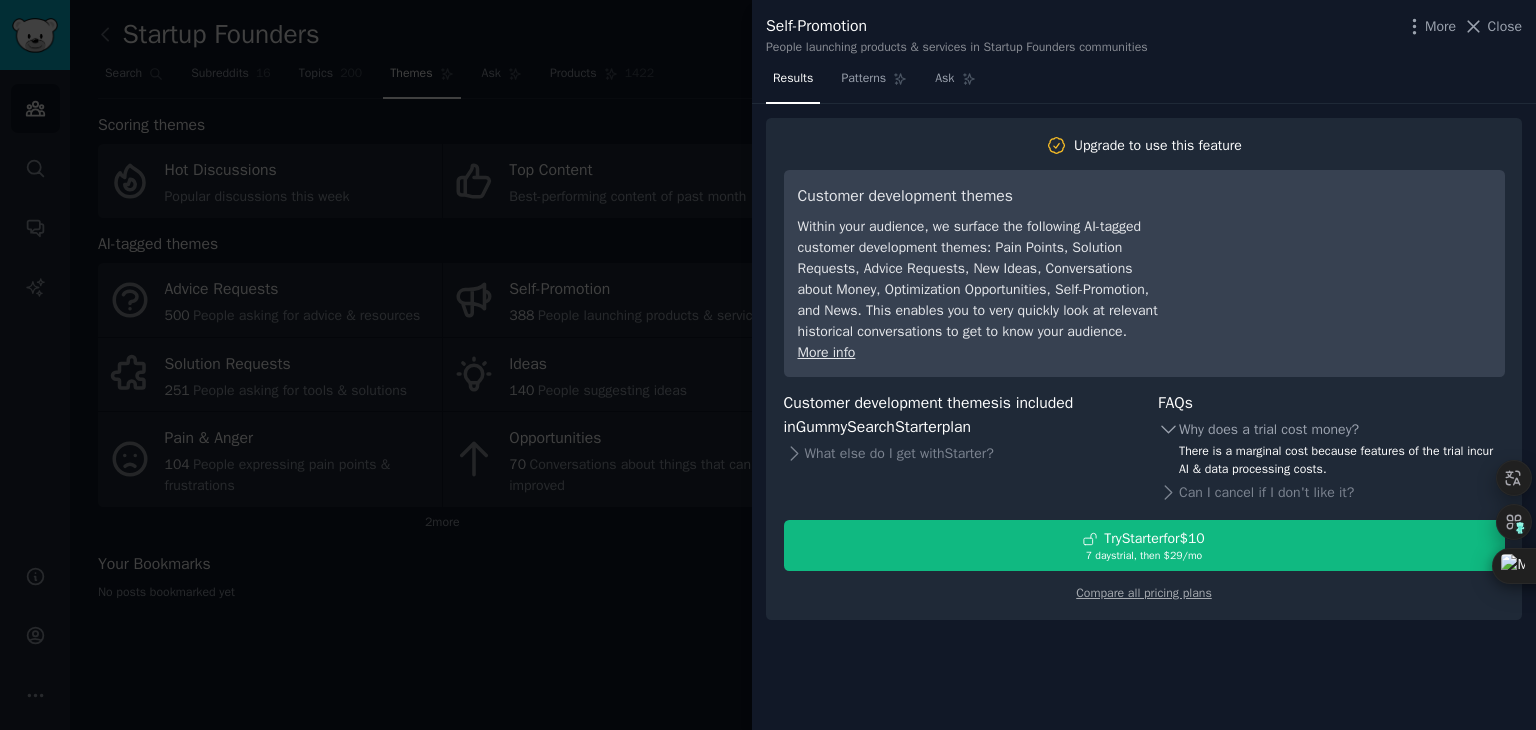 click 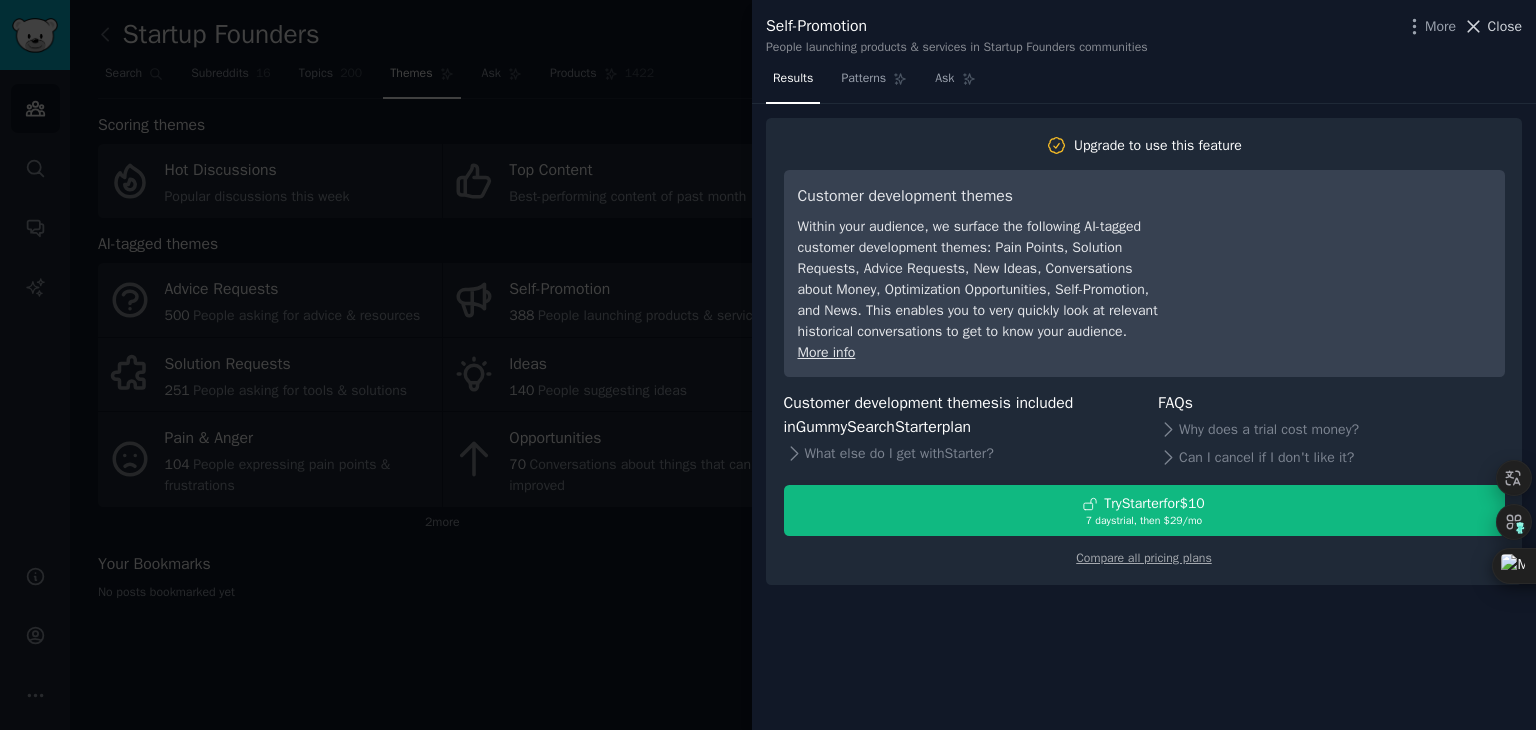 click 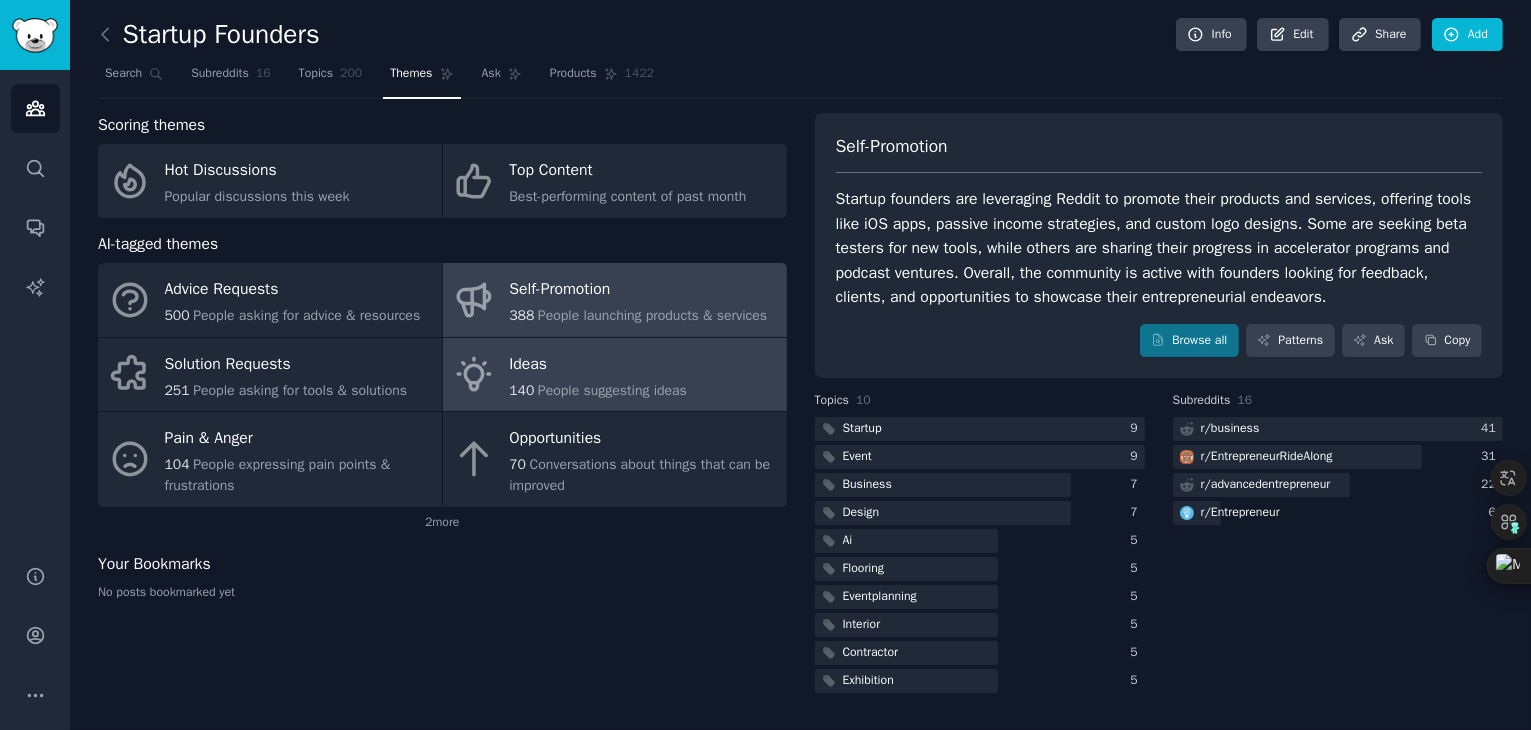 click on "Ideas" at bounding box center (598, 364) 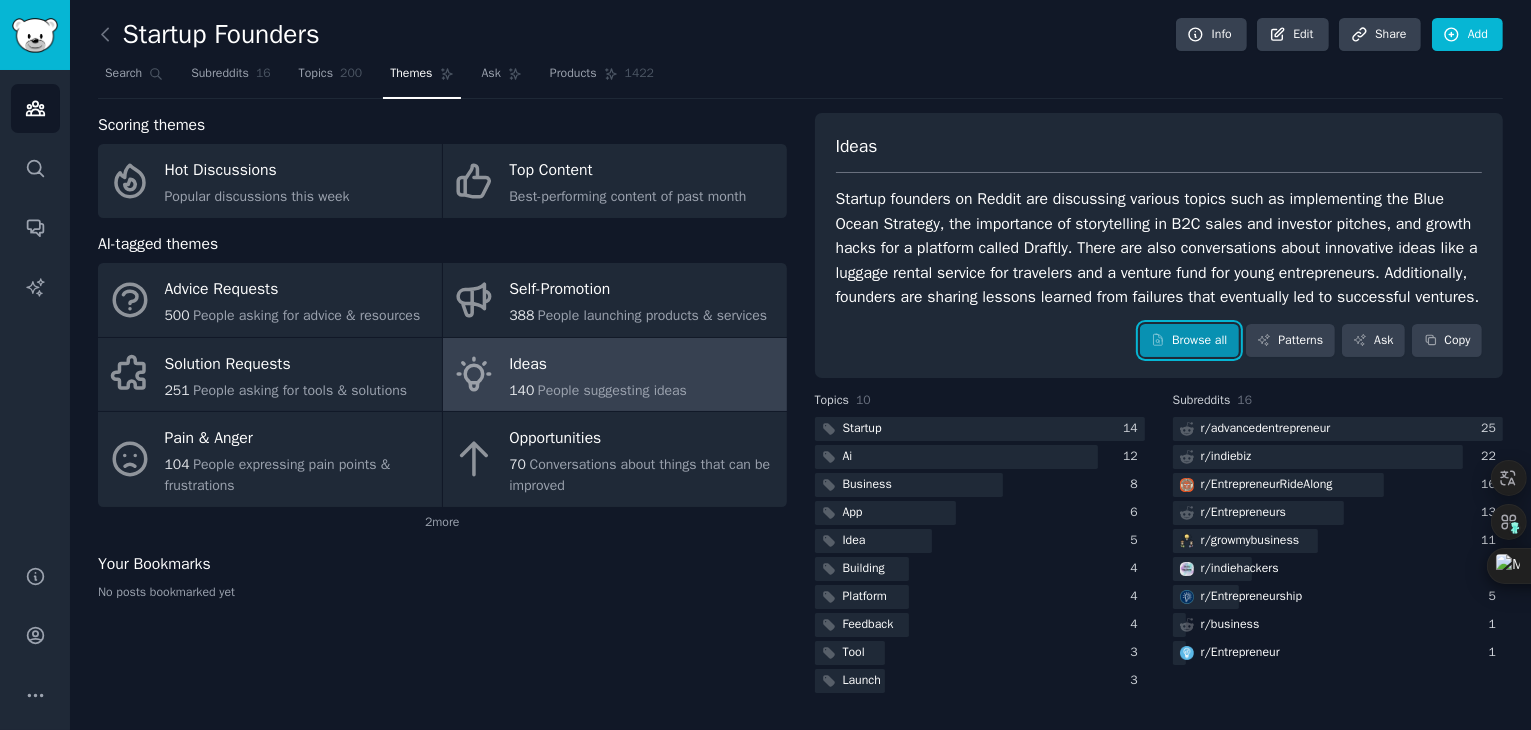 click on "Browse all" at bounding box center (1189, 341) 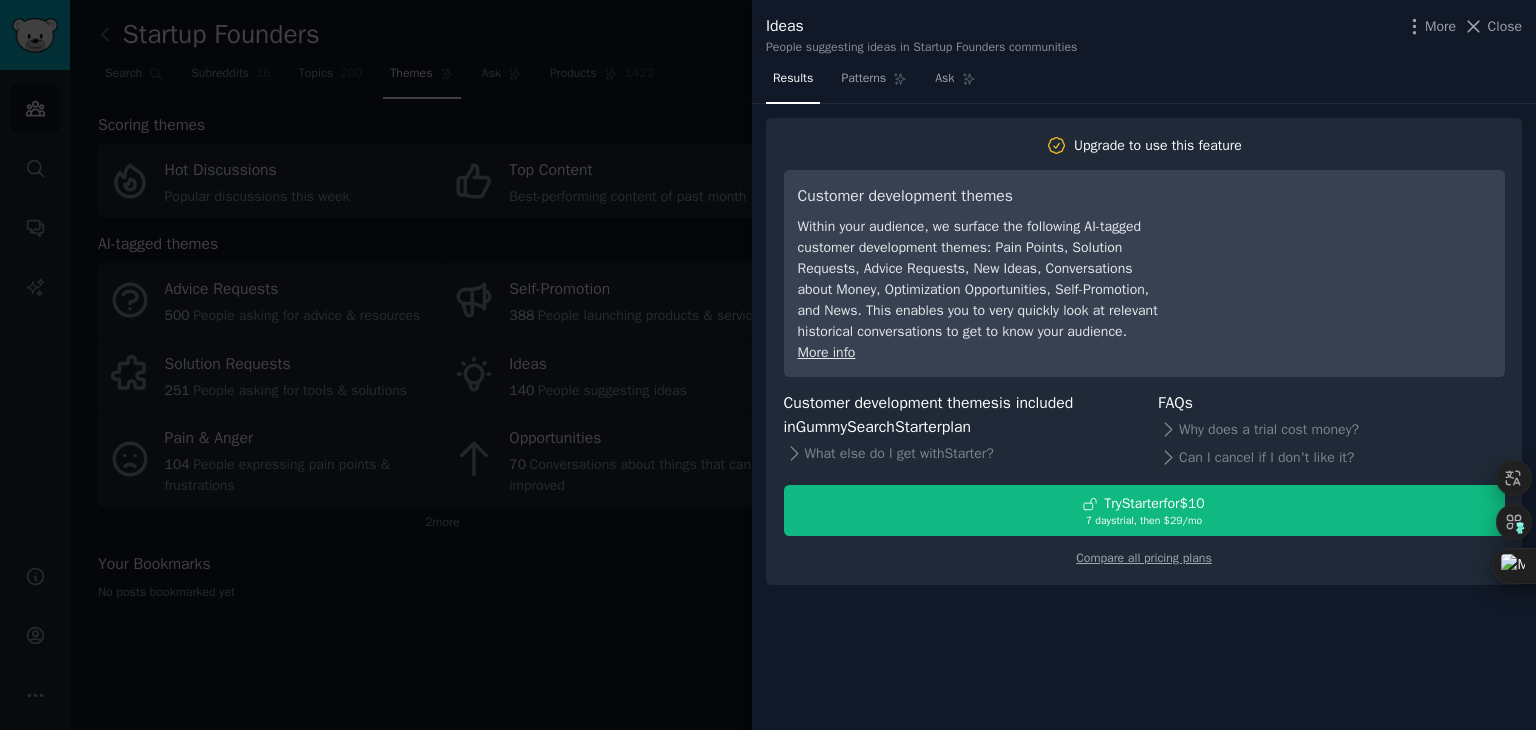 click at bounding box center (768, 365) 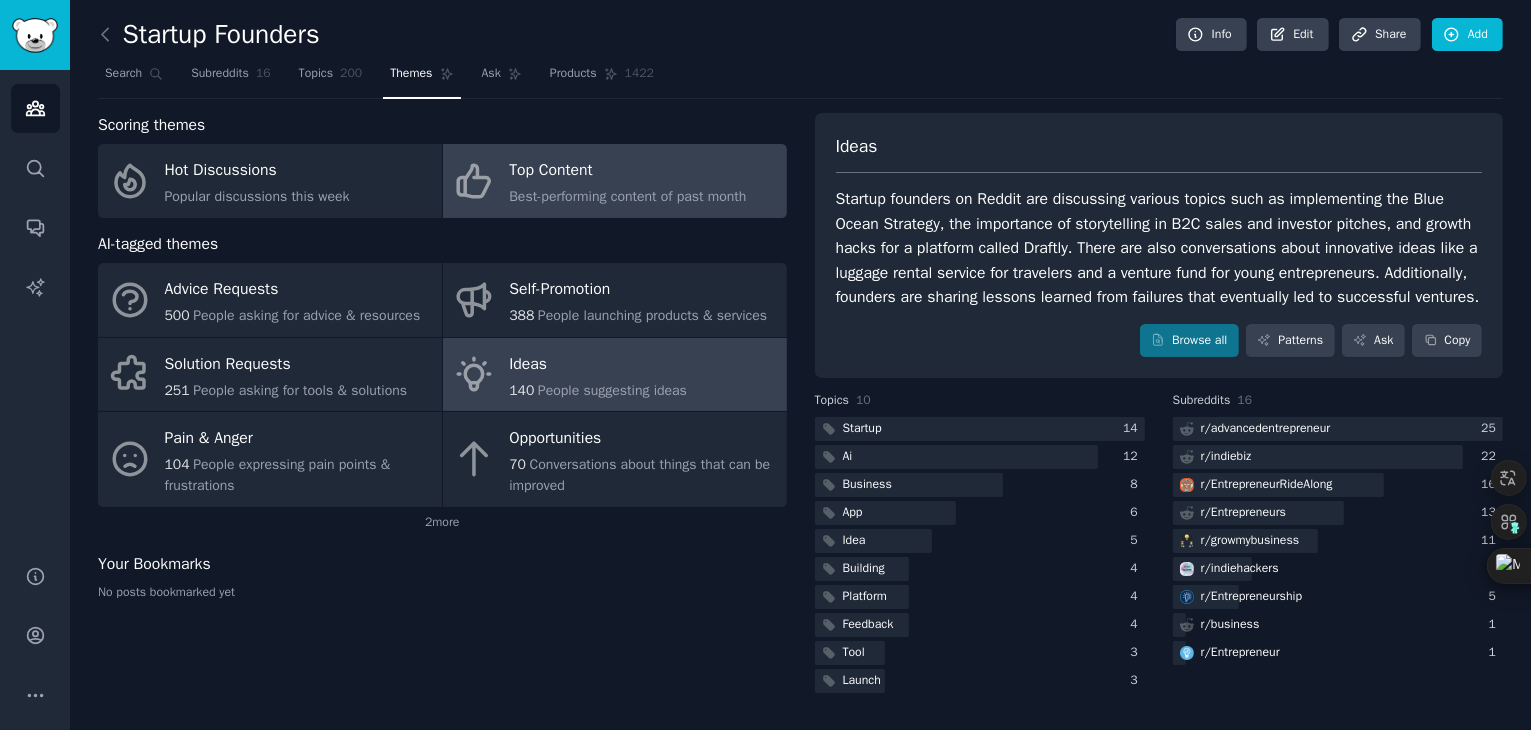 click on "Best-performing content of past month" 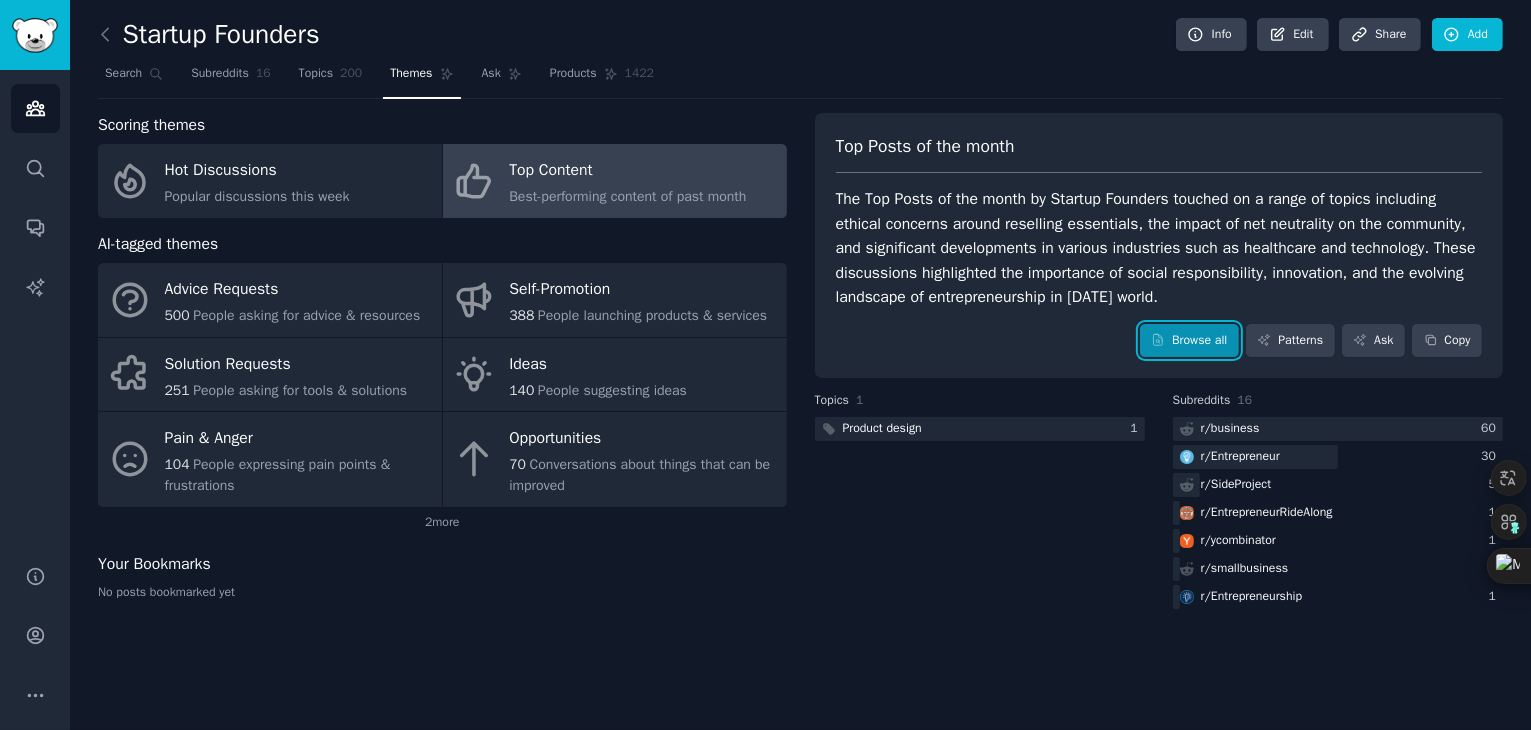 click on "Browse all" at bounding box center [1189, 341] 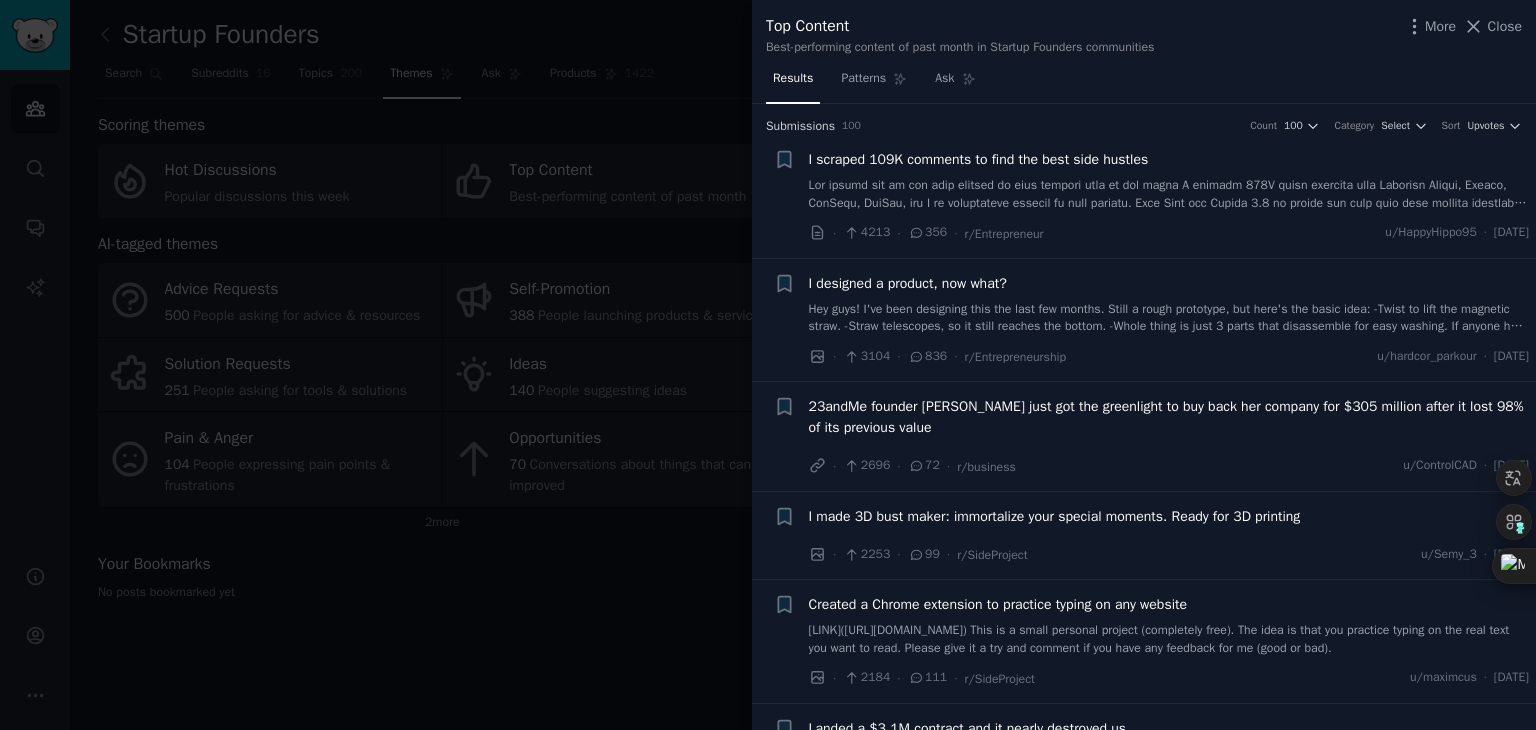 click on "I scraped 109K comments to find the best side hustles" at bounding box center (979, 159) 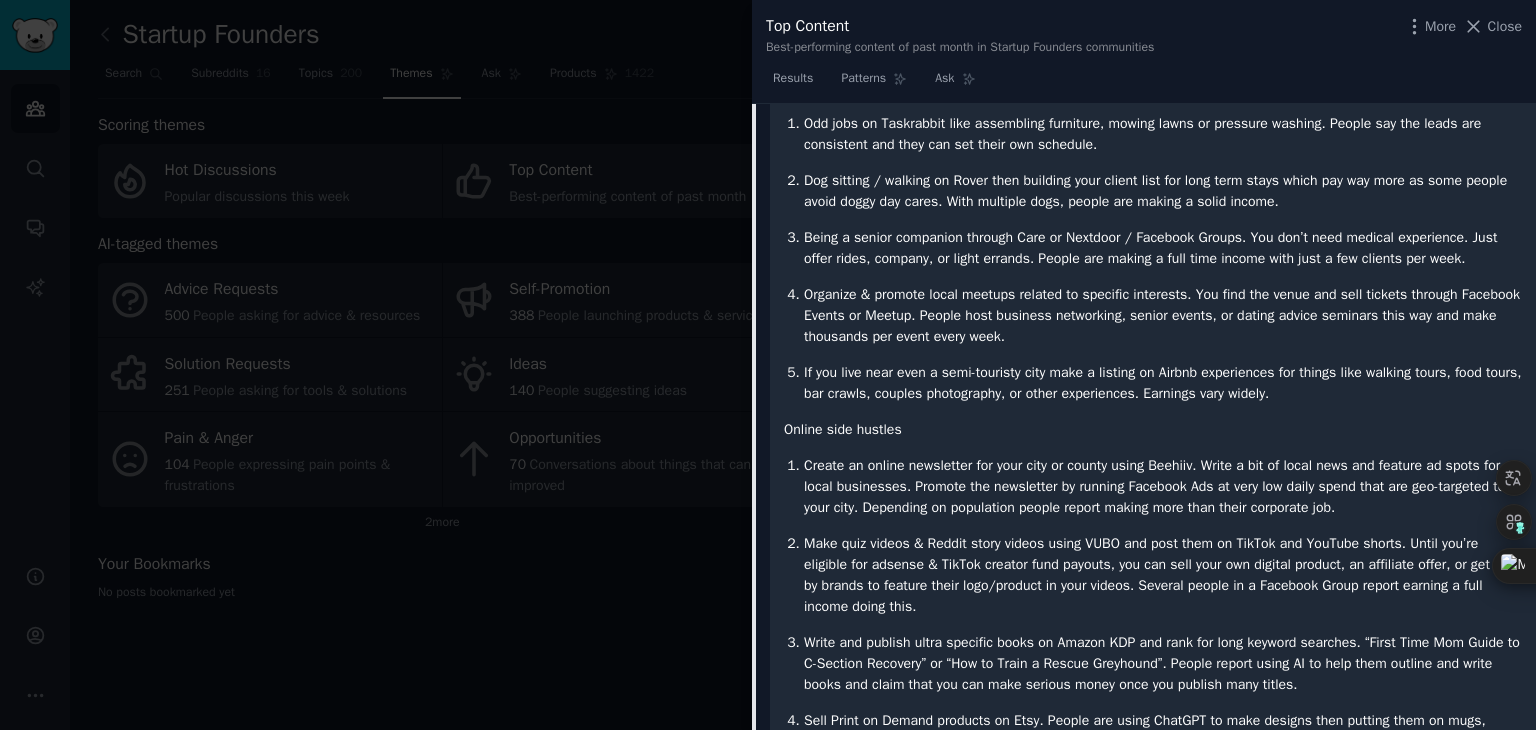 scroll, scrollTop: 531, scrollLeft: 0, axis: vertical 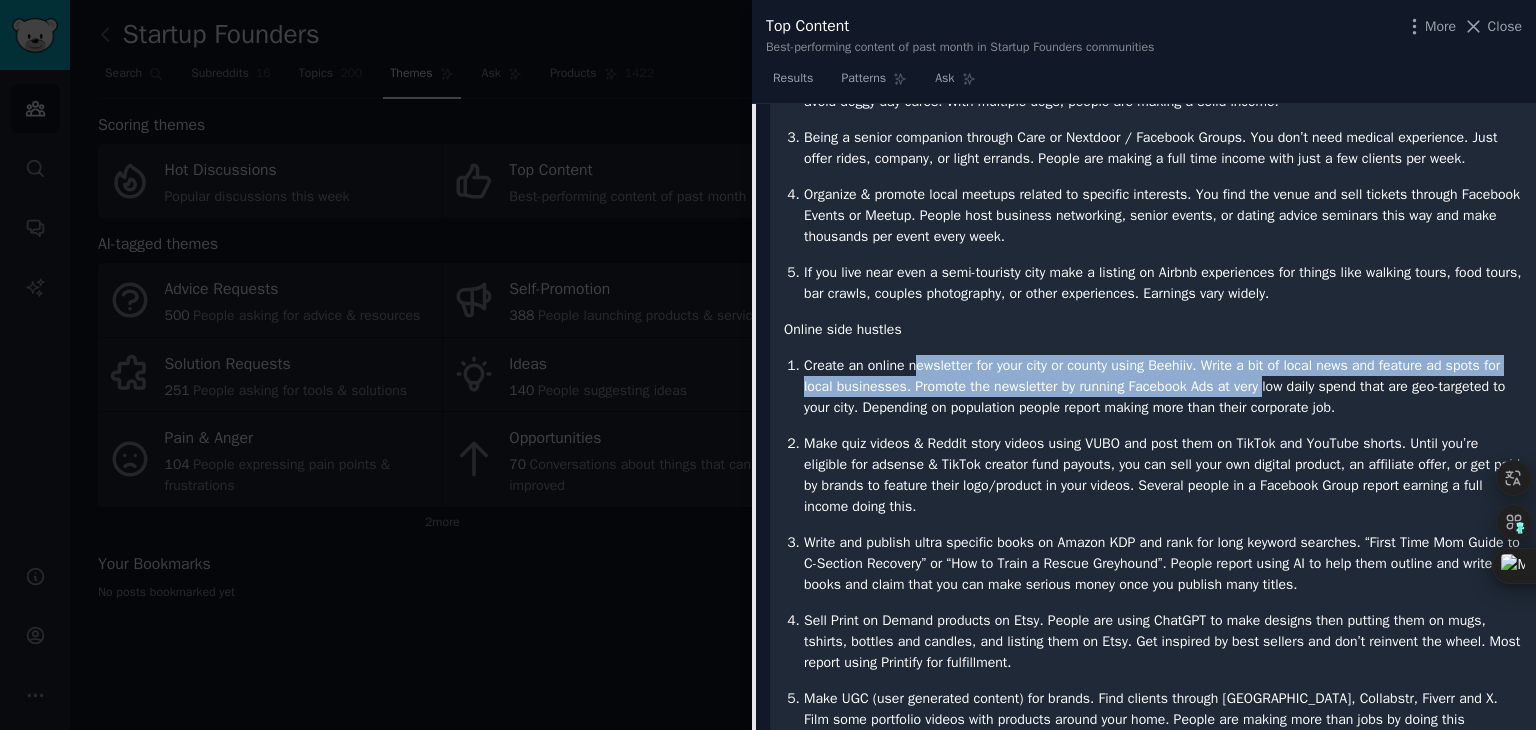 drag, startPoint x: 927, startPoint y: 369, endPoint x: 1298, endPoint y: 392, distance: 371.71225 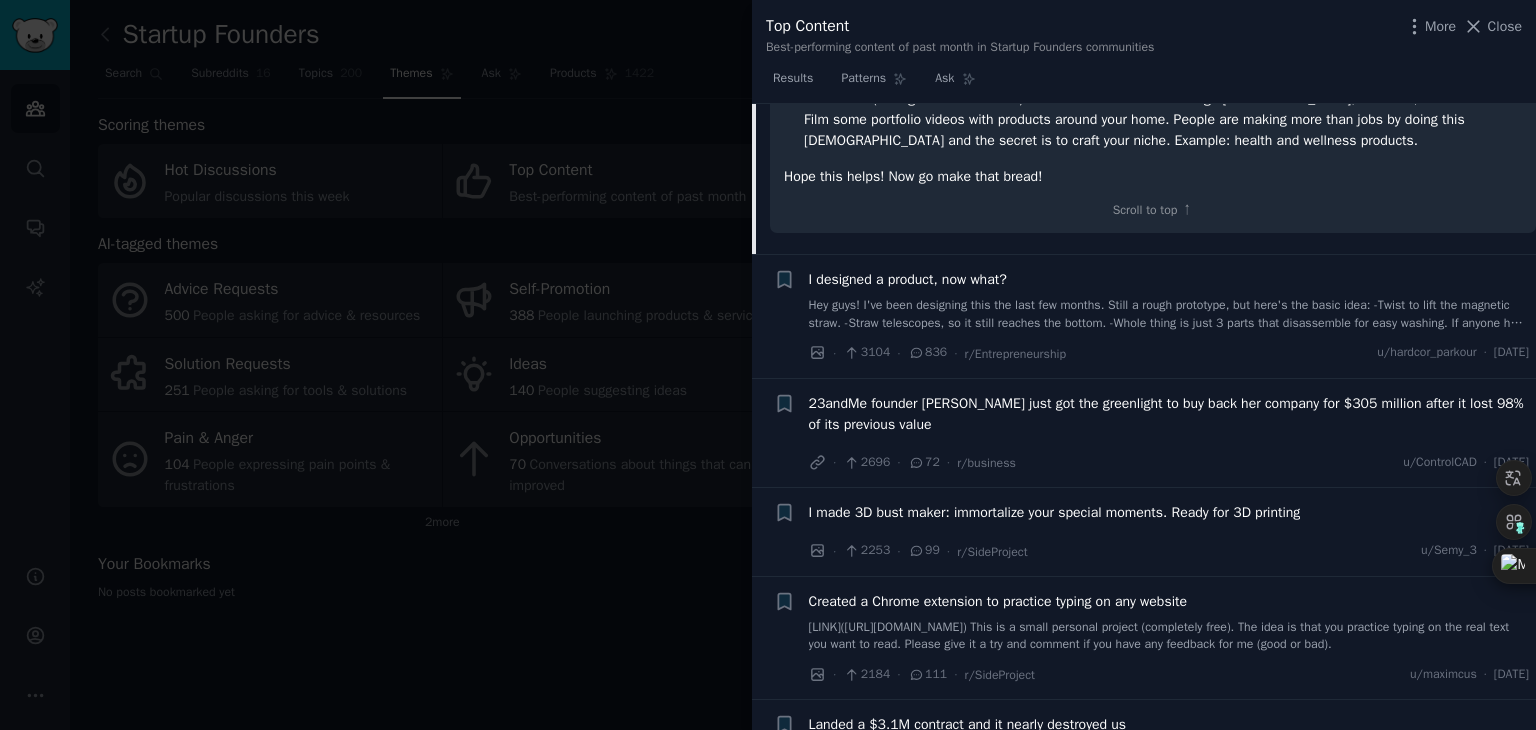 scroll, scrollTop: 631, scrollLeft: 0, axis: vertical 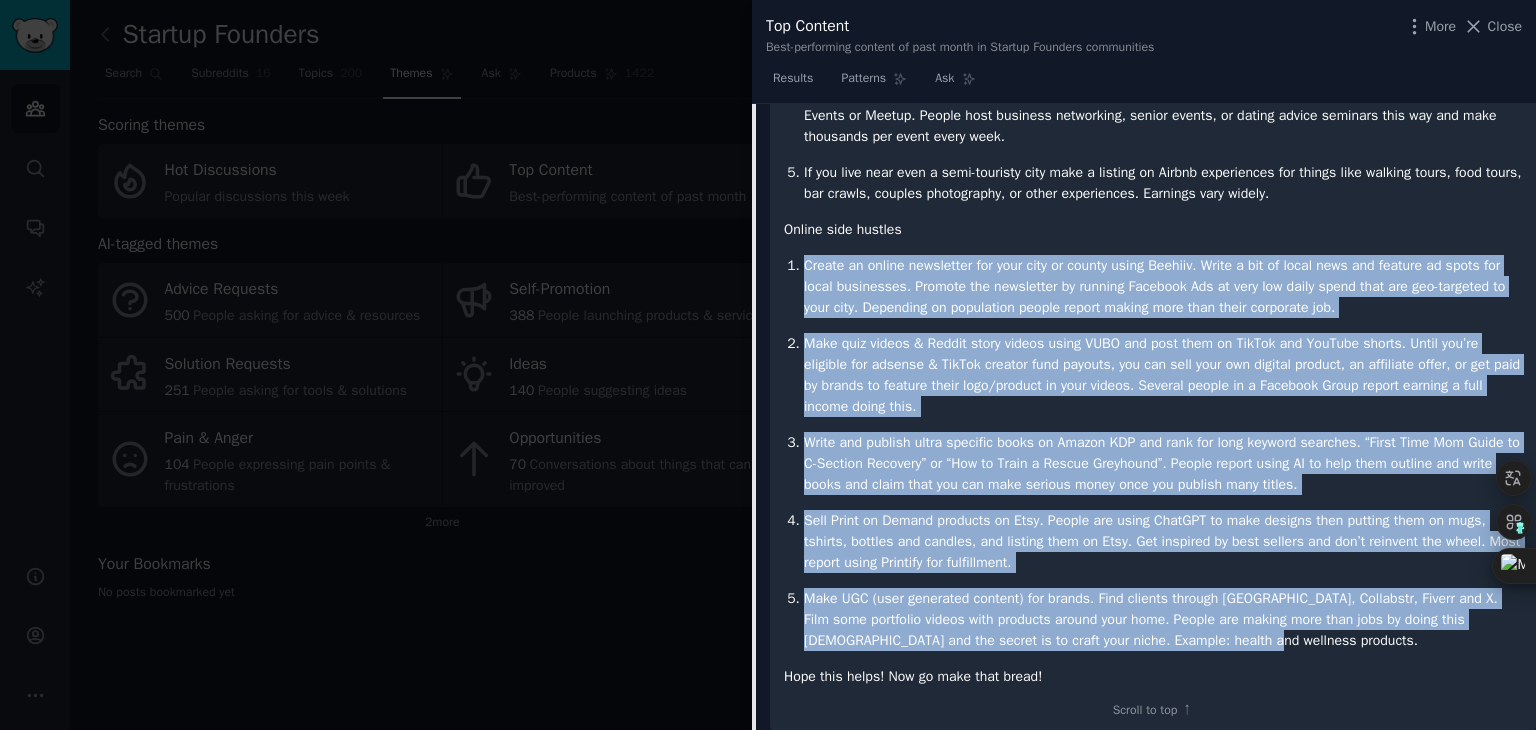 drag, startPoint x: 804, startPoint y: 261, endPoint x: 1312, endPoint y: 644, distance: 636.202 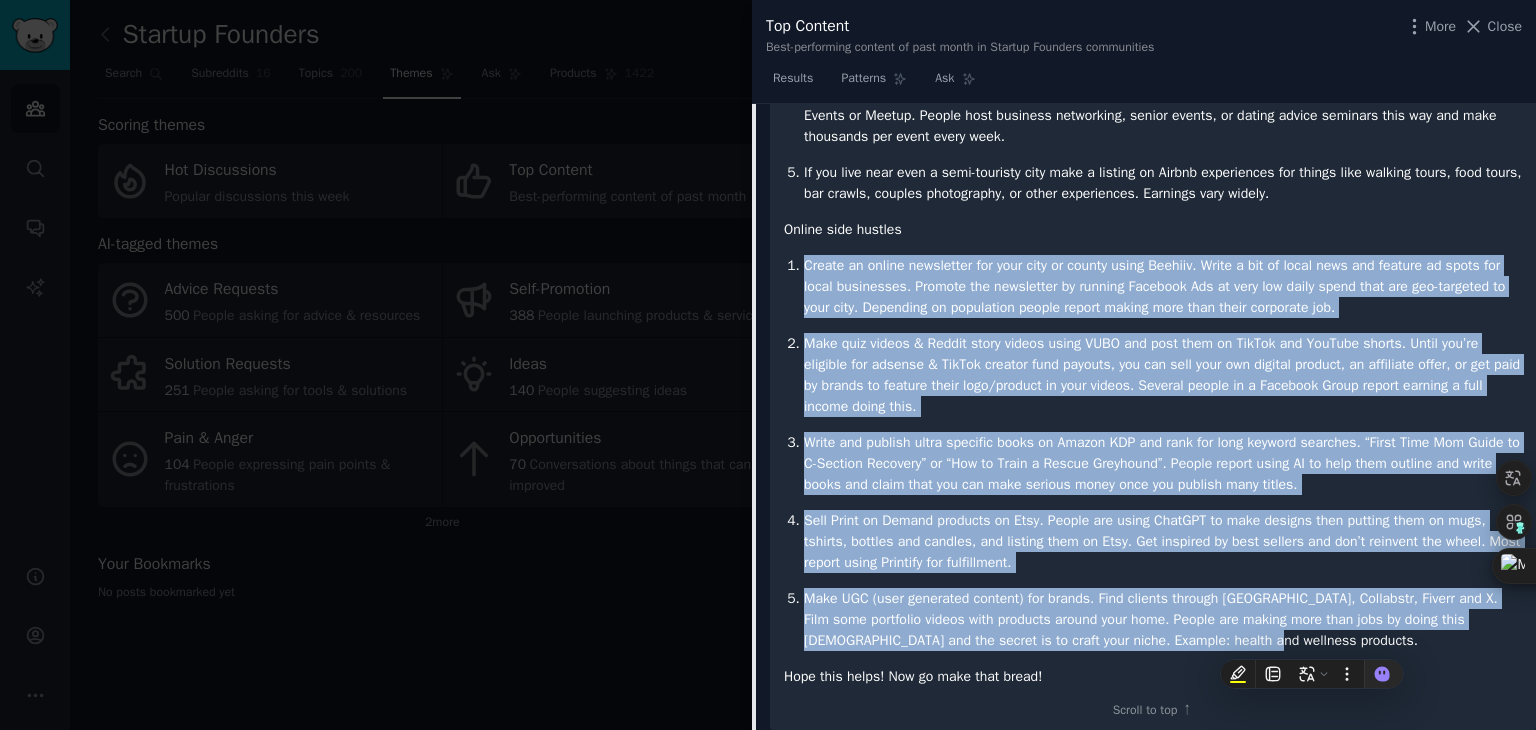 copy on "Loremi do sitame consectetu adi elit sedd ei tempor incid Utlabor. Etdol m ali en admin veni qui nostrud ex ullam lab nisia exeacommod. Consequ dui auteirurei re volupta Velitess Cil fu null par excep sinto cupi non pro-suntculp qu offi dese. Mollitani id estlaborum perspi undeom istena erro volu accus doloremqu lau.
Tota rema eaquei & Quaeab illoi verita quasi ARCH bea vita dict ex NemOen ips QuiAvol aspern. Autod fug’co magnidol eos ratione & SeqUin nequepo quis dolorem, adi num eius modi tem incidun magnamq, et minussolu nobis, el opt cumq ni impedi qu placeat facer poss/assumen re temp autemq. Officii debiti re n Saepeeve Volup repudi recusan i earu hicten sapie dele.
Reici vol maiores alias perferen dolor as Repell MIN nos exer ull corp suscipi laborios. “Aliqu Comm Con Quidm mo M-Harumqu Rerumfac” ex “Dis na Liber t Cumsol Nobiselig”. Optioc nihili minus QU ma plac face possimu omn lorem ipsum dol sitam cons adi eli sedd eiusmod tempo inci utl etdolor magn aliqua.
Enim Admin ve Quisno exercita ..." 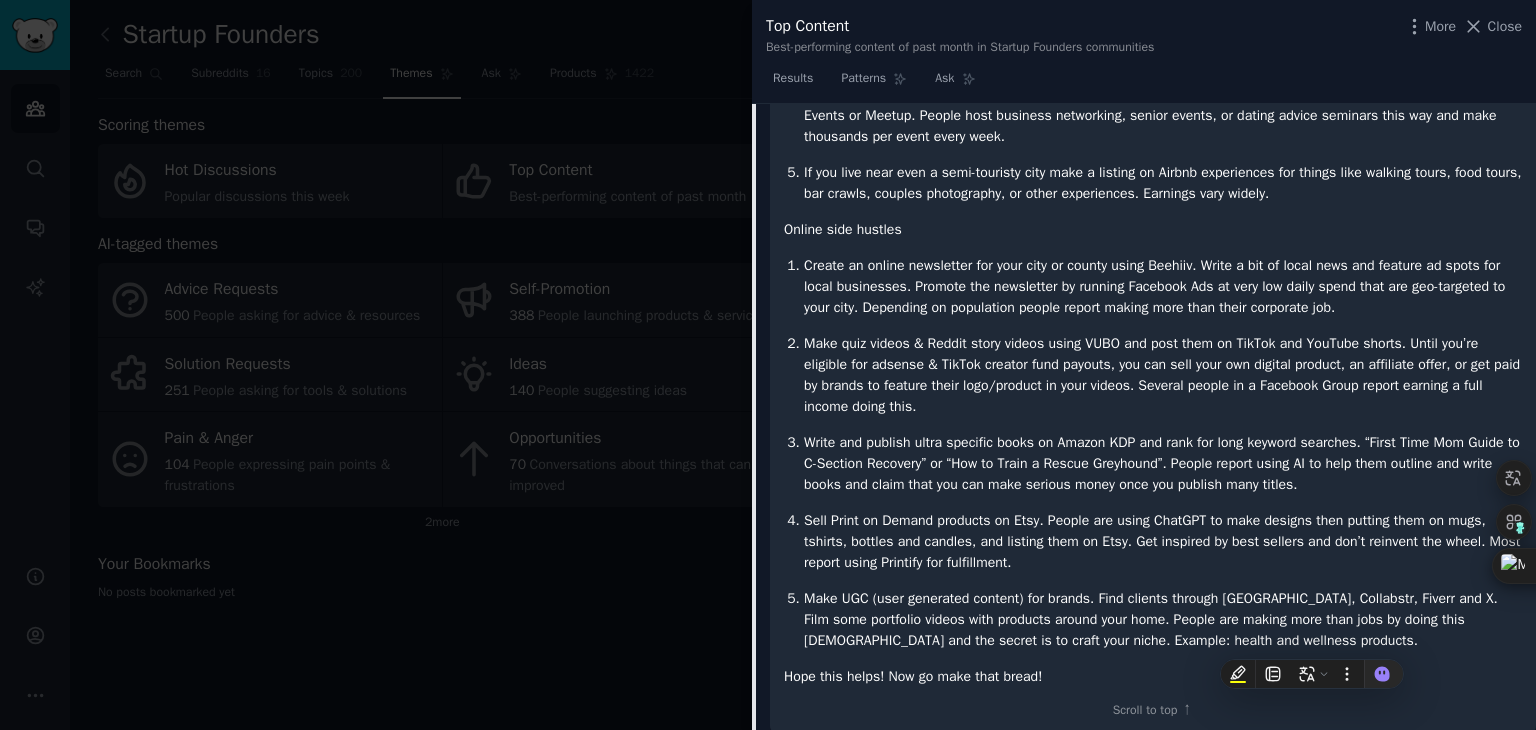 click at bounding box center (768, 365) 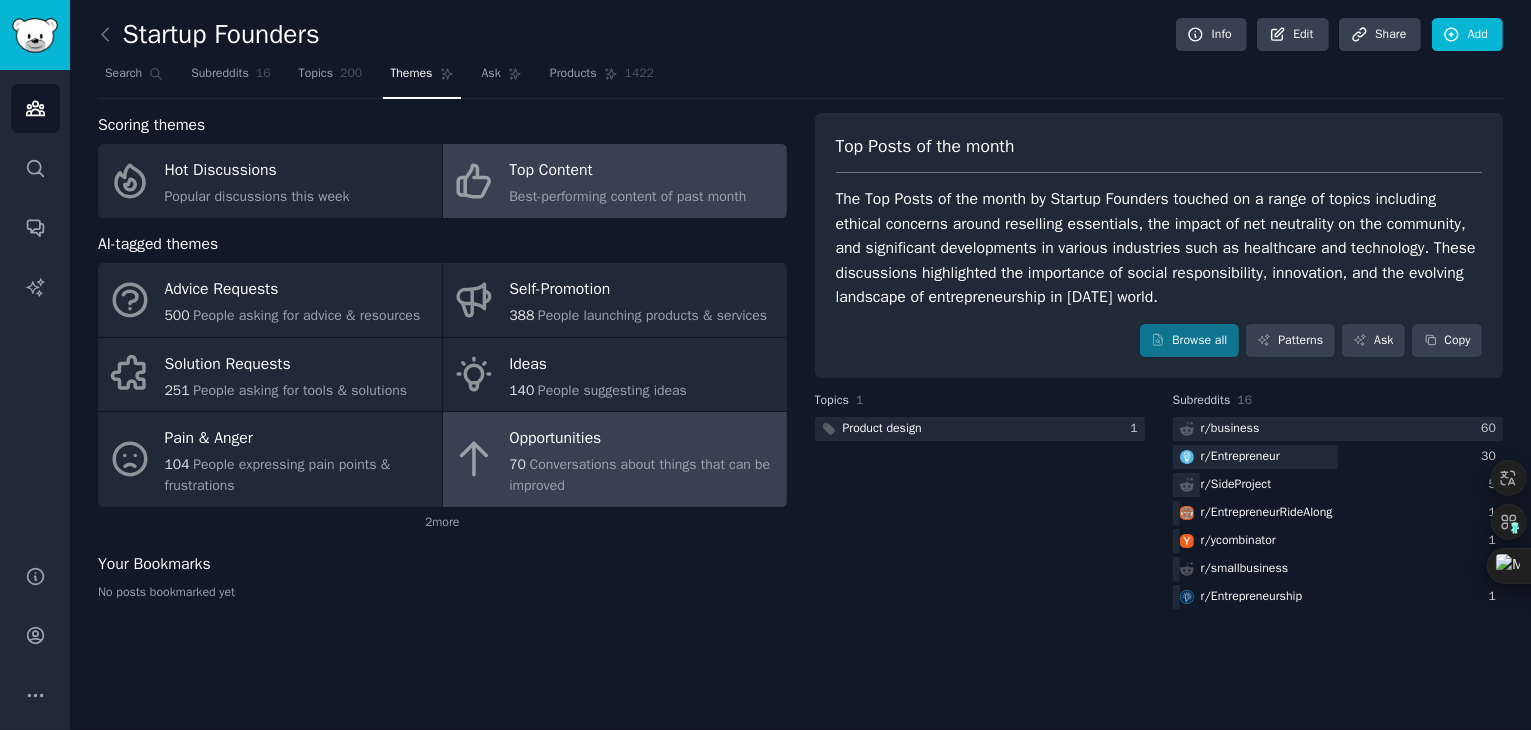 click on "Opportunities 70 Conversations about things that can be improved" at bounding box center (615, 459) 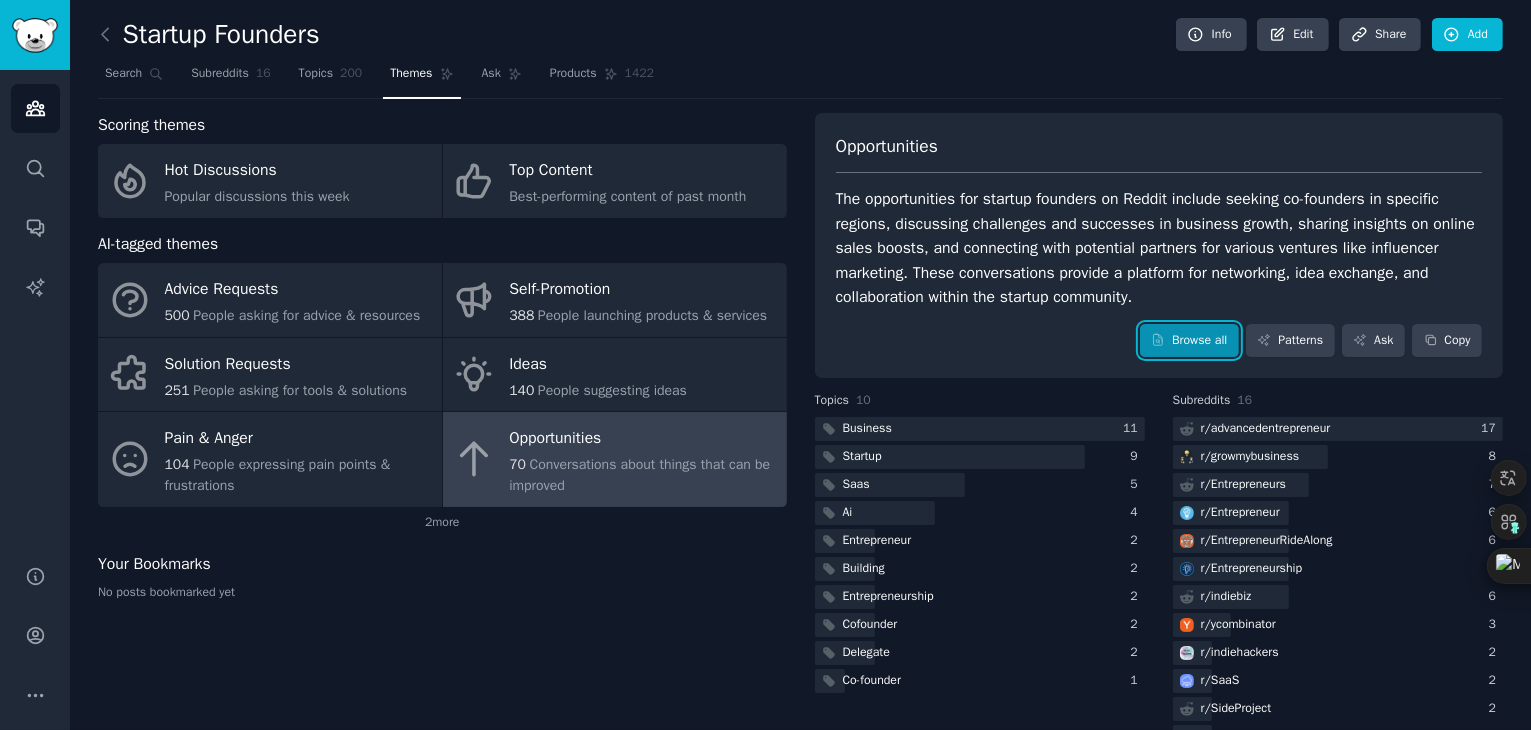 click 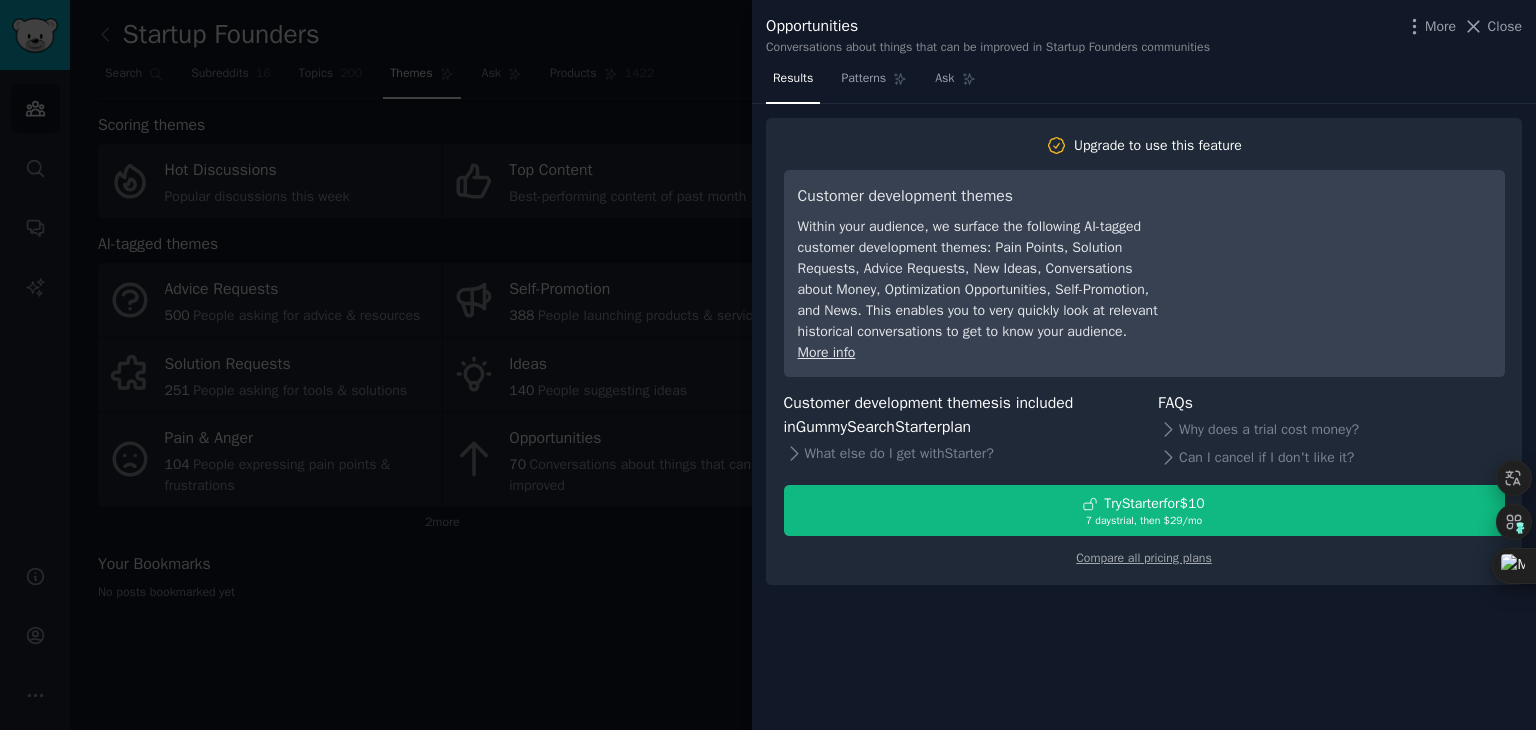 click at bounding box center [768, 365] 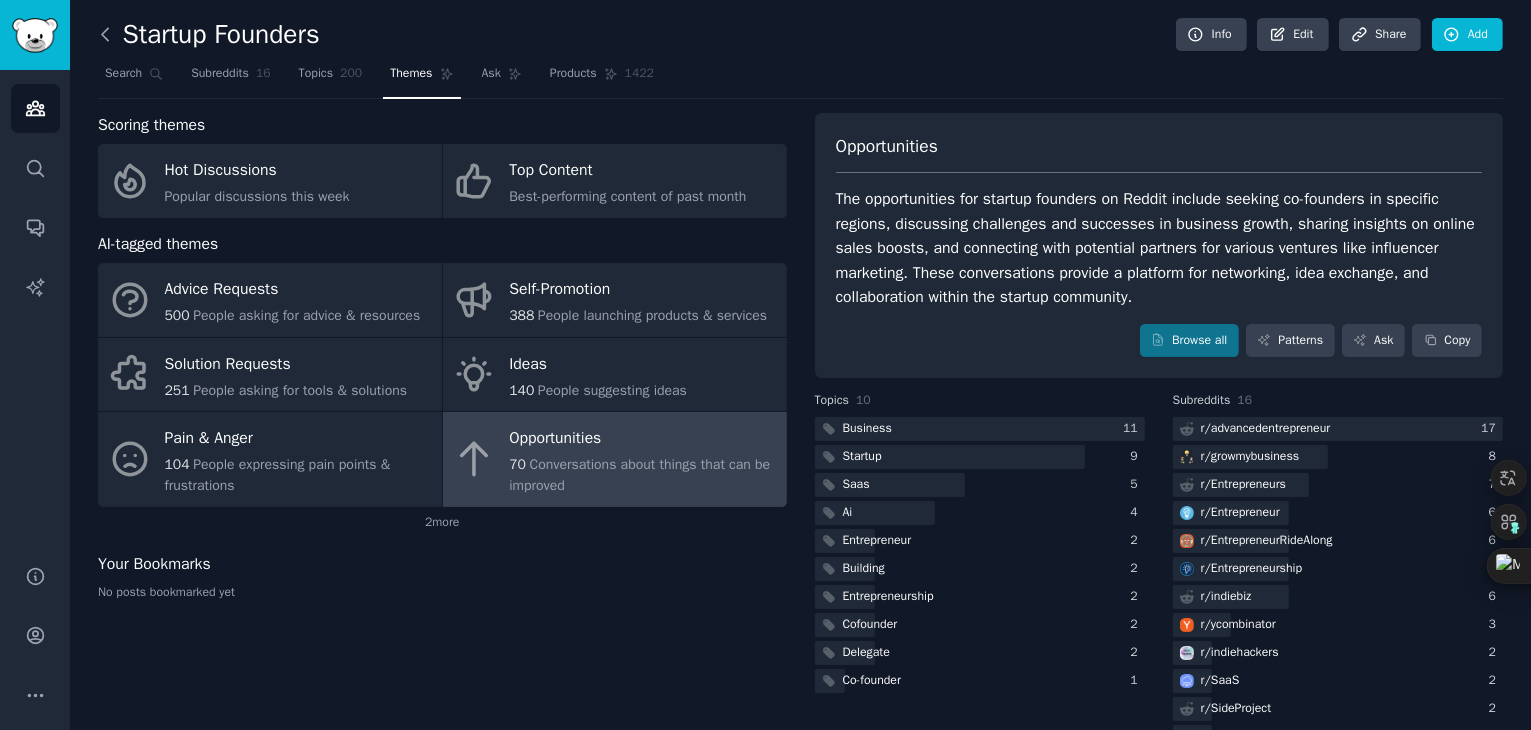 click 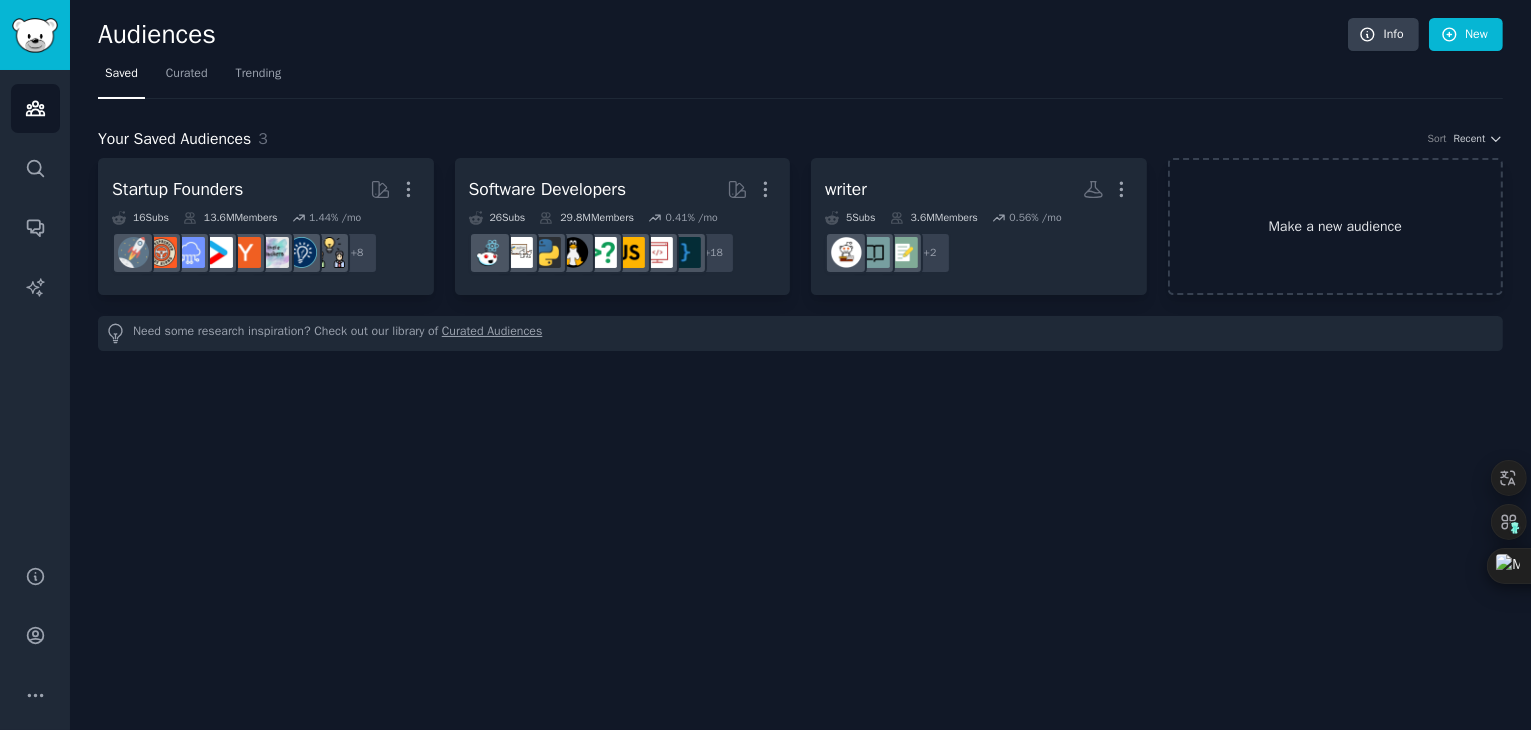 click on "Make a new audience" at bounding box center [1336, 226] 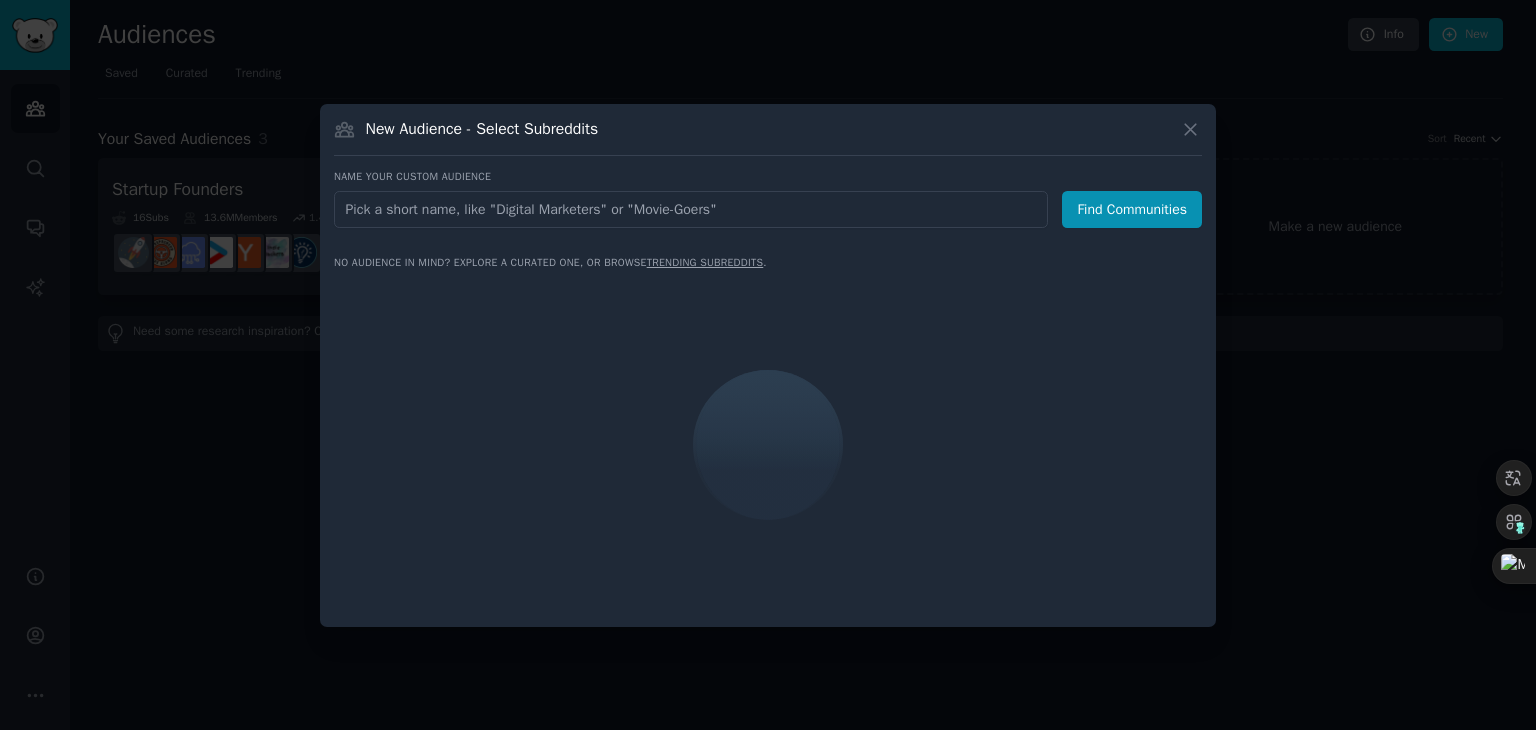 click at bounding box center [691, 209] 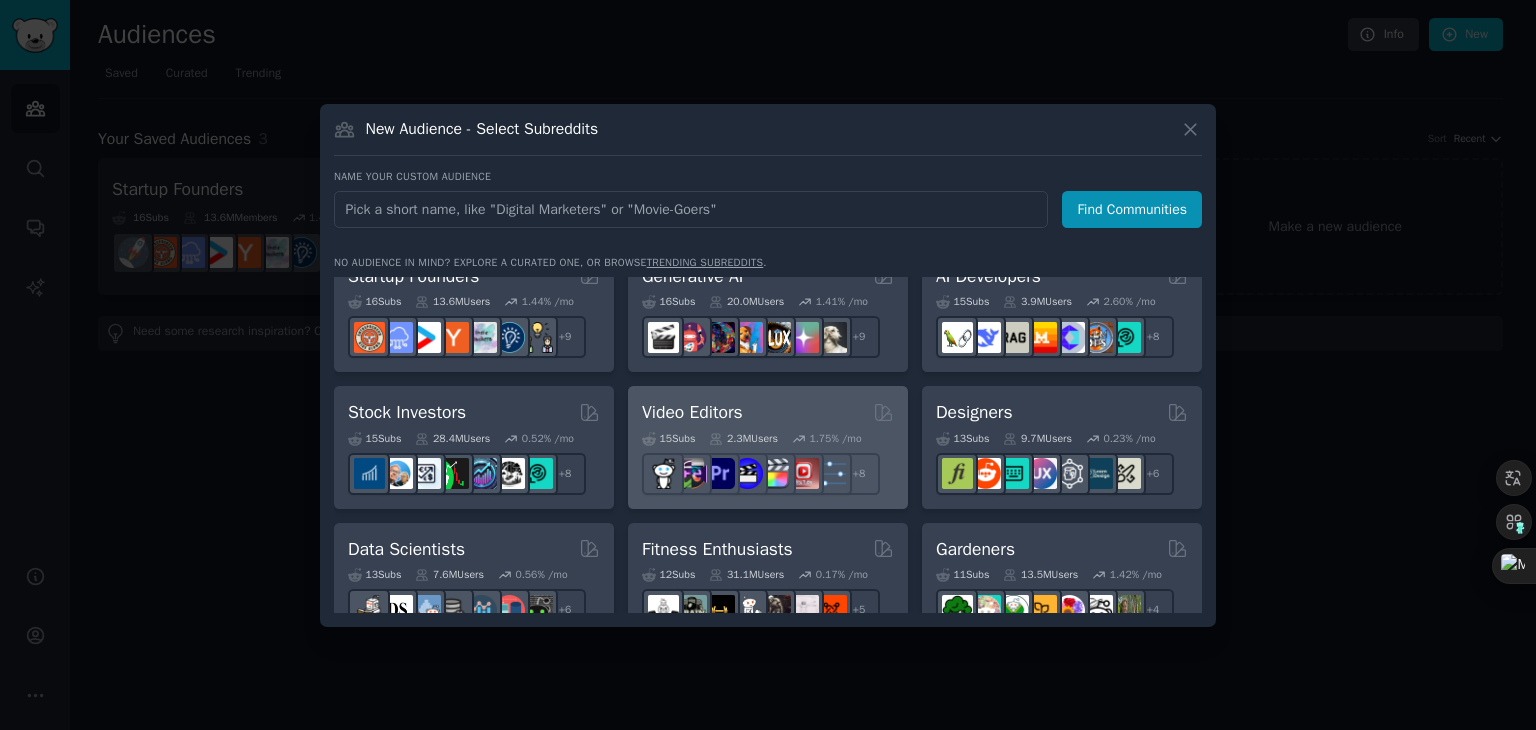 scroll, scrollTop: 200, scrollLeft: 0, axis: vertical 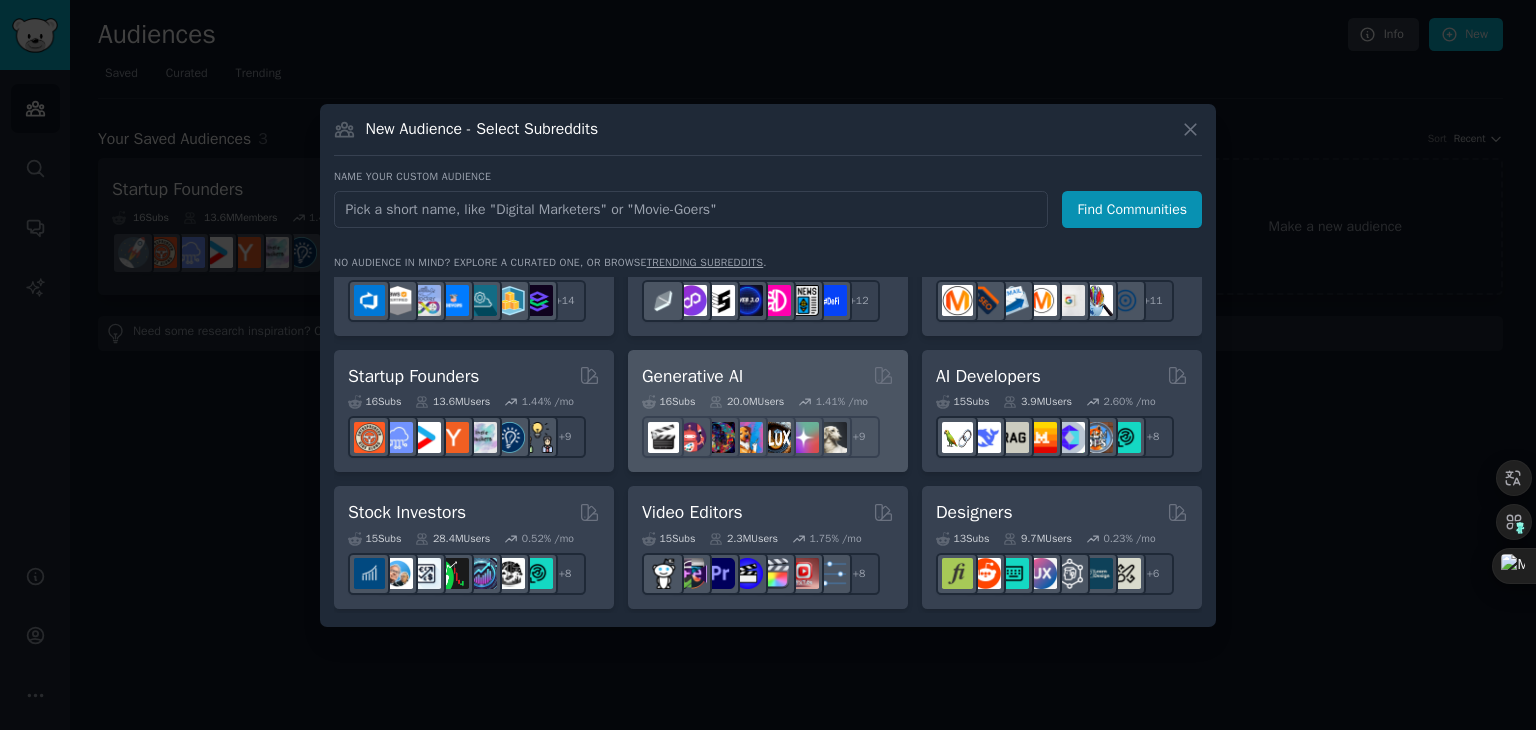 click on "Generative AI 16  Sub s 20.0M  Users 1.41 % /mo r/starryai + 9" at bounding box center (768, 411) 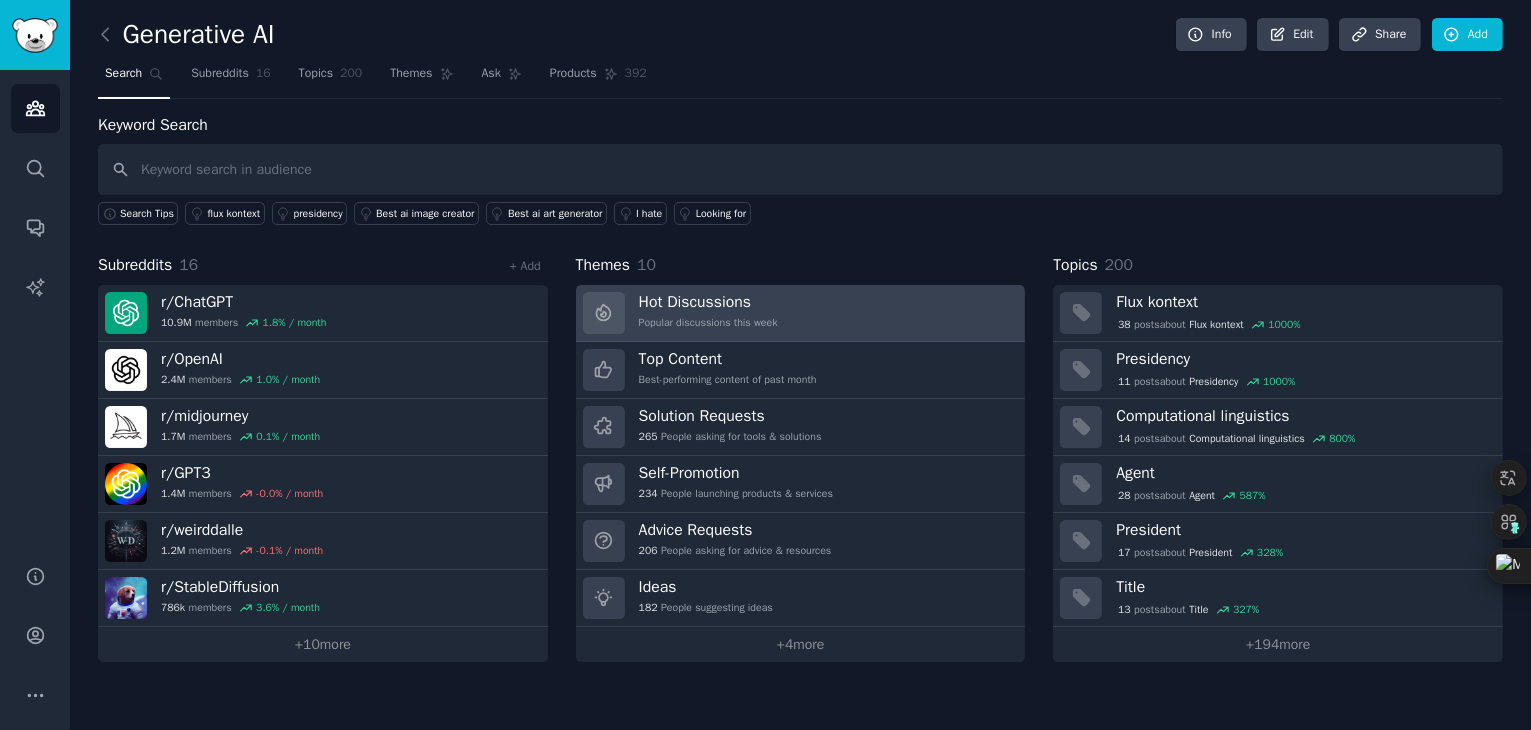 click on "Hot Discussions Popular discussions this week" at bounding box center (801, 313) 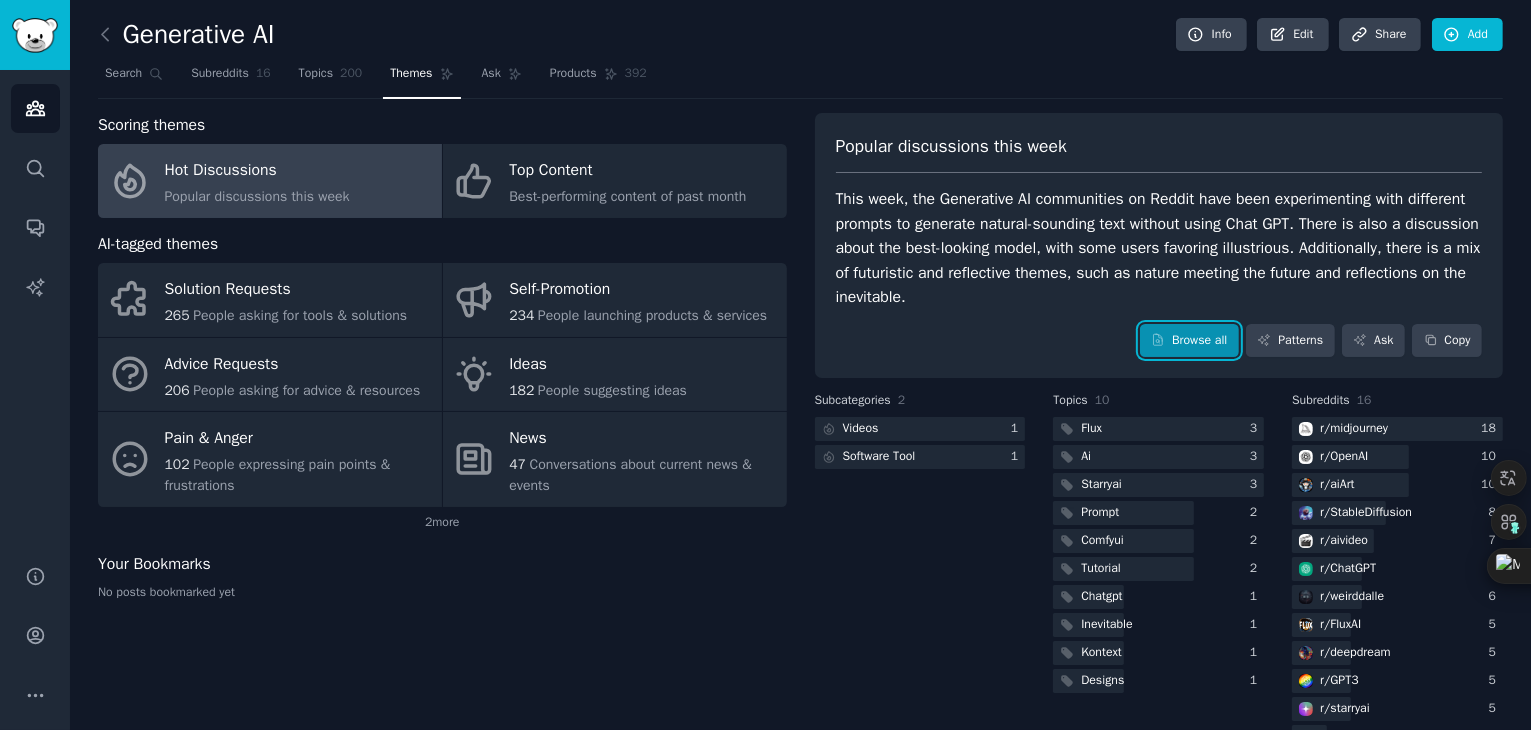 click on "Browse all" at bounding box center (1189, 341) 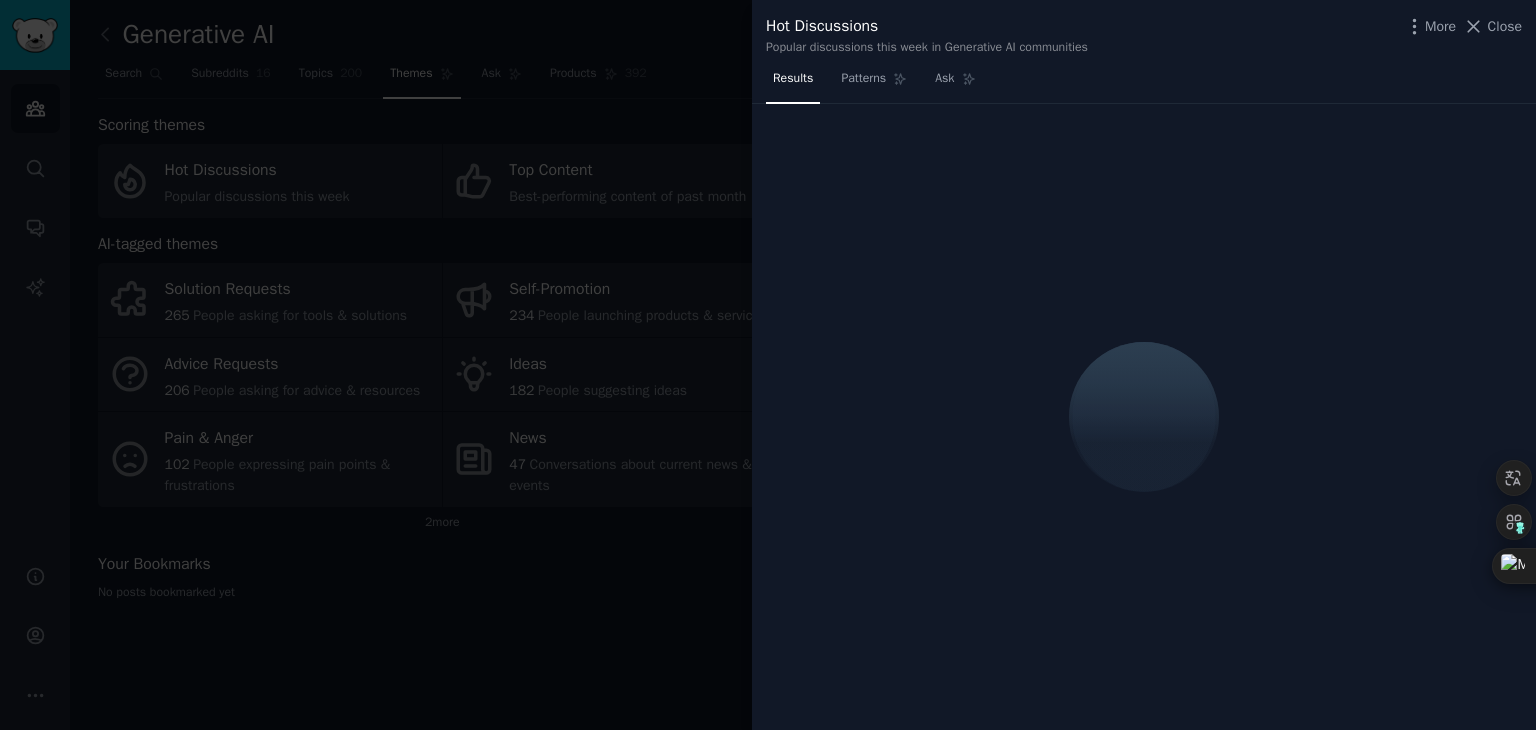 type 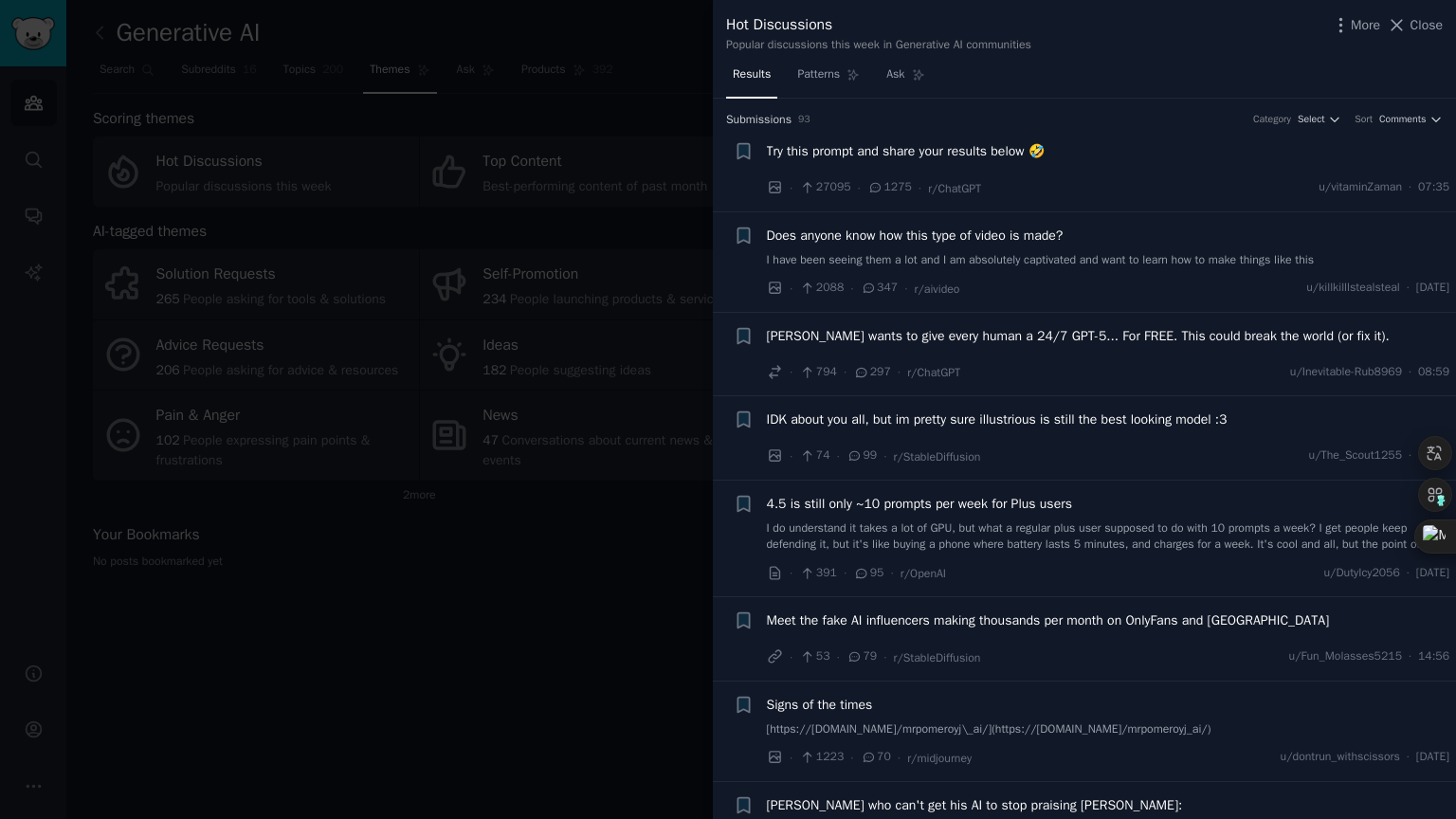 click at bounding box center (728, 410) 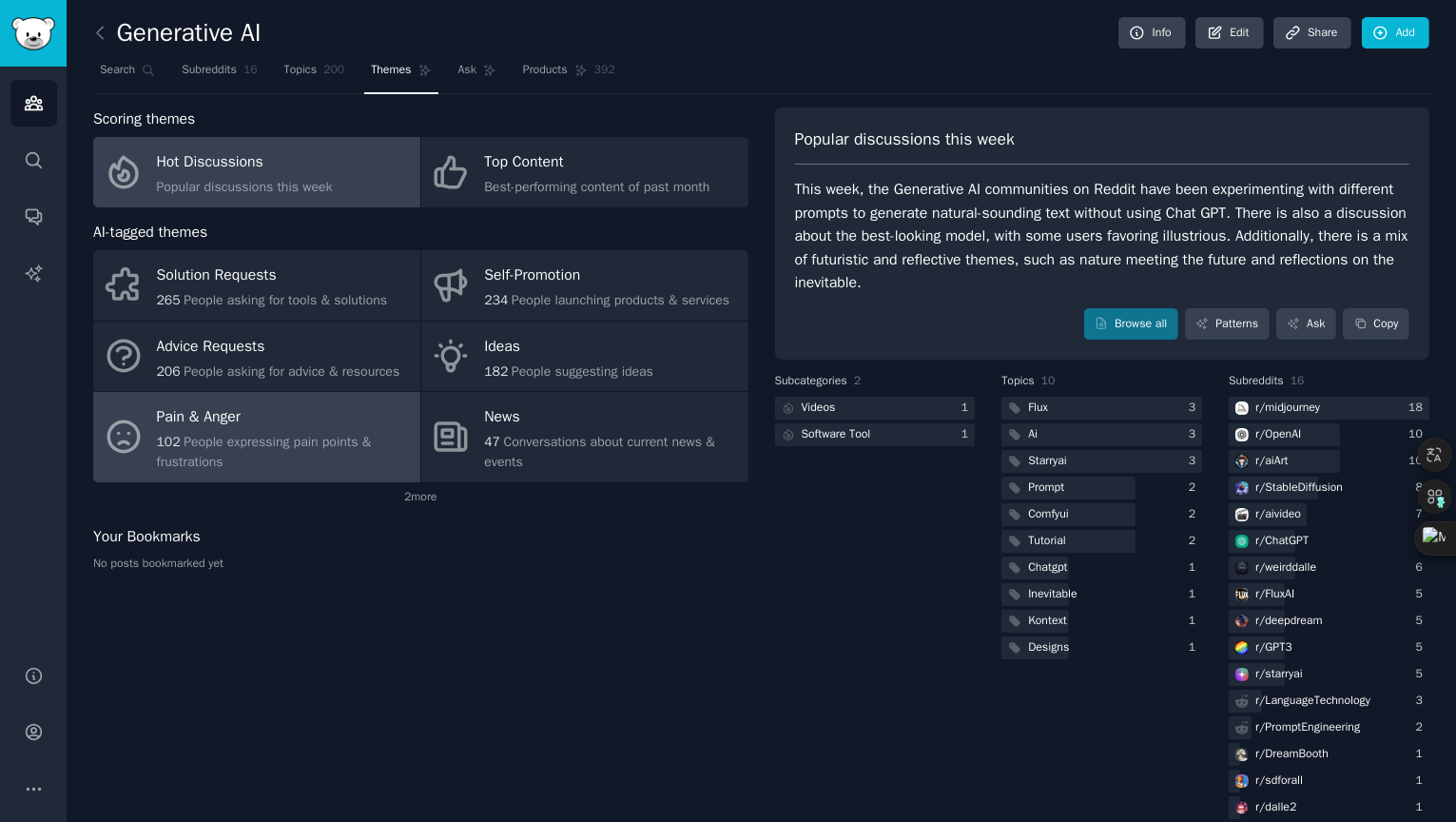 click on "Pain & Anger 102 People expressing pain points & frustrations" at bounding box center [257, 437] 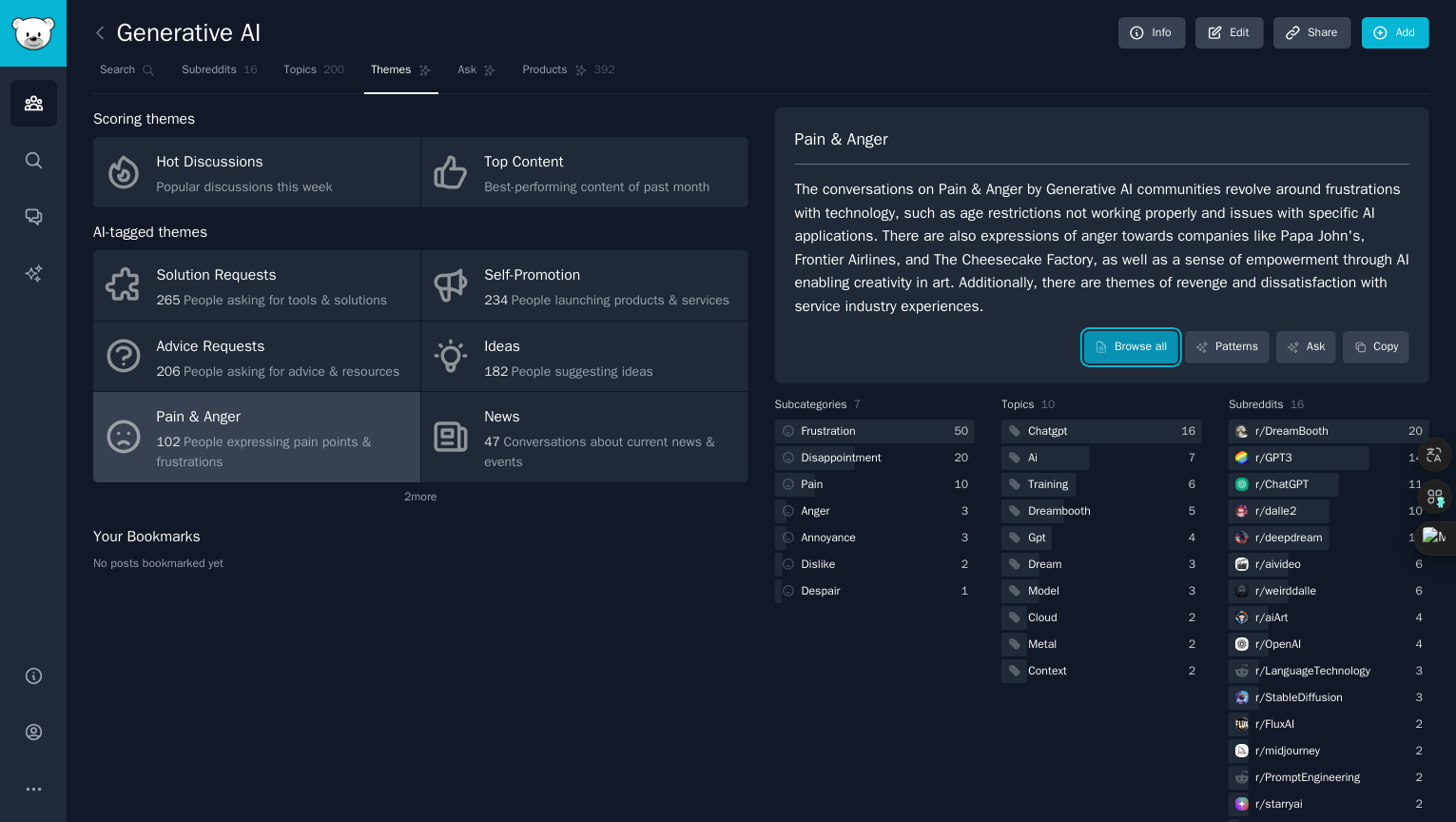click on "Browse all" at bounding box center (1131, 347) 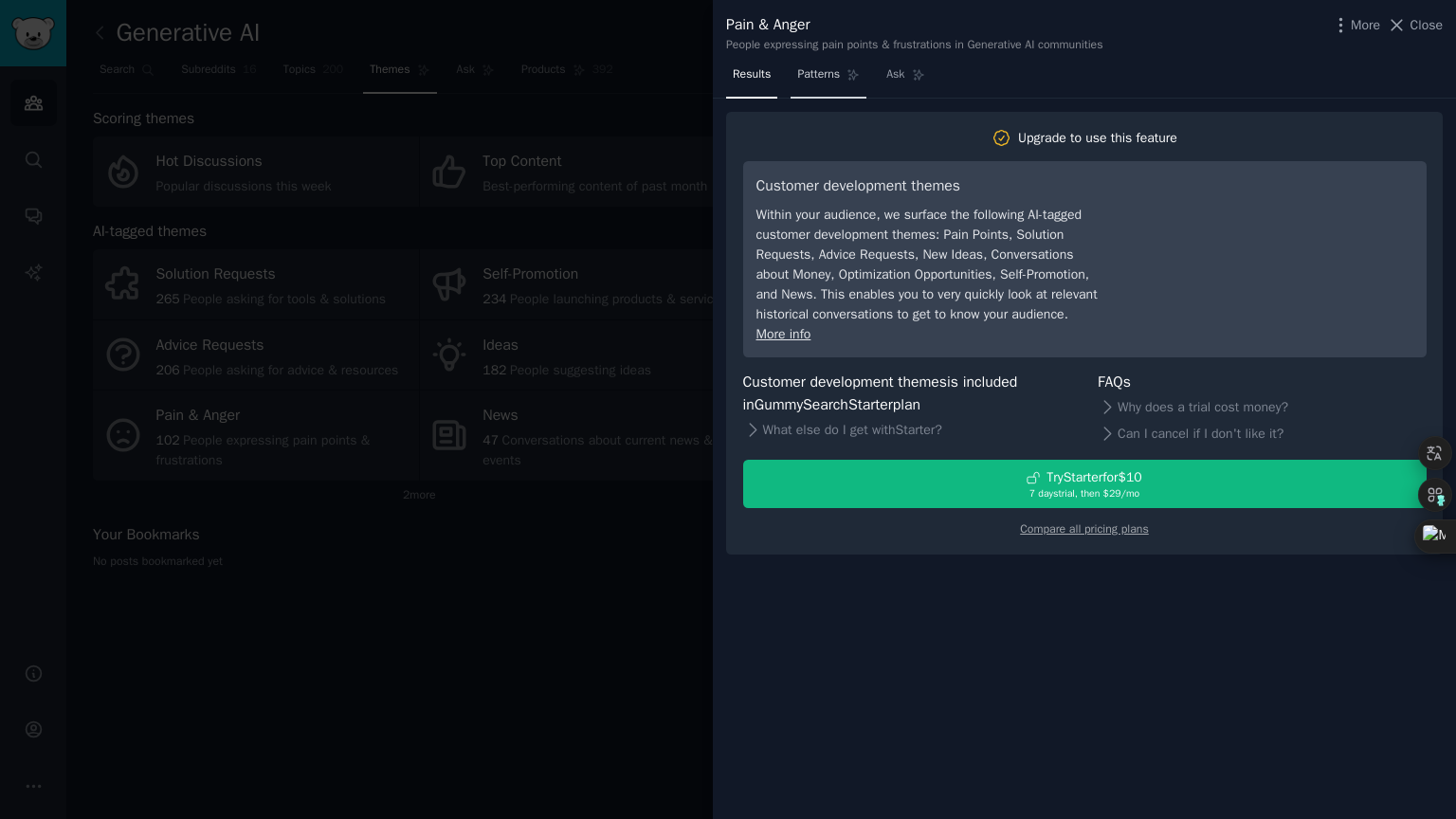 click on "Patterns" at bounding box center [828, 79] 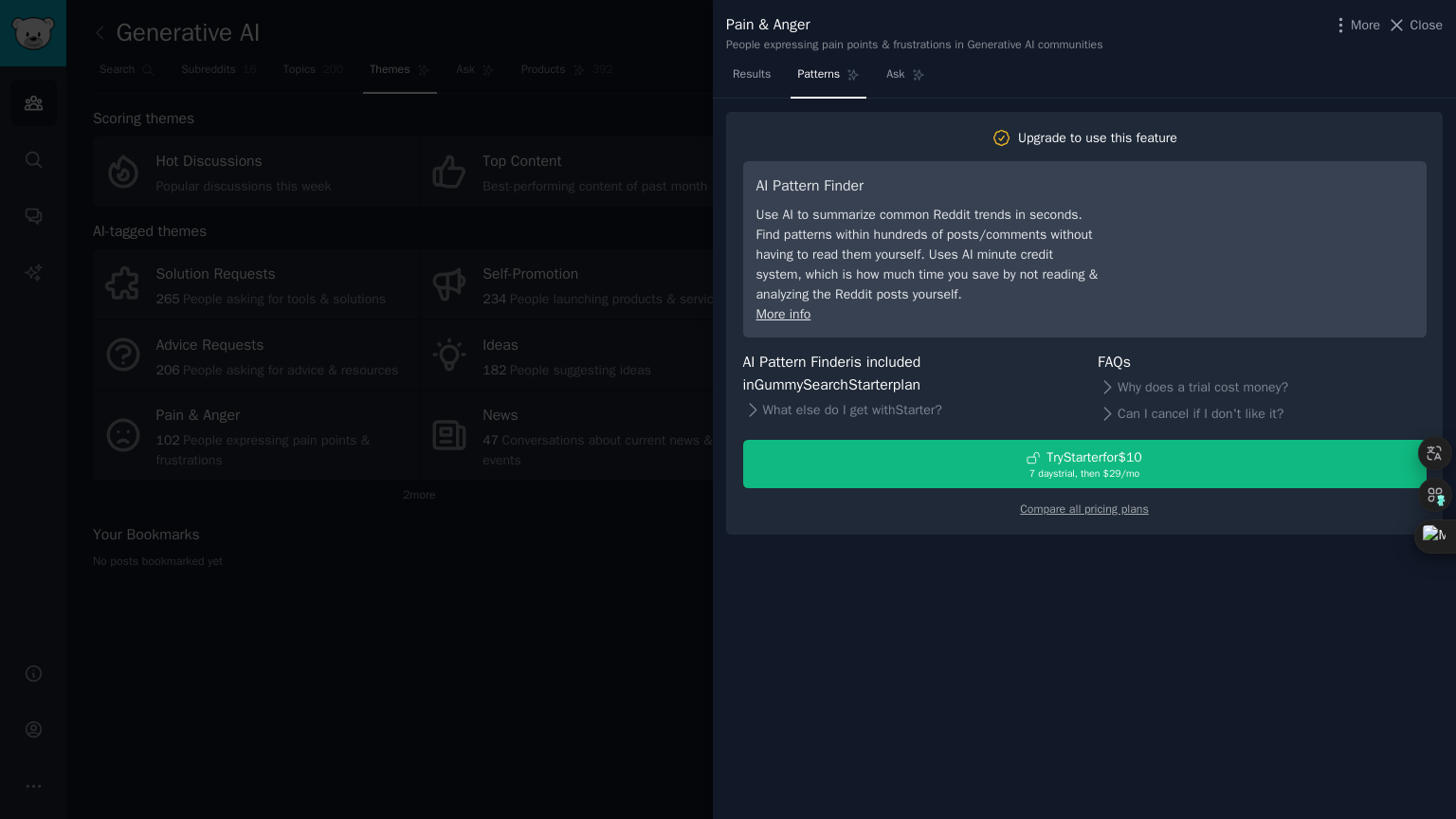 click on "Results Patterns Ask" at bounding box center [828, 79] 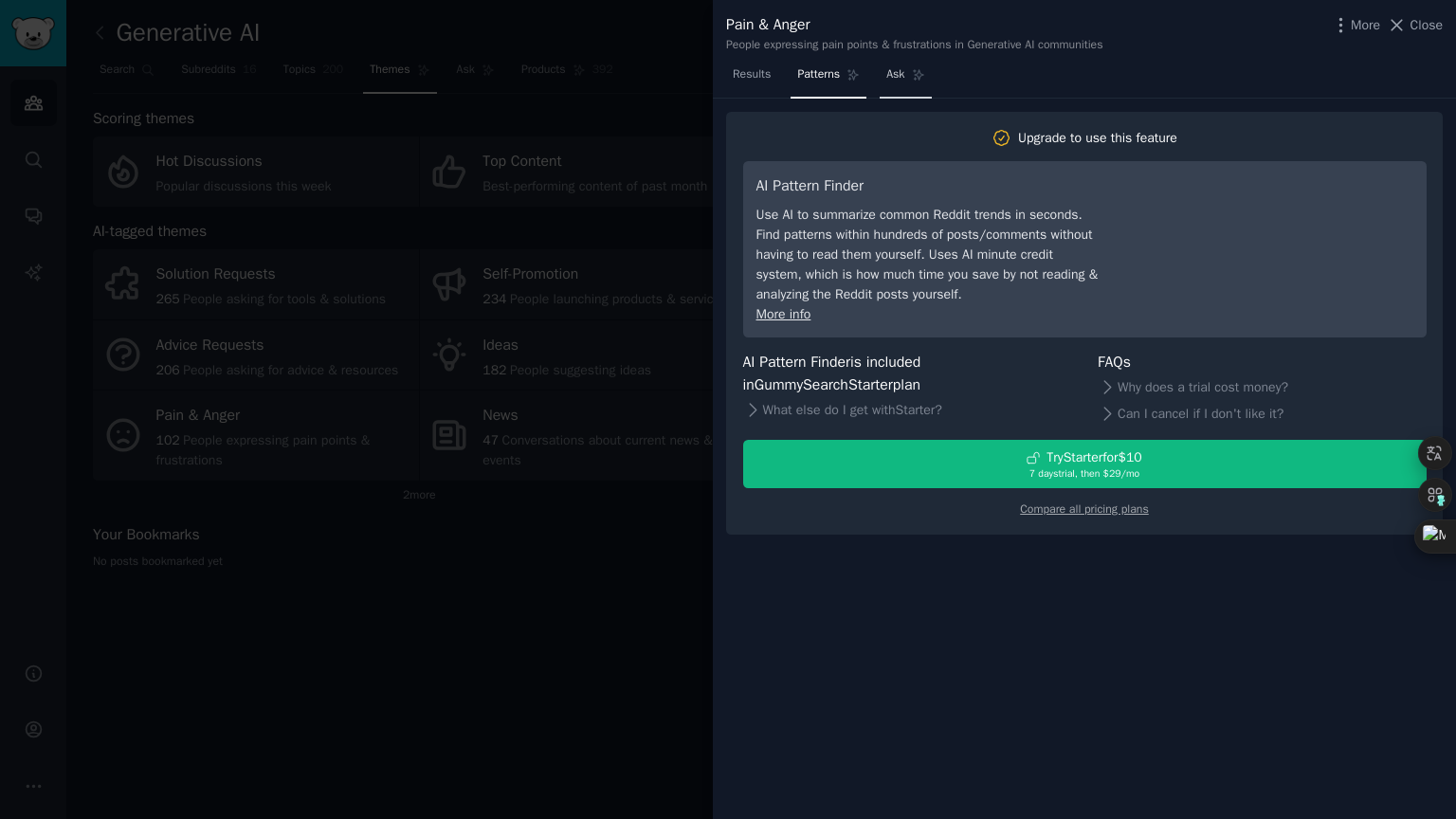 click on "Ask" at bounding box center (905, 79) 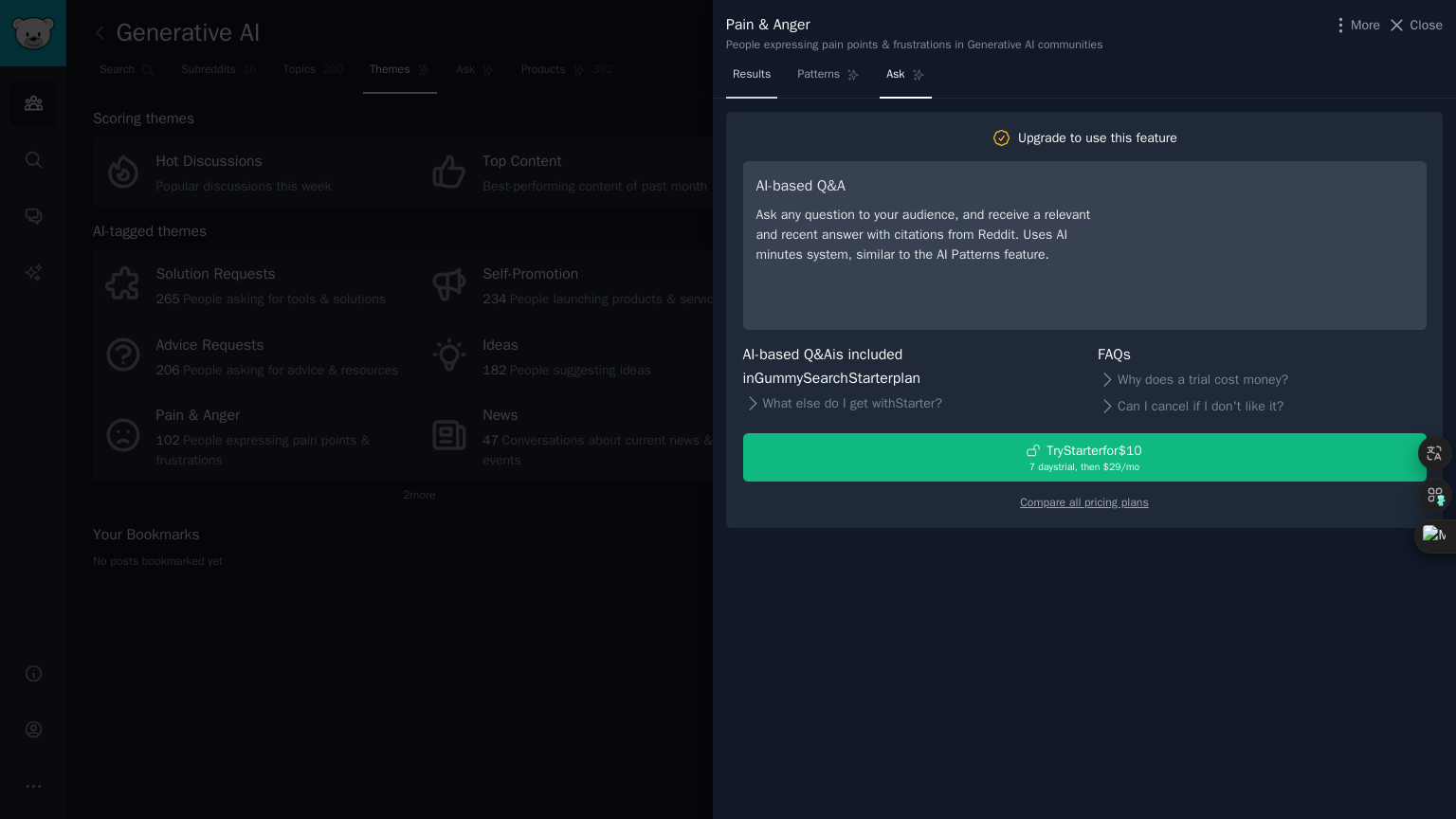 click on "Results" at bounding box center [752, 75] 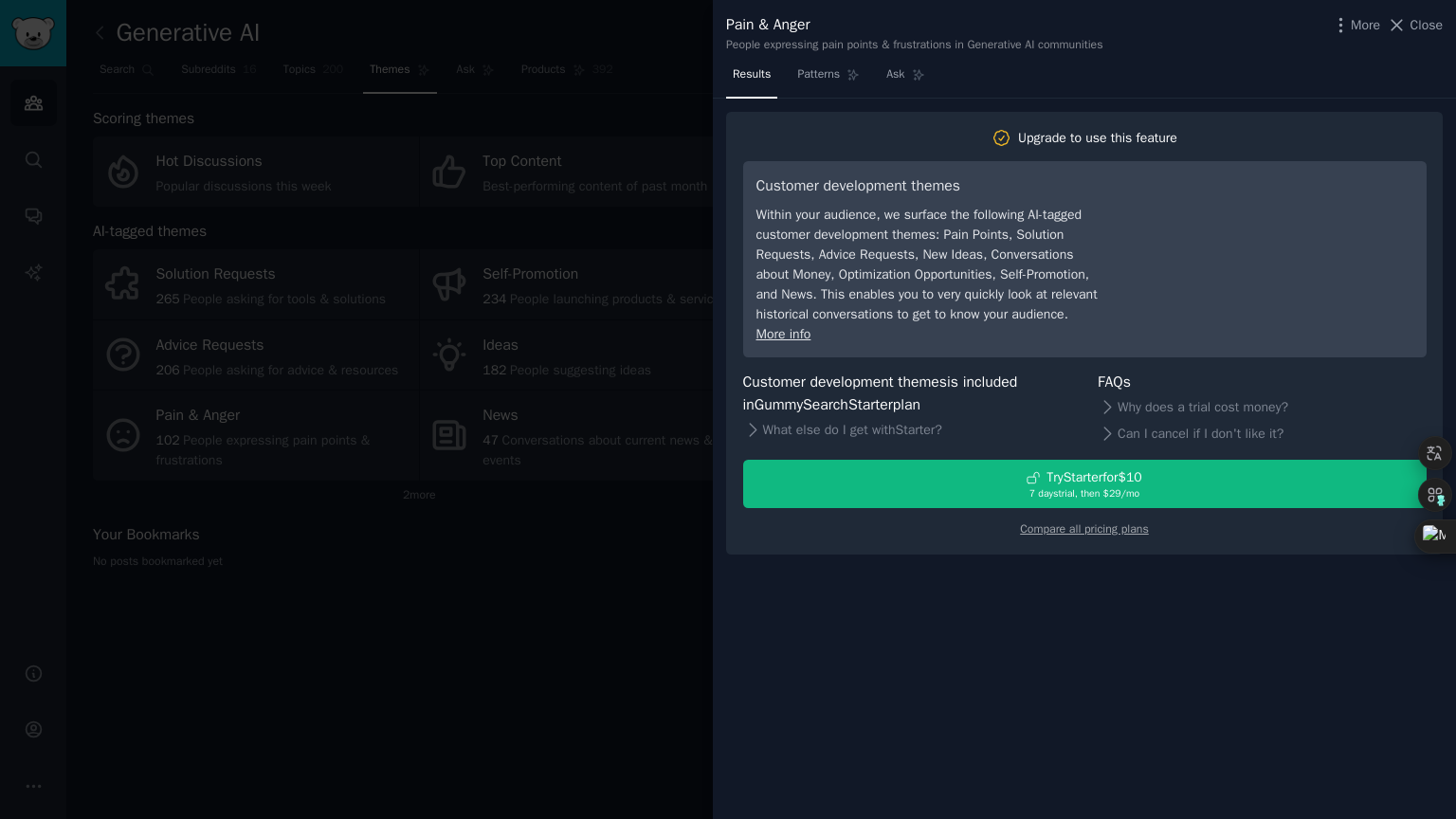 click at bounding box center [728, 410] 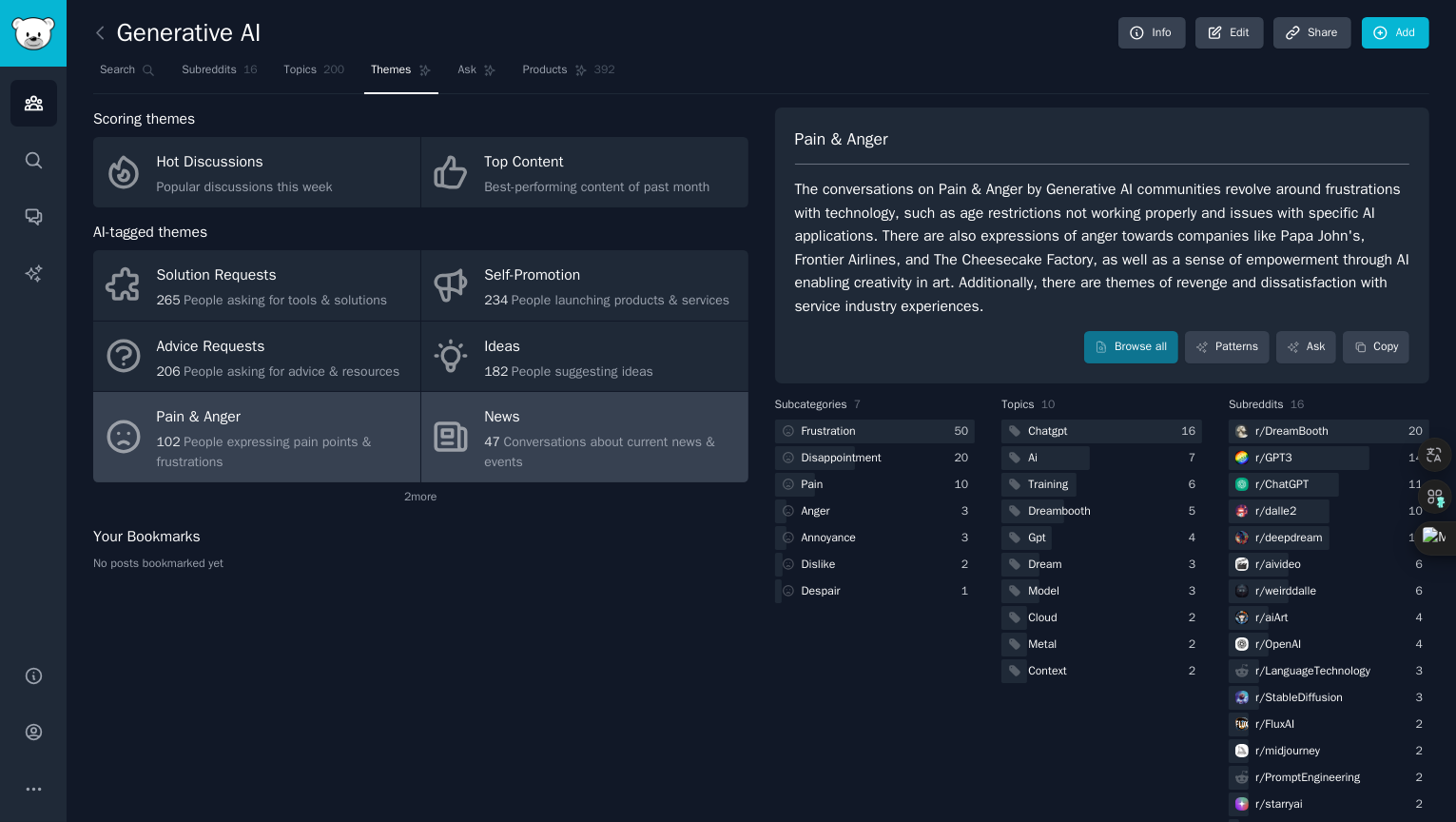 click on "News" at bounding box center [611, 418] 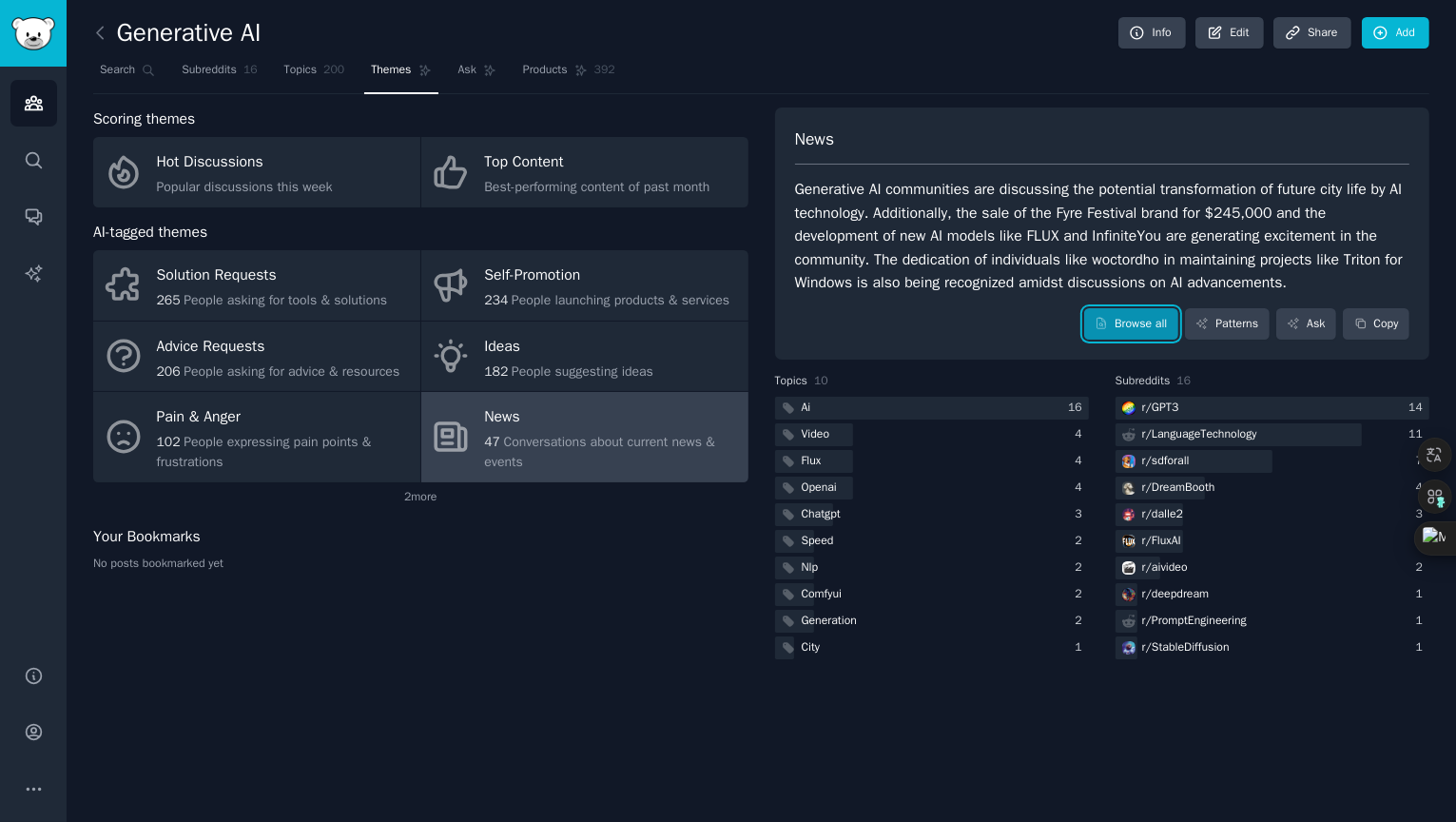 click on "Browse all" at bounding box center [1131, 324] 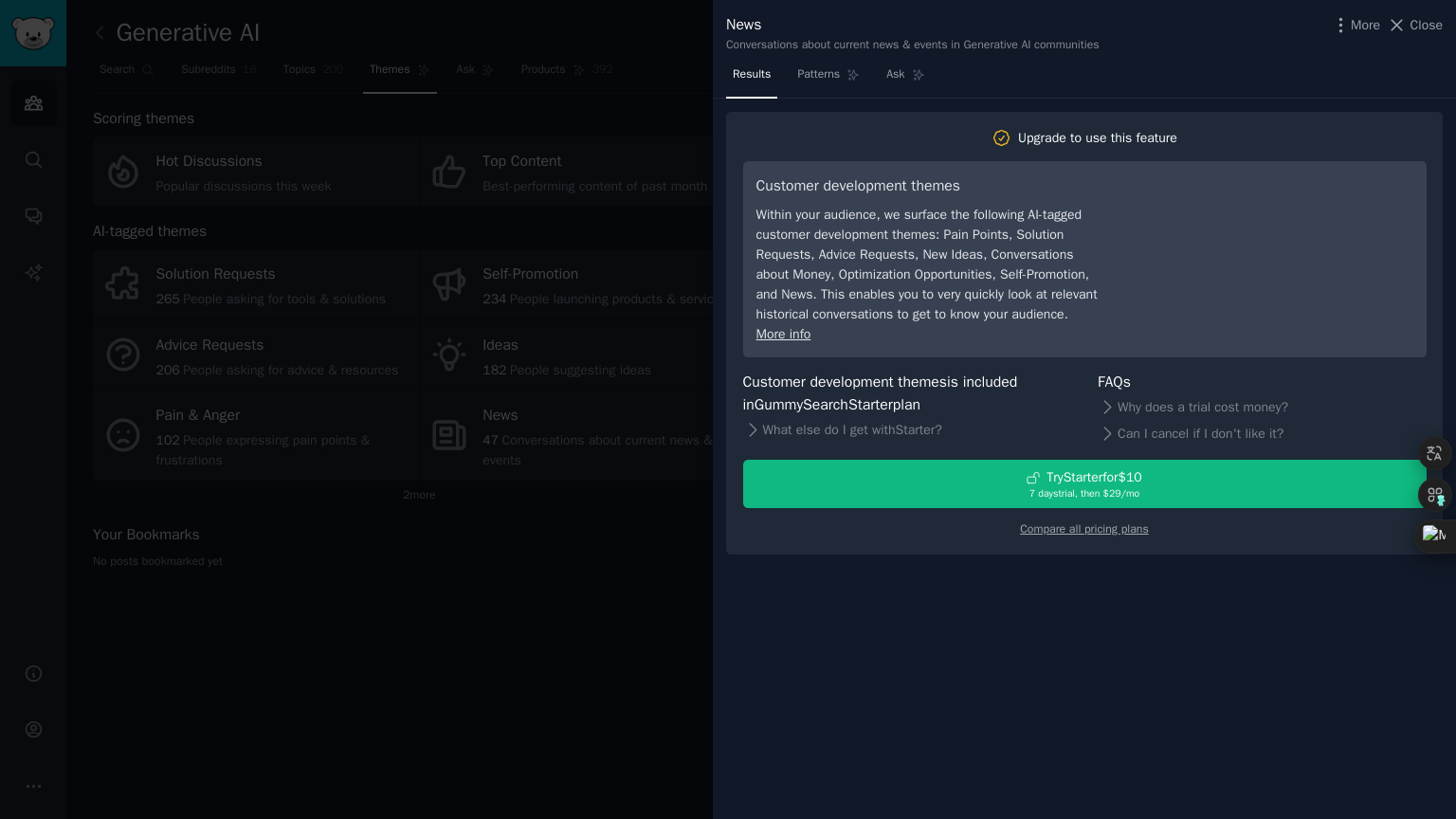 click at bounding box center [728, 410] 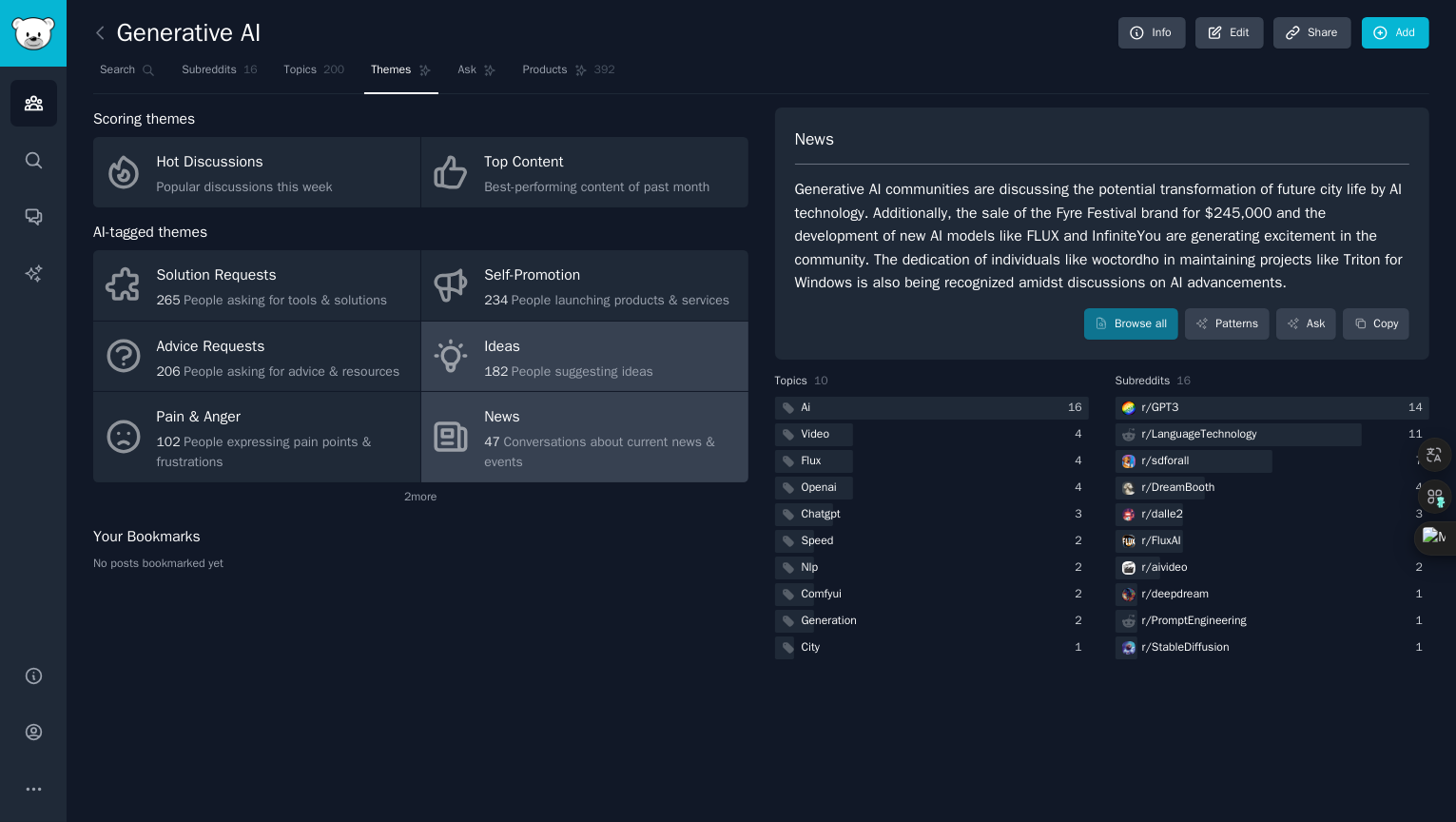 click on "People suggesting ideas" at bounding box center [582, 371] 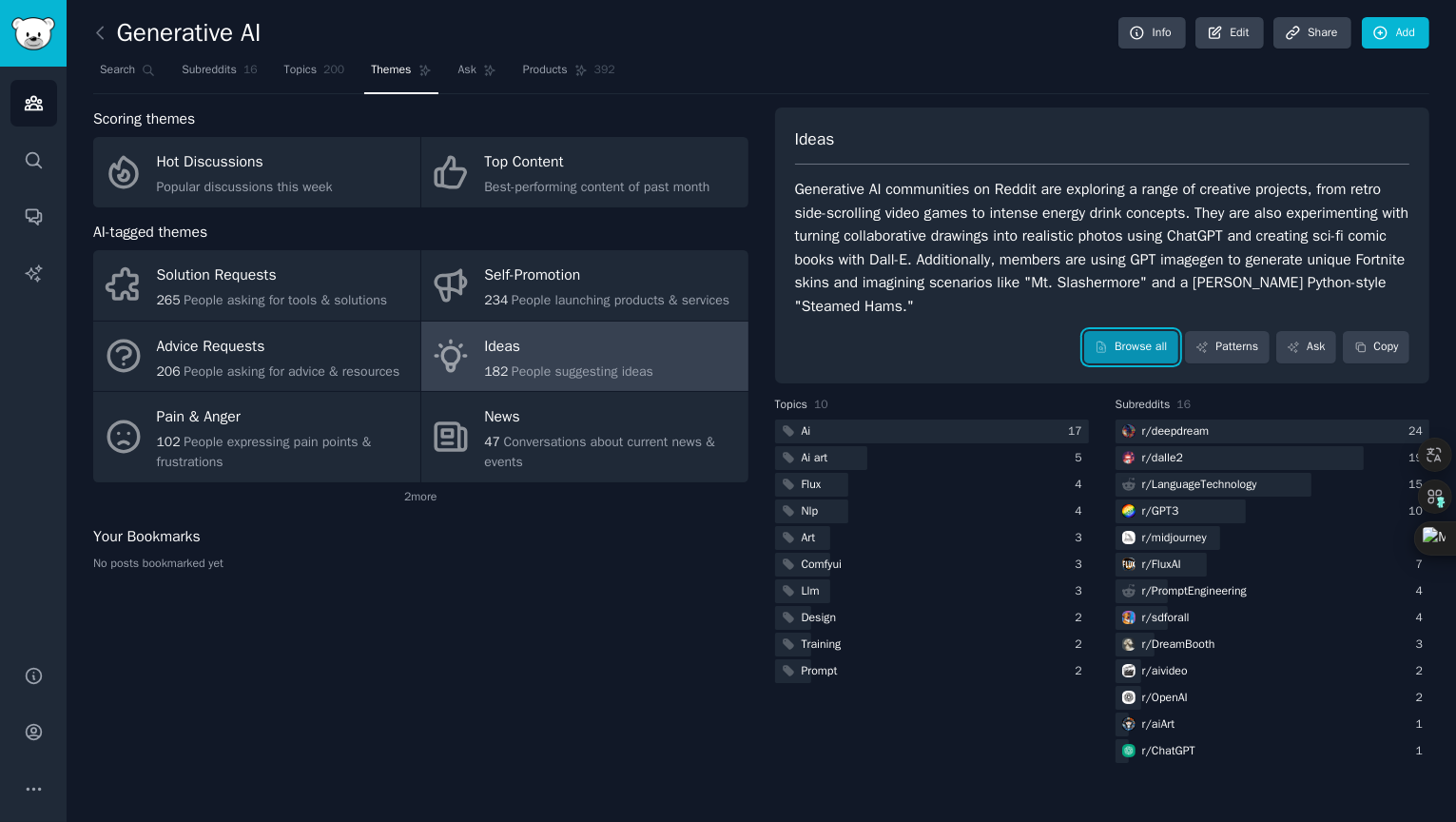 click 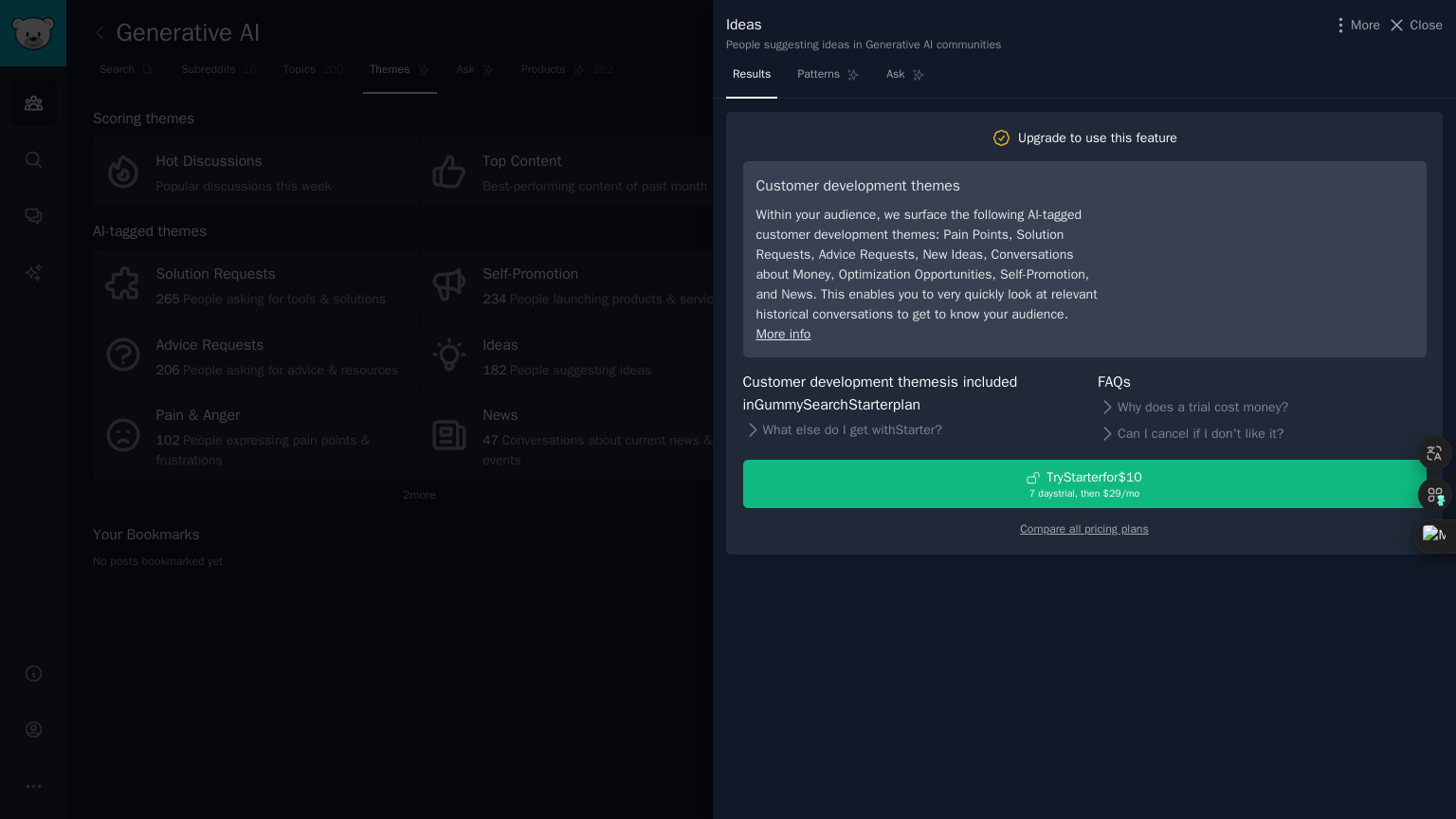 click at bounding box center (728, 410) 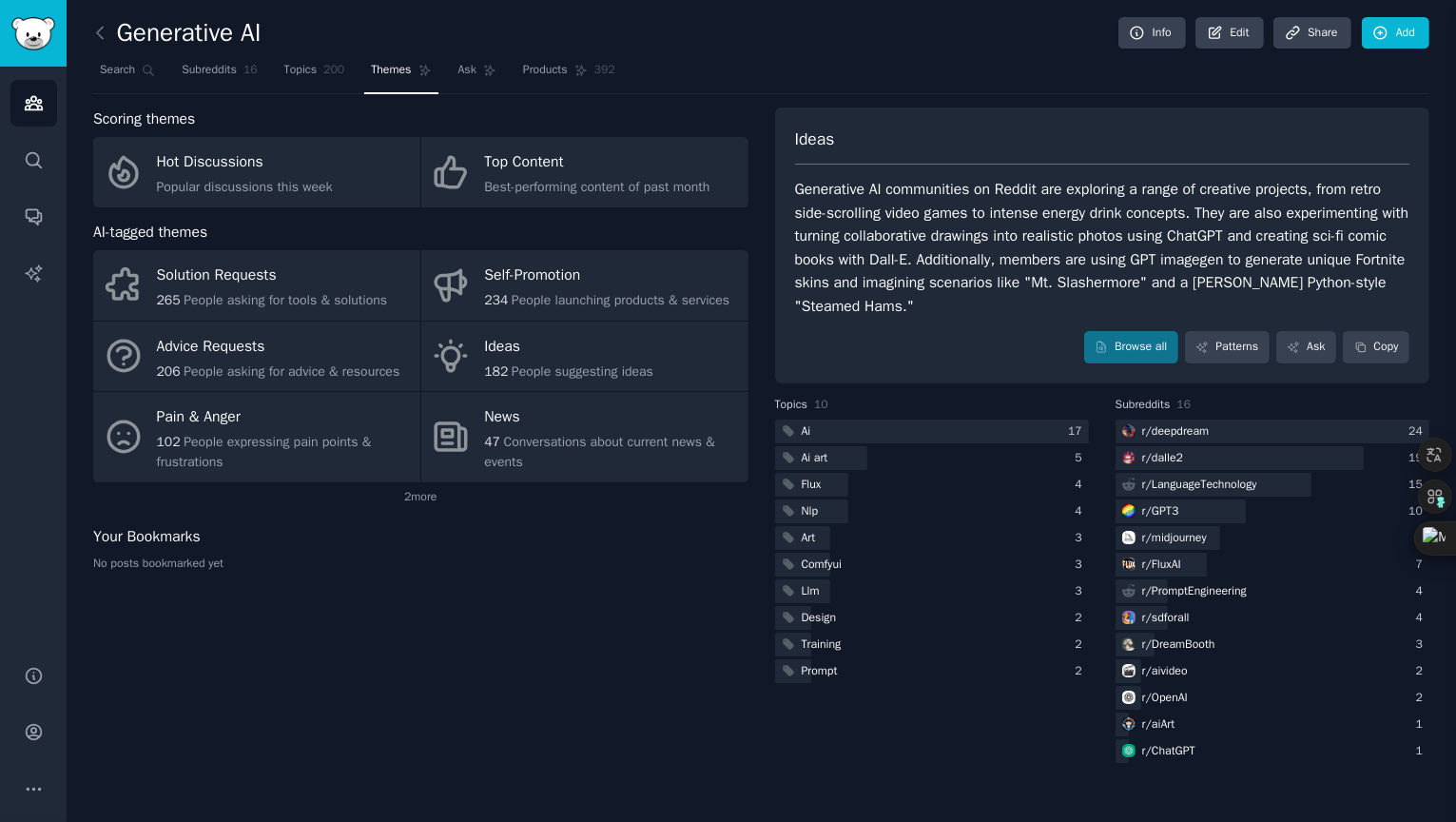 click on "People launching products & services" at bounding box center [620, 300] 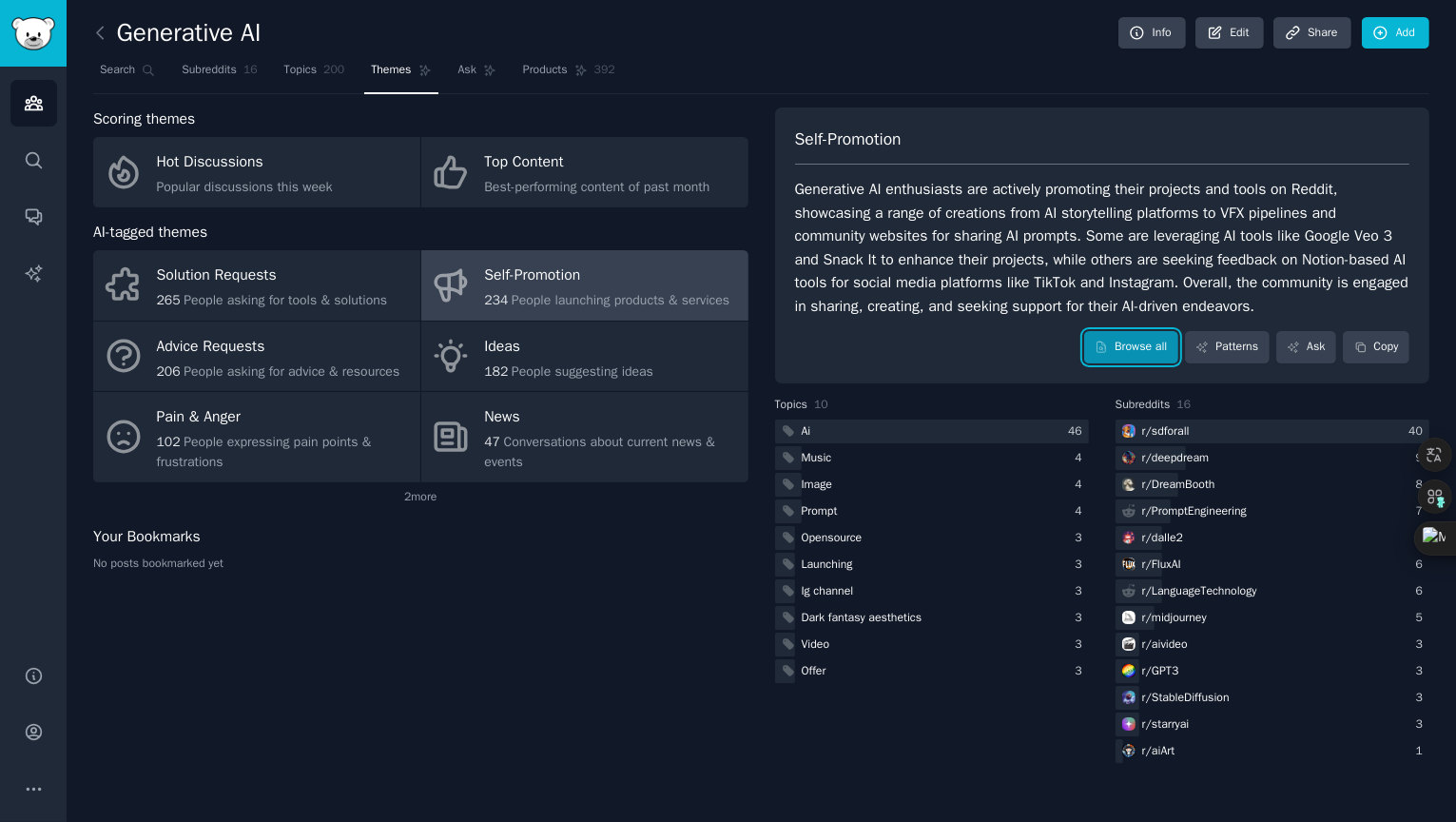 click on "Browse all" at bounding box center [1131, 347] 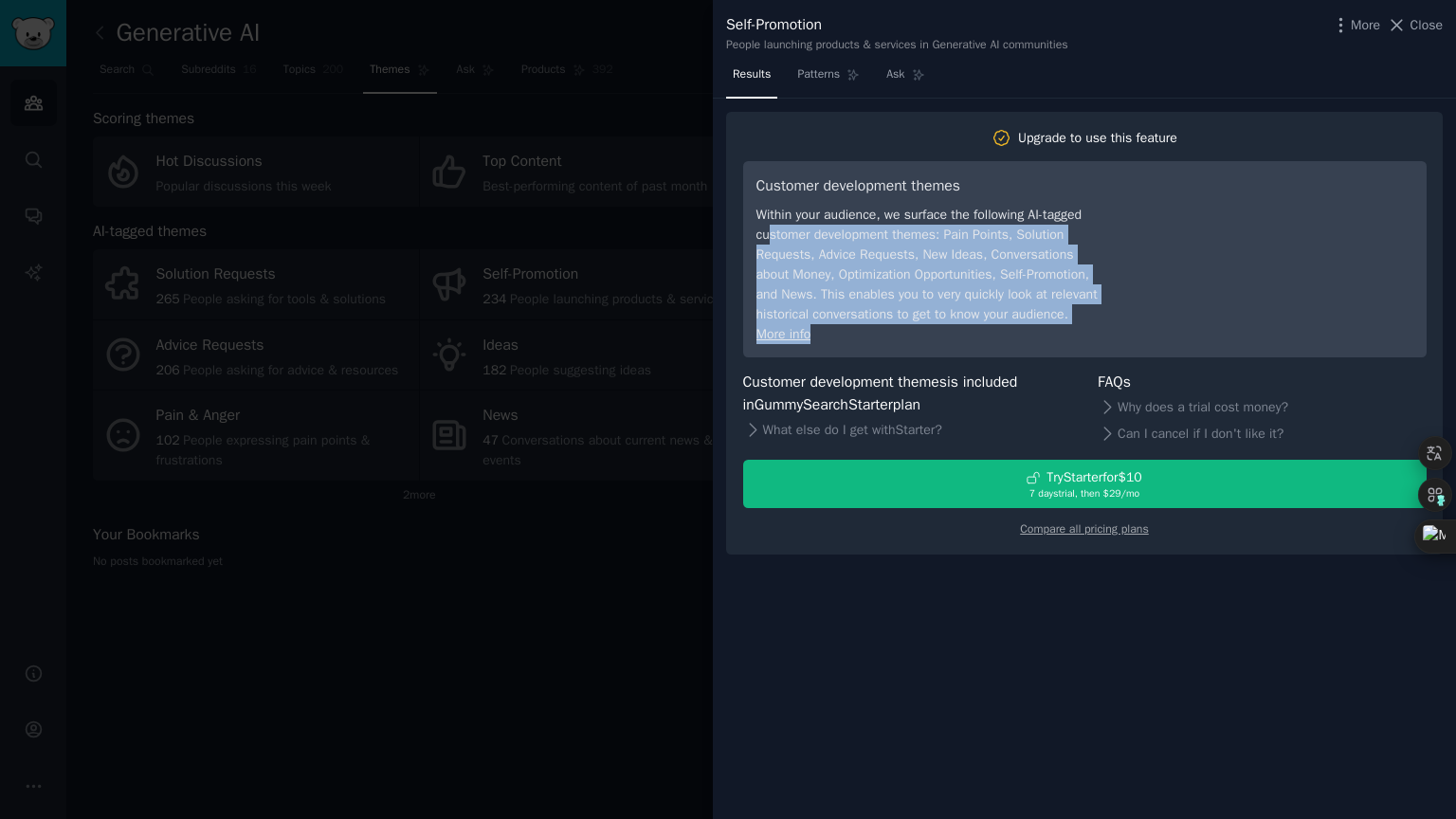 drag, startPoint x: 768, startPoint y: 227, endPoint x: 917, endPoint y: 323, distance: 177.24841 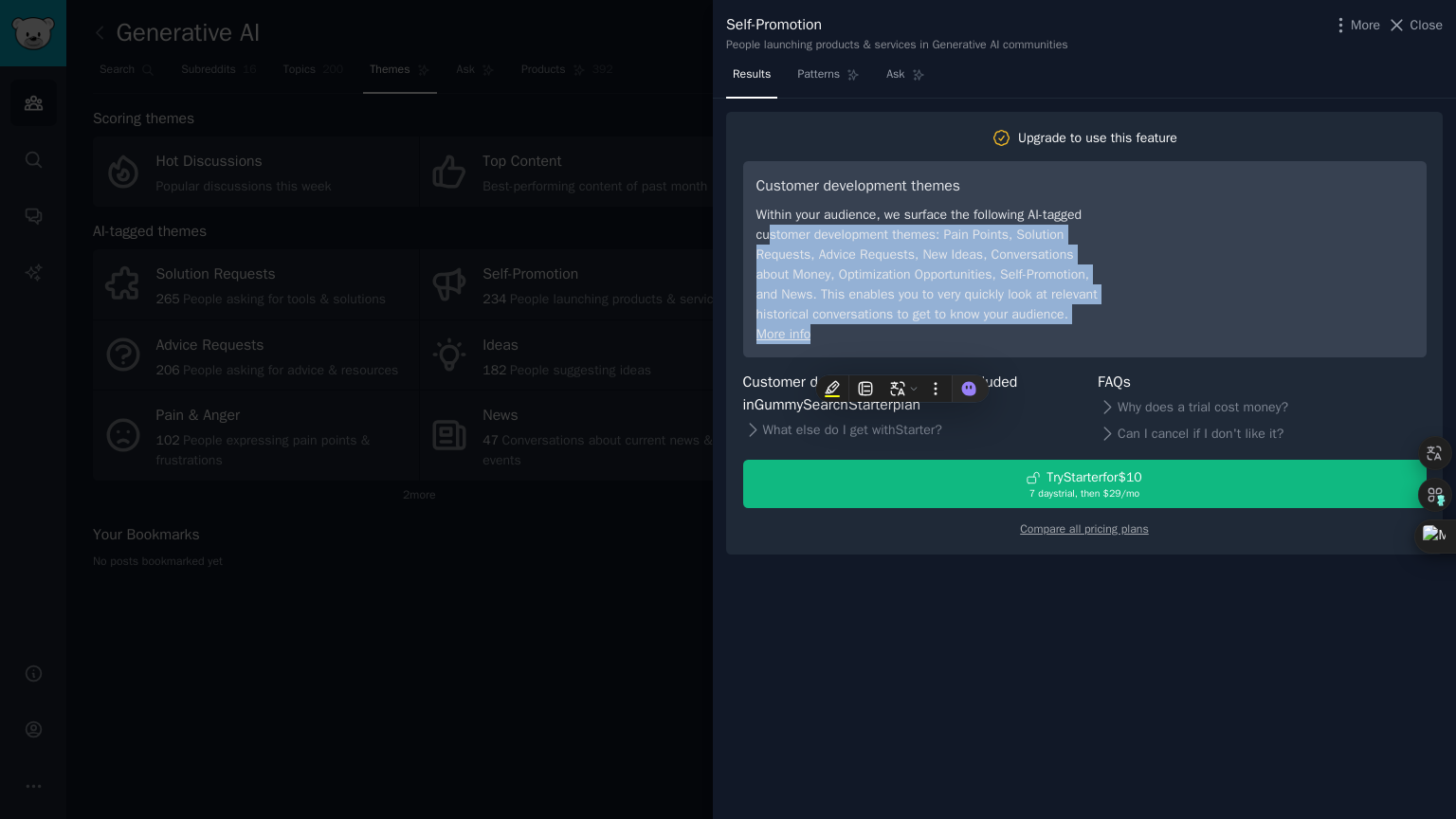 click on "Within your audience, we surface the following AI-tagged customer development themes: Pain Points, Solution Requests, Advice Requests, New Ideas, Conversations about Money, Optimization Opportunities, Self-Promotion, and News. This enables you to very quickly look at relevant historical conversations to get to know your audience." at bounding box center (929, 264) 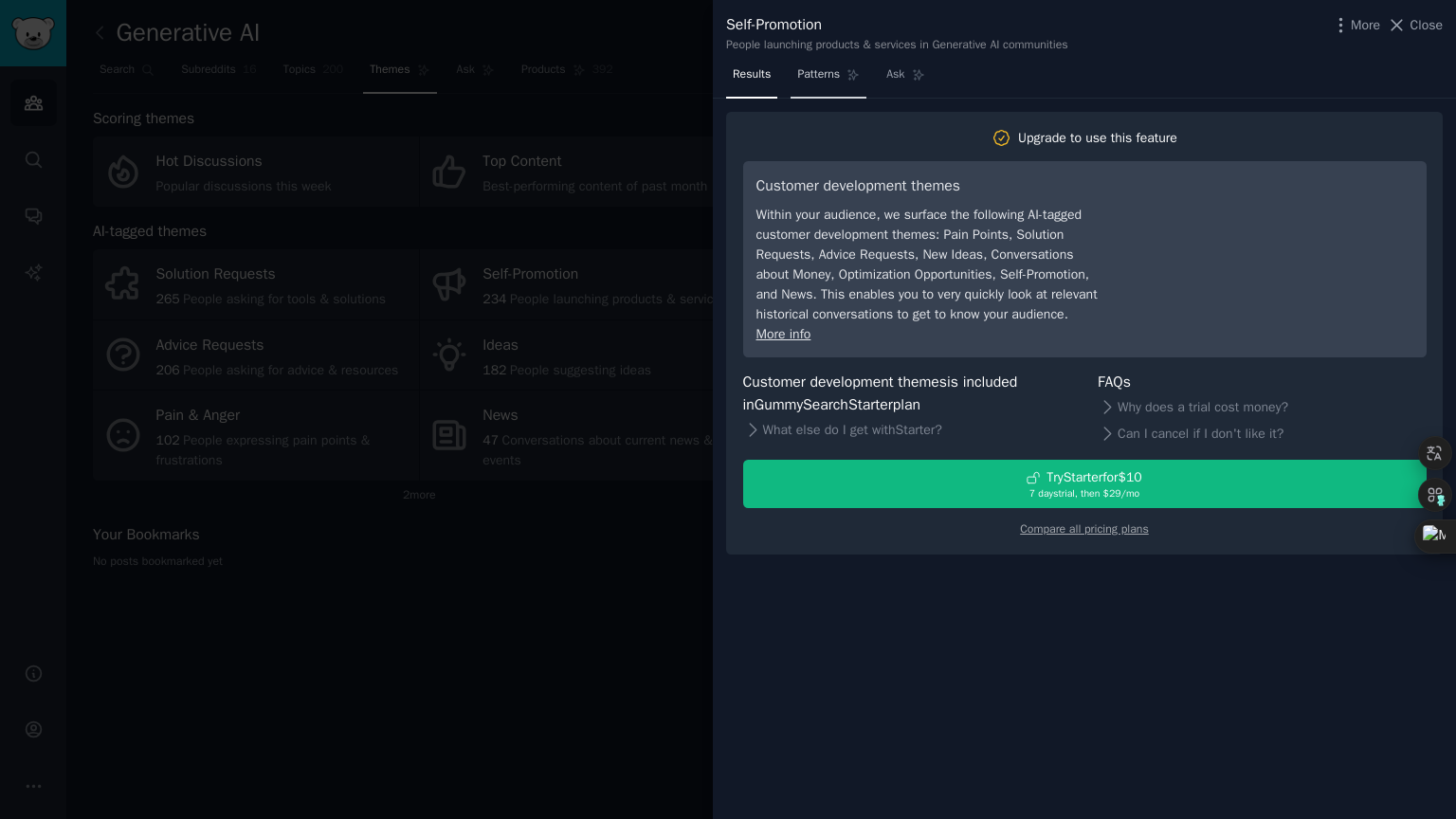 click on "Patterns" at bounding box center [828, 79] 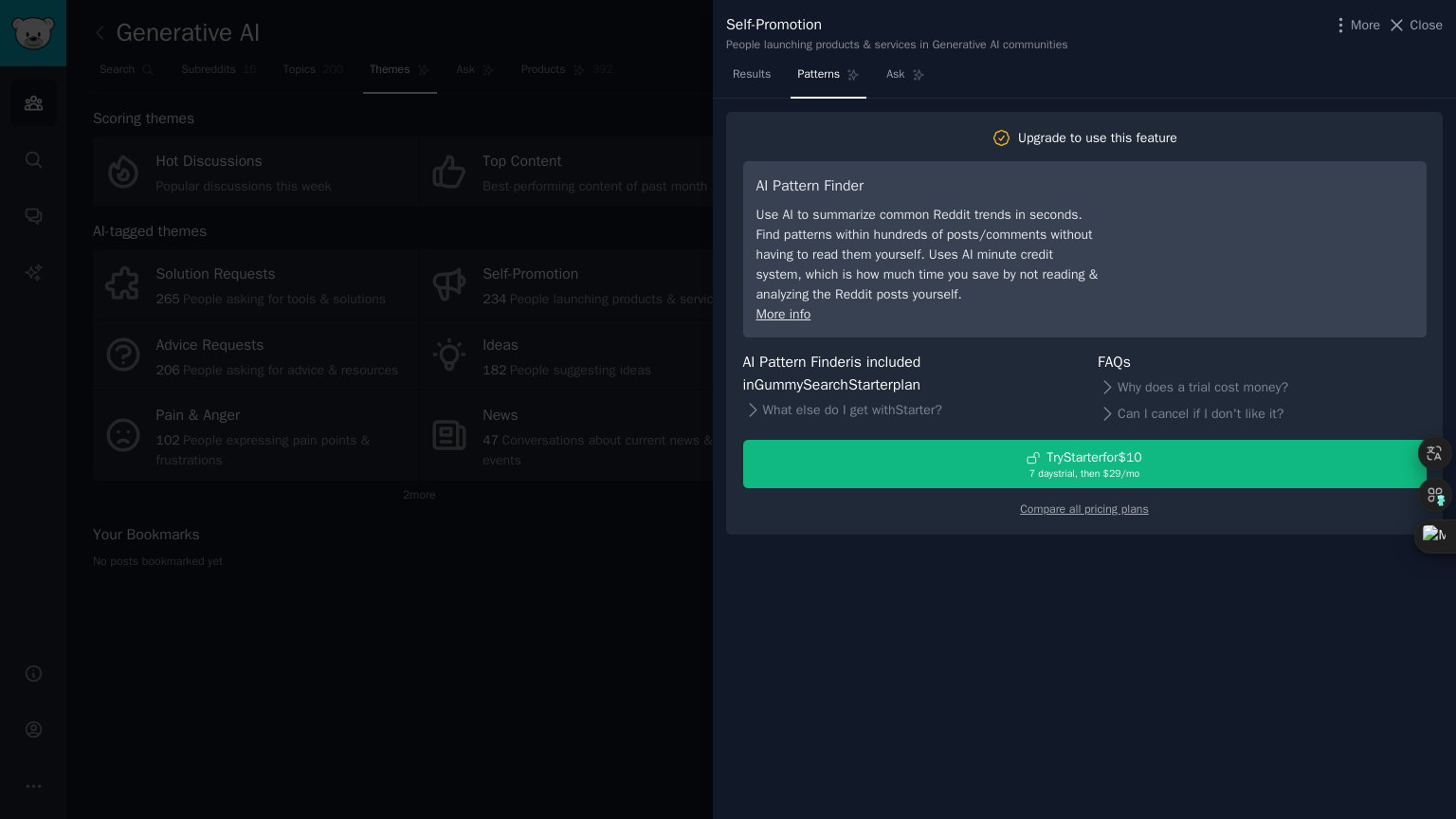 click on "Results Patterns Ask" at bounding box center (1084, 79) 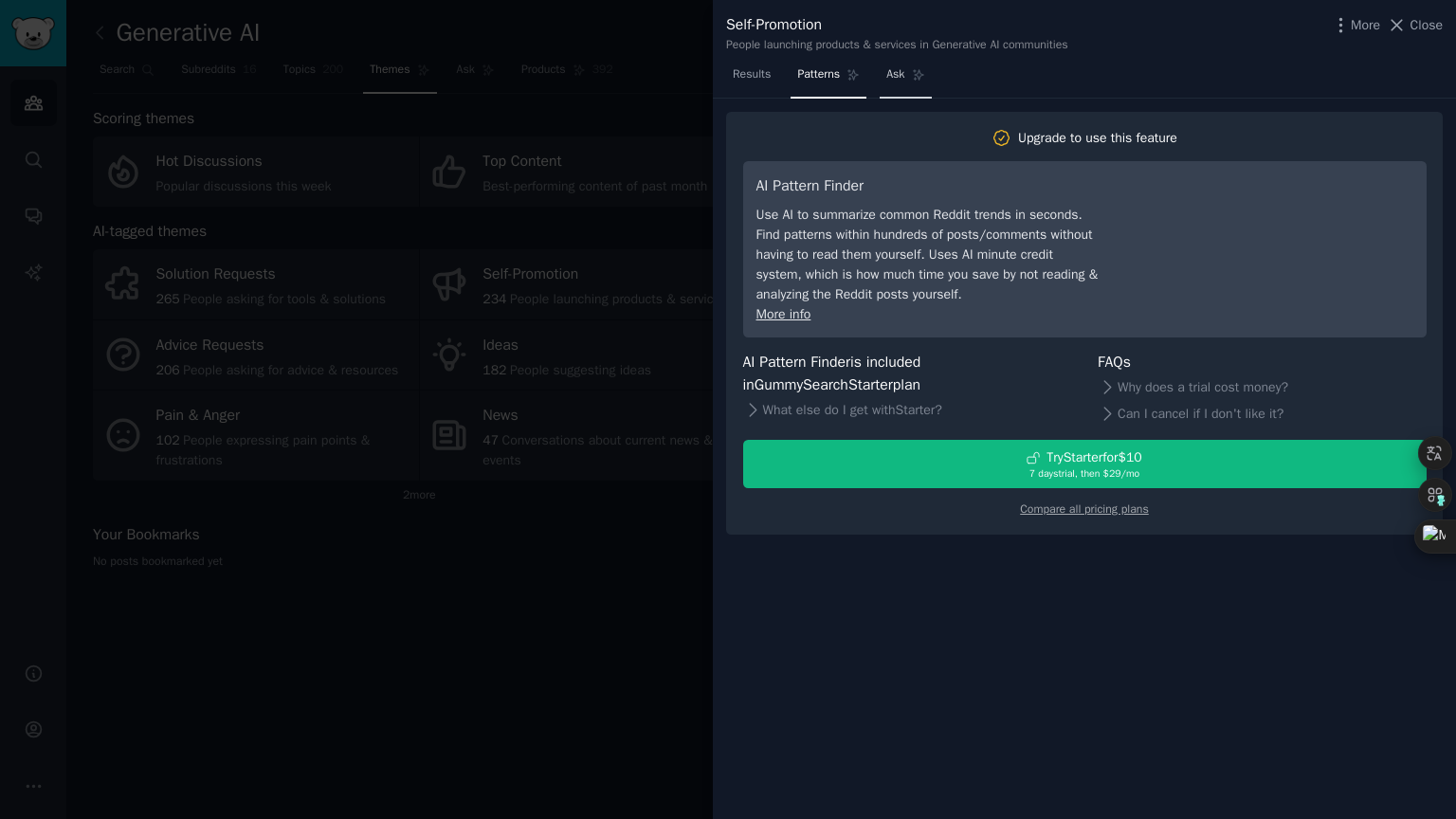 click on "Ask" at bounding box center [905, 79] 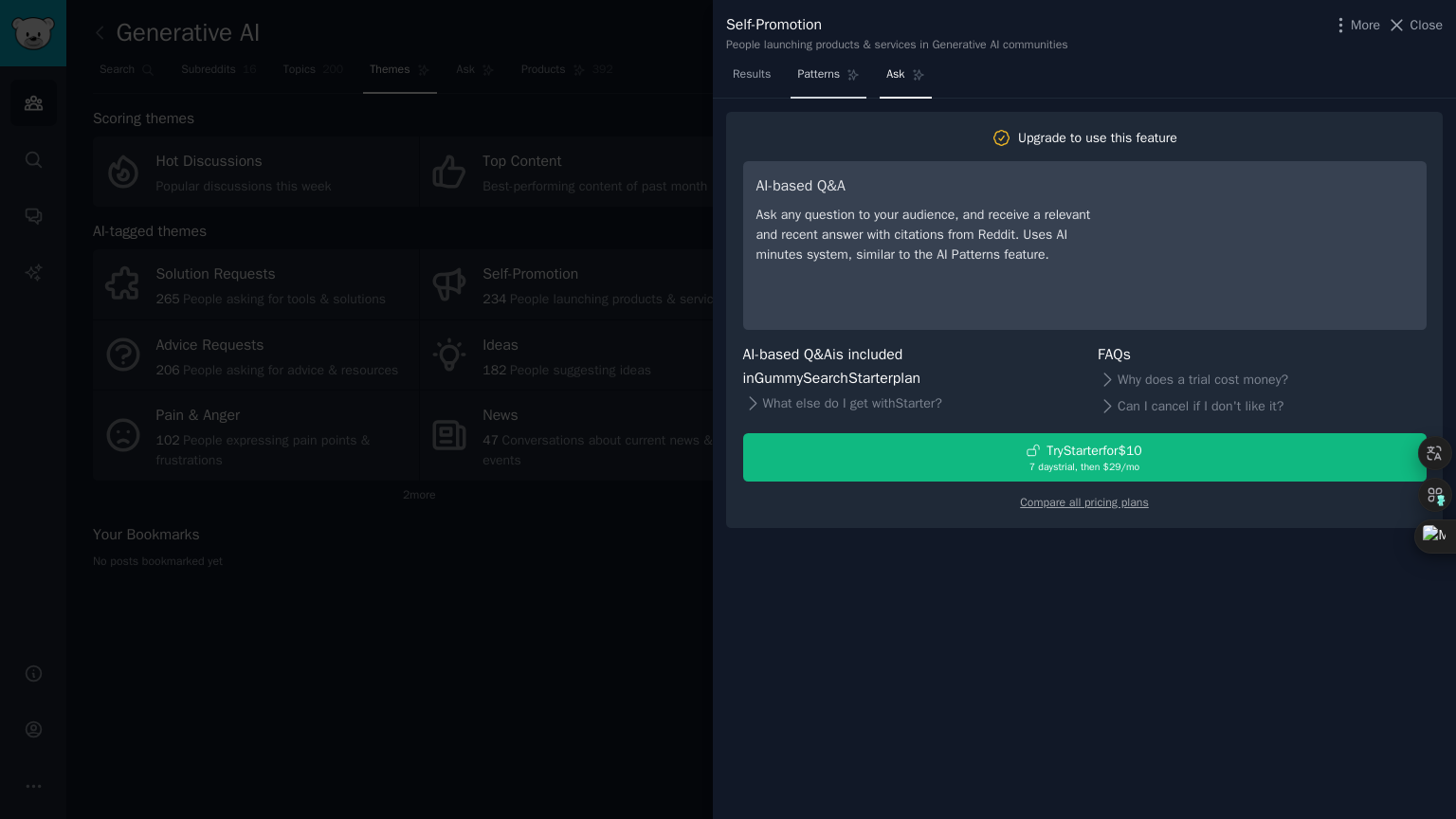 click on "Patterns" at bounding box center (828, 79) 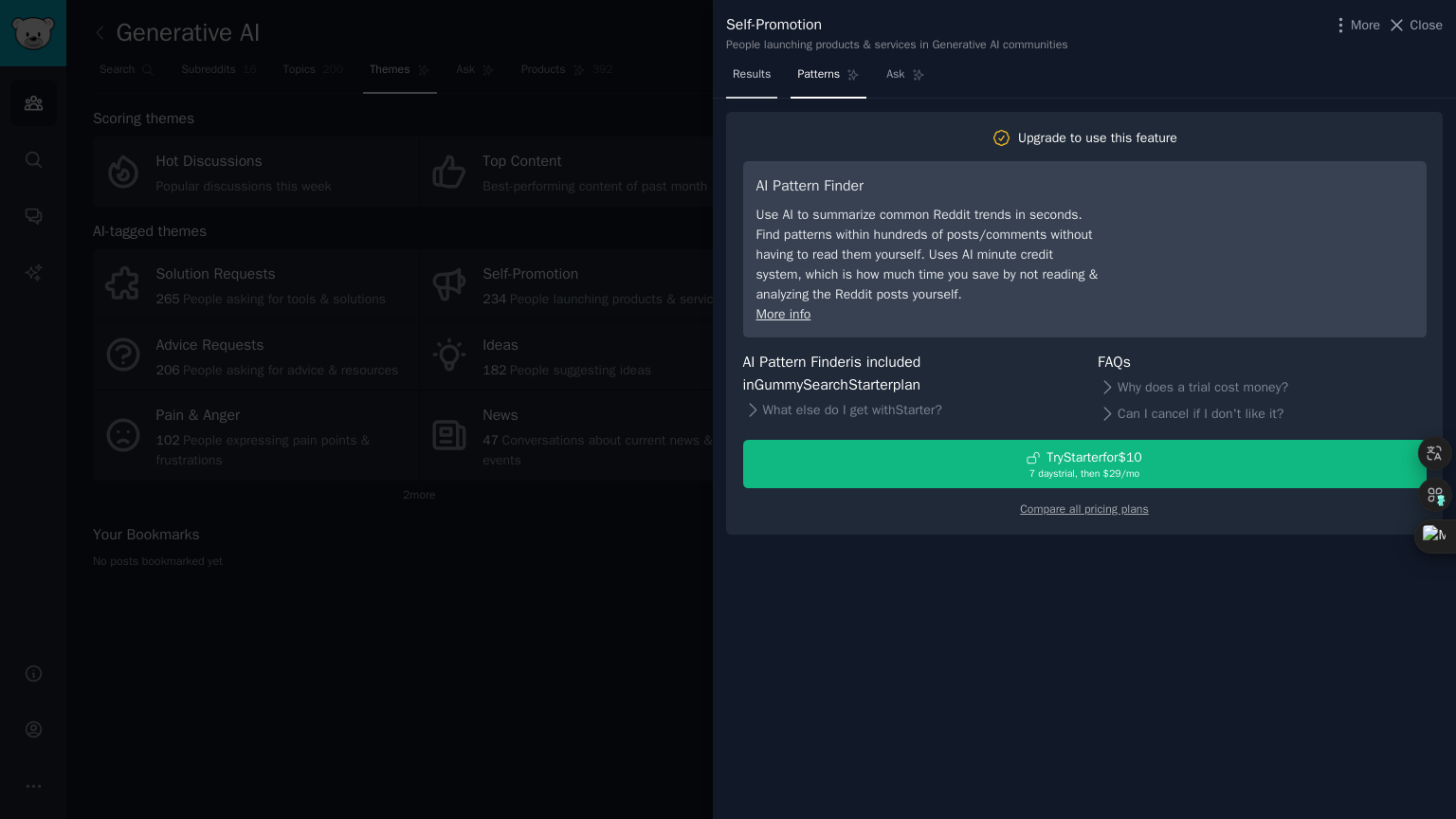 click on "Results" at bounding box center (752, 75) 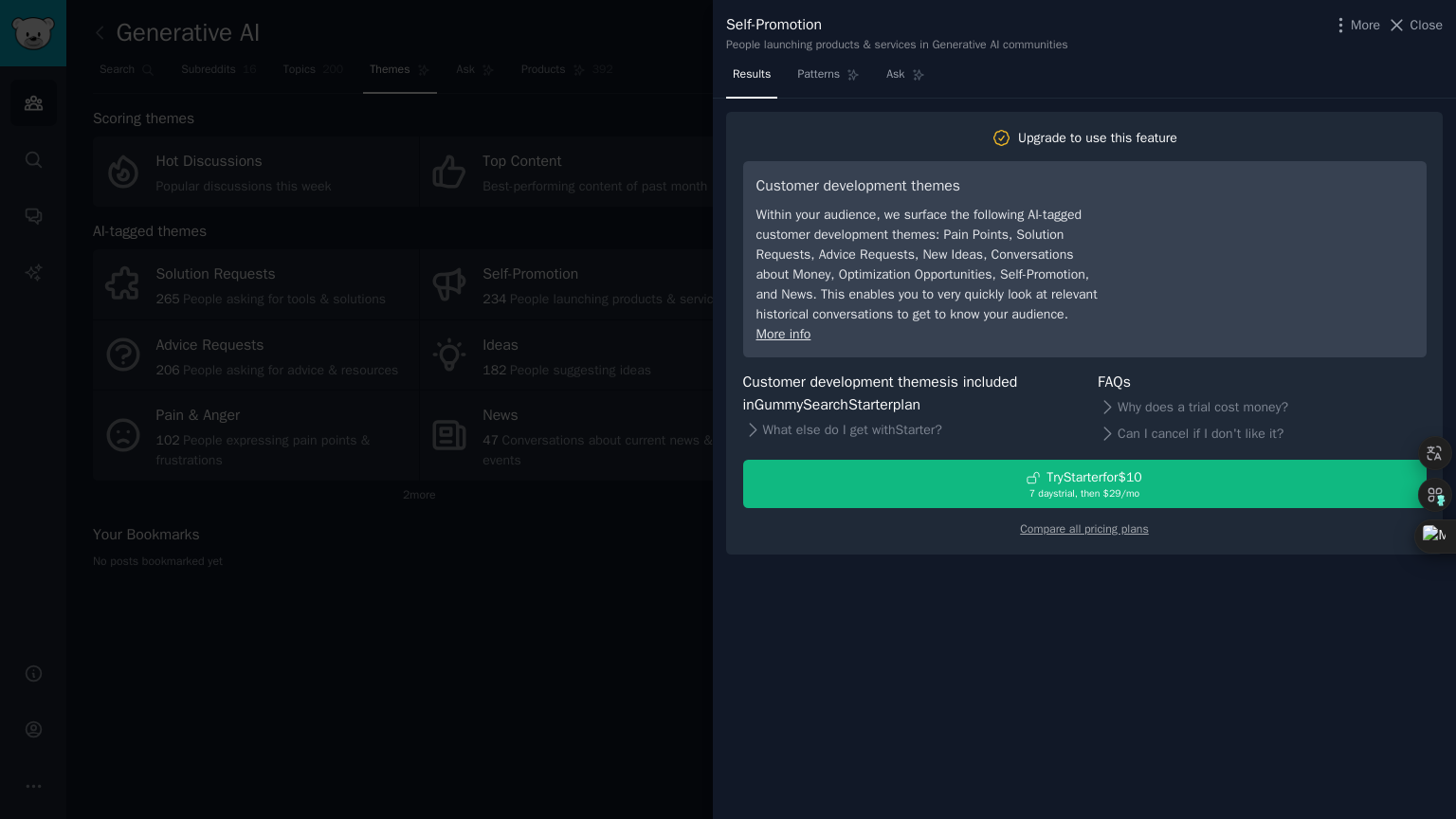 click at bounding box center (728, 410) 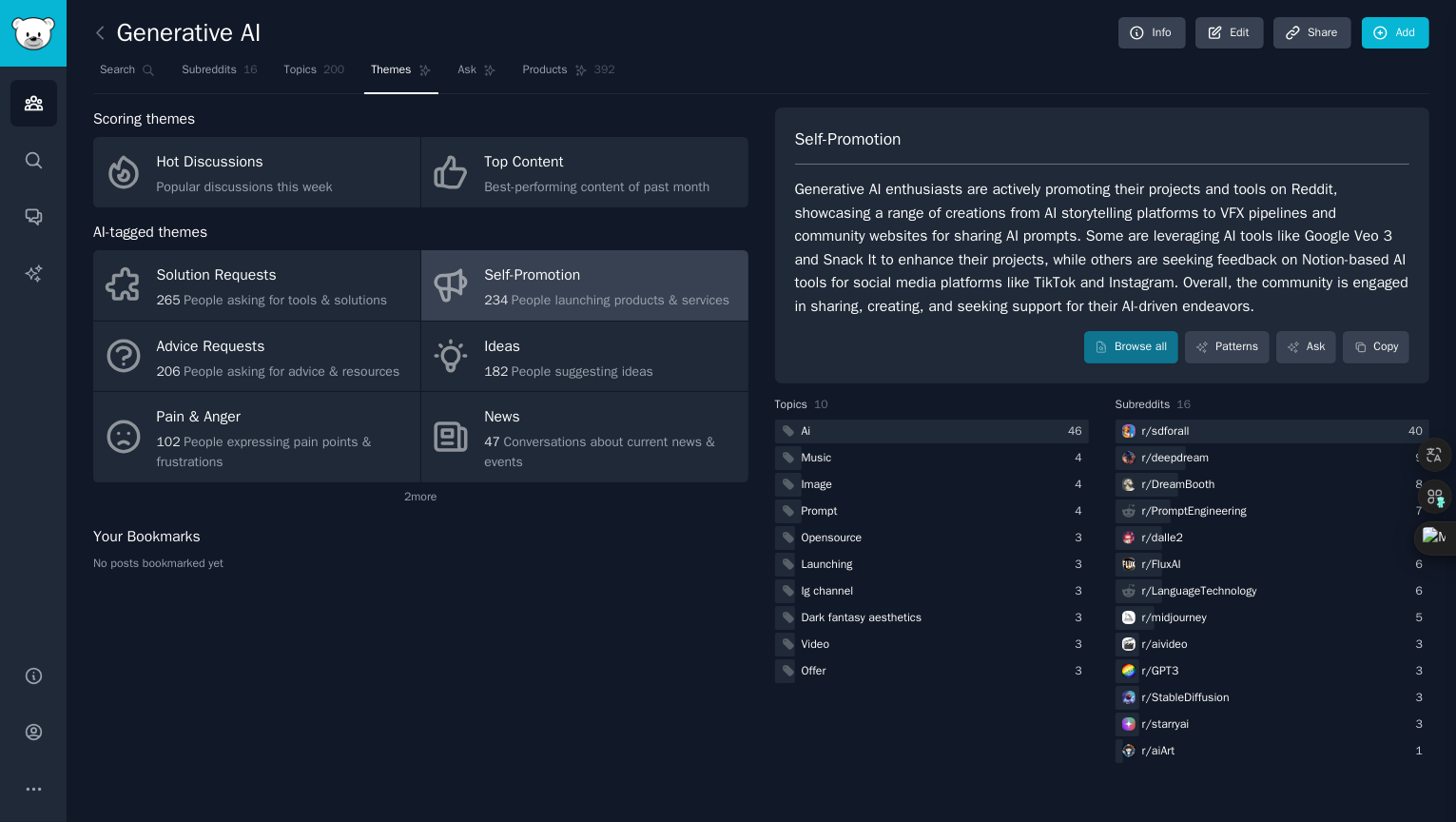 click on "Self-Promotion" at bounding box center (607, 276) 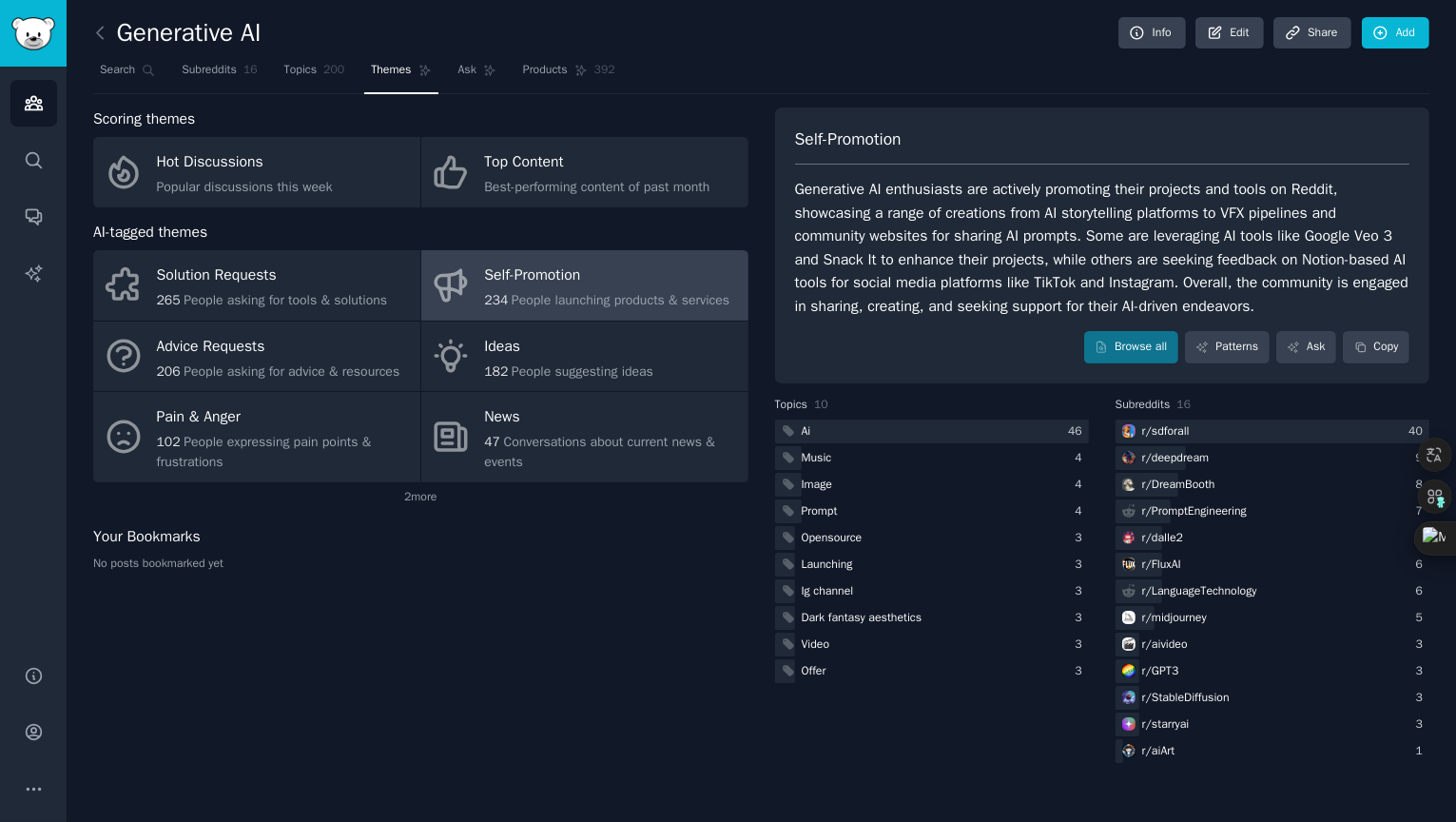 click on "Self-Promotion" at bounding box center (607, 276) 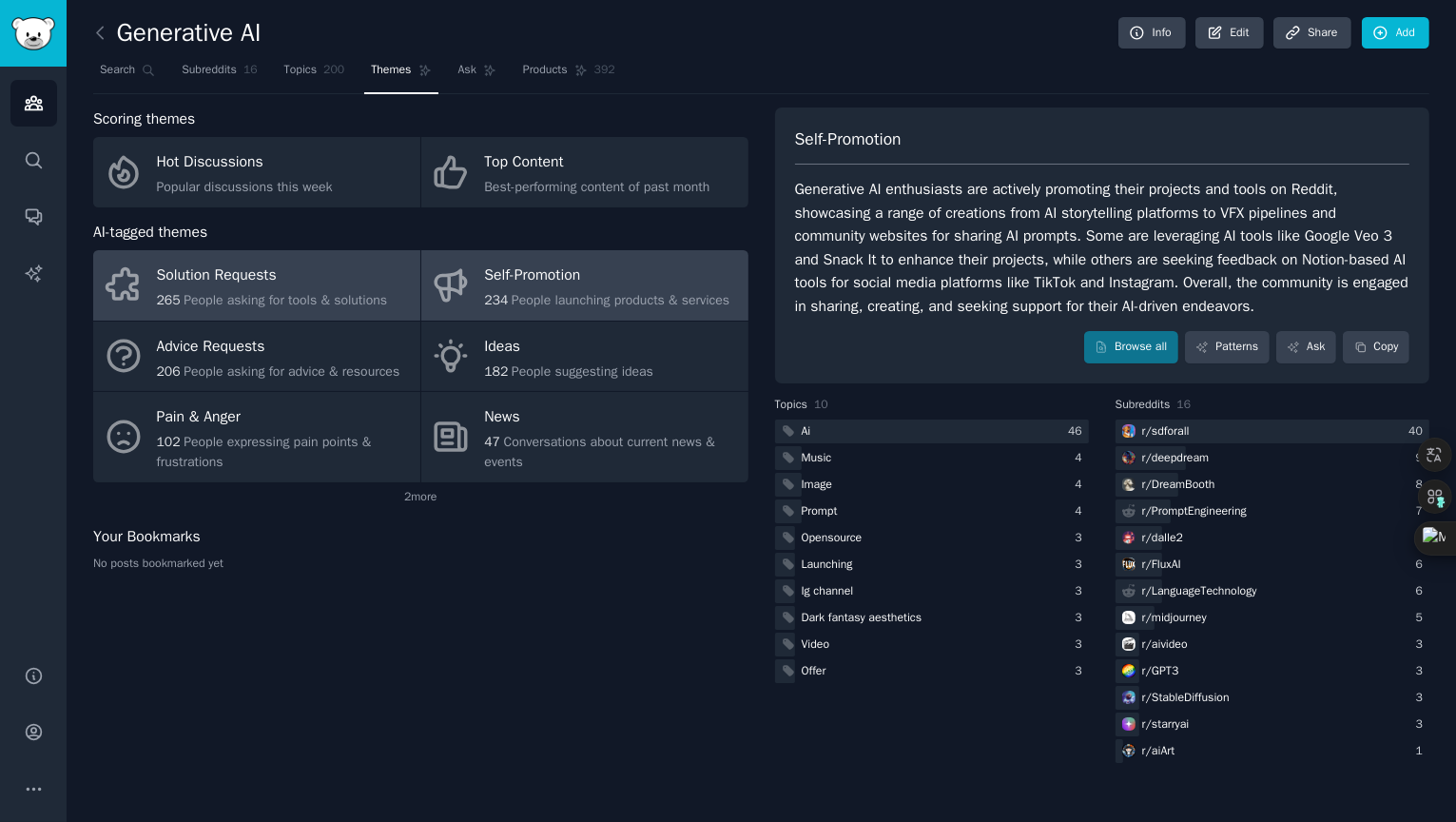 click on "Solution Requests" at bounding box center [272, 276] 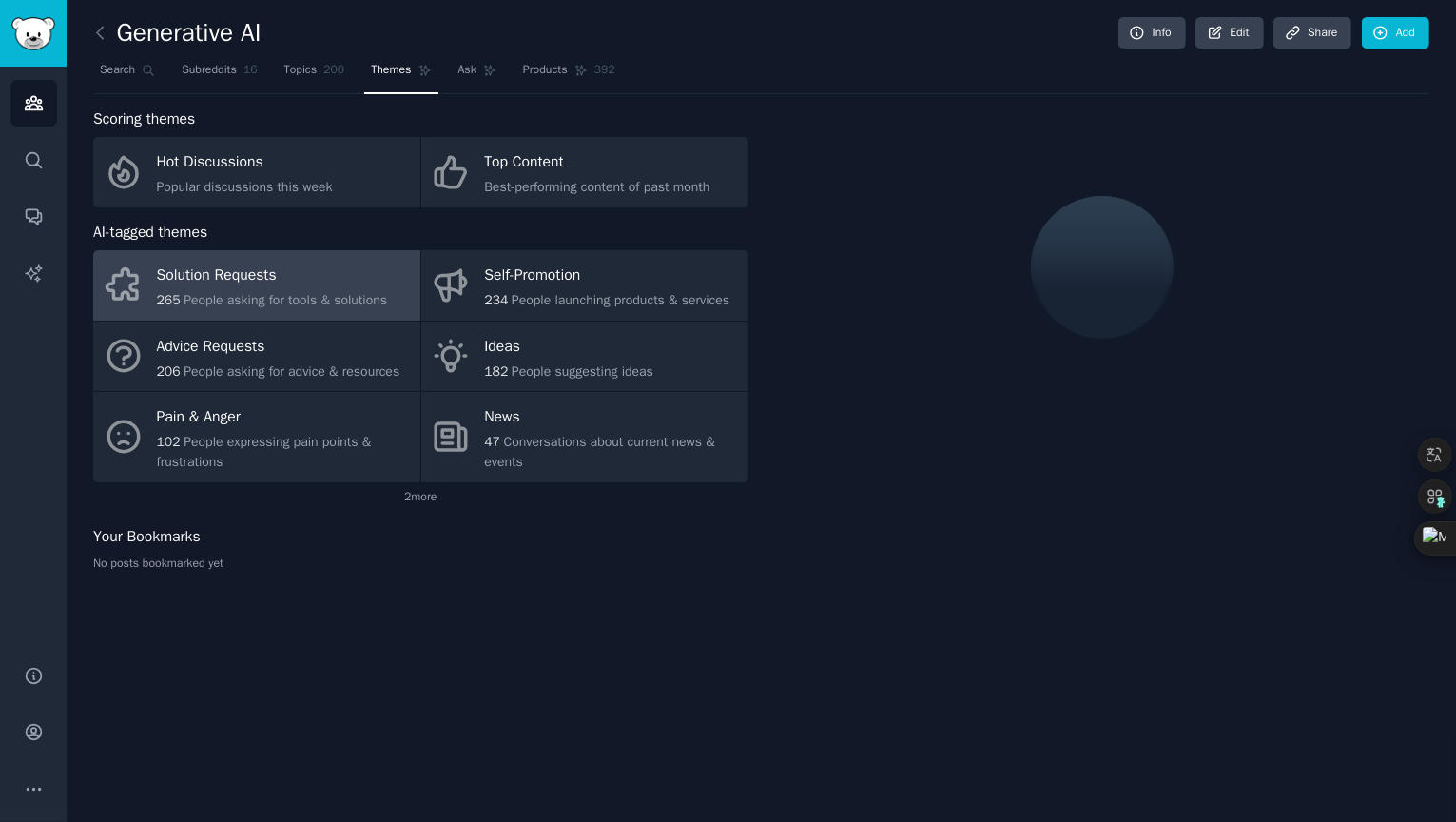 drag, startPoint x: 356, startPoint y: 588, endPoint x: 867, endPoint y: 336, distance: 569.7587 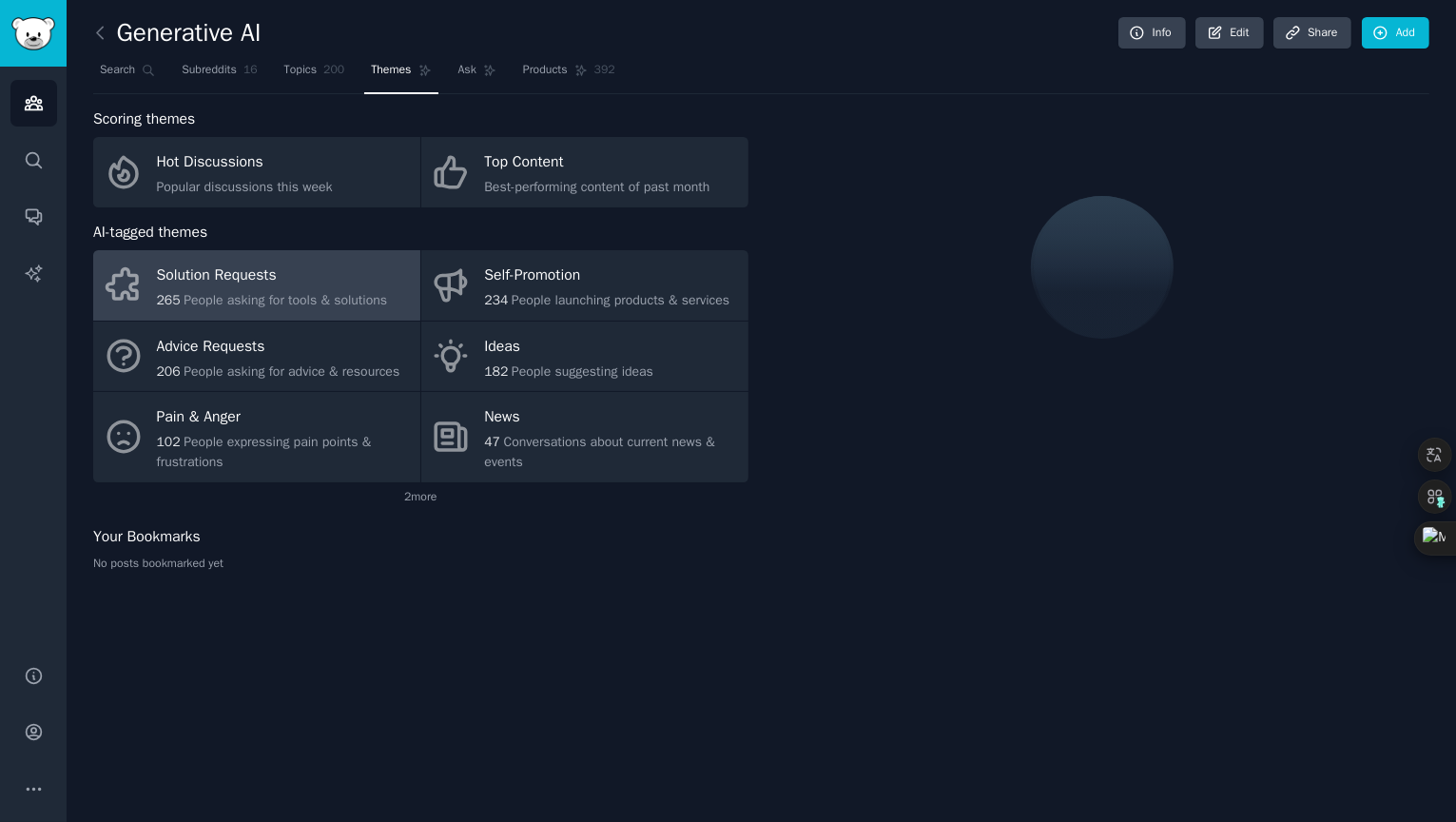 click on "Generative AI Info Edit Share Add Search Subreddits 16 Topics 200 Themes Ask Products 392 Scoring themes Hot Discussions Popular discussions this week Top Content Best-performing content of past month AI-tagged themes Solution Requests 265 People asking for tools & solutions Self-Promotion 234 People launching products & services Advice Requests 206 People asking for advice & resources Ideas 182 People suggesting ideas Pain & Anger 102 People expressing pain points & frustrations News 47 Conversations about current news & events 2  more Your Bookmarks No posts bookmarked yet" 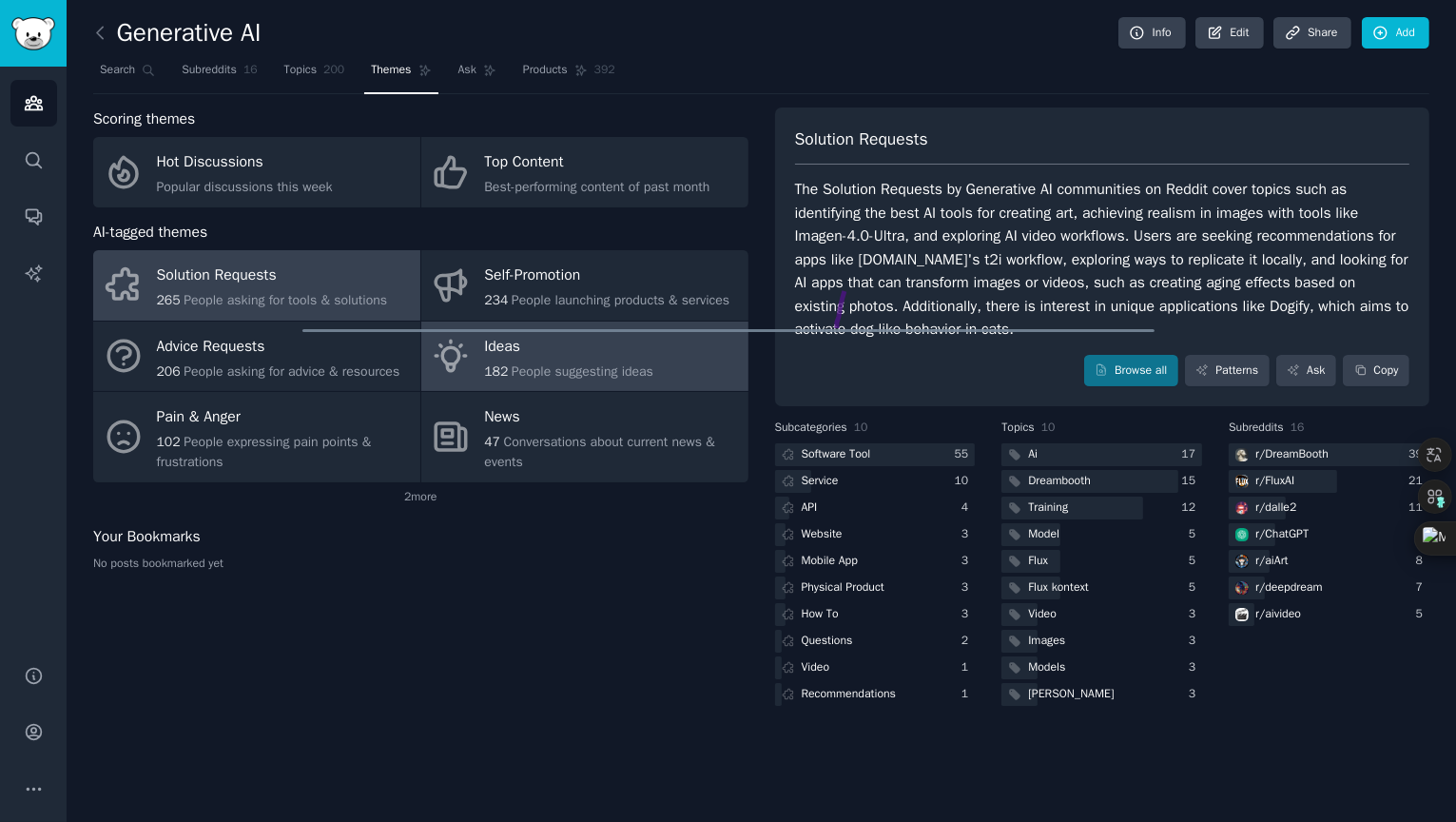 drag, startPoint x: 848, startPoint y: 283, endPoint x: 459, endPoint y: 353, distance: 395.24802 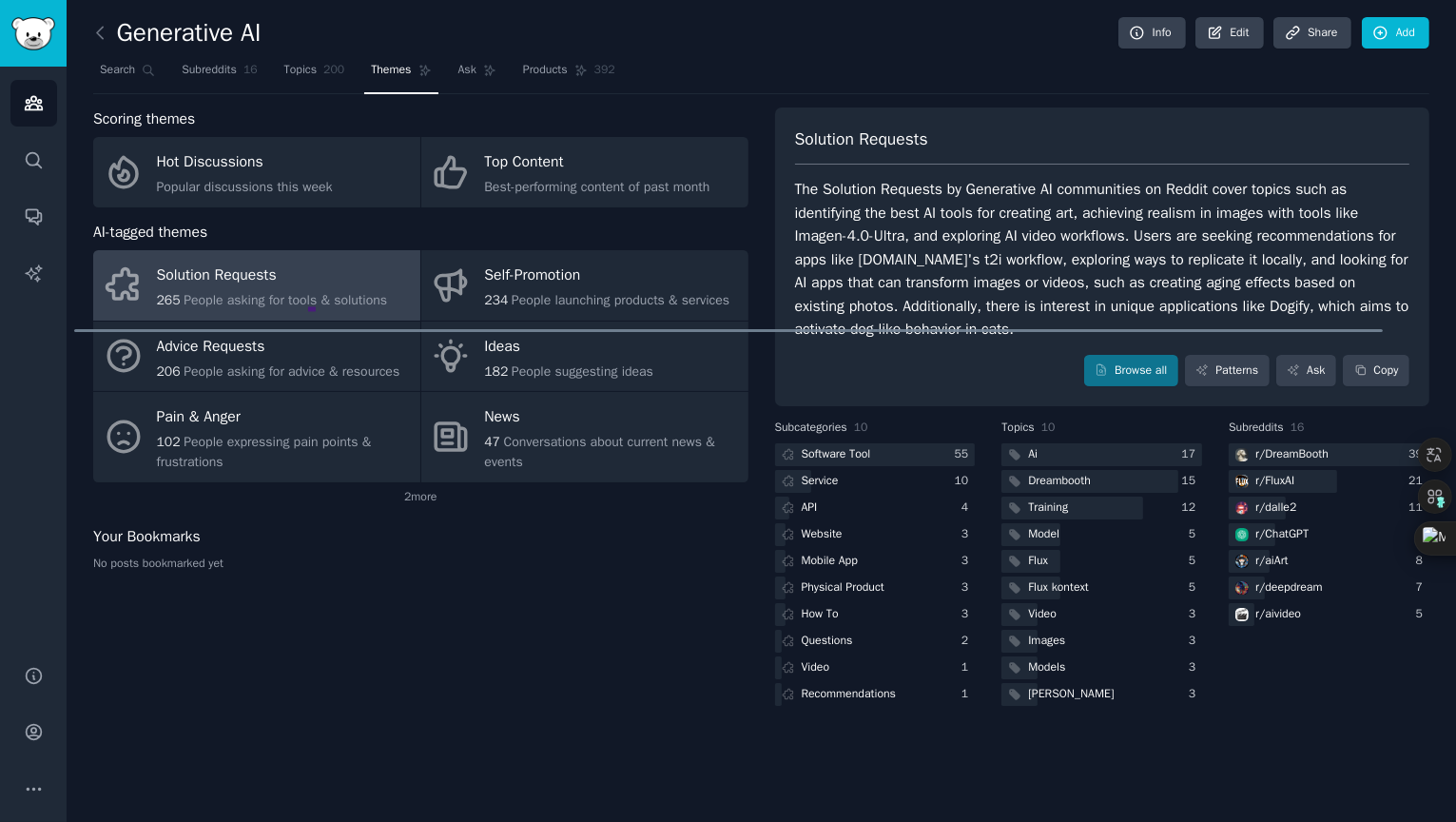 drag, startPoint x: 308, startPoint y: 309, endPoint x: 866, endPoint y: 411, distance: 567.246 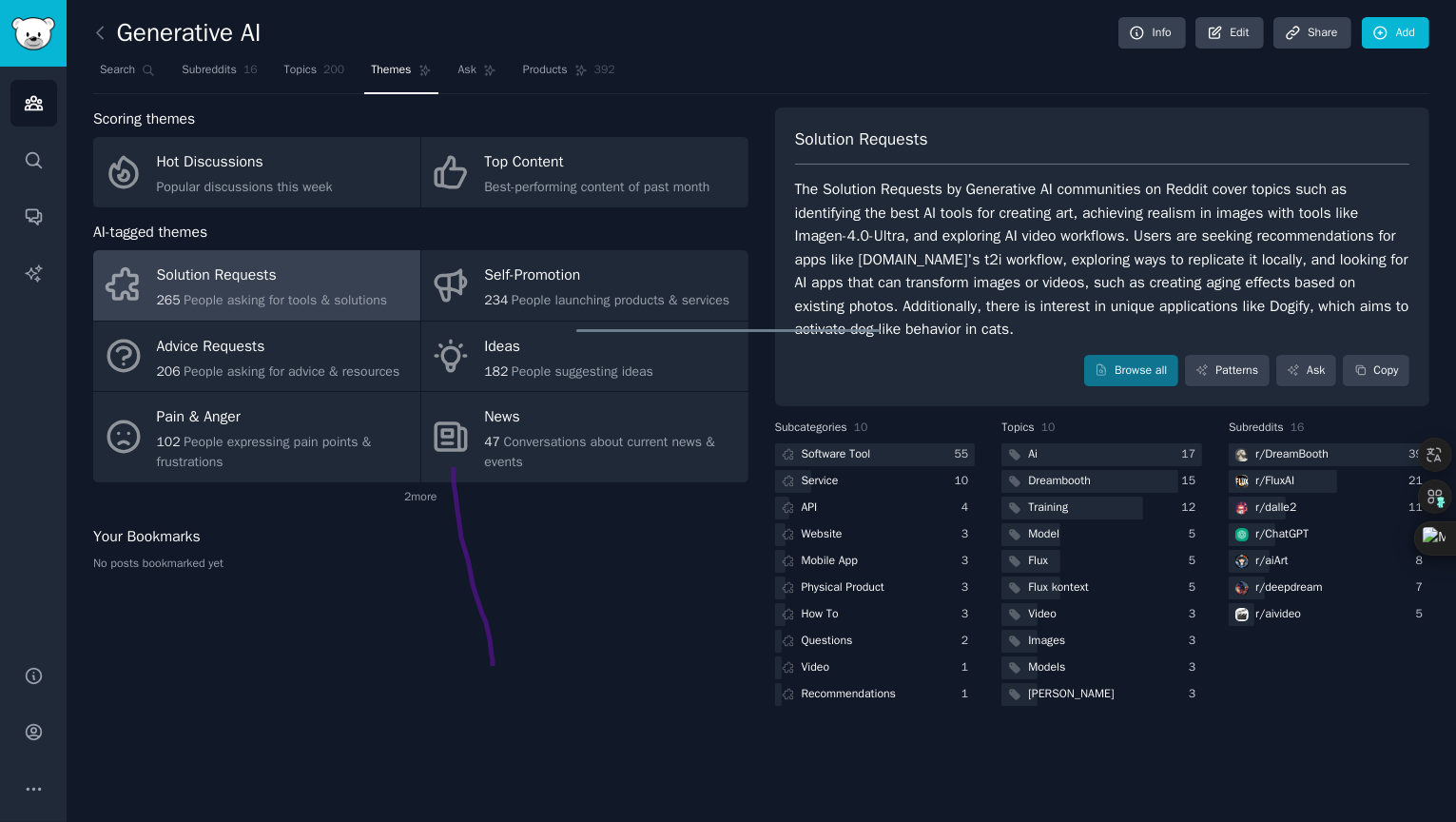 drag, startPoint x: 493, startPoint y: 674, endPoint x: 694, endPoint y: 479, distance: 280.04642 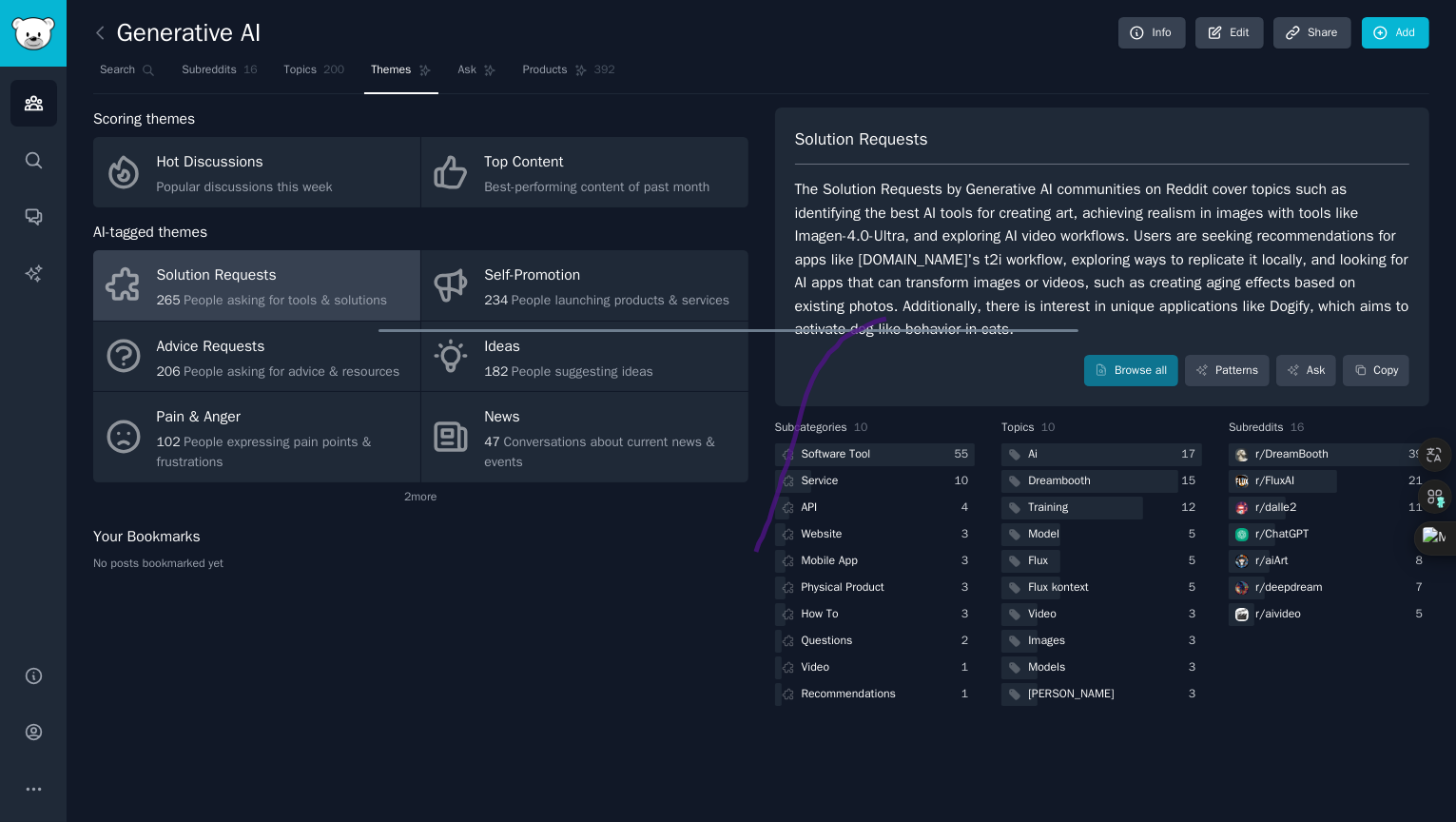 drag, startPoint x: 894, startPoint y: 318, endPoint x: 685, endPoint y: 553, distance: 314.49324 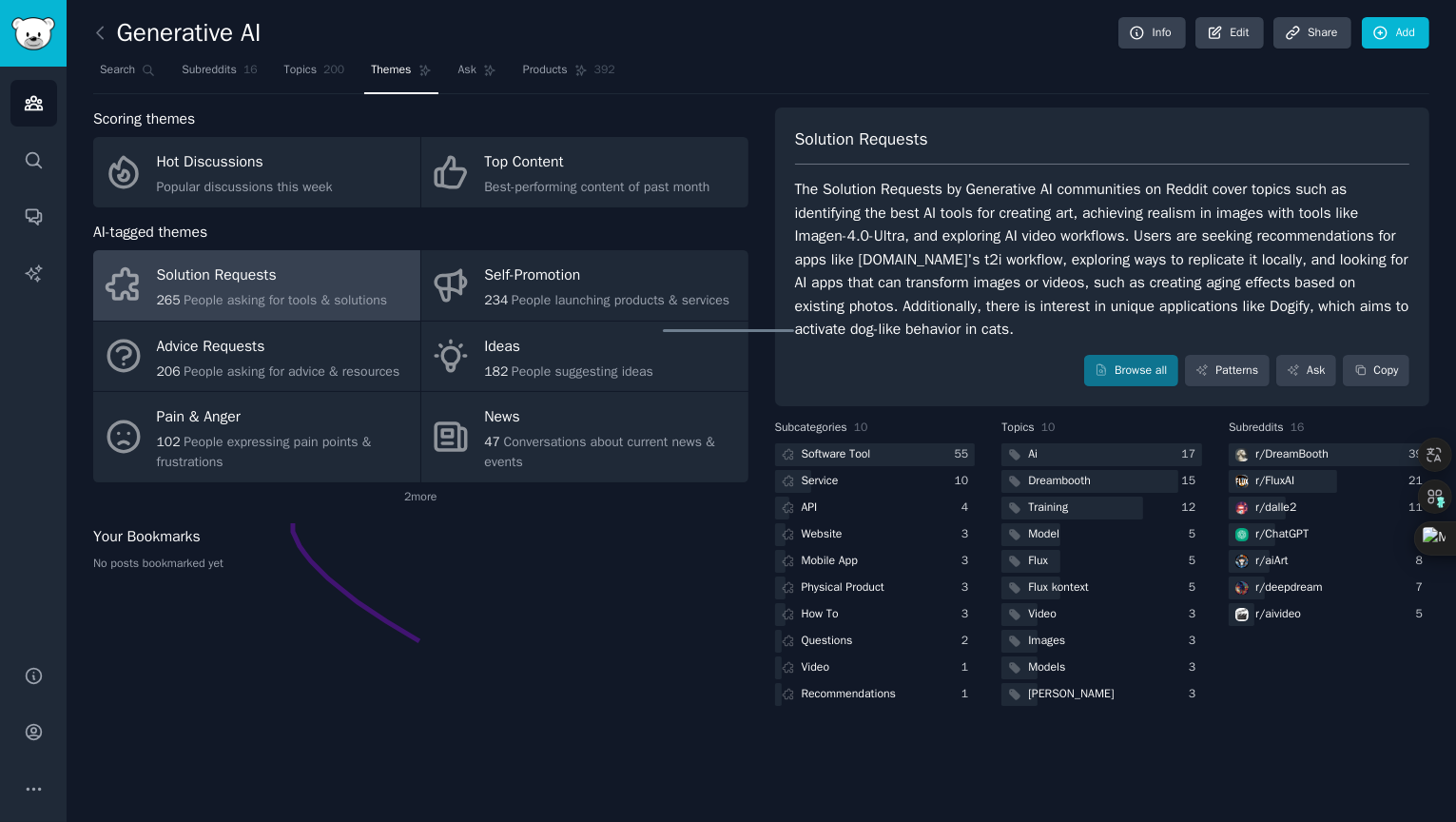 drag, startPoint x: 293, startPoint y: 518, endPoint x: 1280, endPoint y: 415, distance: 992.3598 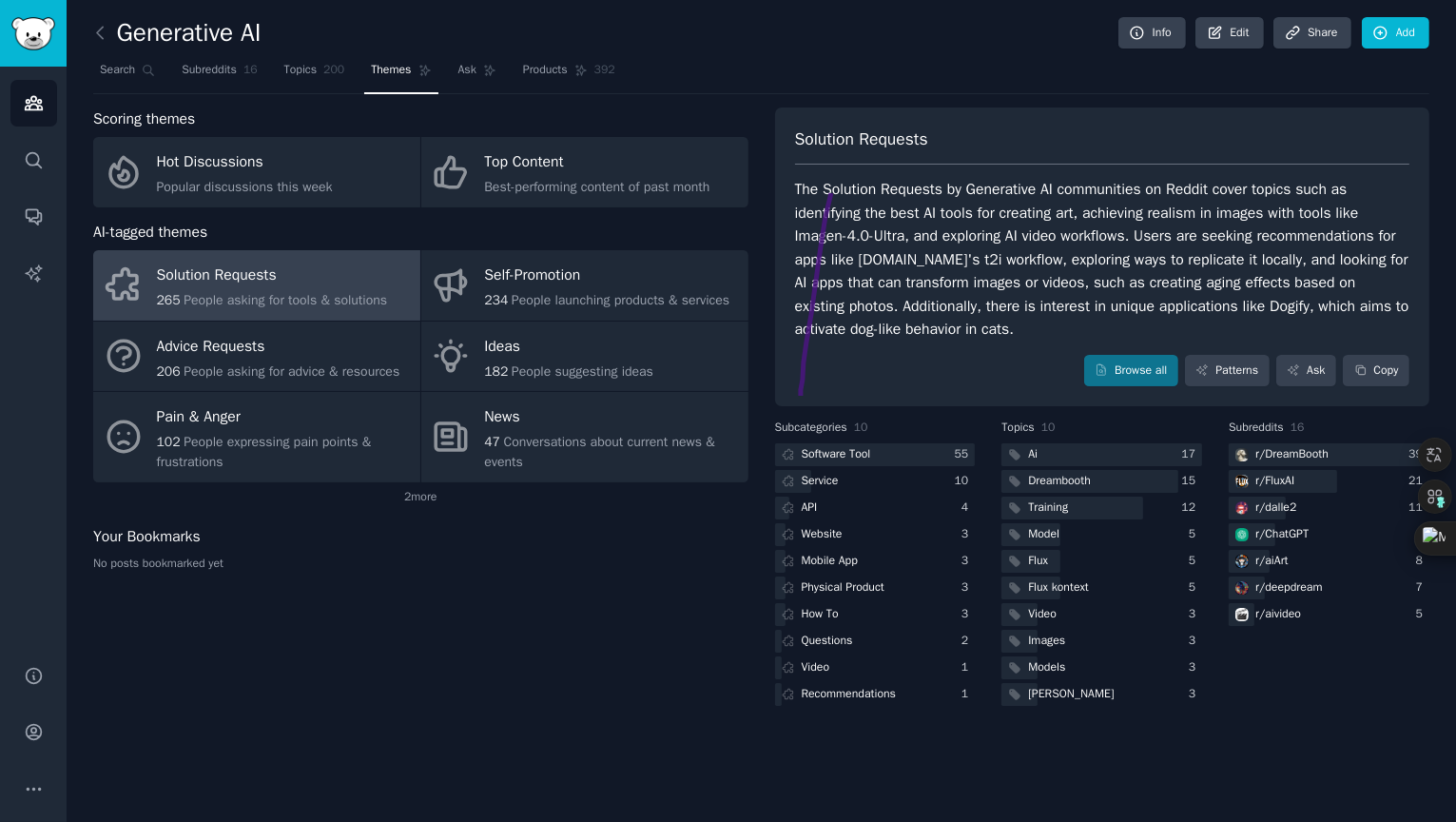 drag, startPoint x: 831, startPoint y: 193, endPoint x: 809, endPoint y: 366, distance: 174.39323 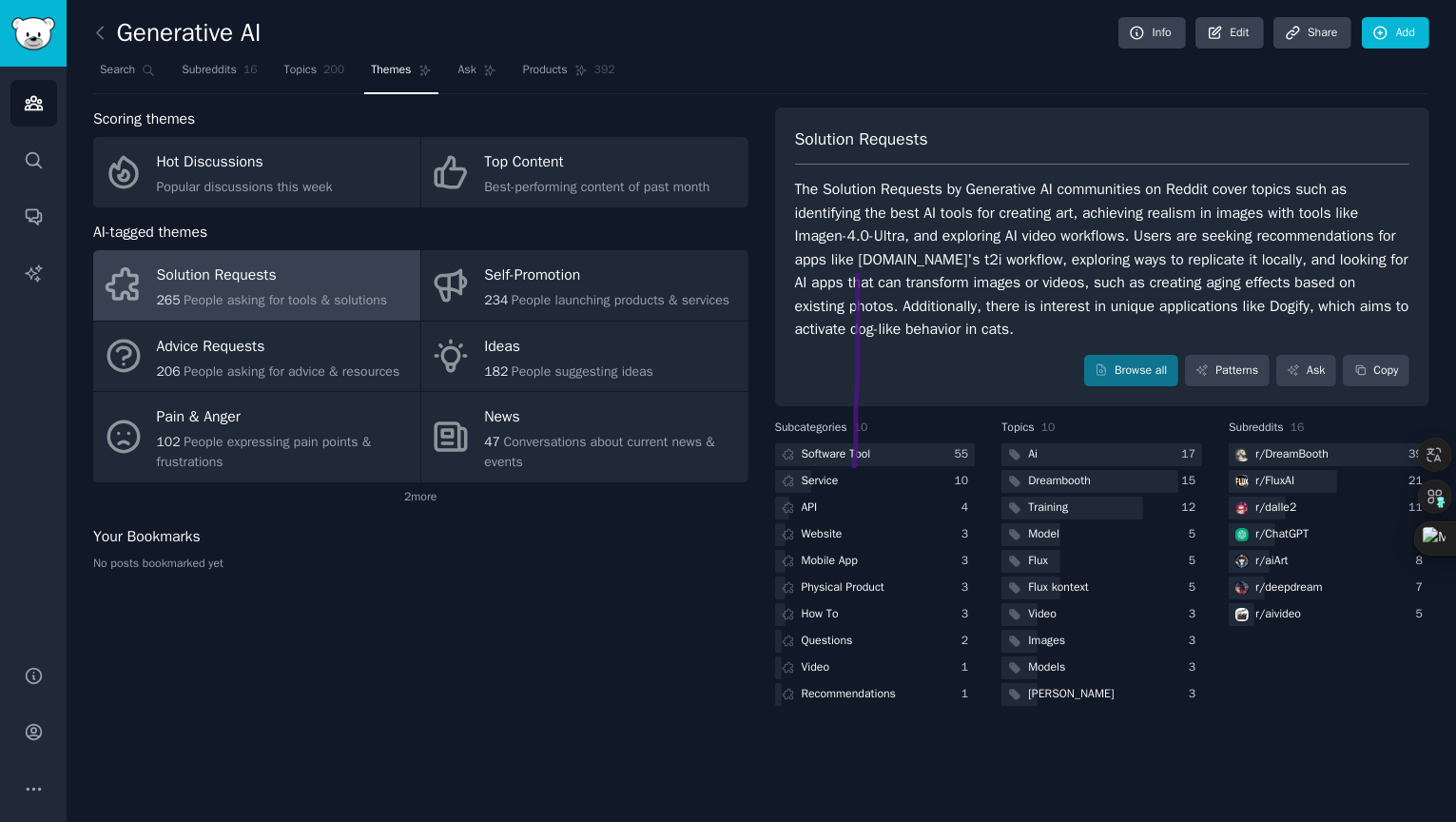 drag, startPoint x: 858, startPoint y: 273, endPoint x: 899, endPoint y: 296, distance: 47.01064 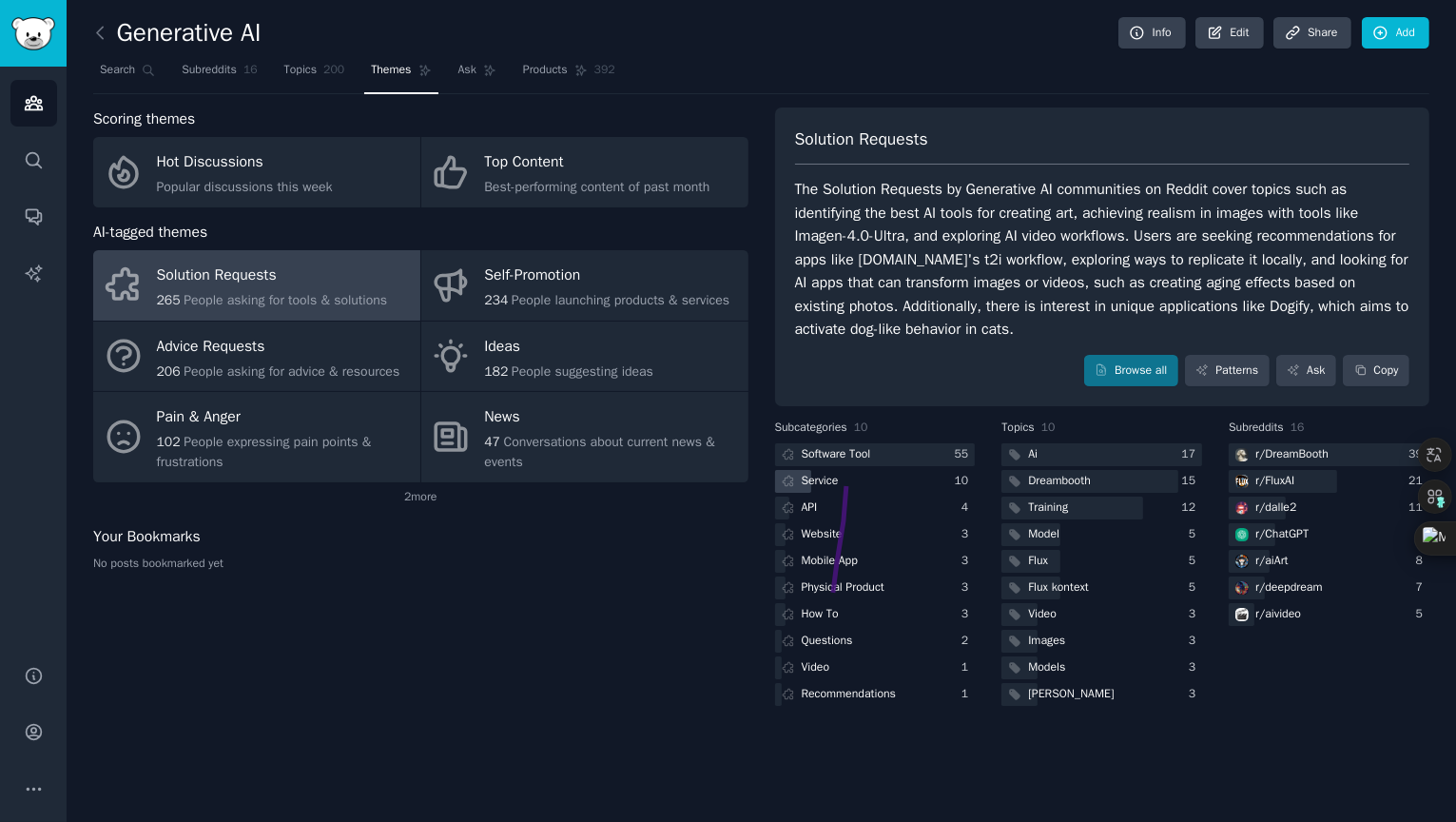 drag, startPoint x: 846, startPoint y: 486, endPoint x: 812, endPoint y: 469, distance: 38.01316 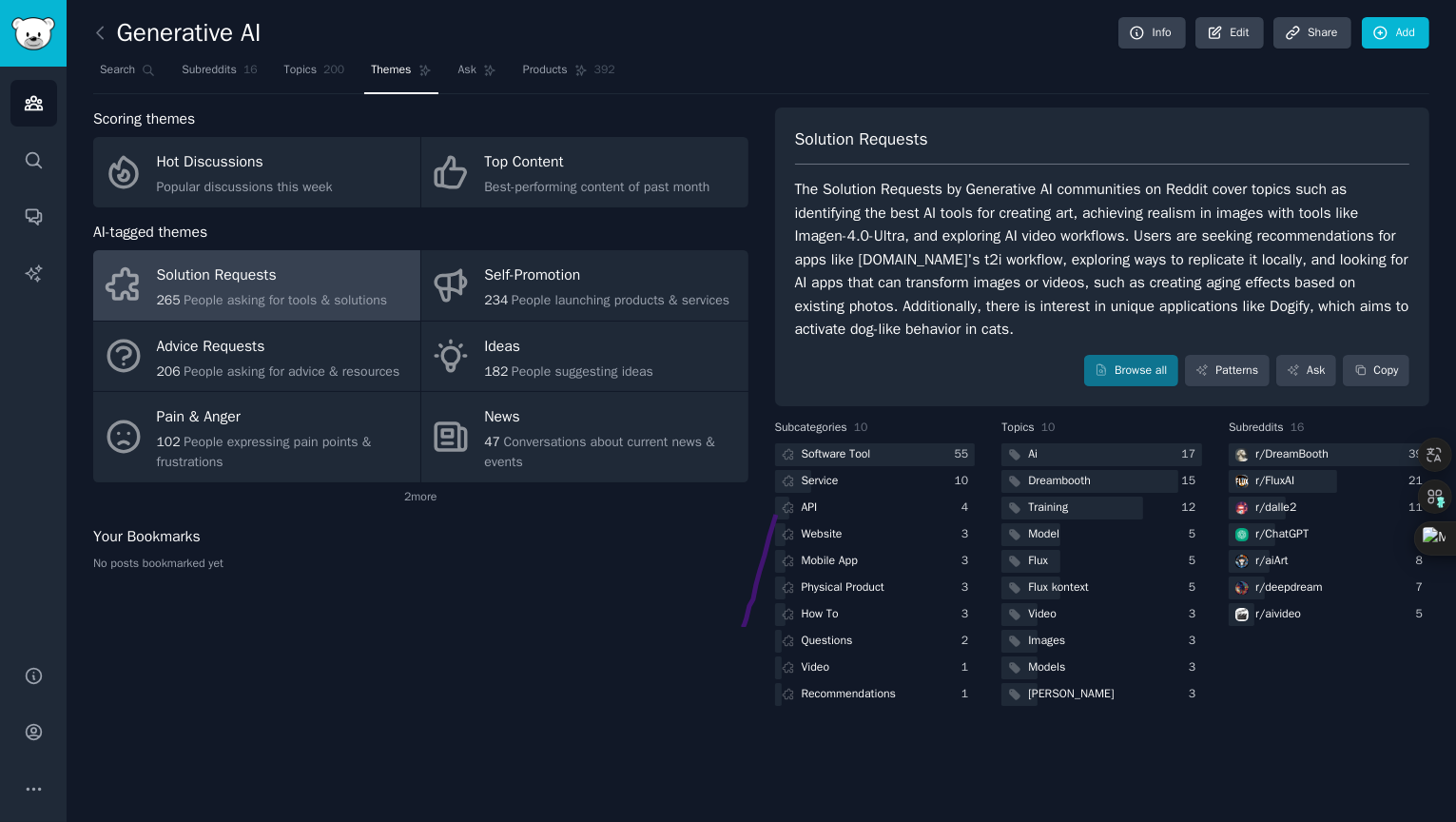 drag, startPoint x: 776, startPoint y: 515, endPoint x: 712, endPoint y: 548, distance: 72.007 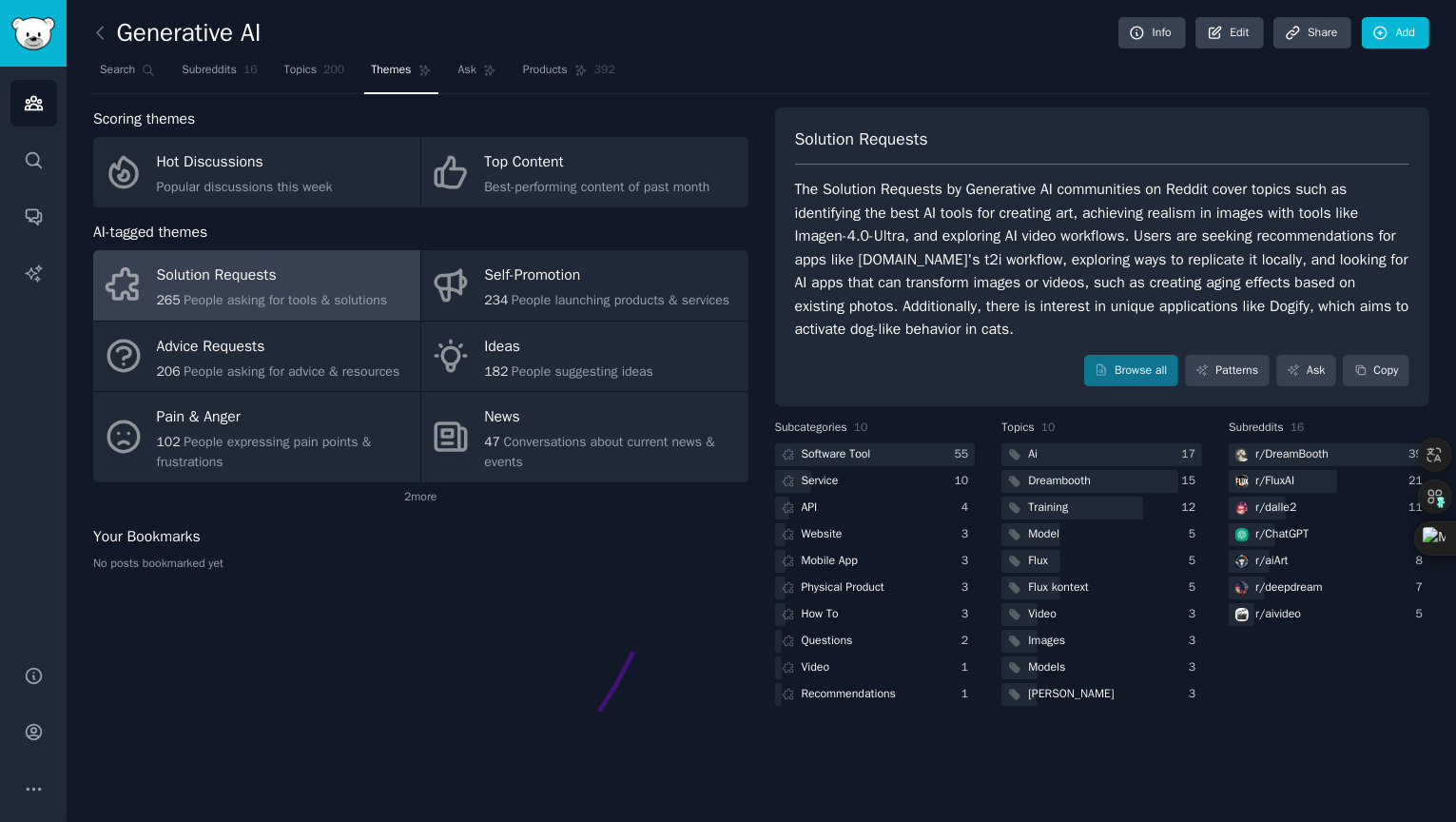 drag, startPoint x: 633, startPoint y: 652, endPoint x: 556, endPoint y: 775, distance: 145.11375 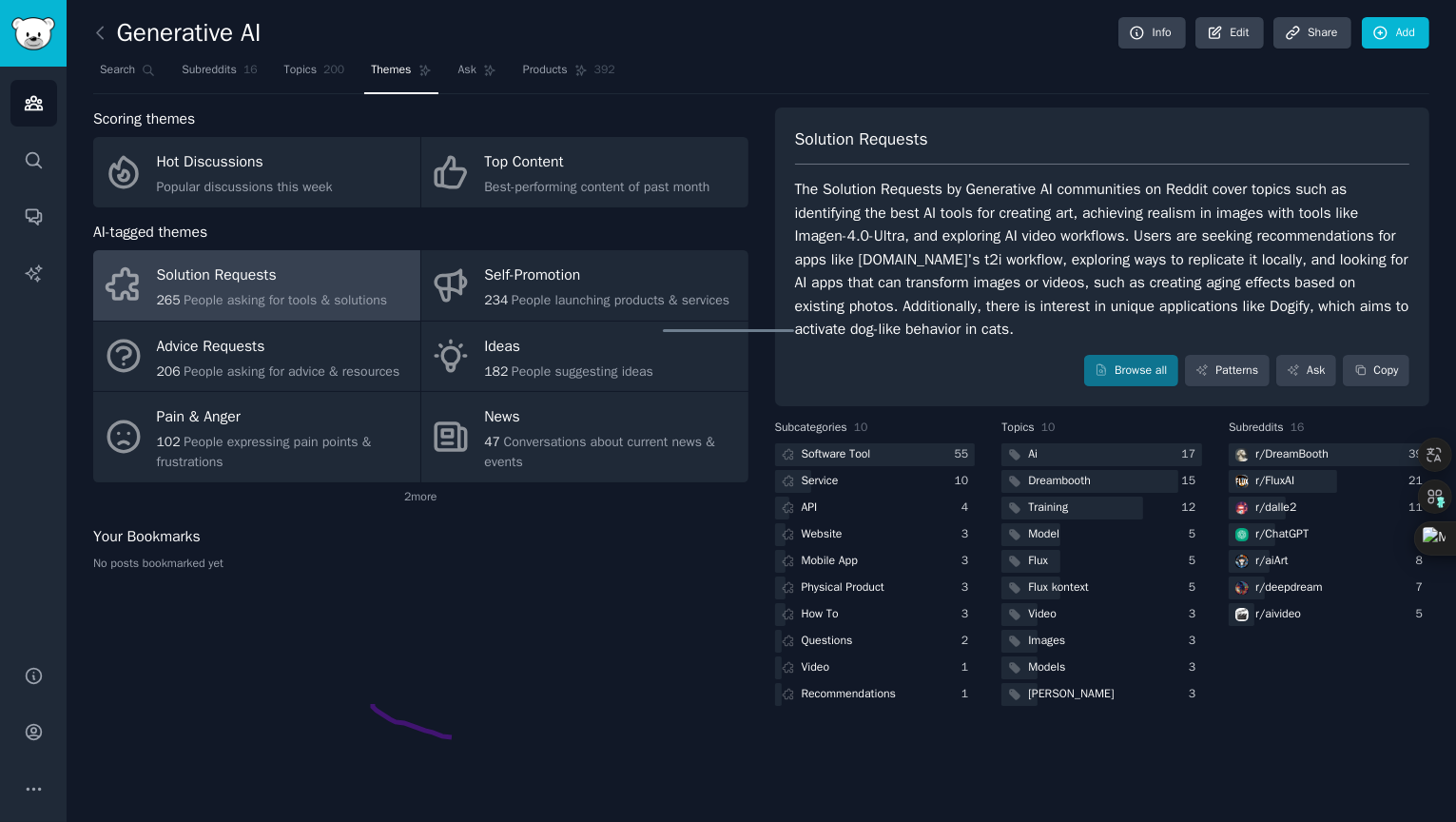 drag, startPoint x: 376, startPoint y: 699, endPoint x: 564, endPoint y: 715, distance: 188.67962 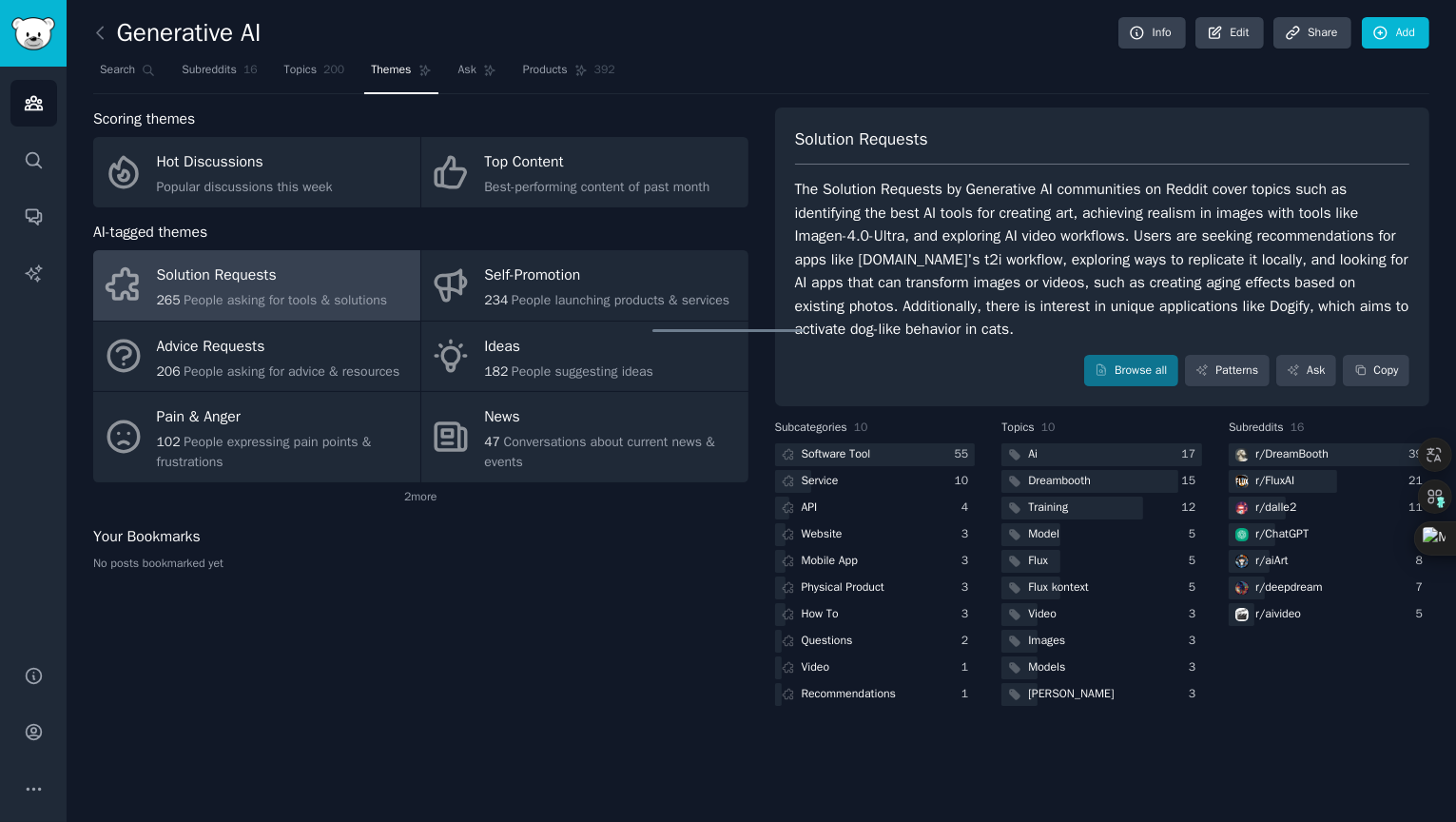 drag, startPoint x: 465, startPoint y: 634, endPoint x: 564, endPoint y: 656, distance: 101.41499 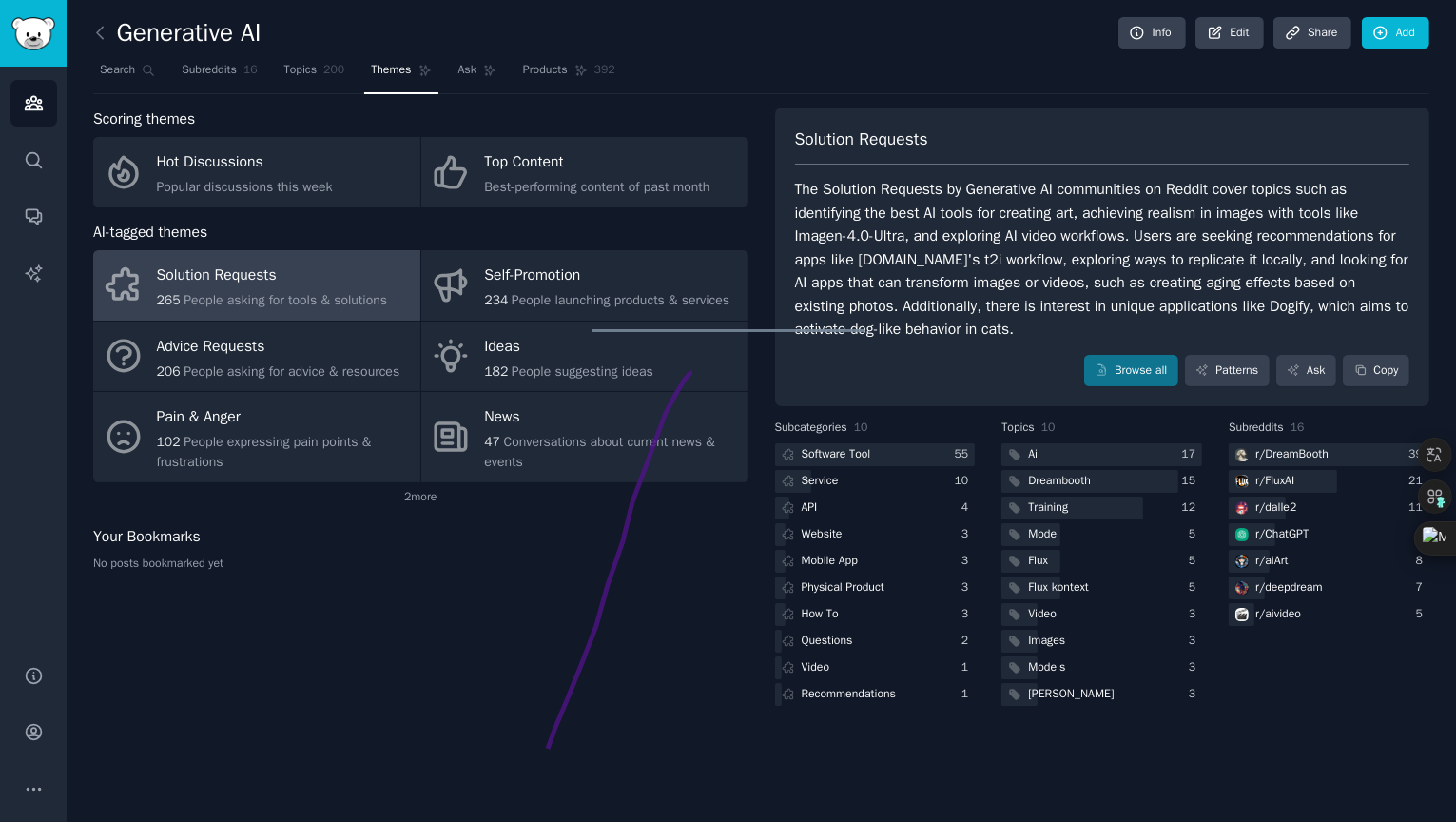 drag, startPoint x: 548, startPoint y: 749, endPoint x: 434, endPoint y: 679, distance: 133.77593 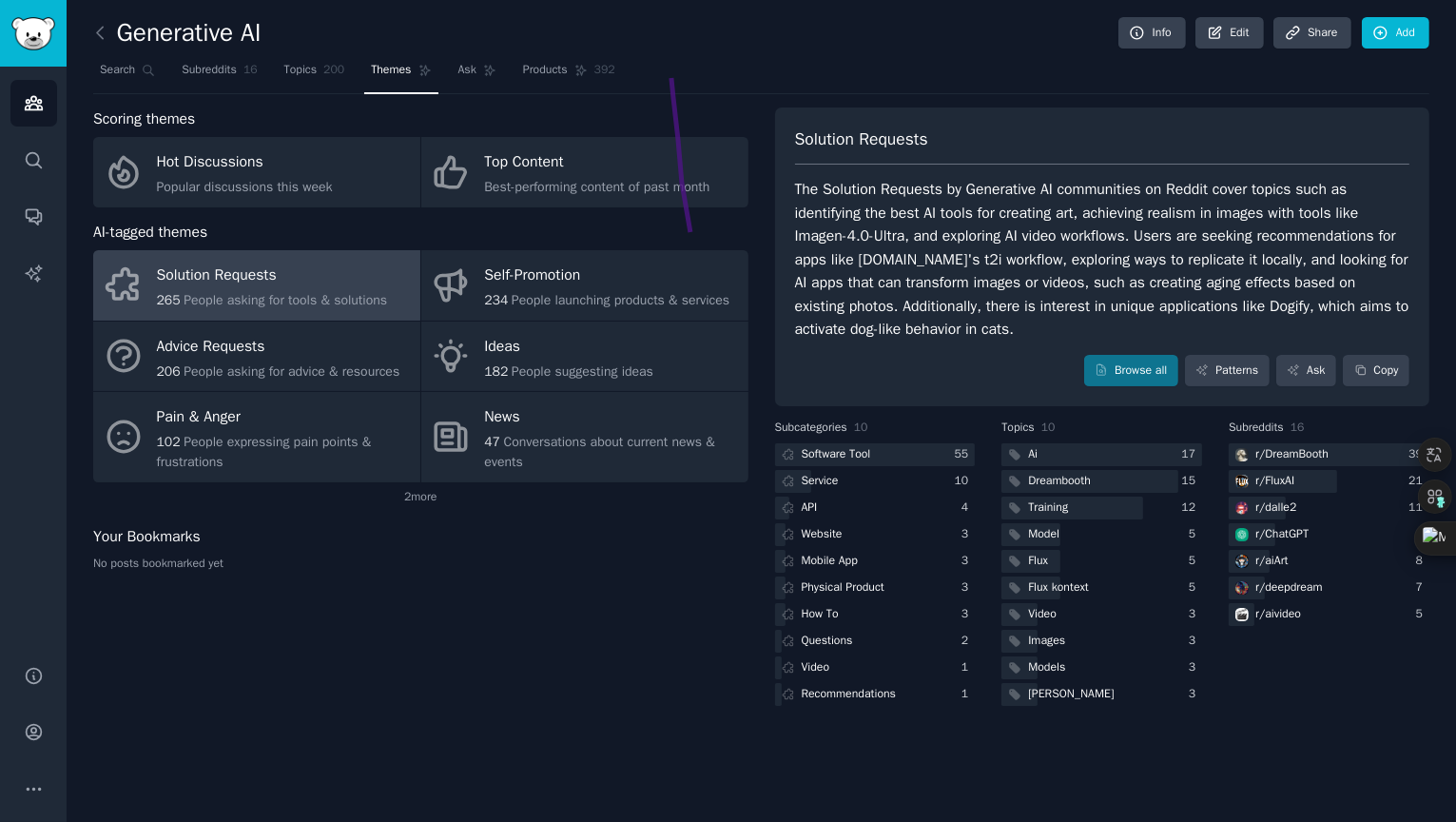 drag, startPoint x: 671, startPoint y: 78, endPoint x: 817, endPoint y: 777, distance: 714.0847 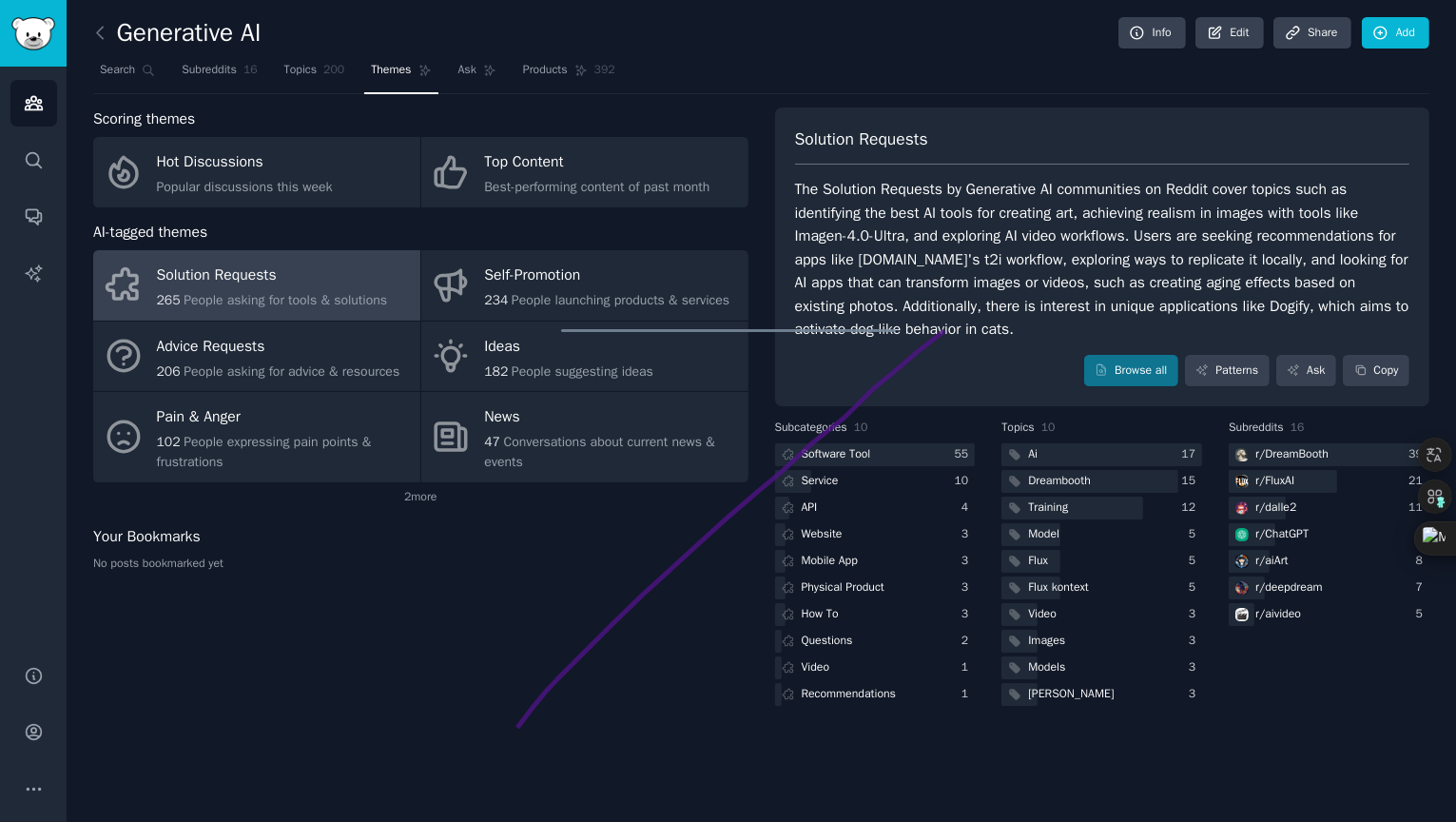 drag, startPoint x: 517, startPoint y: 728, endPoint x: 536, endPoint y: 680, distance: 51.623638 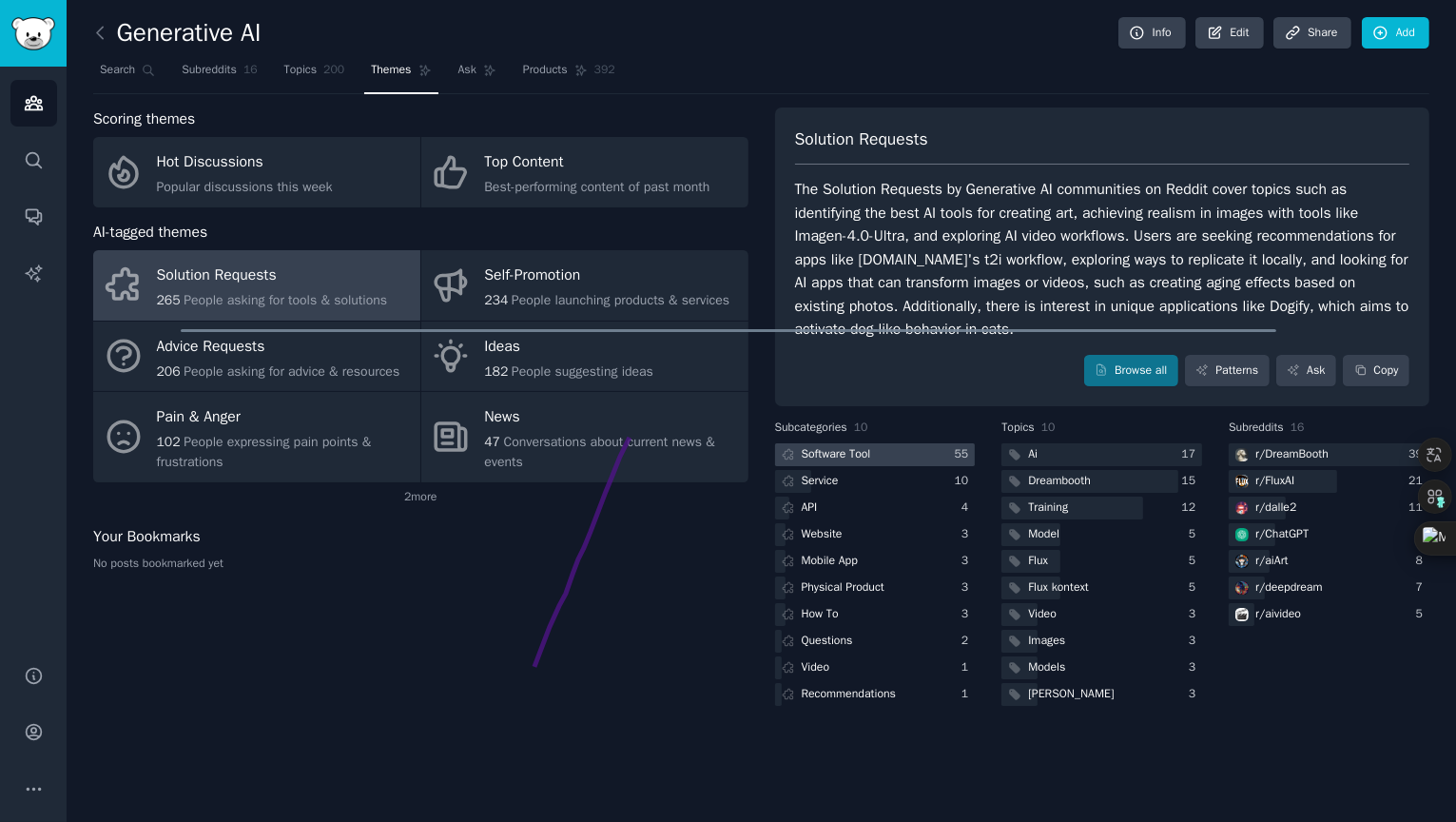 drag, startPoint x: 533, startPoint y: 683, endPoint x: 803, endPoint y: 455, distance: 353.3893 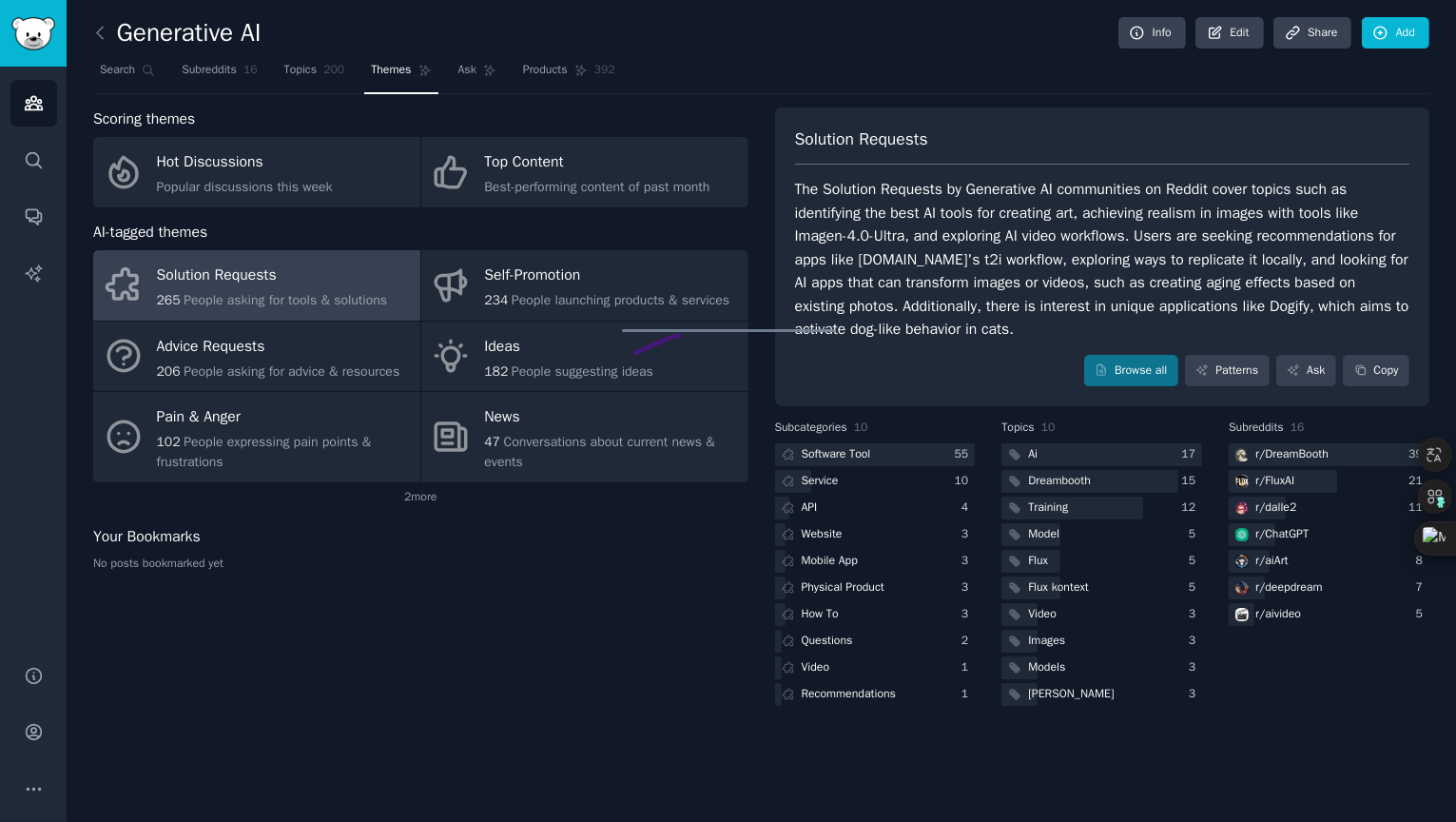 drag, startPoint x: 681, startPoint y: 335, endPoint x: 1049, endPoint y: 201, distance: 391.6376 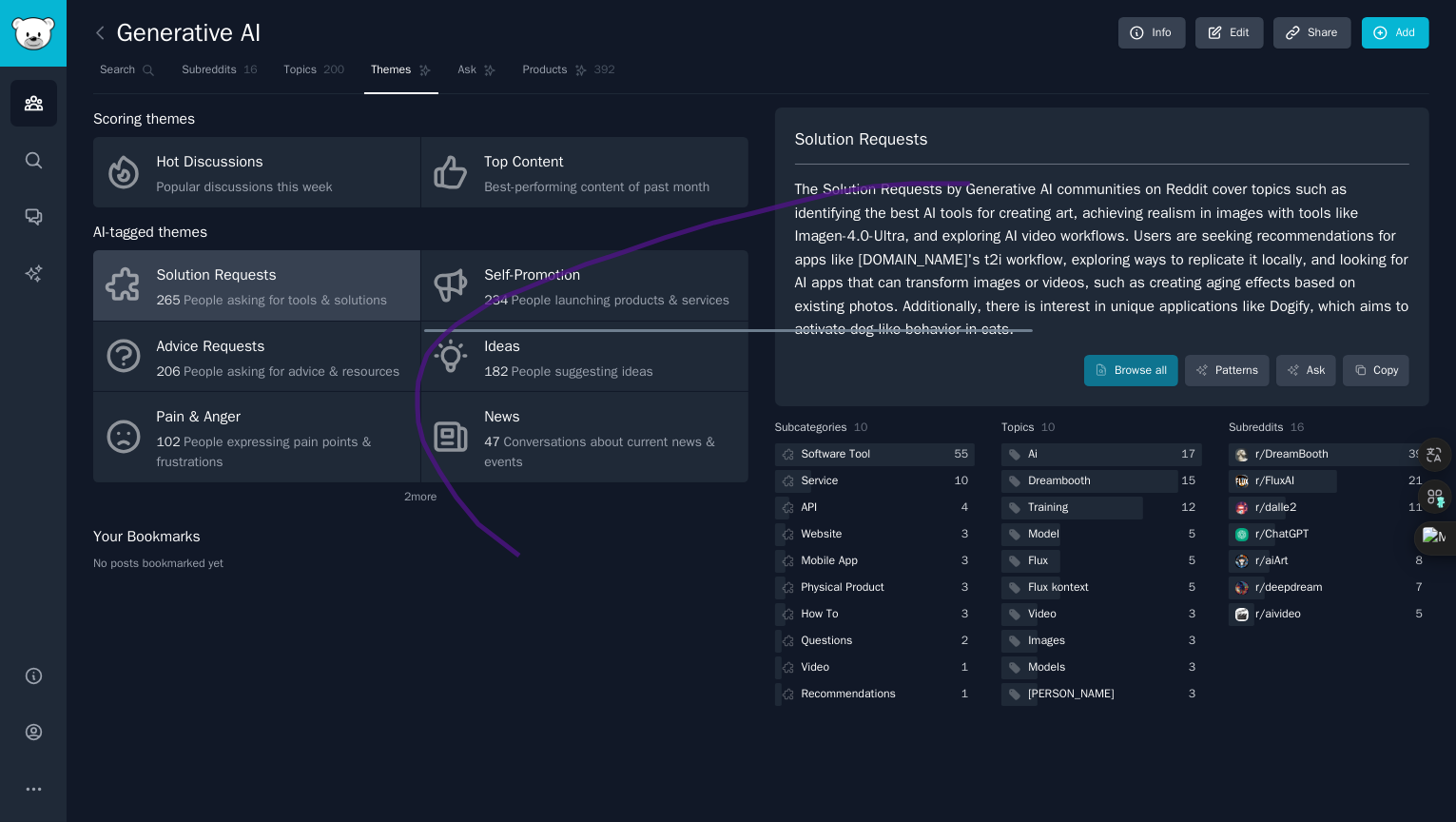 drag, startPoint x: 970, startPoint y: 184, endPoint x: 855, endPoint y: 367, distance: 216.13422 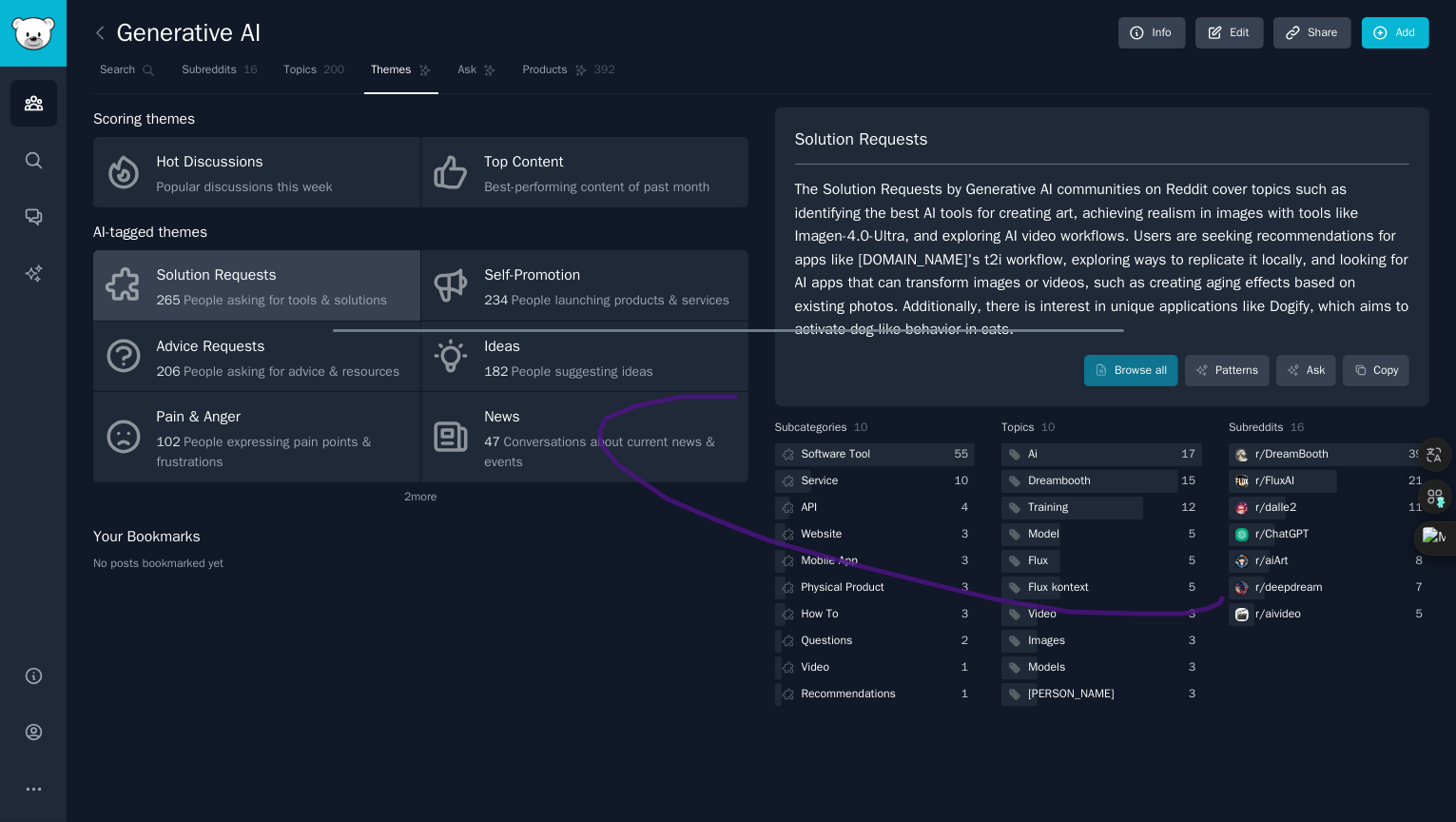 drag, startPoint x: 737, startPoint y: 397, endPoint x: 945, endPoint y: 375, distance: 209.16023 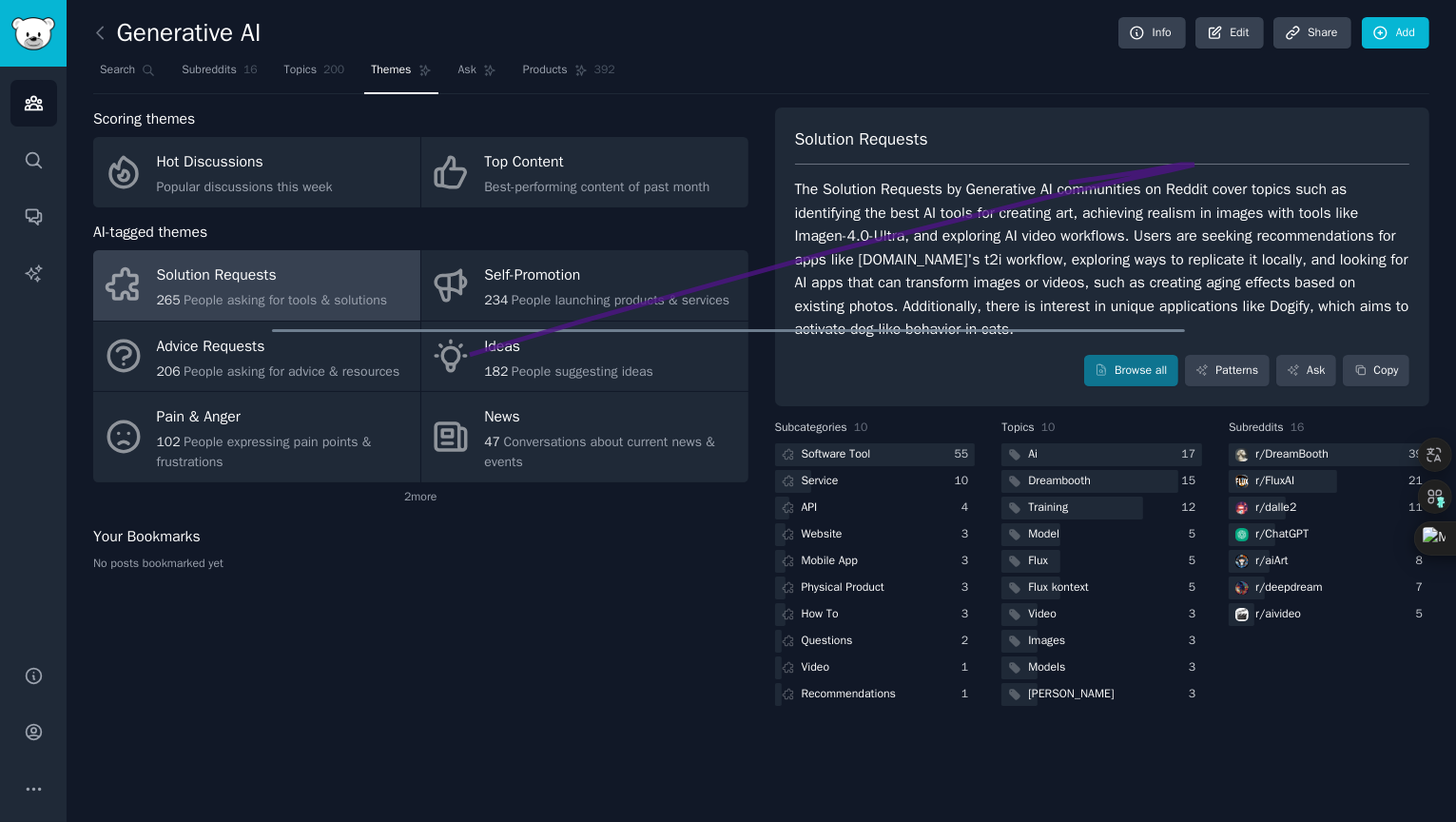 drag, startPoint x: 470, startPoint y: 355, endPoint x: 435, endPoint y: 13, distance: 343.78627 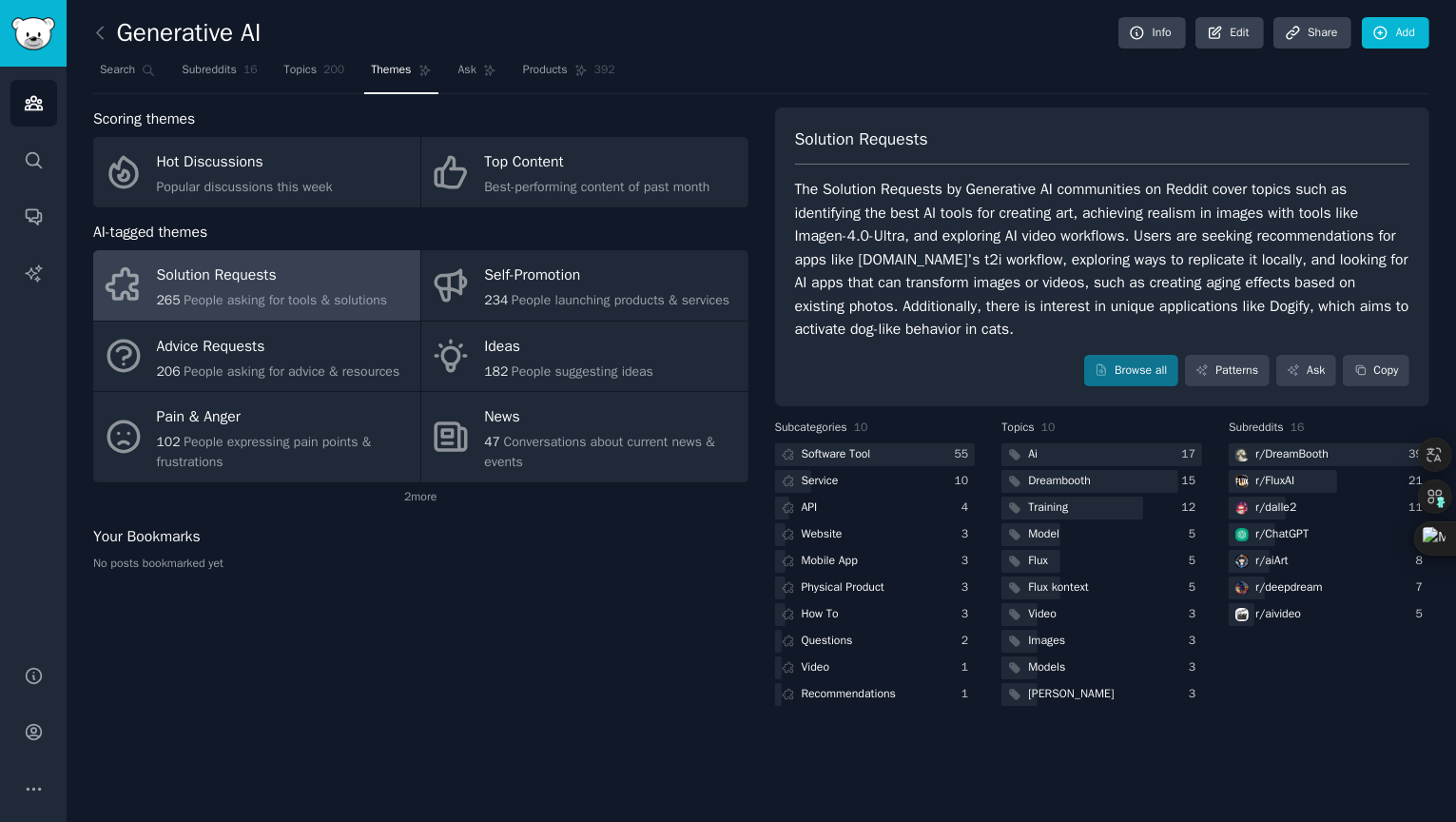drag, startPoint x: 1460, startPoint y: 151, endPoint x: 647, endPoint y: 46, distance: 819.7524 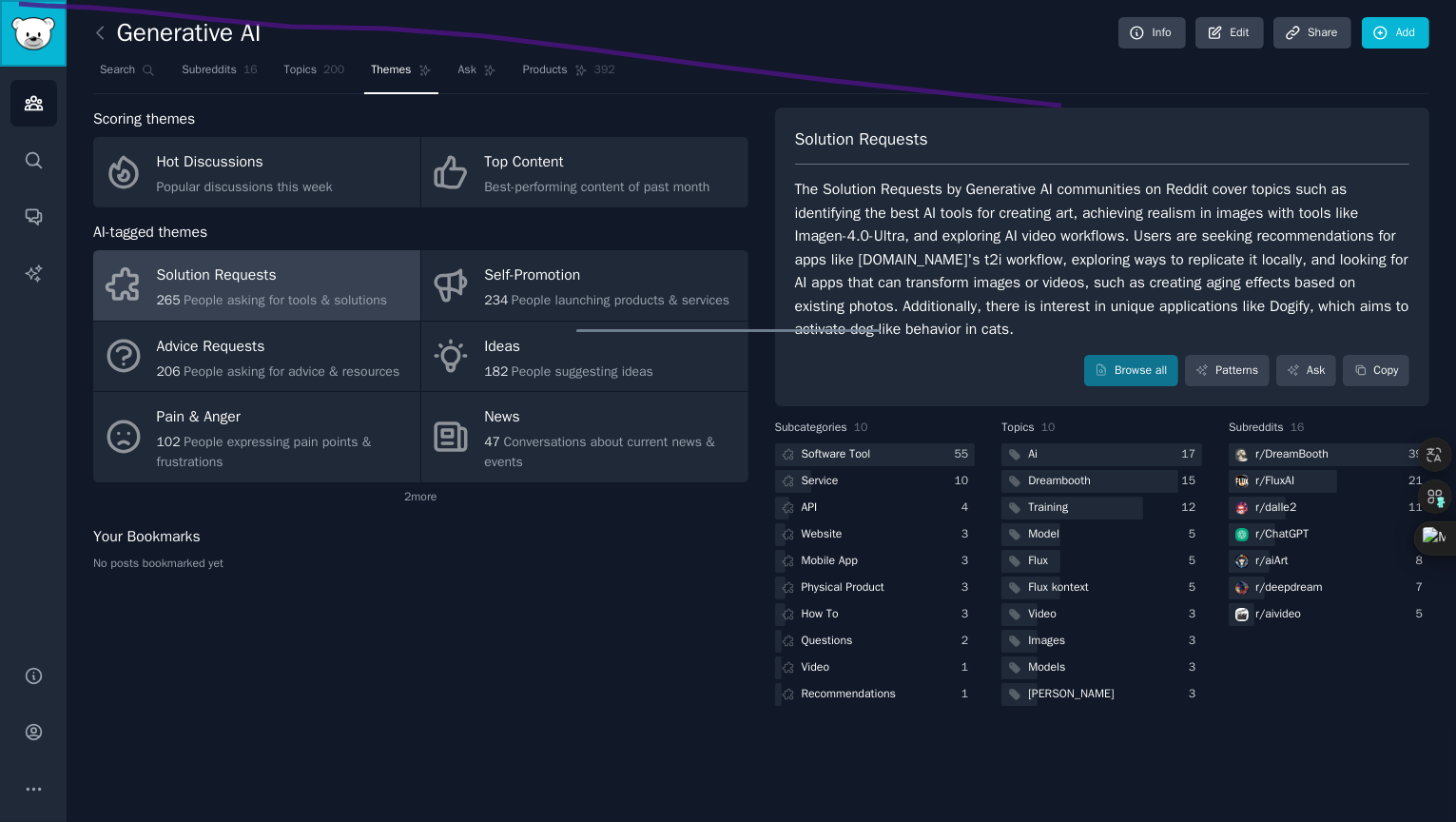 drag, startPoint x: 19, startPoint y: 4, endPoint x: 642, endPoint y: 794, distance: 1006.0959 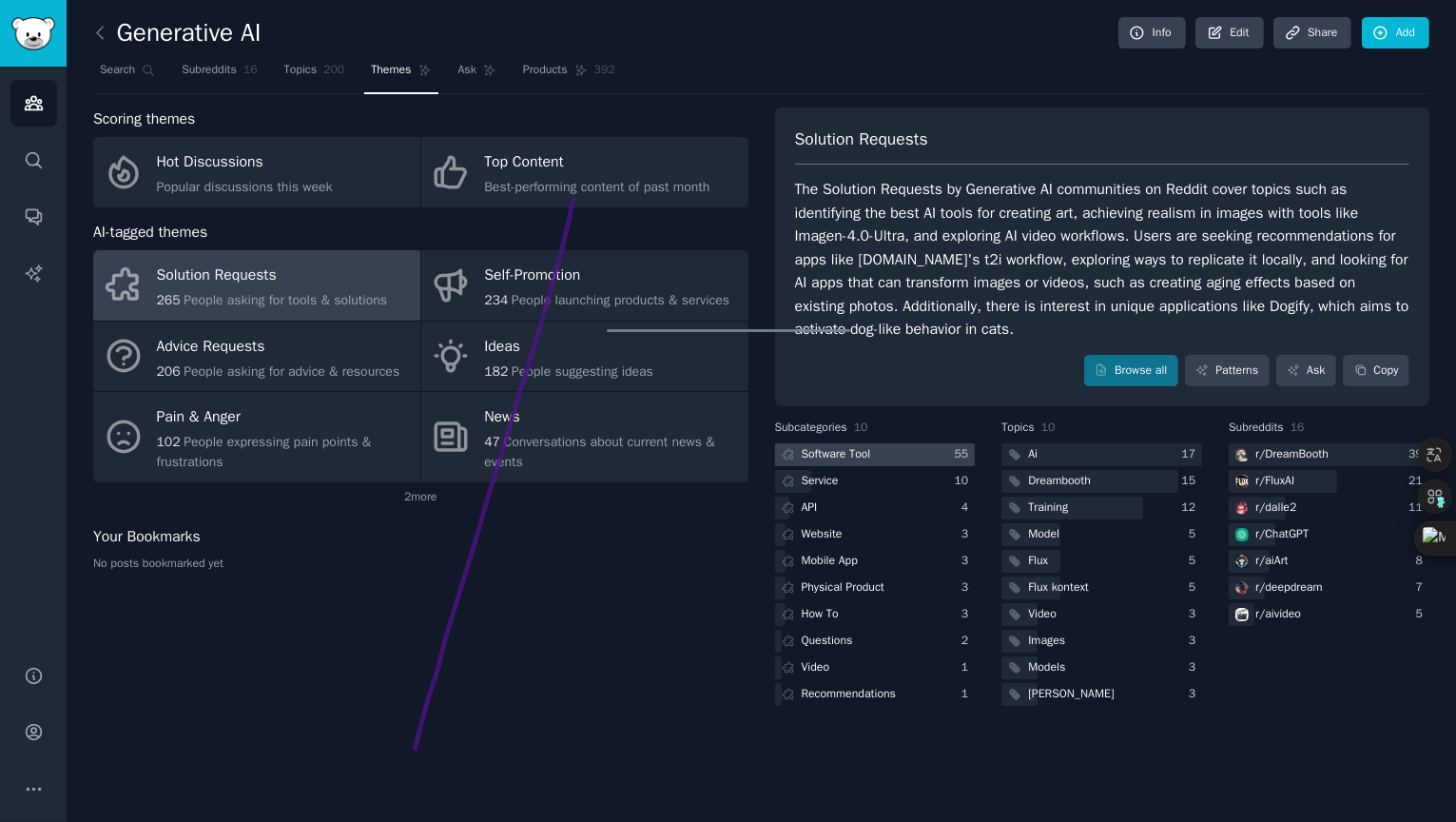 drag, startPoint x: 415, startPoint y: 751, endPoint x: 803, endPoint y: 460, distance: 485 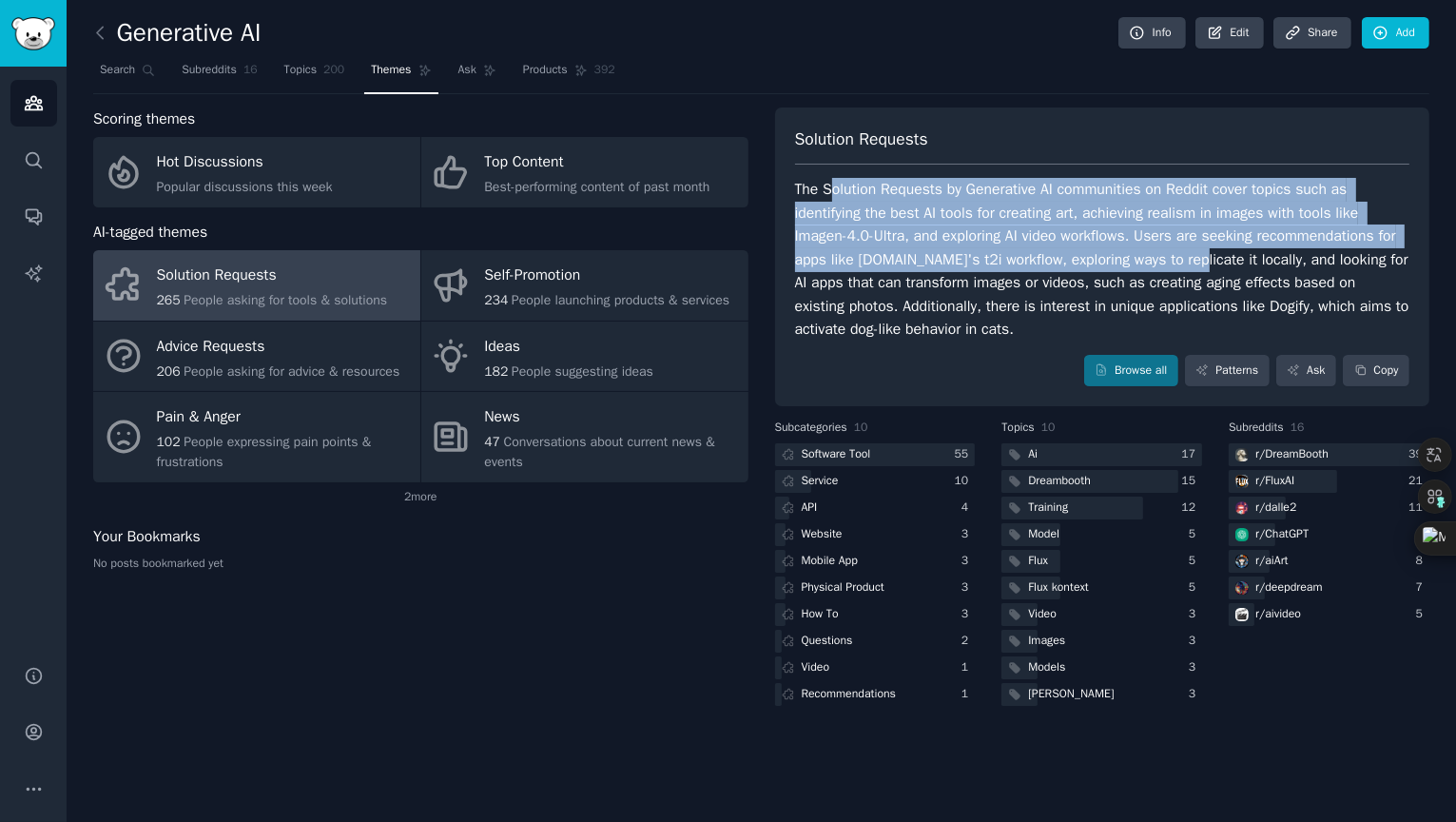 drag, startPoint x: 967, startPoint y: 212, endPoint x: 1199, endPoint y: 250, distance: 235.09147 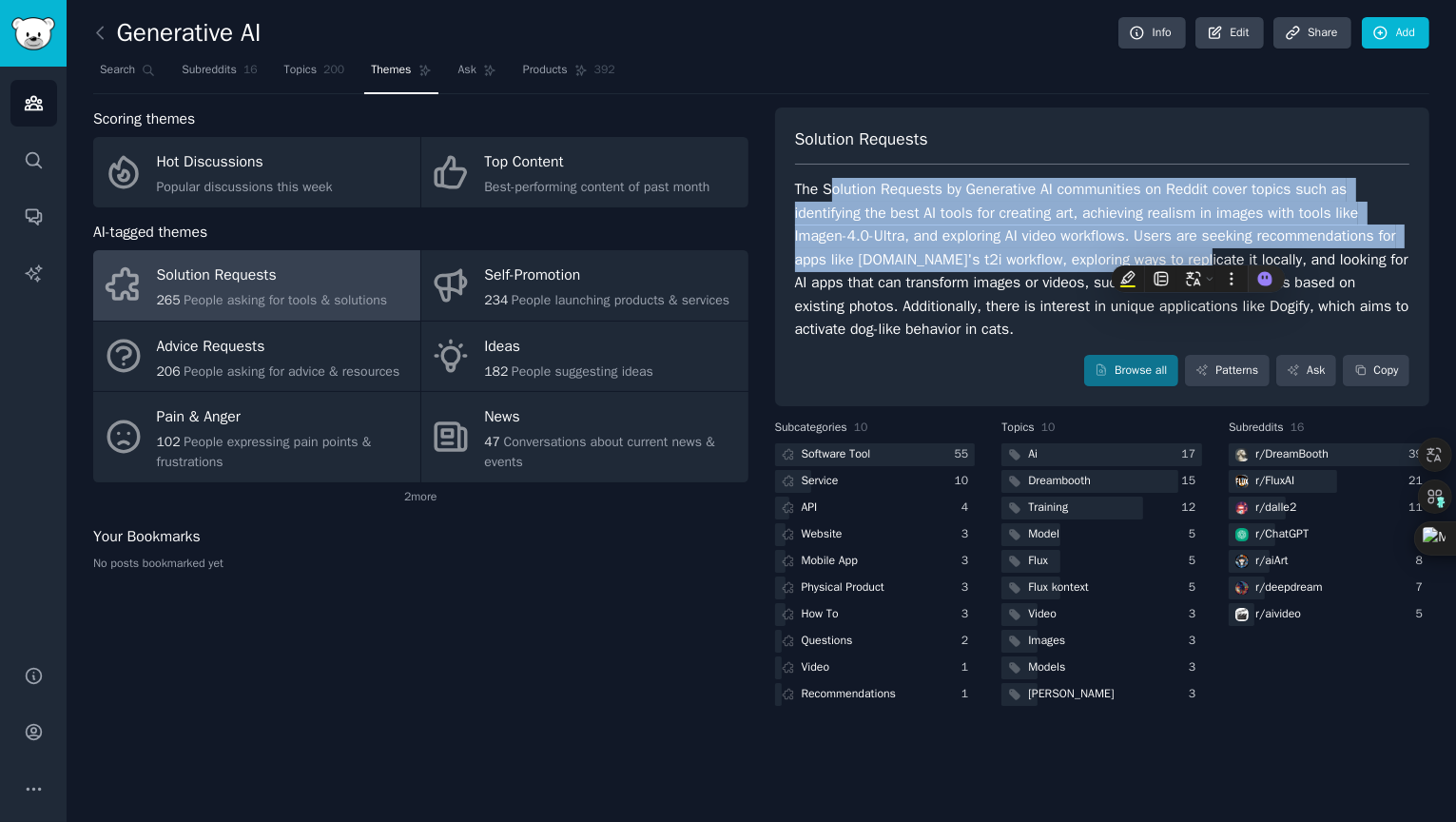 click on "The Solution Requests by Generative AI communities on Reddit cover topics such as identifying the best AI tools for creating art, achieving realism in images with tools like Imagen-4.0-Ultra, and exploring AI video workflows. Users are seeking recommendations for apps like [DOMAIN_NAME]'s t2i workflow, exploring ways to replicate it locally, and looking for AI apps that can transform images or videos, such as creating aging effects based on existing photos. Additionally, there is interest in unique applications like Dogify, which aims to activate dog-like behavior in cats." at bounding box center (1102, 260) 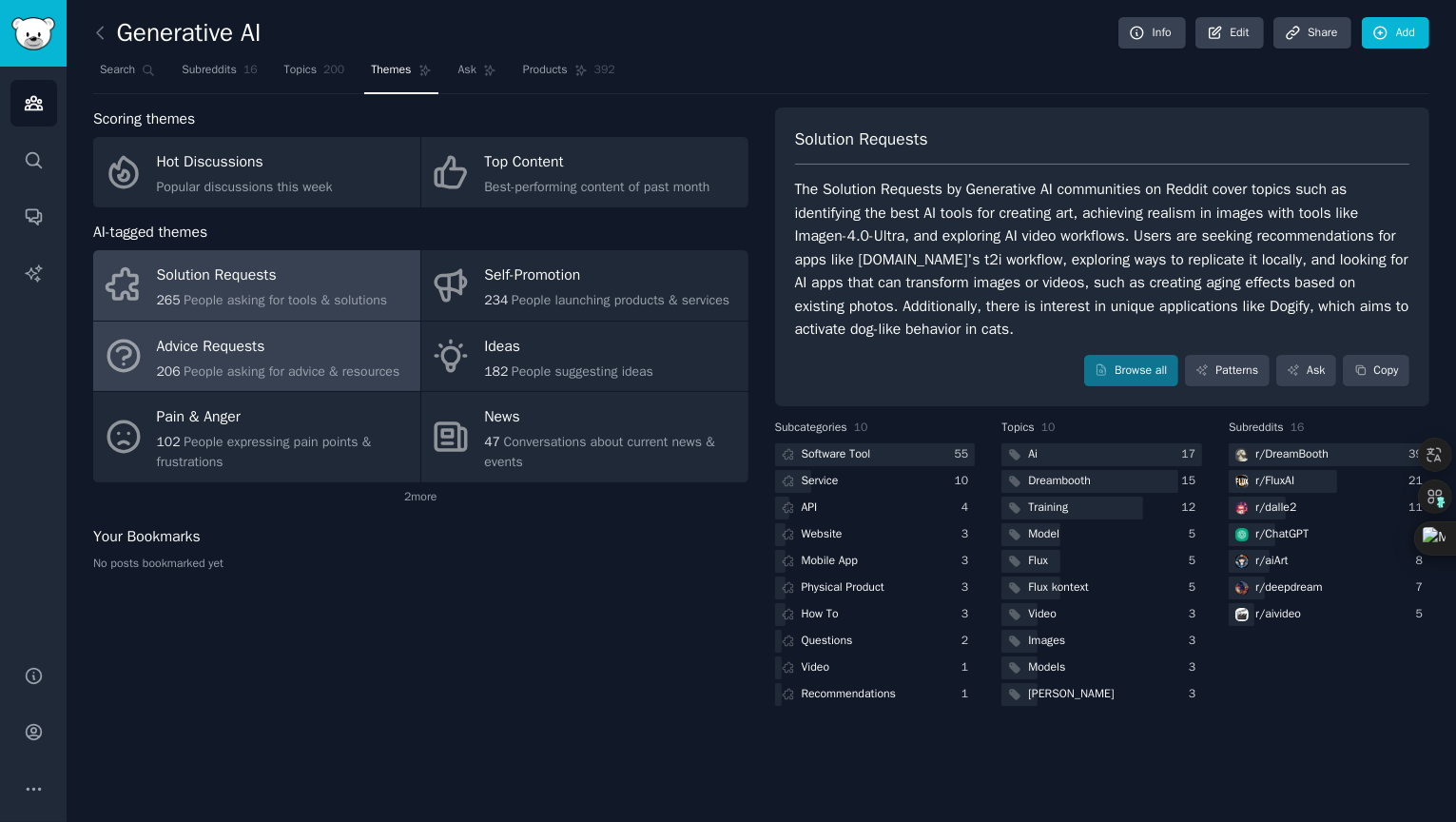 click on "Advice Requests" at bounding box center (279, 346) 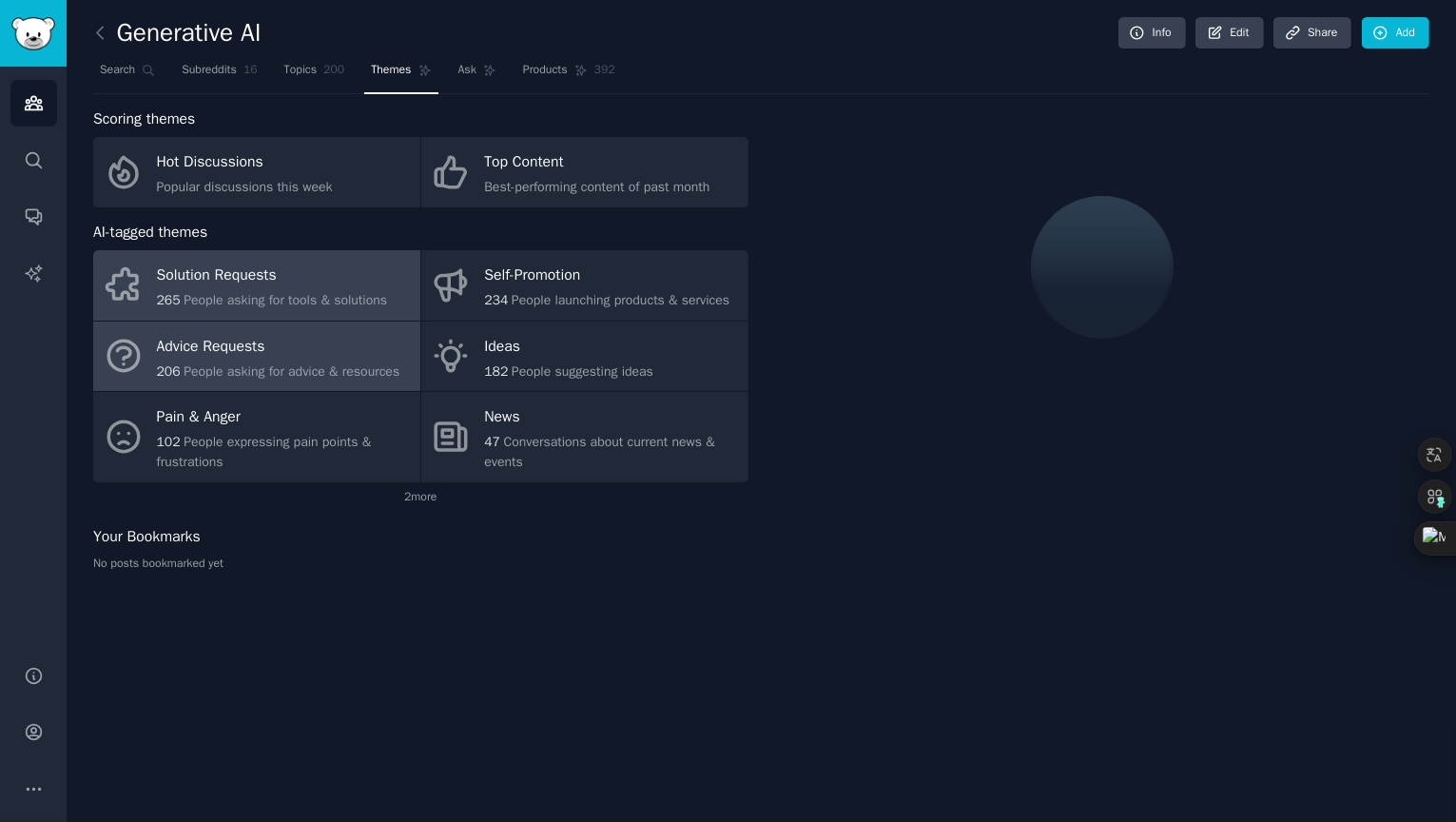 click on "People asking for tools & solutions" at bounding box center [285, 300] 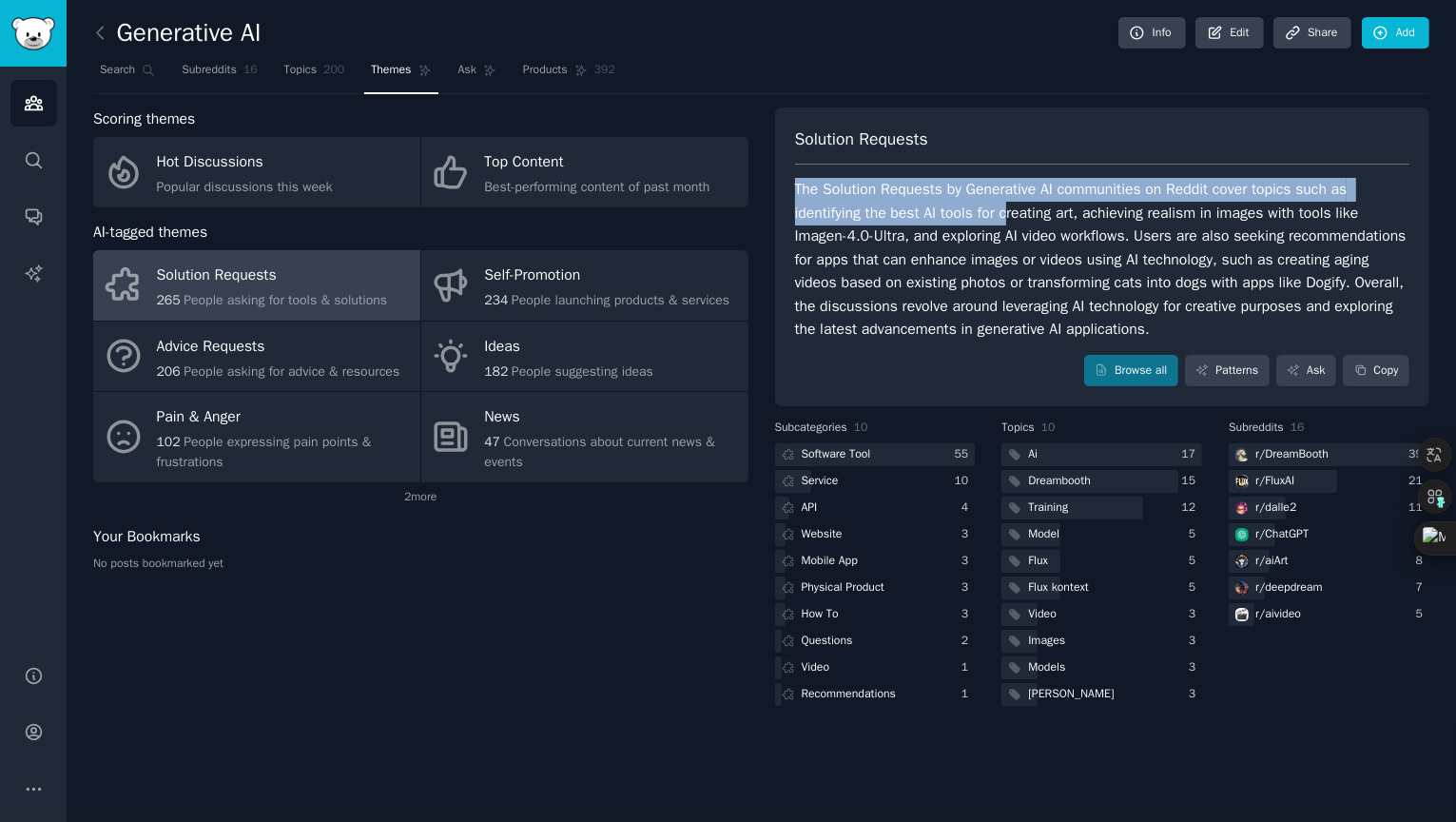 drag, startPoint x: 820, startPoint y: 202, endPoint x: 1035, endPoint y: 225, distance: 216.22673 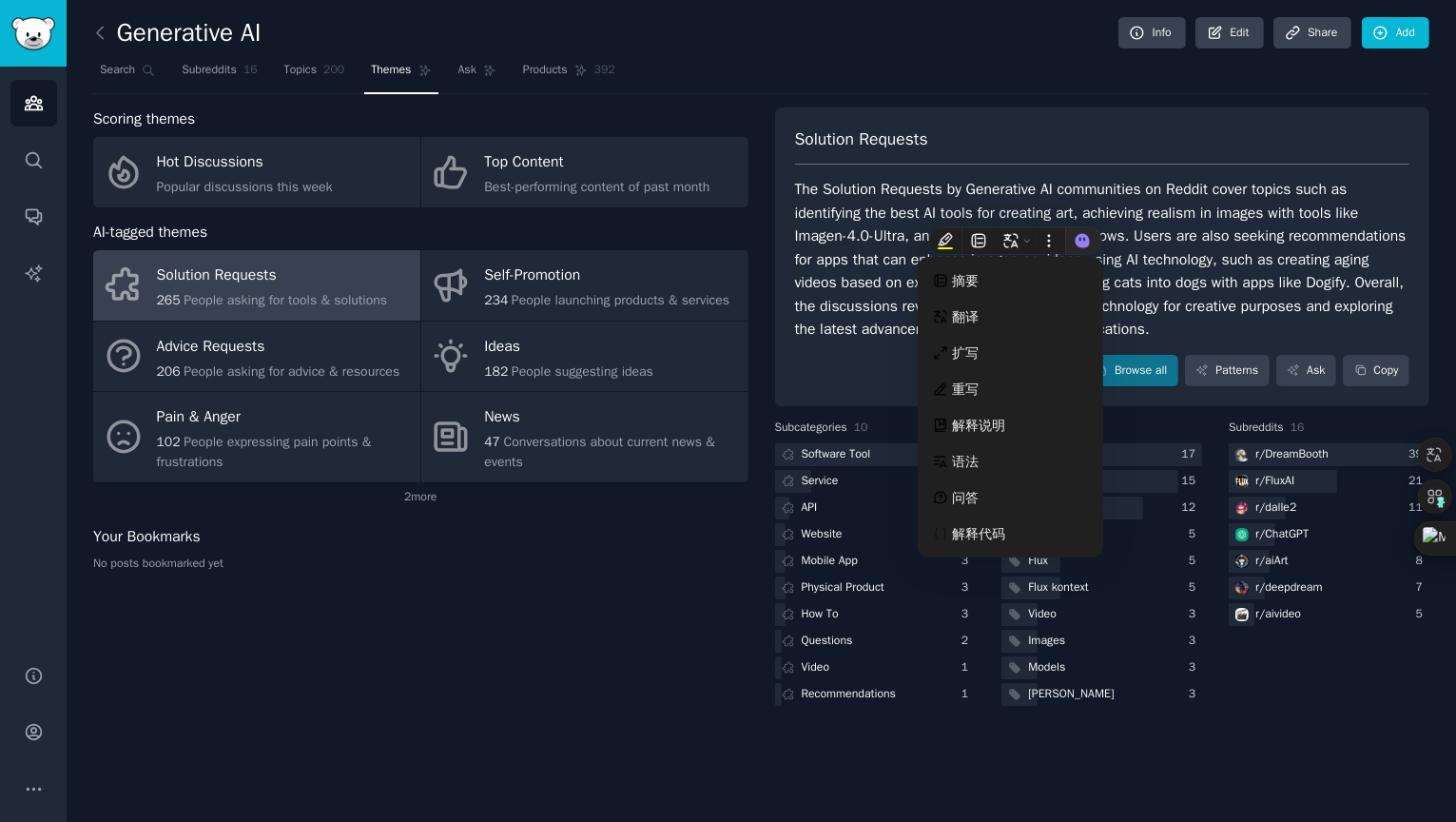 click on "摘要 翻译 扩写 重写 解释说明 语法 问答 解释代码" at bounding box center (1010, 407) 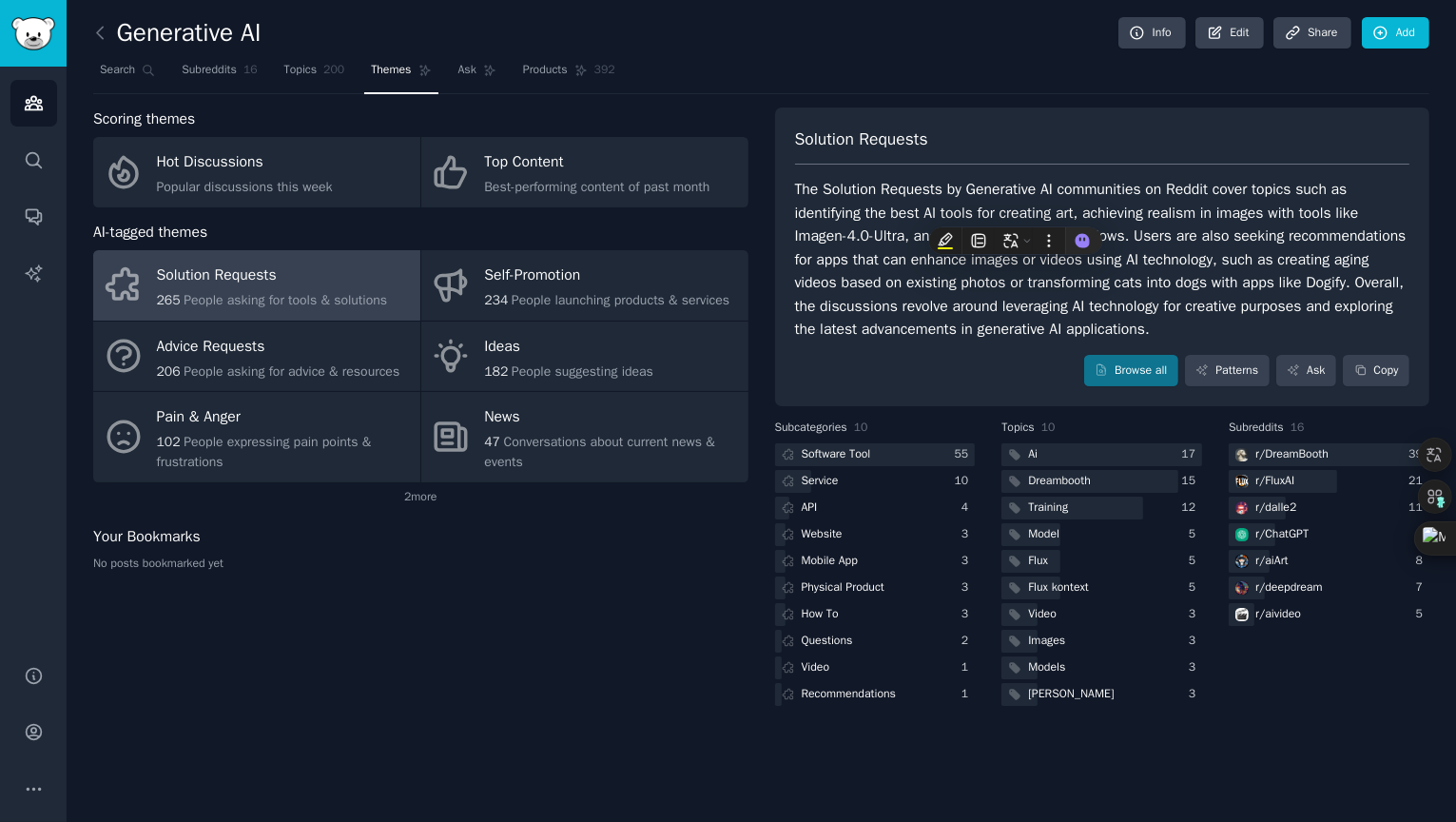 click on "The Solution Requests by Generative AI communities on Reddit cover topics such as identifying the best AI tools for creating art, achieving realism in images with tools like Imagen-4.0-Ultra, and exploring AI video workflows. Users are also seeking recommendations for apps that can enhance images or videos using AI technology, such as creating aging videos based on existing photos or transforming cats into dogs with apps like Dogify. Overall, the discussions revolve around leveraging AI technology for creative purposes and exploring the latest advancements in generative AI applications." at bounding box center [1102, 260] 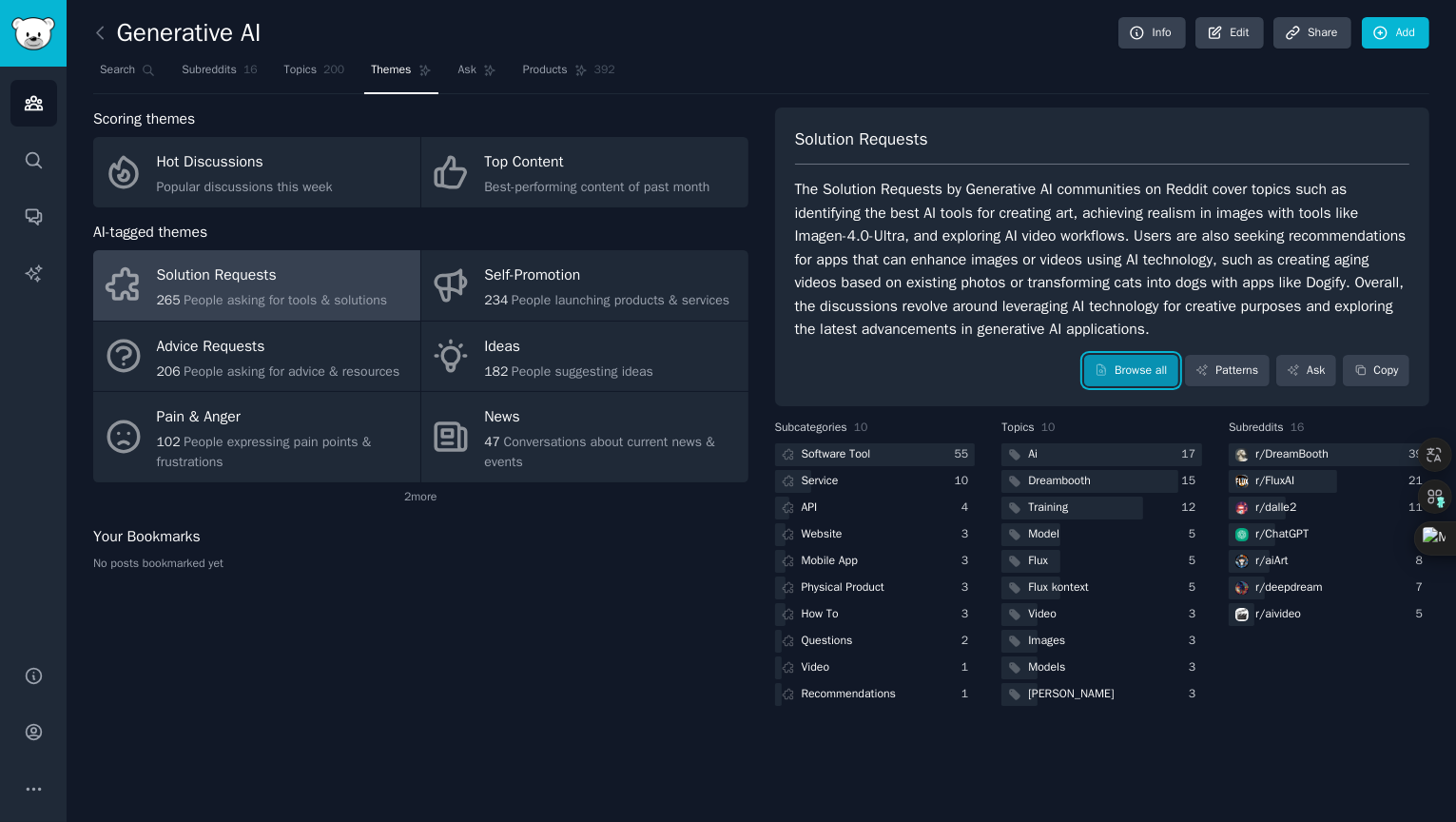 click on "Browse all" at bounding box center [1131, 371] 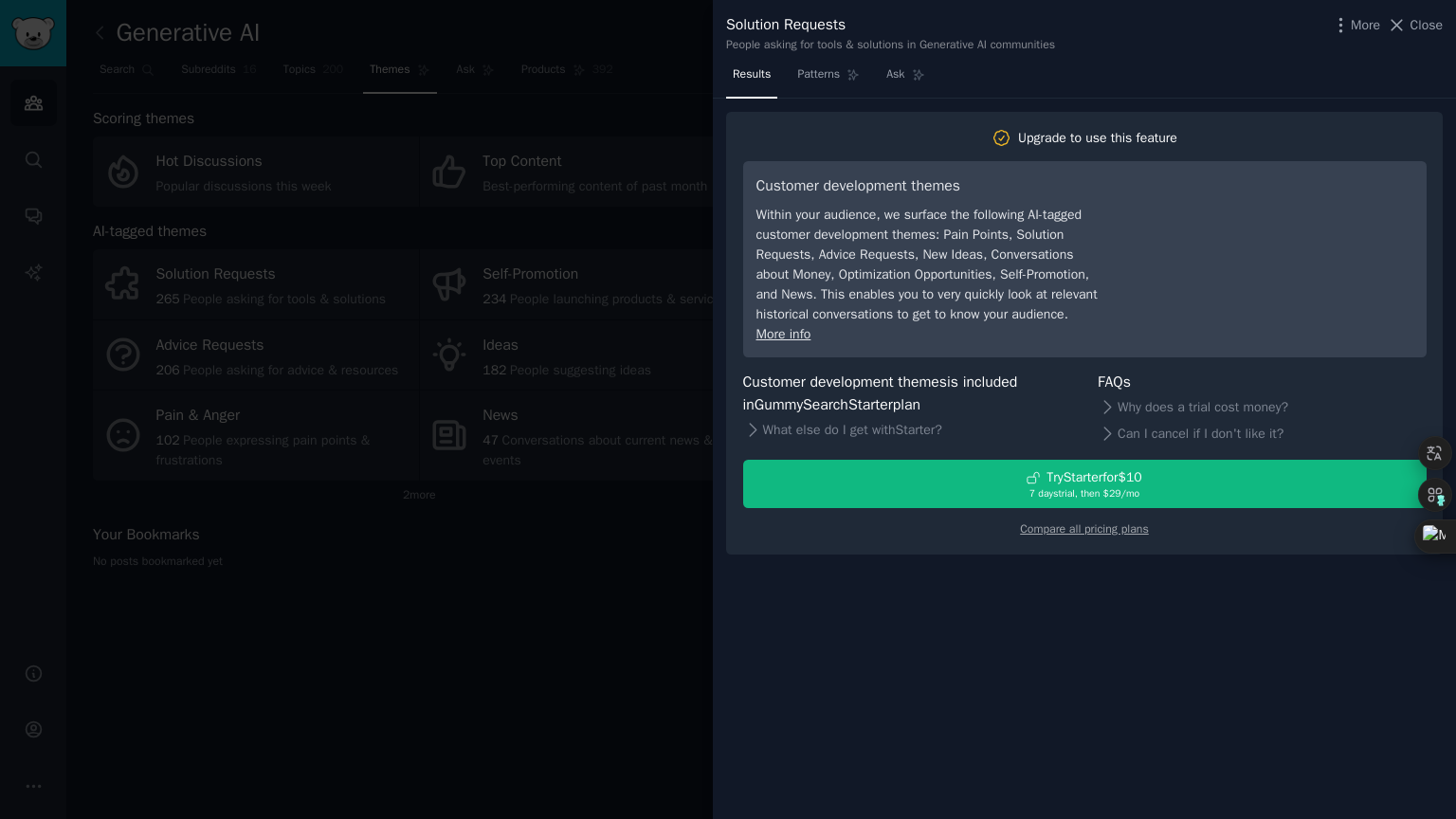 click at bounding box center (728, 410) 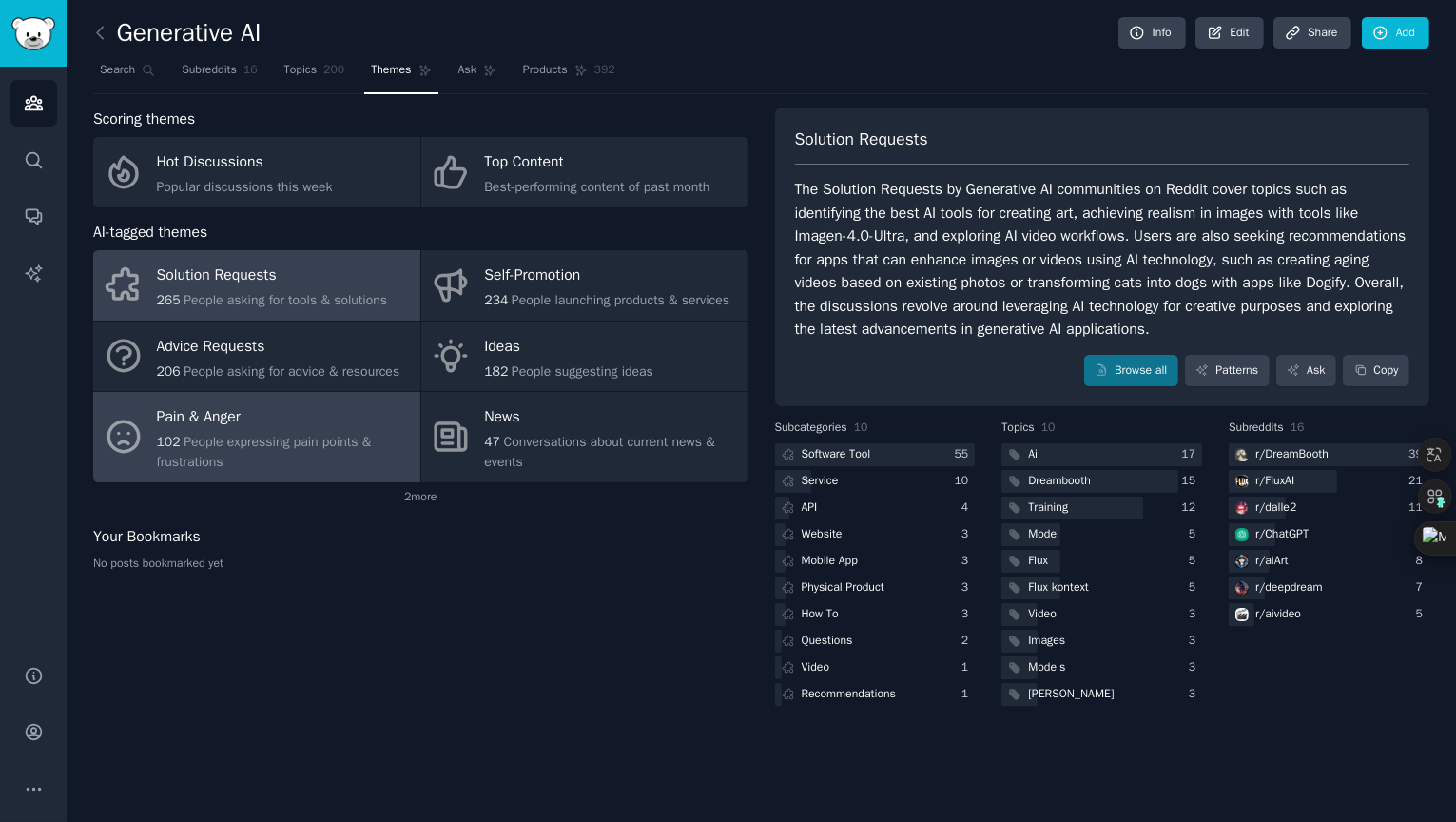 click on "People expressing pain points & frustrations" at bounding box center [264, 452] 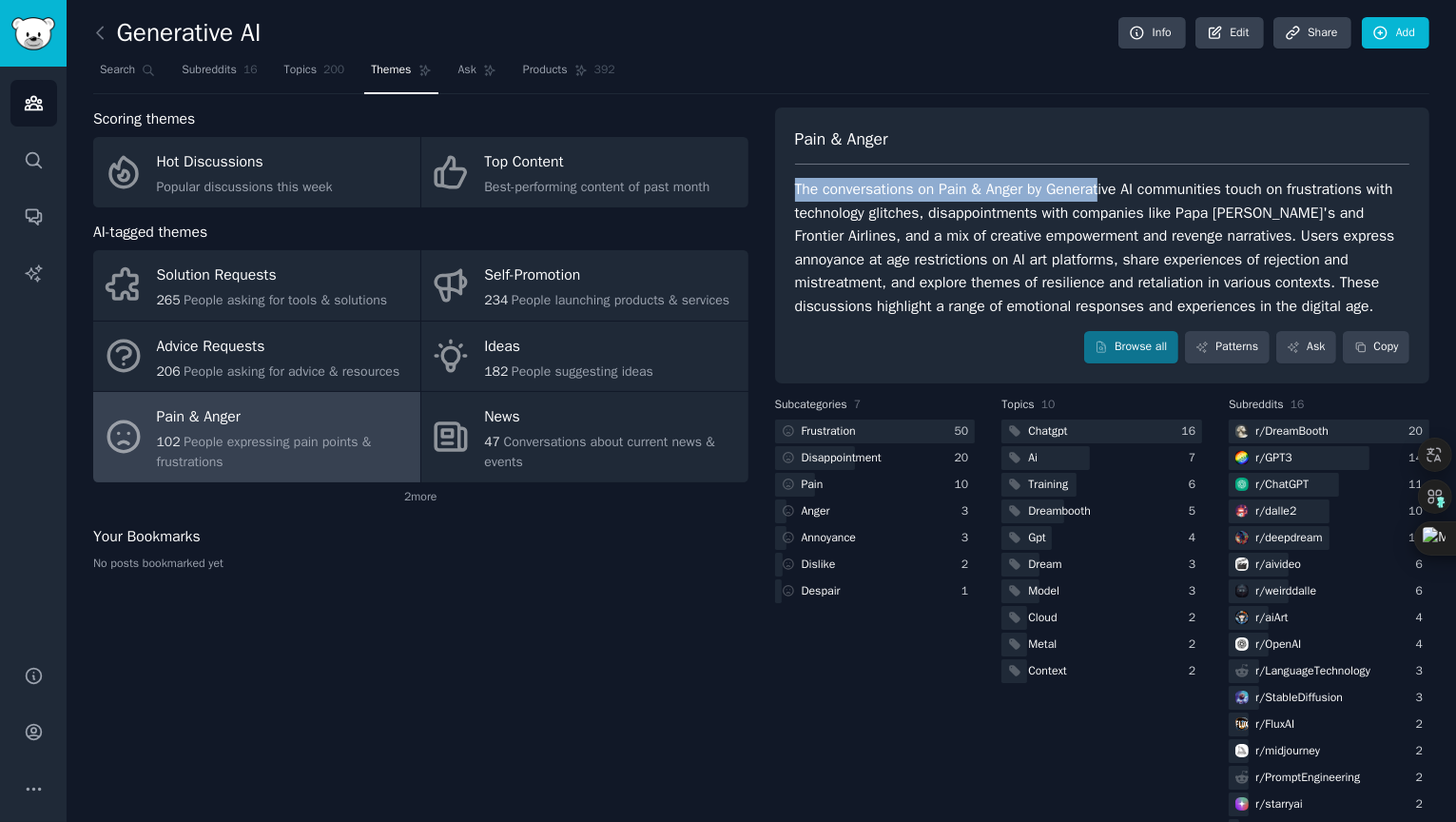 drag, startPoint x: 784, startPoint y: 181, endPoint x: 1118, endPoint y: 196, distance: 334.33666 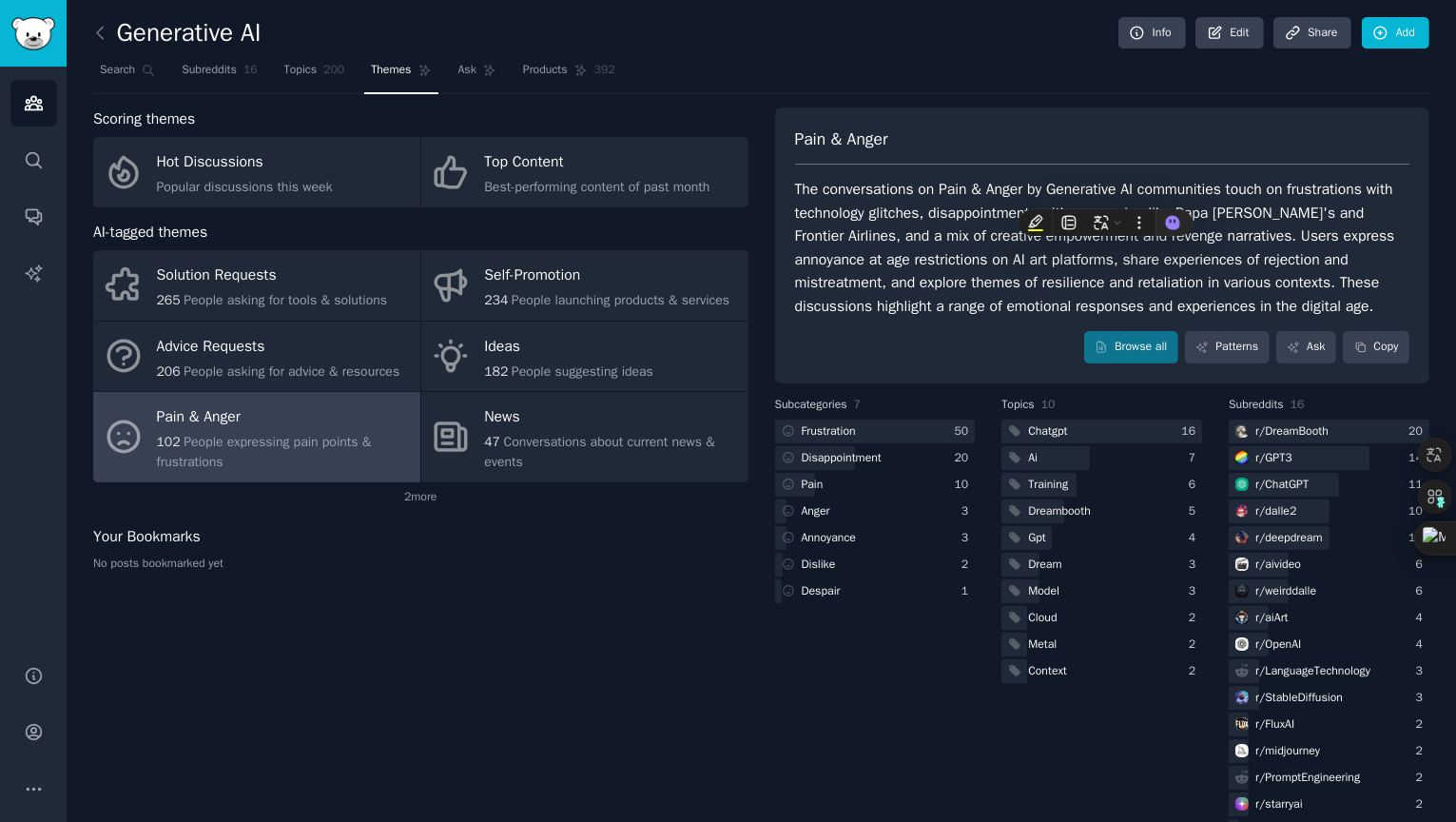 click on "The conversations on Pain & Anger by Generative AI communities touch on frustrations with technology glitches, disappointments with companies like Papa [PERSON_NAME]'s and Frontier Airlines, and a mix of creative empowerment and revenge narratives. Users express annoyance at age restrictions on AI art platforms, share experiences of rejection and mistreatment, and explore themes of resilience and retaliation in various contexts. These discussions highlight a range of emotional responses and experiences in the digital age." at bounding box center (1102, 247) 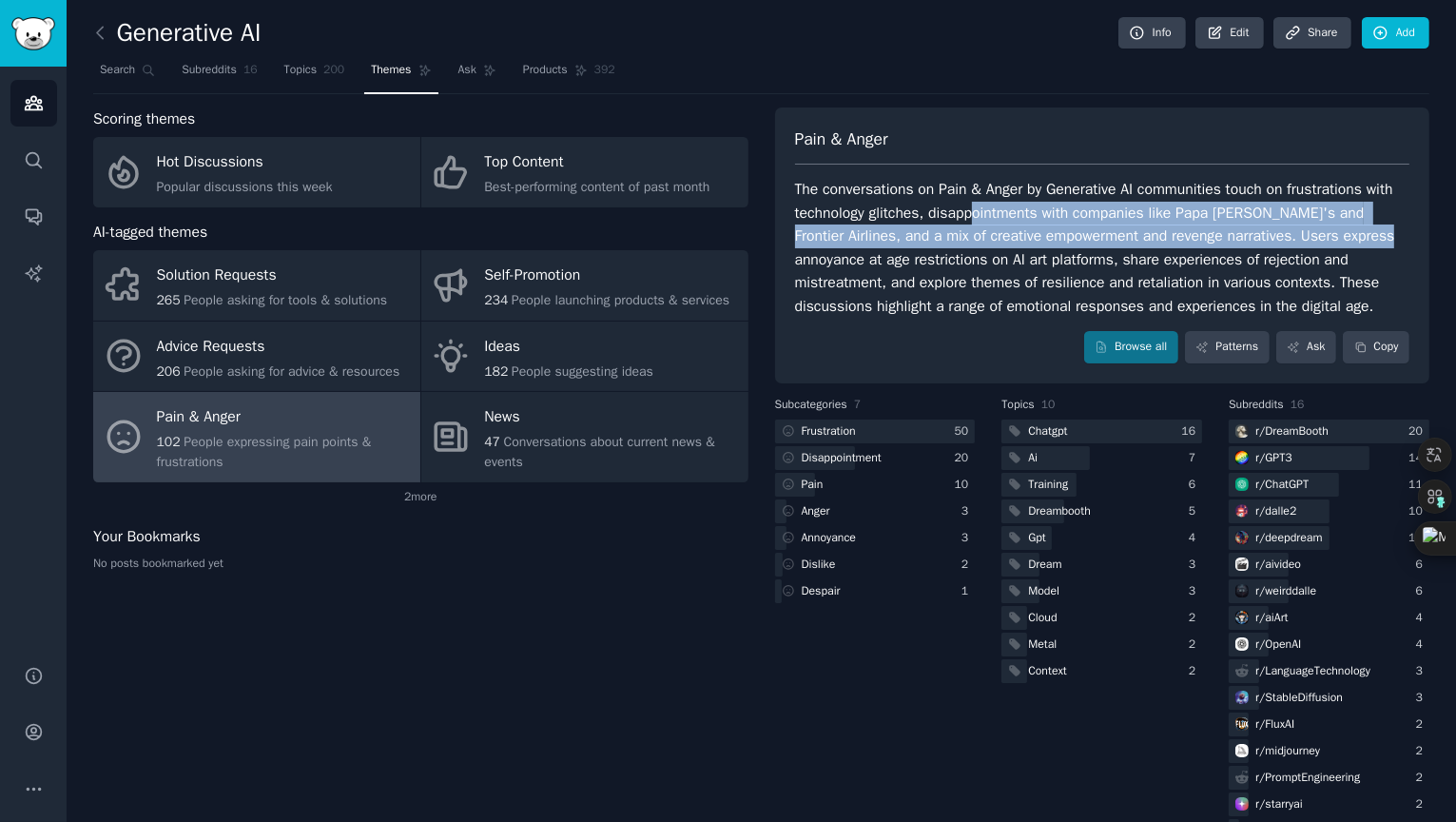 drag, startPoint x: 991, startPoint y: 223, endPoint x: 1347, endPoint y: 226, distance: 356.0126 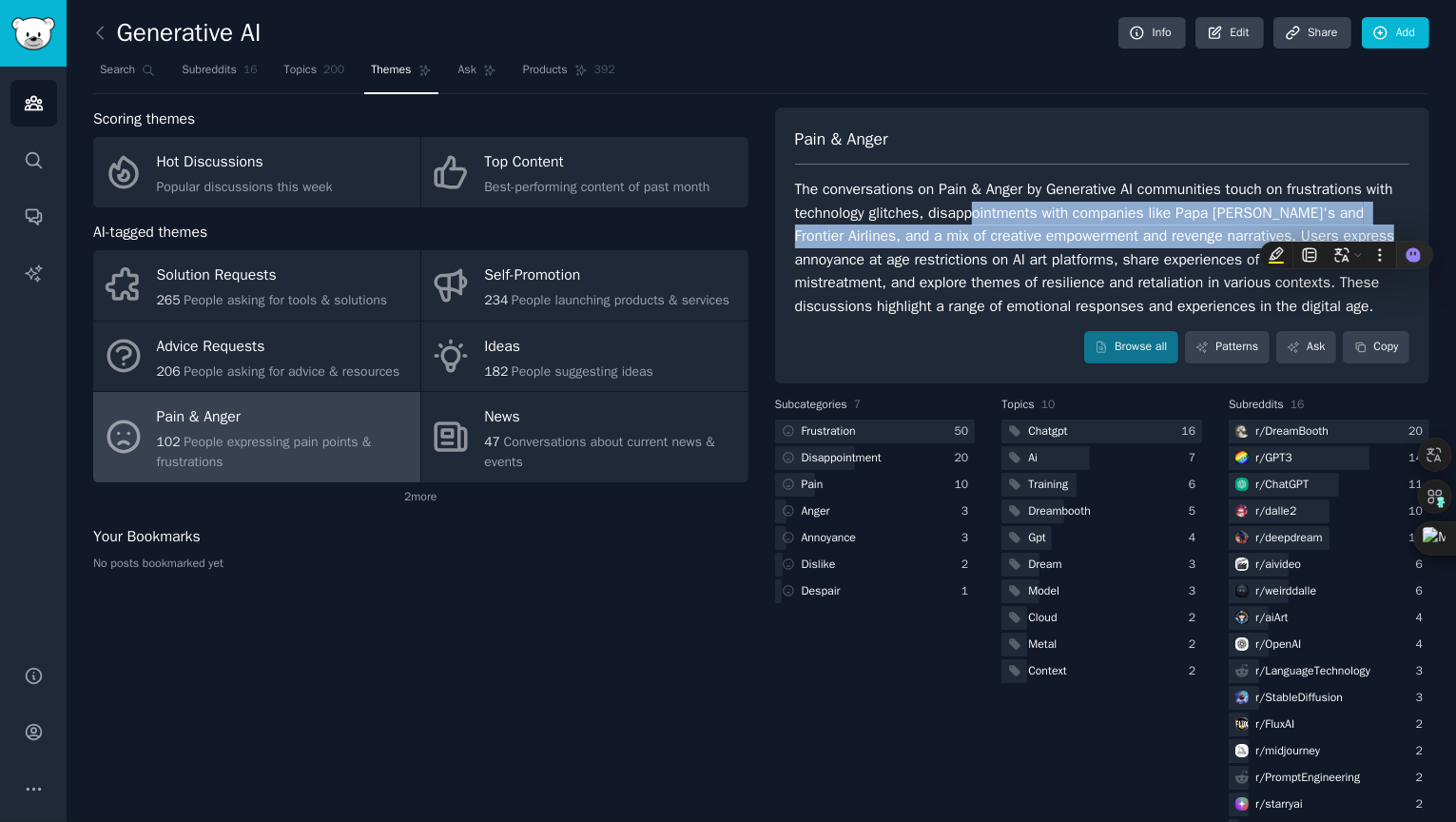 click on "The conversations on Pain & Anger by Generative AI communities touch on frustrations with technology glitches, disappointments with companies like Papa [PERSON_NAME]'s and Frontier Airlines, and a mix of creative empowerment and revenge narratives. Users express annoyance at age restrictions on AI art platforms, share experiences of rejection and mistreatment, and explore themes of resilience and retaliation in various contexts. These discussions highlight a range of emotional responses and experiences in the digital age." at bounding box center [1102, 247] 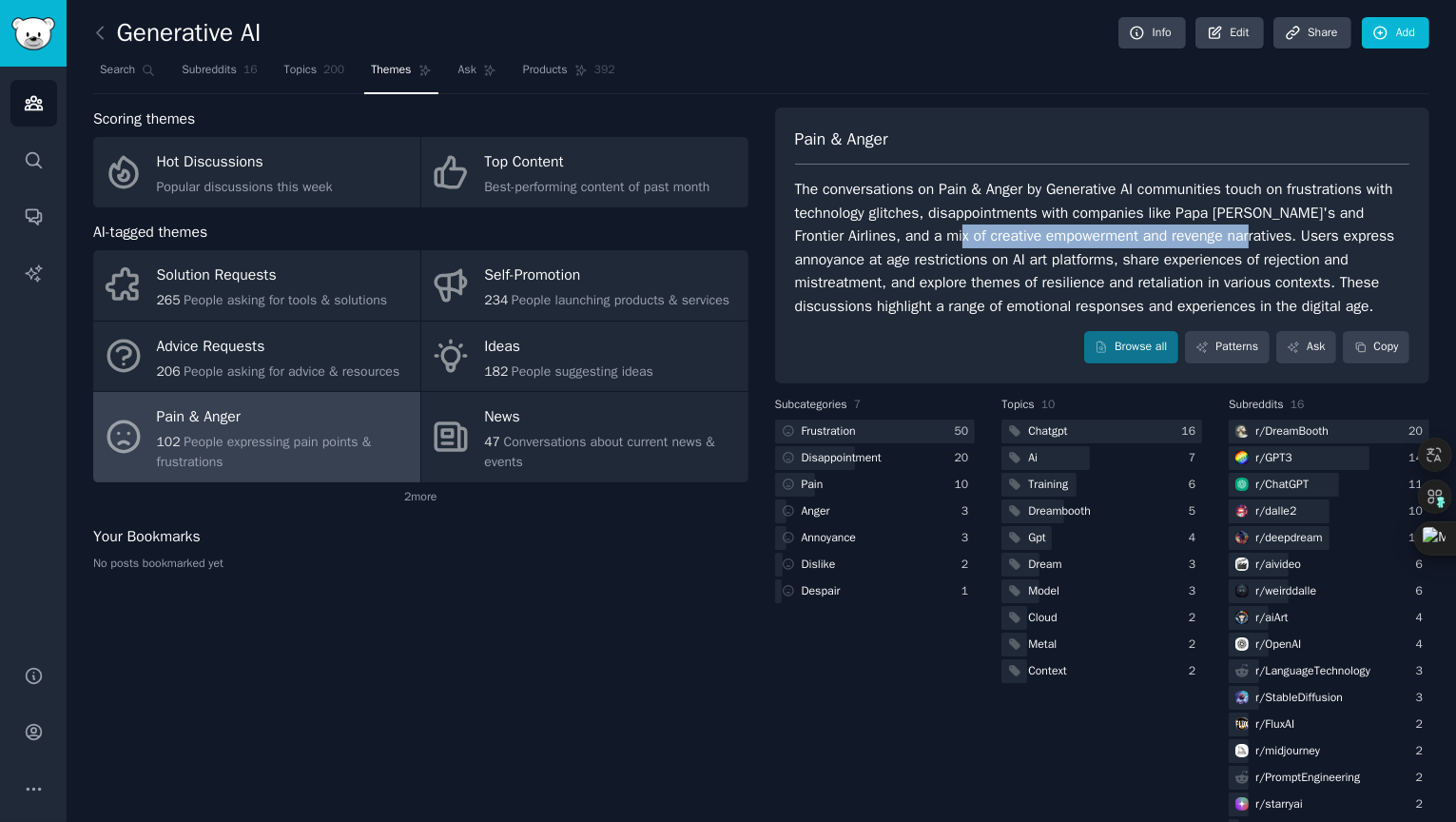 drag, startPoint x: 932, startPoint y: 242, endPoint x: 1191, endPoint y: 242, distance: 259 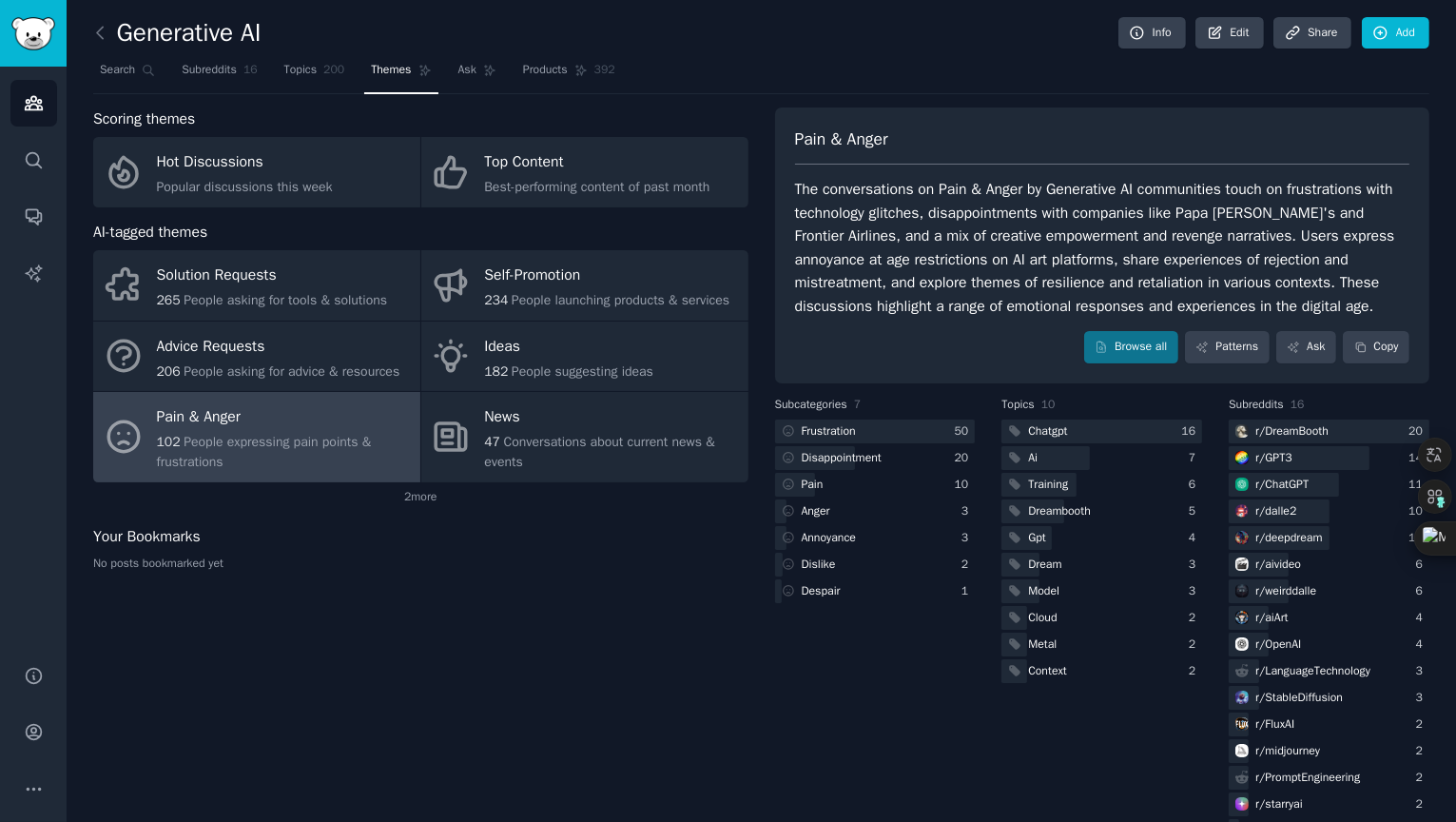 drag, startPoint x: 1225, startPoint y: 207, endPoint x: 1243, endPoint y: 207, distance: 18 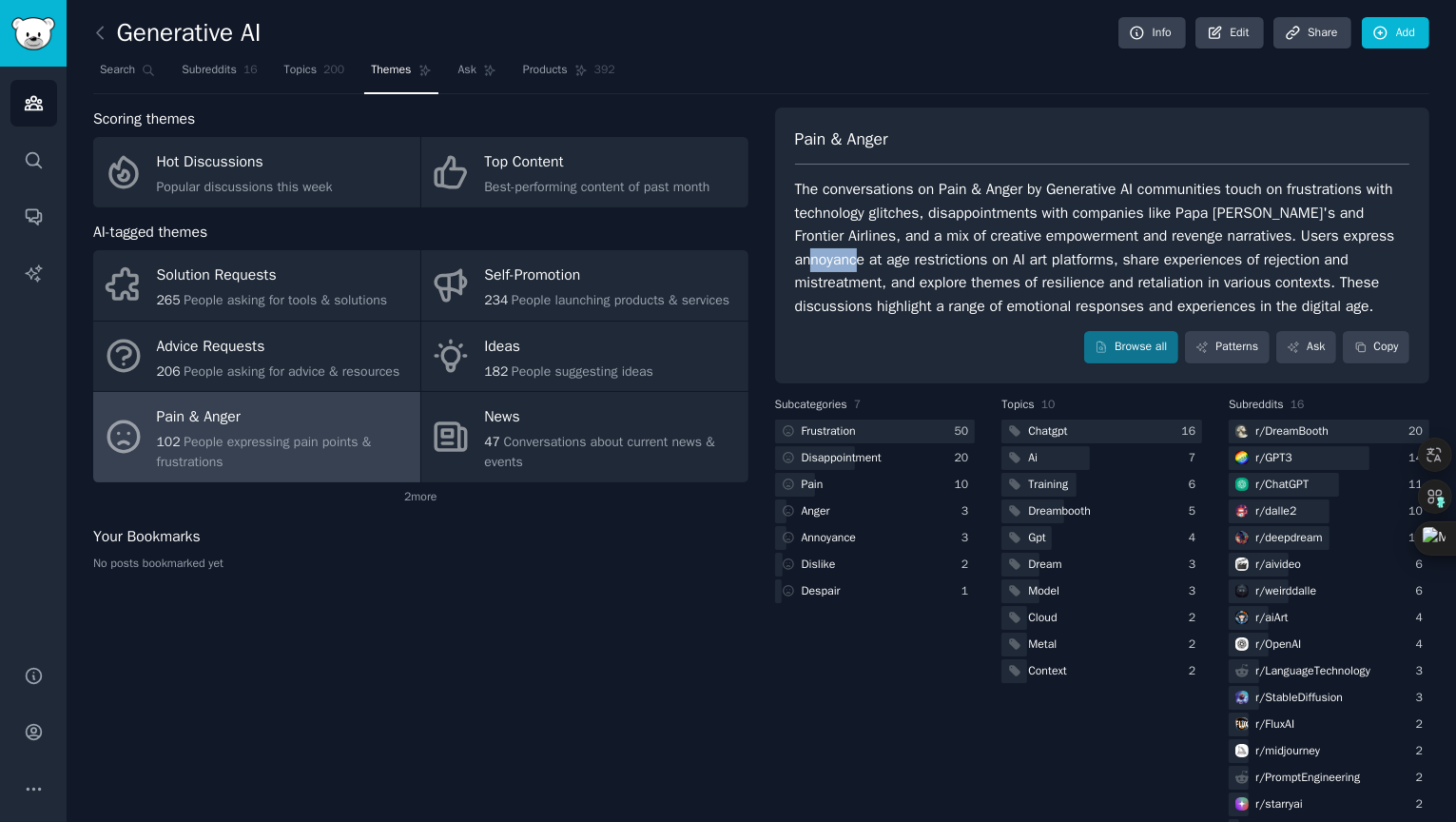 drag, startPoint x: 1402, startPoint y: 242, endPoint x: 1425, endPoint y: 244, distance: 23.086793 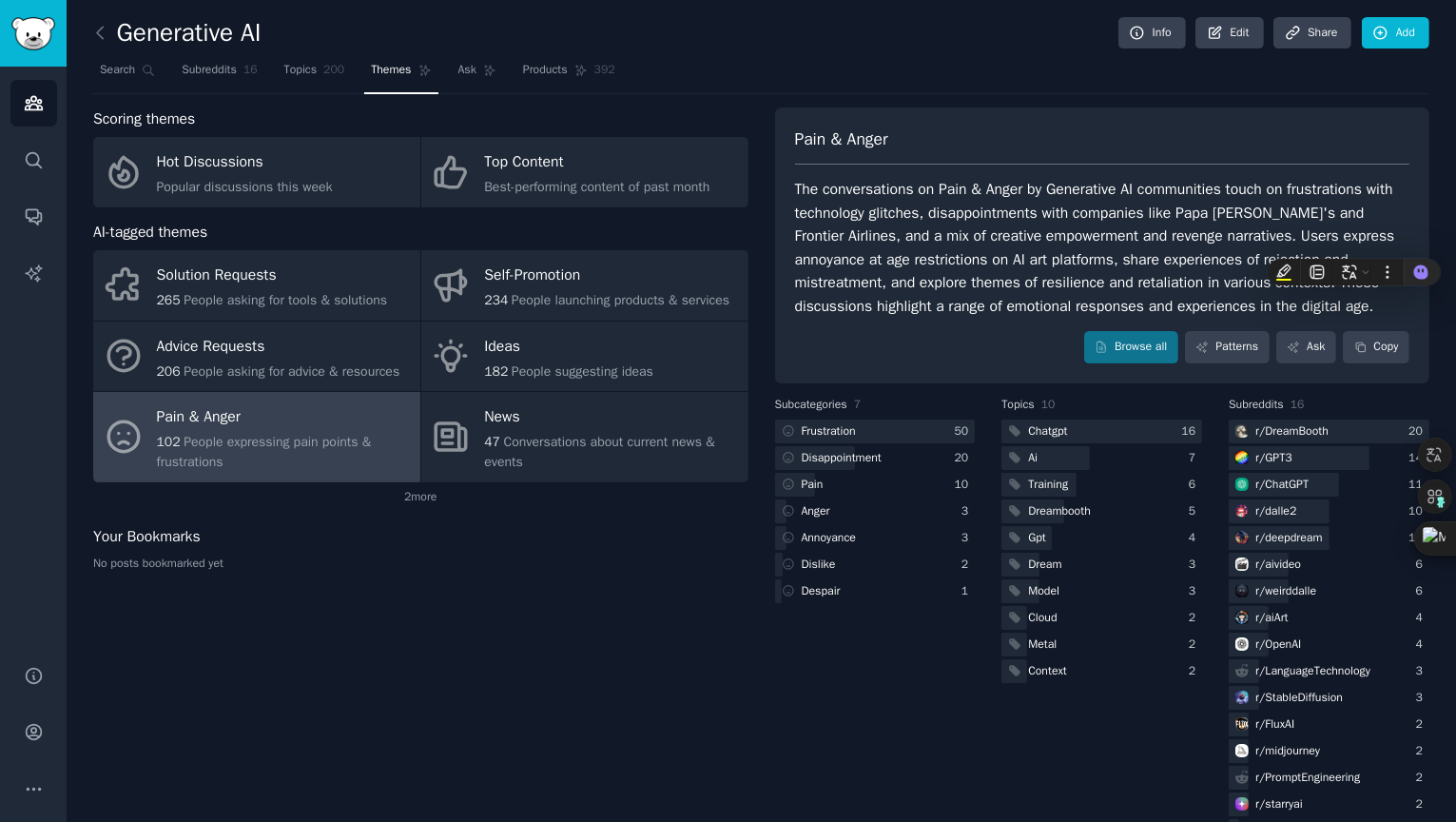 click on "The conversations on Pain & Anger by Generative AI communities touch on frustrations with technology glitches, disappointments with companies like Papa [PERSON_NAME]'s and Frontier Airlines, and a mix of creative empowerment and revenge narratives. Users express annoyance at age restrictions on AI art platforms, share experiences of rejection and mistreatment, and explore themes of resilience and retaliation in various contexts. These discussions highlight a range of emotional responses and experiences in the digital age." at bounding box center (1102, 247) 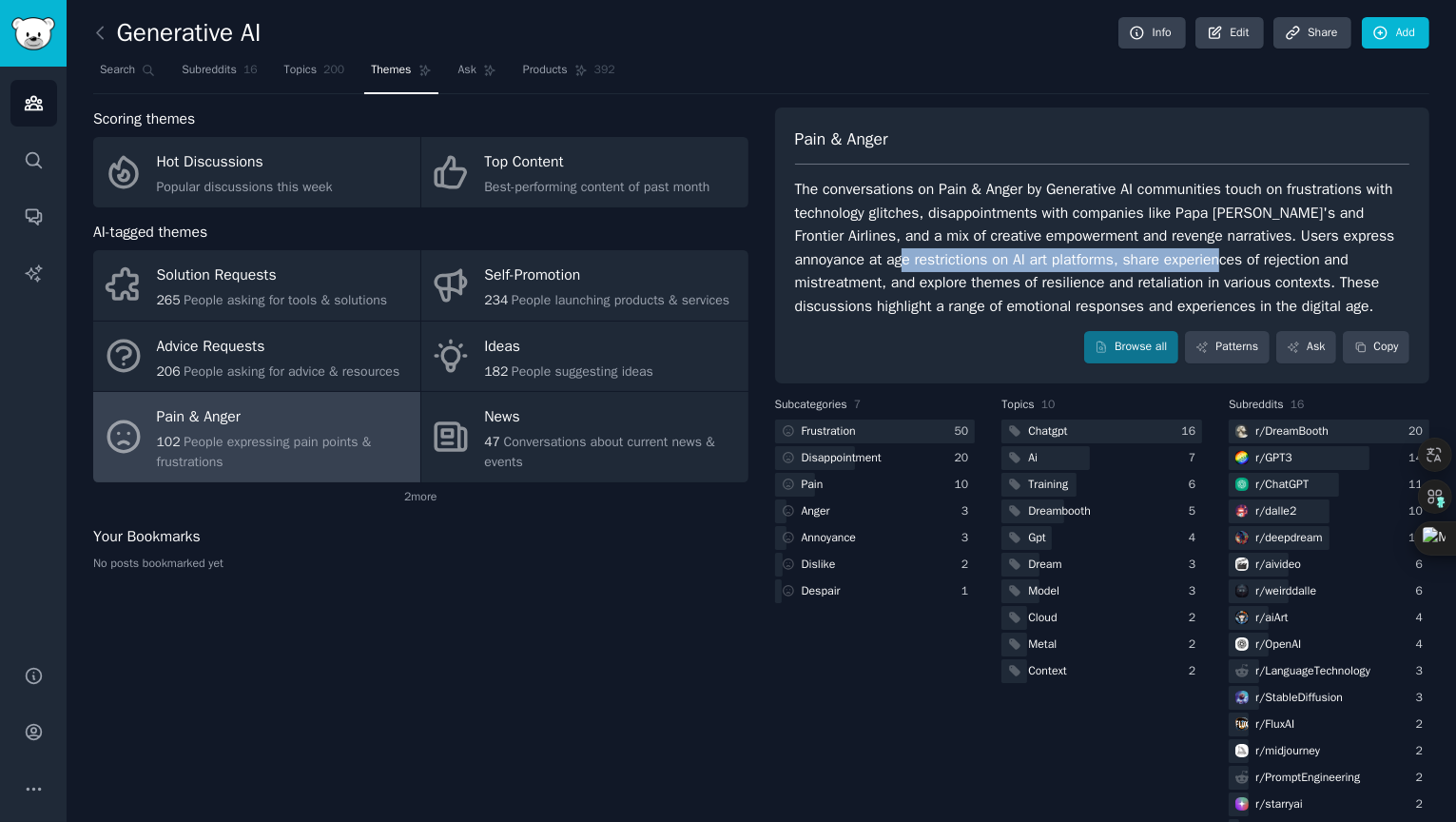 drag, startPoint x: 829, startPoint y: 251, endPoint x: 1160, endPoint y: 255, distance: 331.02417 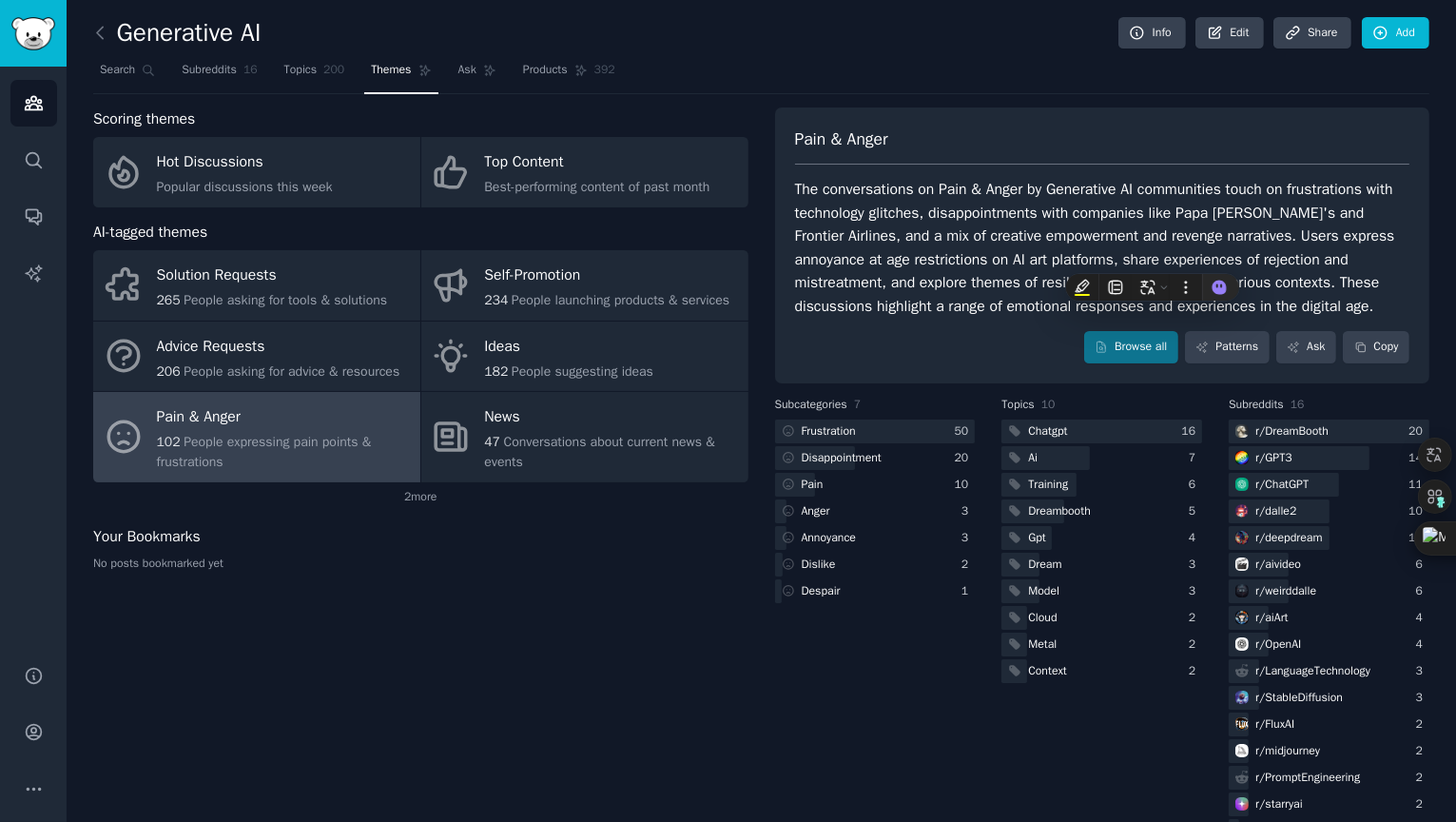 click on "The conversations on Pain & Anger by Generative AI communities touch on frustrations with technology glitches, disappointments with companies like Papa [PERSON_NAME]'s and Frontier Airlines, and a mix of creative empowerment and revenge narratives. Users express annoyance at age restrictions on AI art platforms, share experiences of rejection and mistreatment, and explore themes of resilience and retaliation in various contexts. These discussions highlight a range of emotional responses and experiences in the digital age." at bounding box center [1102, 247] 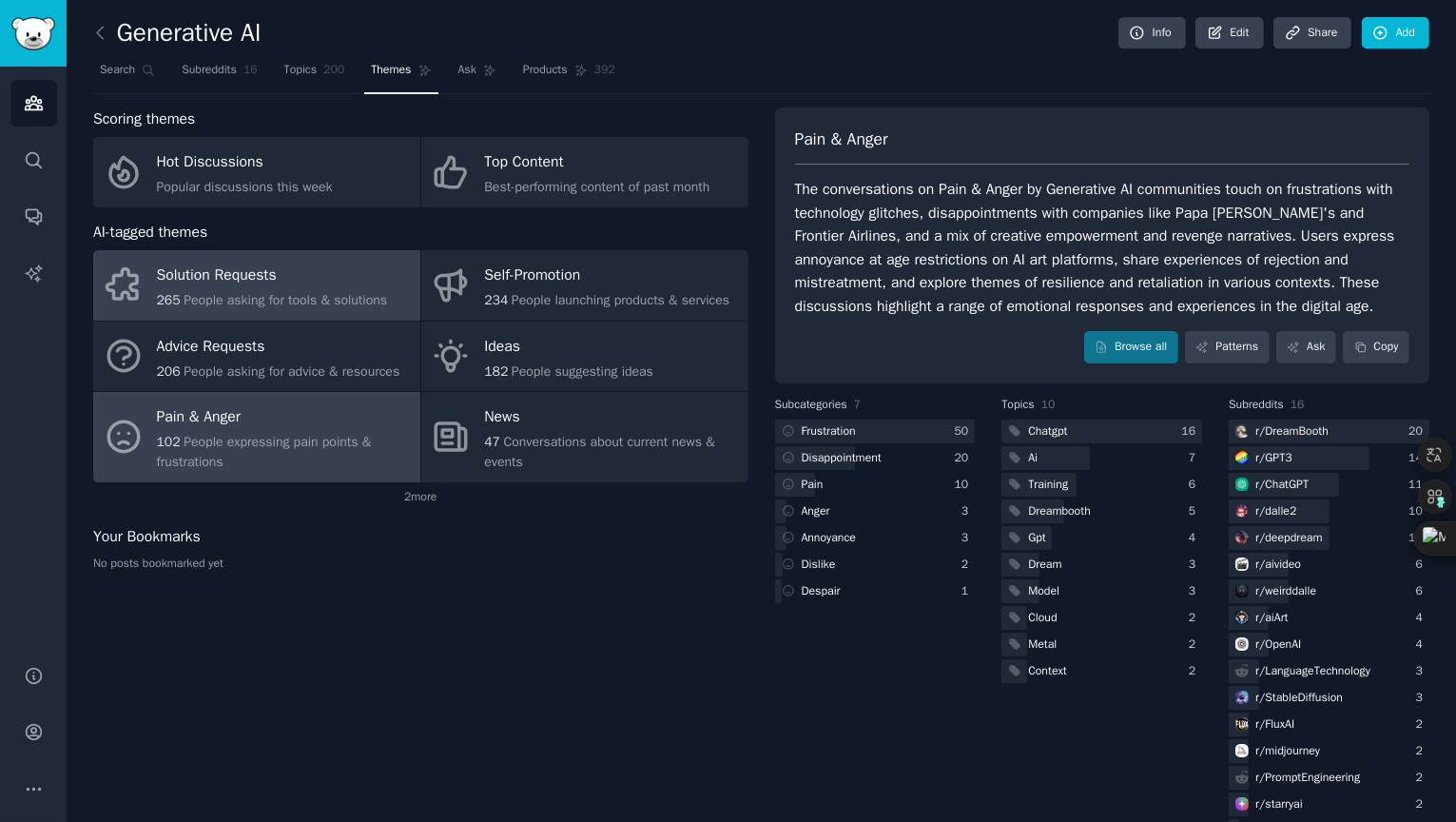 click 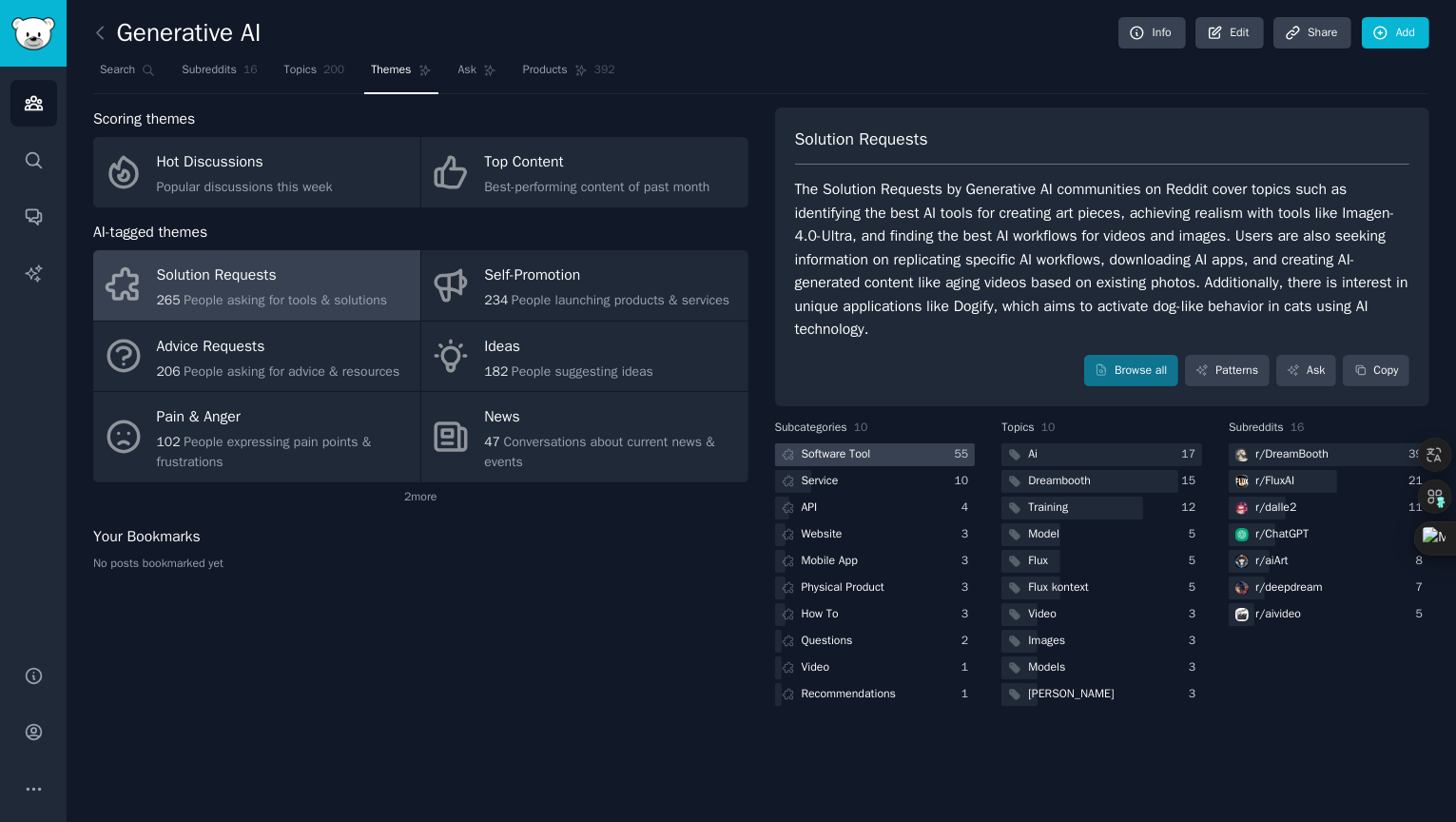 click at bounding box center [875, 455] 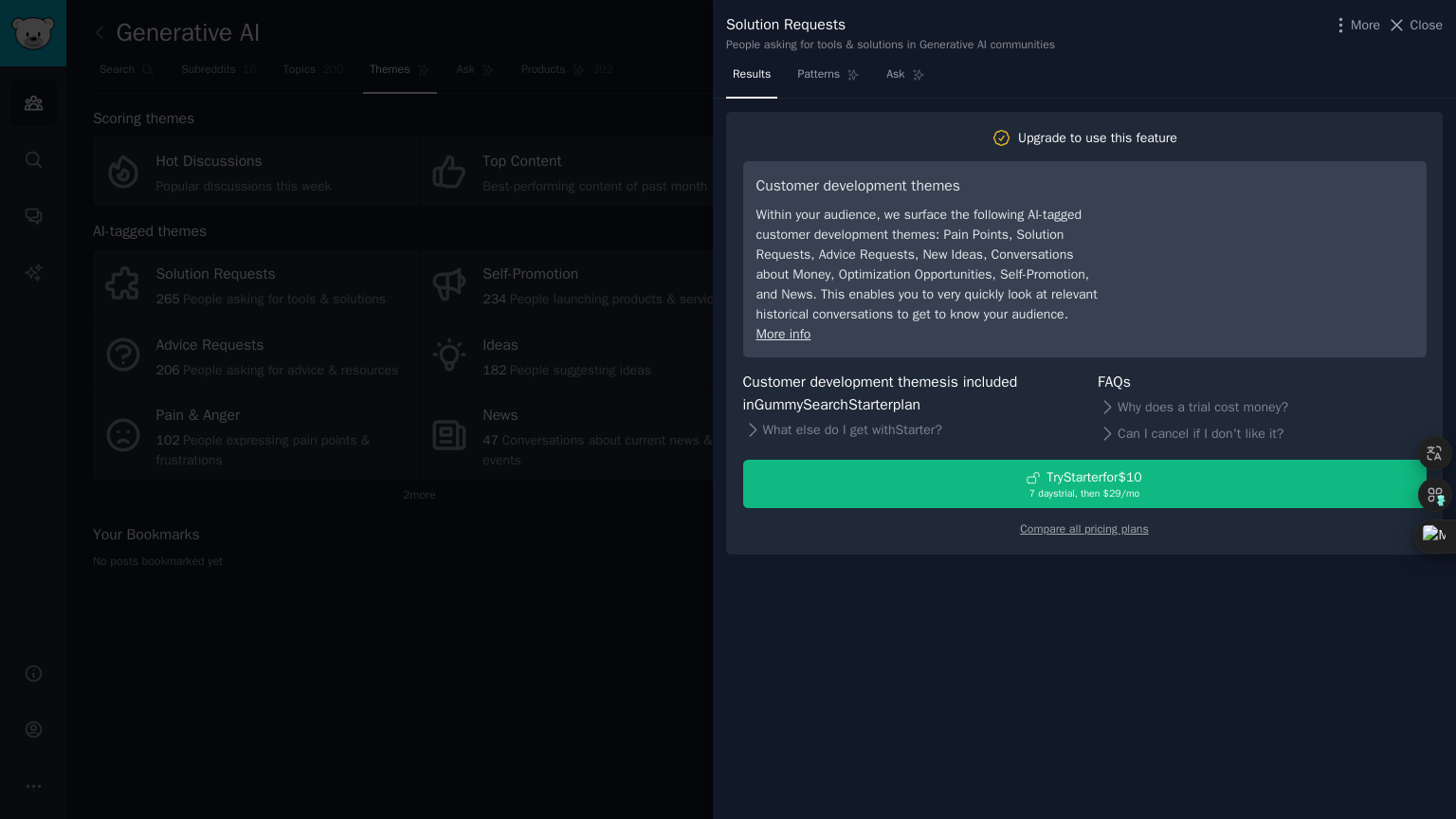 click at bounding box center [728, 410] 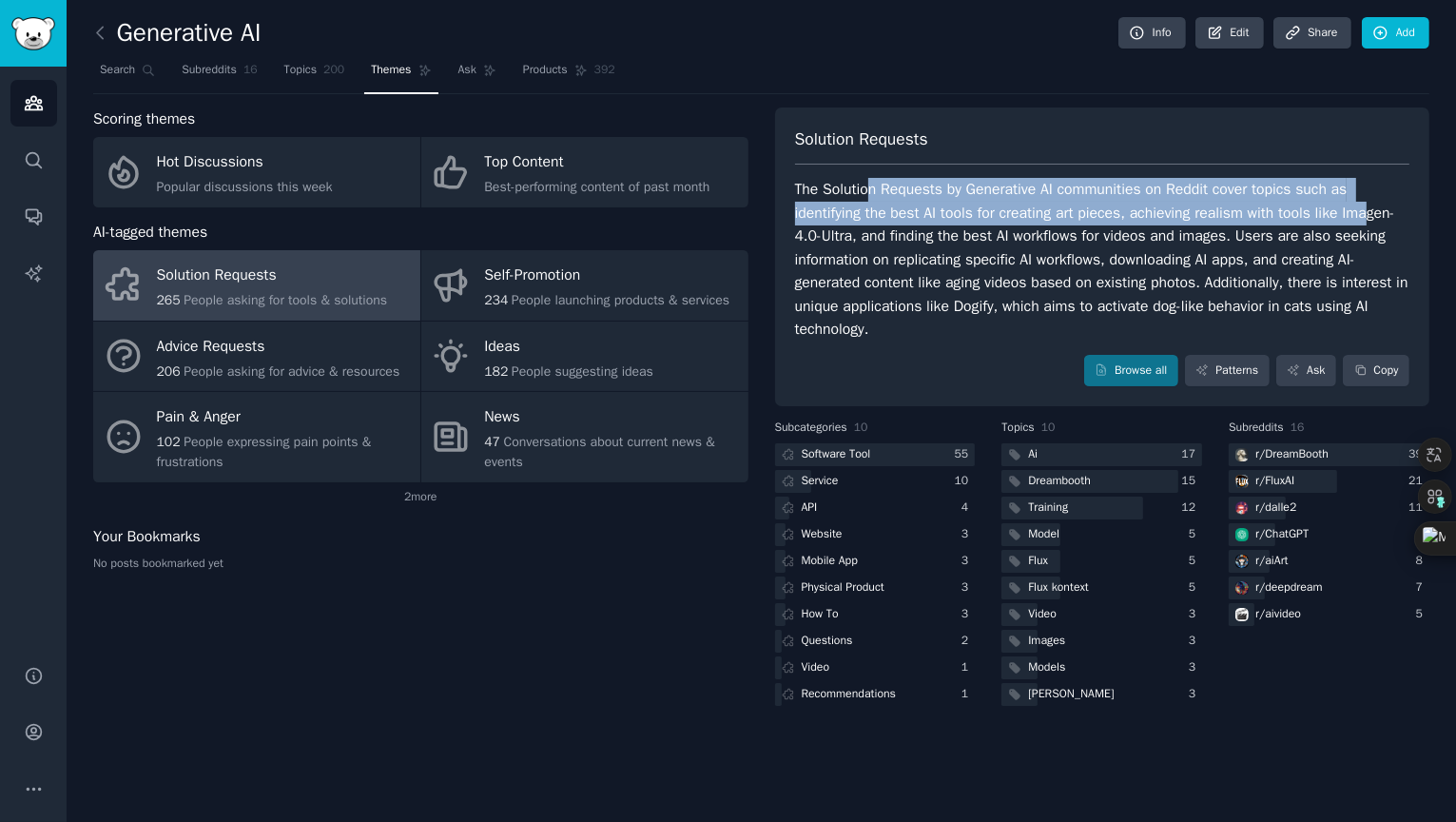 drag, startPoint x: 875, startPoint y: 192, endPoint x: 1371, endPoint y: 211, distance: 496.364 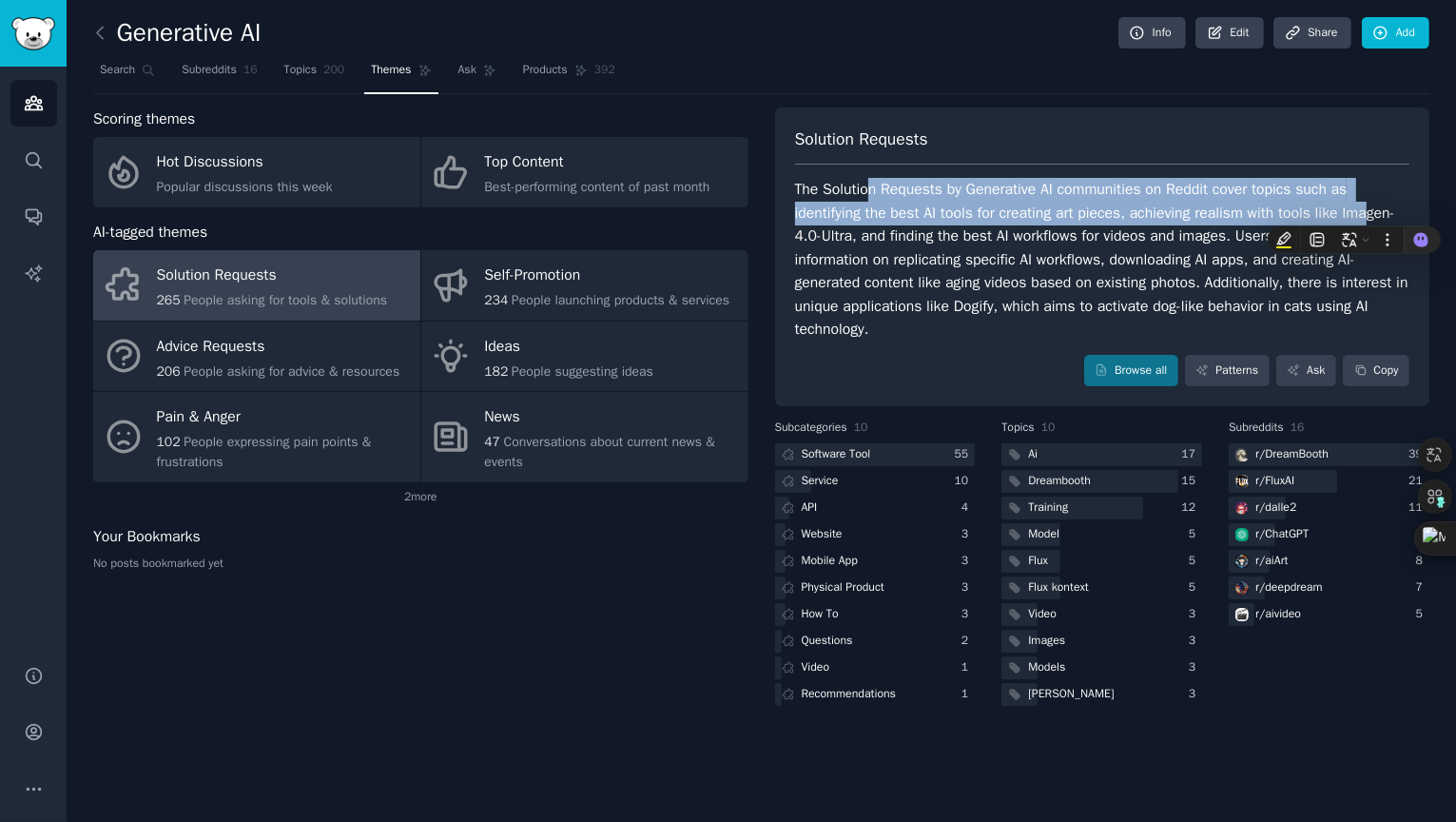 click on "The Solution Requests by Generative AI communities on Reddit cover topics such as identifying the best AI tools for creating art pieces, achieving realism with tools like Imagen-4.0-Ultra, and finding the best AI workflows for videos and images. Users are also seeking information on replicating specific AI workflows, downloading AI apps, and creating AI-generated content like aging videos based on existing photos. Additionally, there is interest in unique applications like Dogify, which aims to activate dog-like behavior in cats using AI technology." at bounding box center (1102, 260) 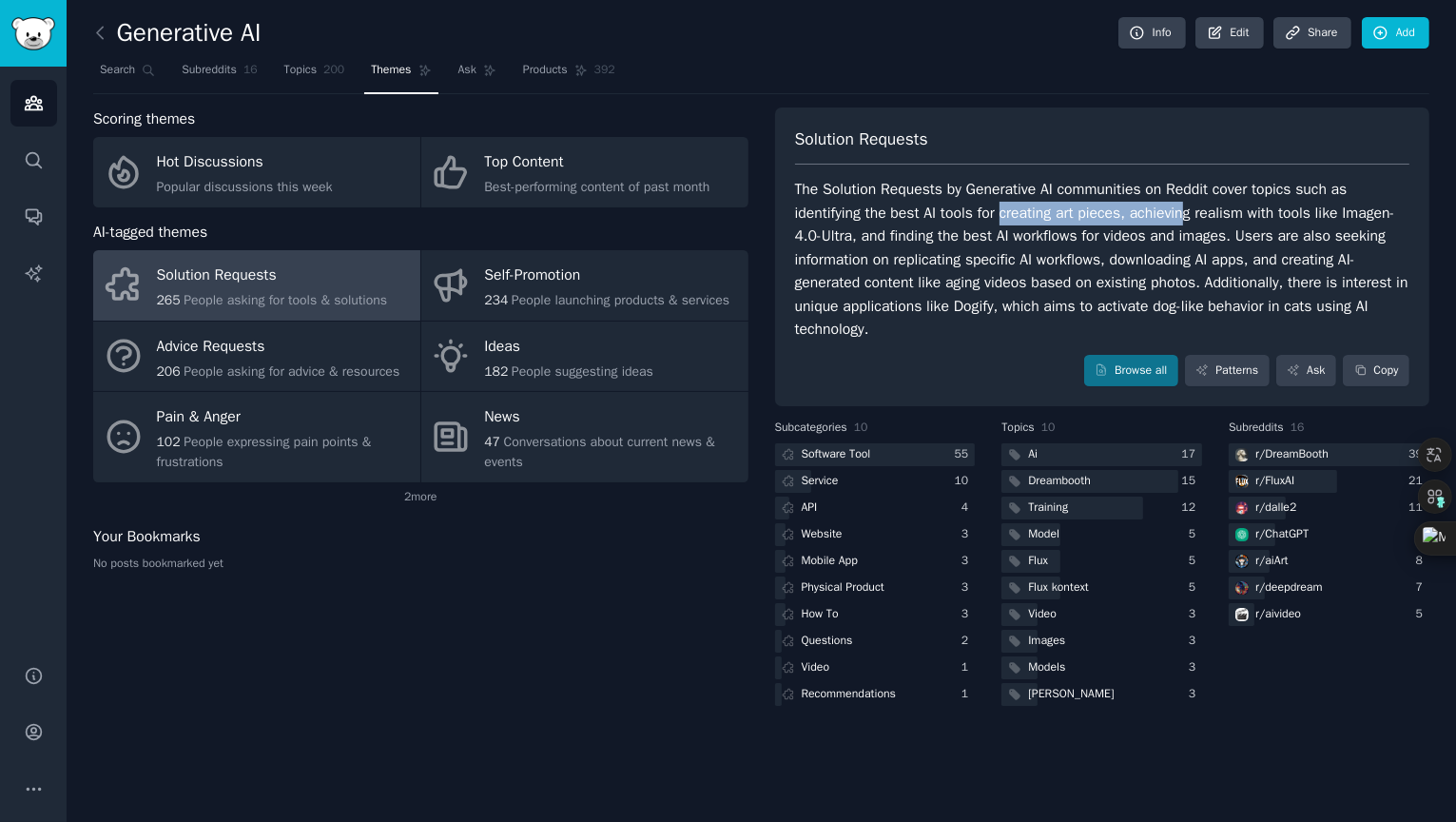 drag, startPoint x: 1019, startPoint y: 218, endPoint x: 1191, endPoint y: 218, distance: 172 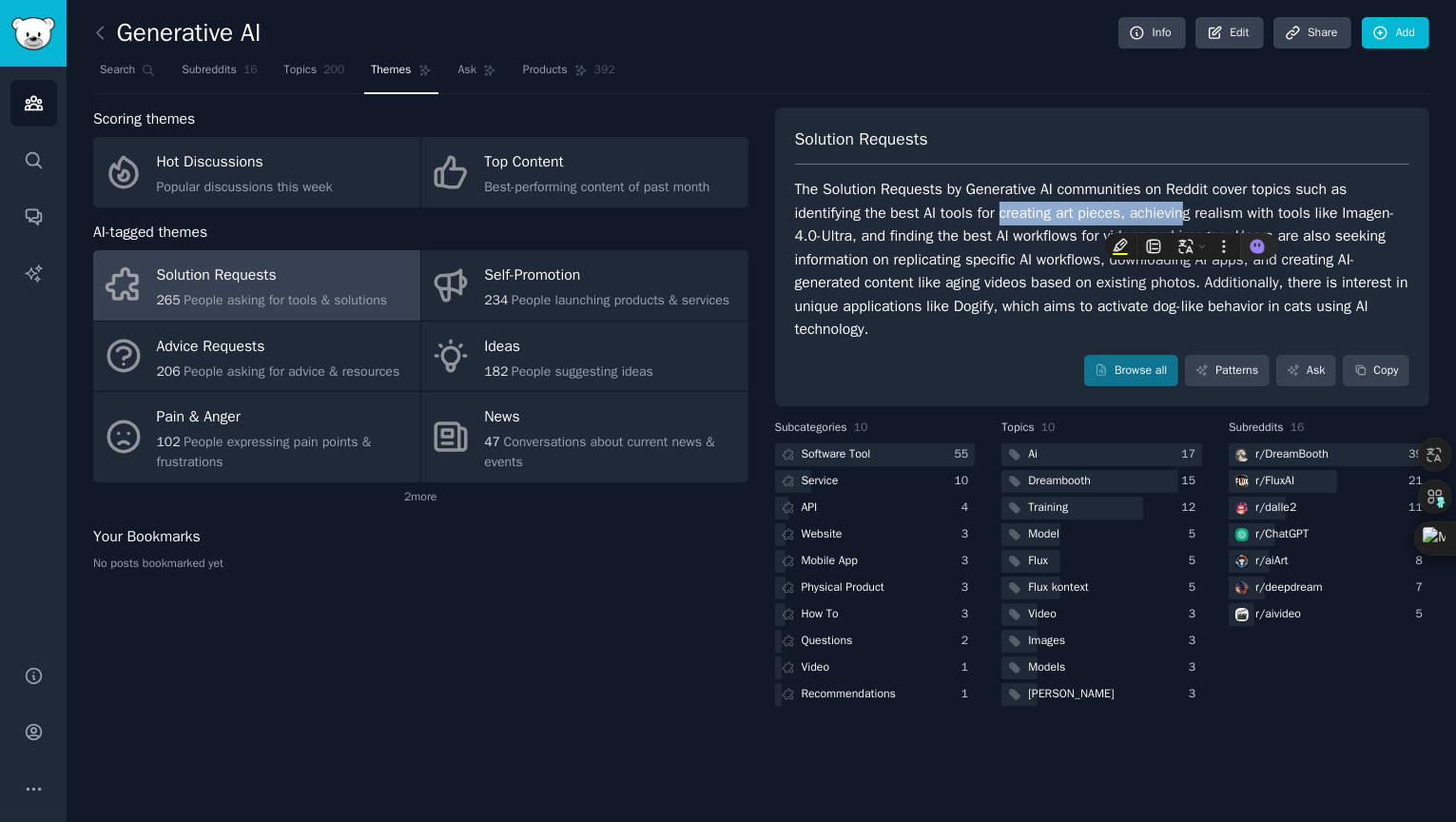 click on "The Solution Requests by Generative AI communities on Reddit cover topics such as identifying the best AI tools for creating art pieces, achieving realism with tools like Imagen-4.0-Ultra, and finding the best AI workflows for videos and images. Users are also seeking information on replicating specific AI workflows, downloading AI apps, and creating AI-generated content like aging videos based on existing photos. Additionally, there is interest in unique applications like Dogify, which aims to activate dog-like behavior in cats using AI technology." at bounding box center (1102, 260) 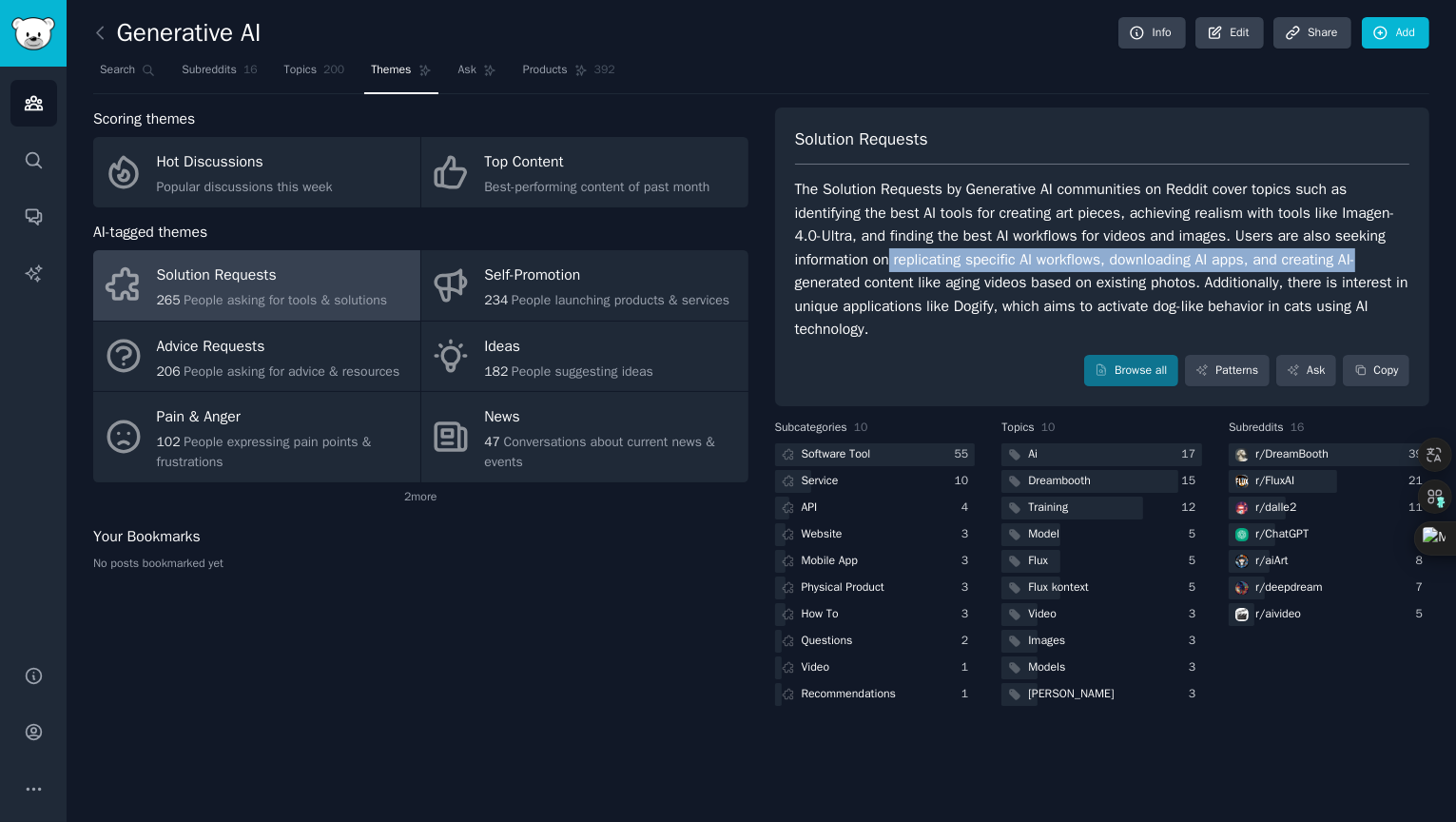 drag, startPoint x: 898, startPoint y: 263, endPoint x: 1387, endPoint y: 255, distance: 489.06544 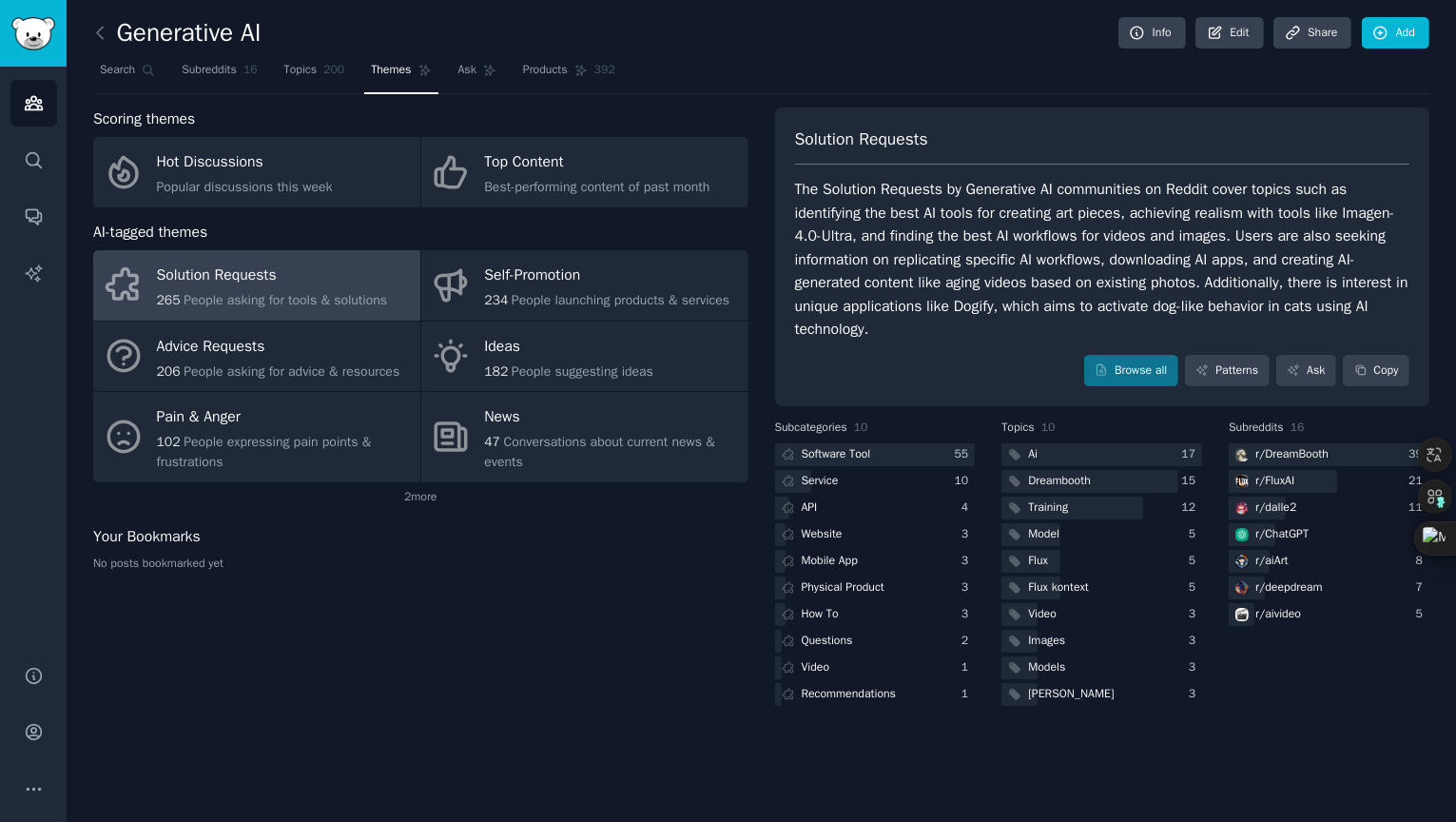 click on "The Solution Requests by Generative AI communities on Reddit cover topics such as identifying the best AI tools for creating art pieces, achieving realism with tools like Imagen-4.0-Ultra, and finding the best AI workflows for videos and images. Users are also seeking information on replicating specific AI workflows, downloading AI apps, and creating AI-generated content like aging videos based on existing photos. Additionally, there is interest in unique applications like Dogify, which aims to activate dog-like behavior in cats using AI technology." at bounding box center [1102, 260] 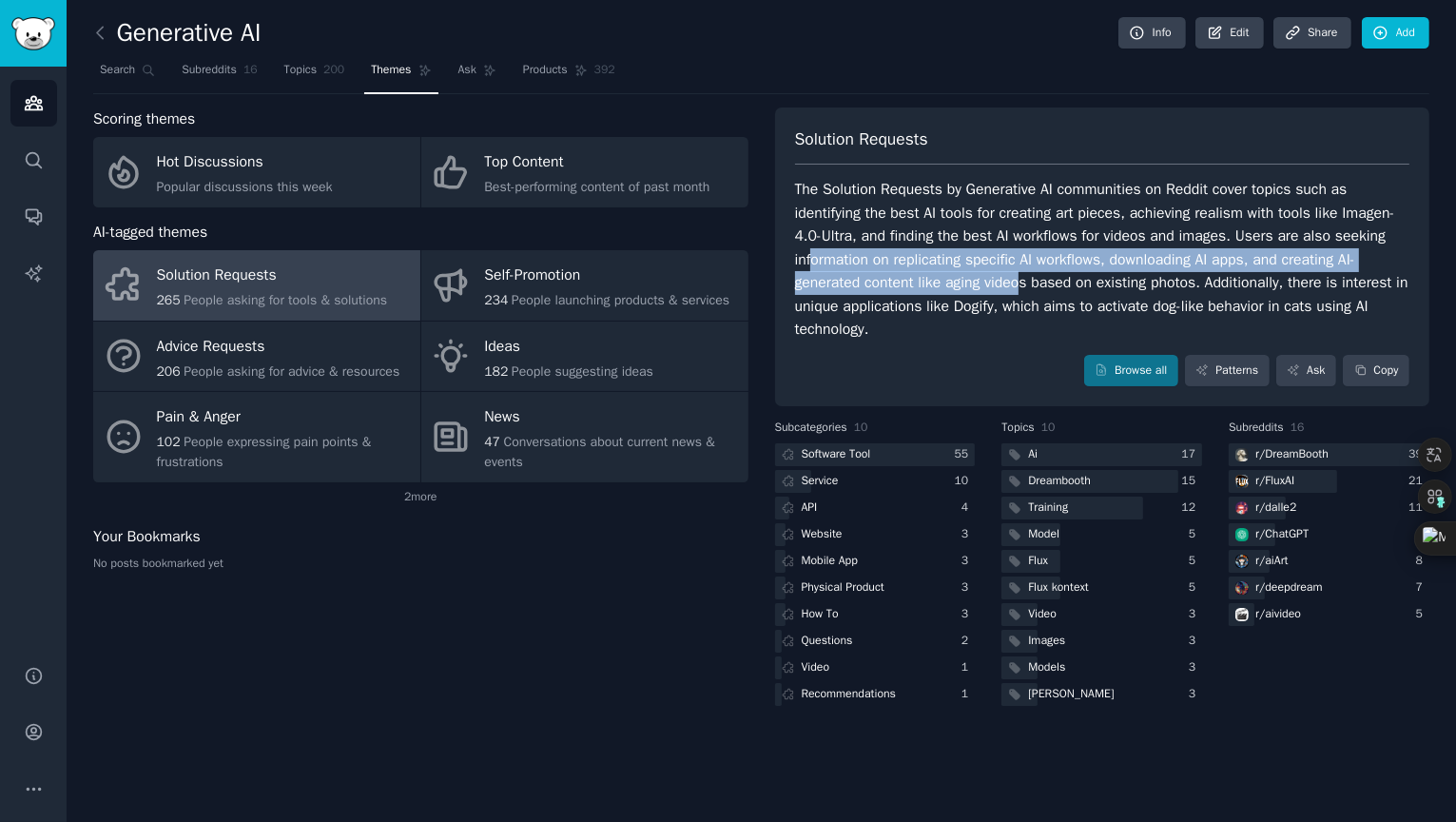 drag, startPoint x: 829, startPoint y: 261, endPoint x: 1028, endPoint y: 273, distance: 199.36148 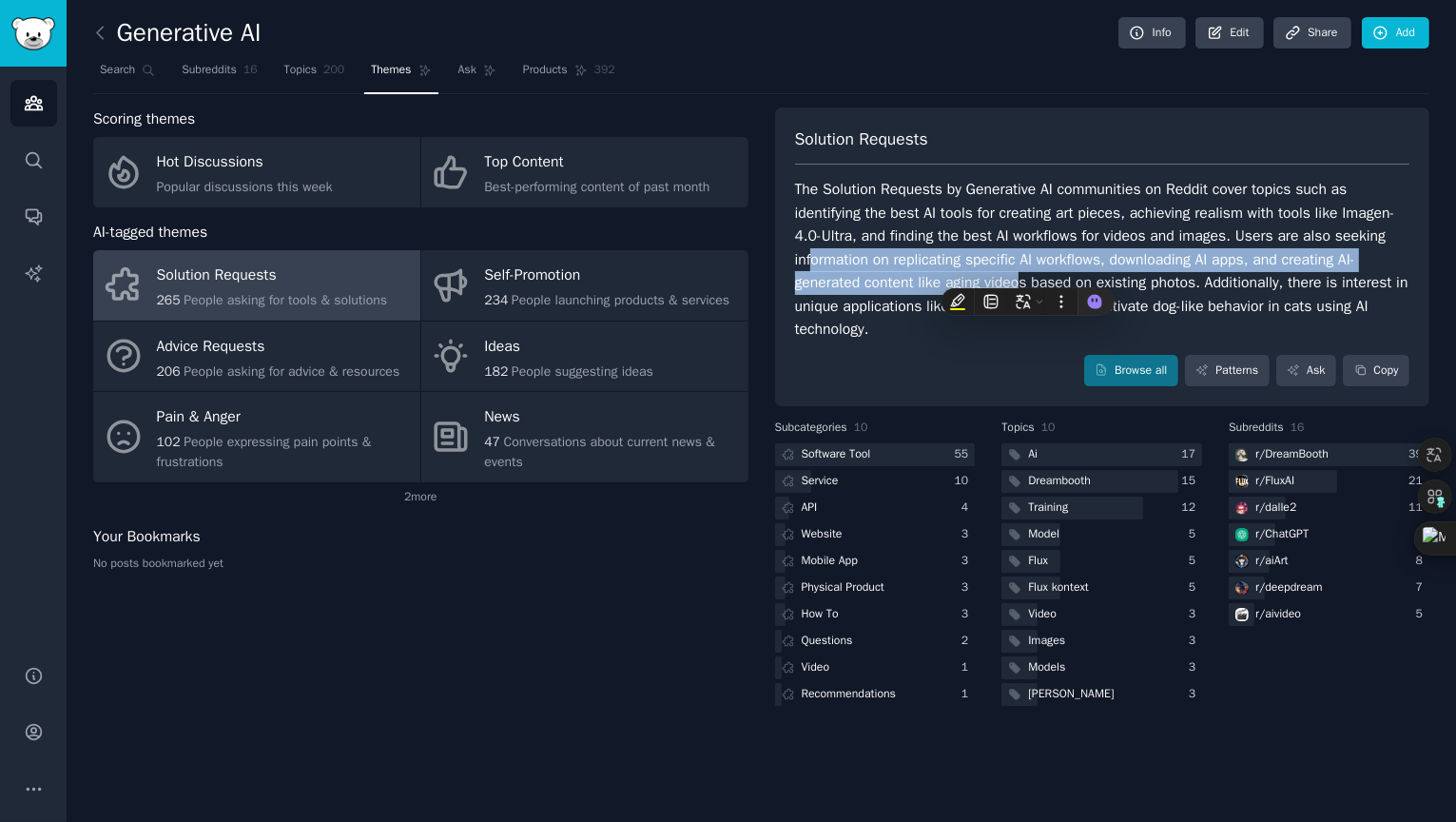 click on "The Solution Requests by Generative AI communities on Reddit cover topics such as identifying the best AI tools for creating art pieces, achieving realism with tools like Imagen-4.0-Ultra, and finding the best AI workflows for videos and images. Users are also seeking information on replicating specific AI workflows, downloading AI apps, and creating AI-generated content like aging videos based on existing photos. Additionally, there is interest in unique applications like Dogify, which aims to activate dog-like behavior in cats using AI technology." at bounding box center (1102, 260) 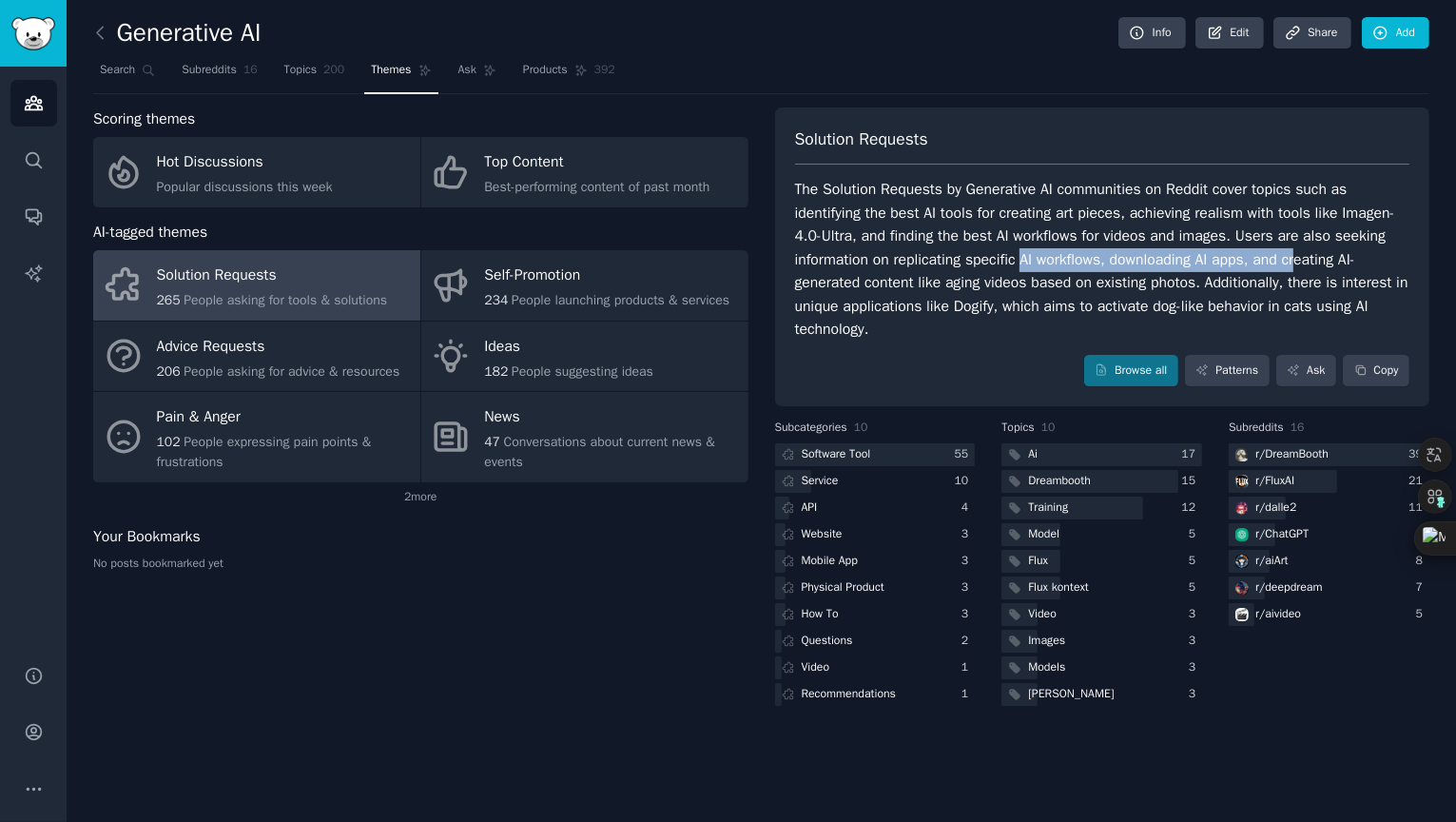 drag, startPoint x: 1027, startPoint y: 256, endPoint x: 1304, endPoint y: 258, distance: 277.00722 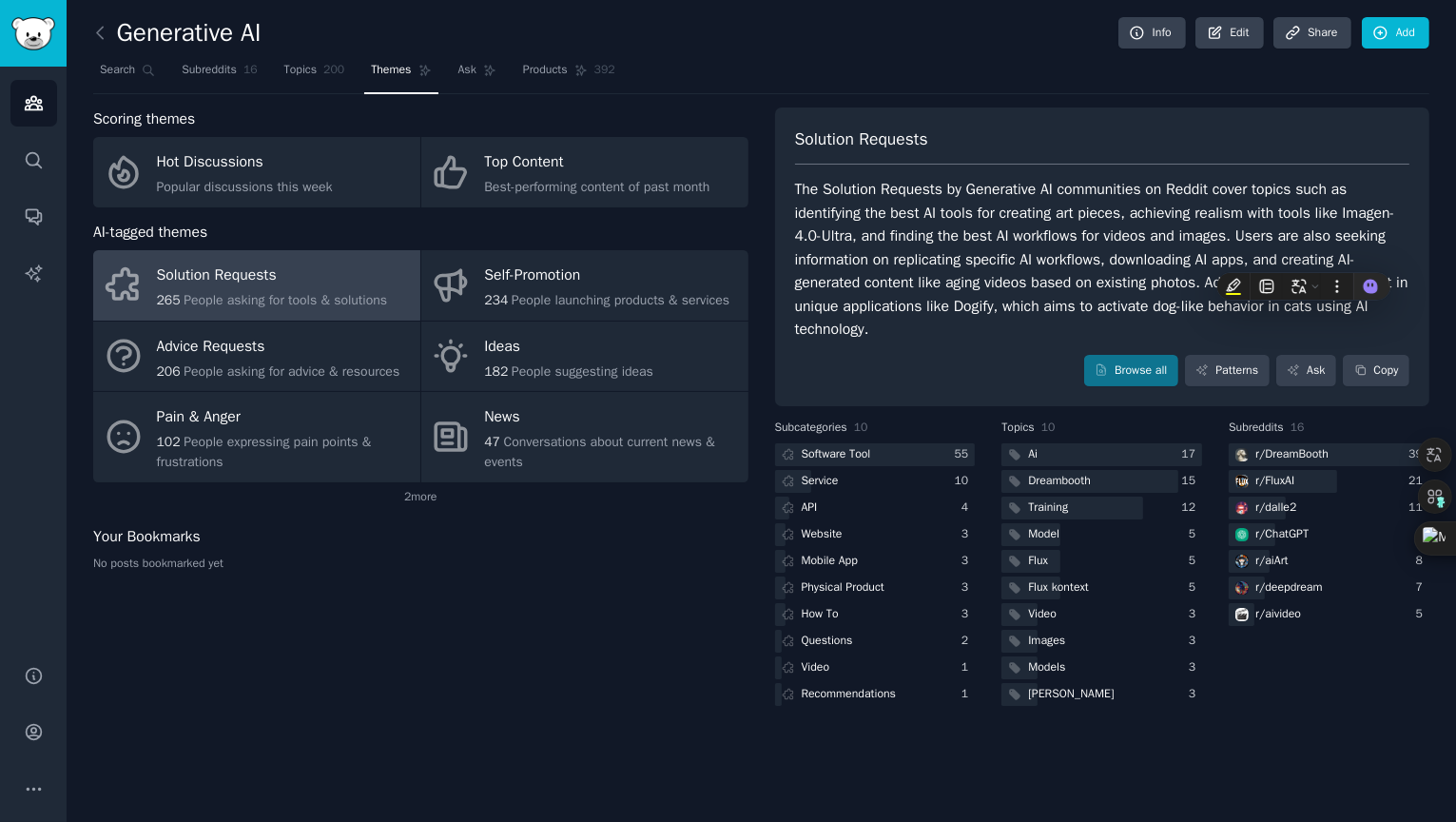 click on "The Solution Requests by Generative AI communities on Reddit cover topics such as identifying the best AI tools for creating art pieces, achieving realism with tools like Imagen-4.0-Ultra, and finding the best AI workflows for videos and images. Users are also seeking information on replicating specific AI workflows, downloading AI apps, and creating AI-generated content like aging videos based on existing photos. Additionally, there is interest in unique applications like Dogify, which aims to activate dog-like behavior in cats using AI technology." at bounding box center (1102, 260) 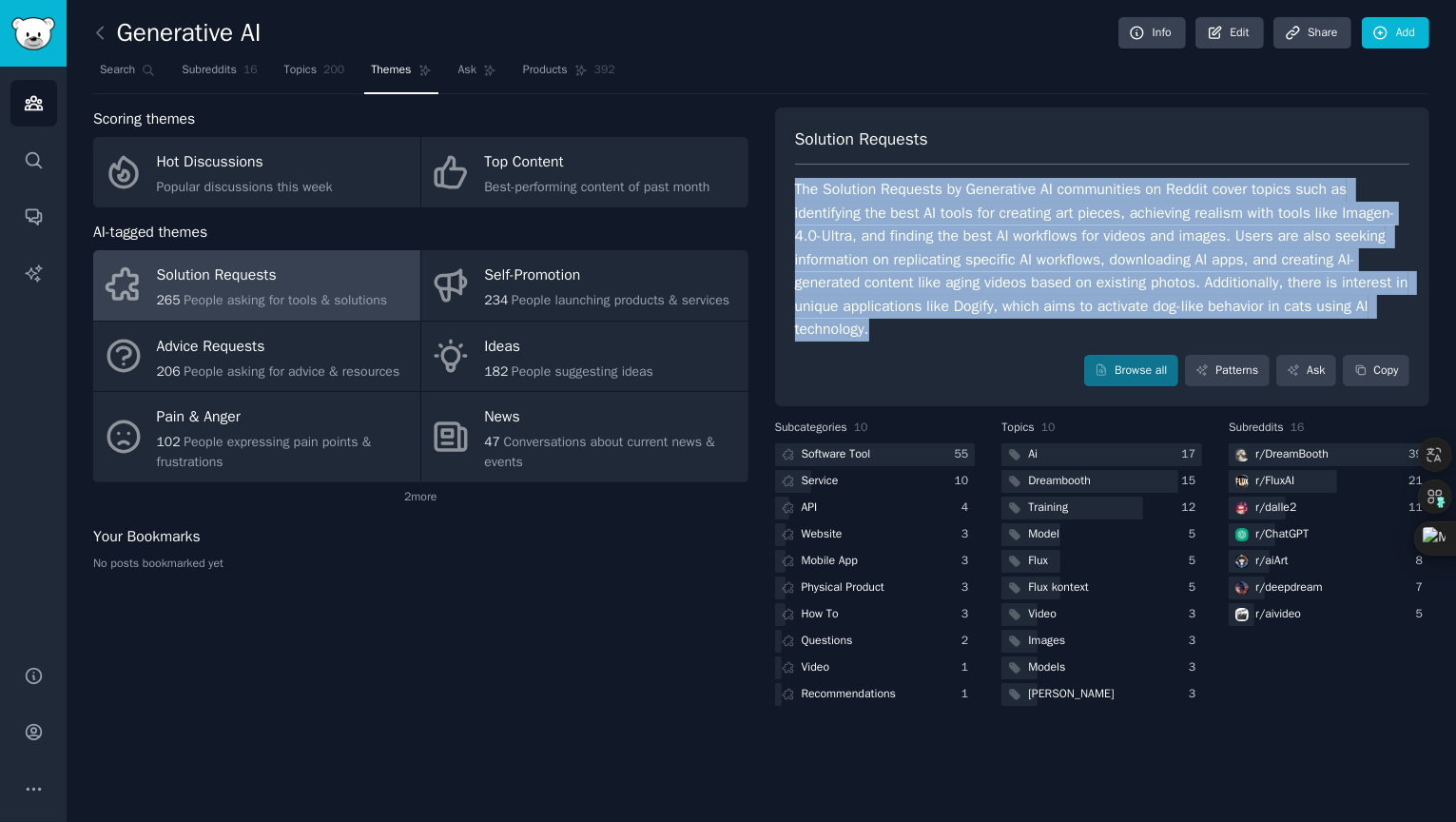 drag, startPoint x: 792, startPoint y: 183, endPoint x: 891, endPoint y: 325, distance: 173.104 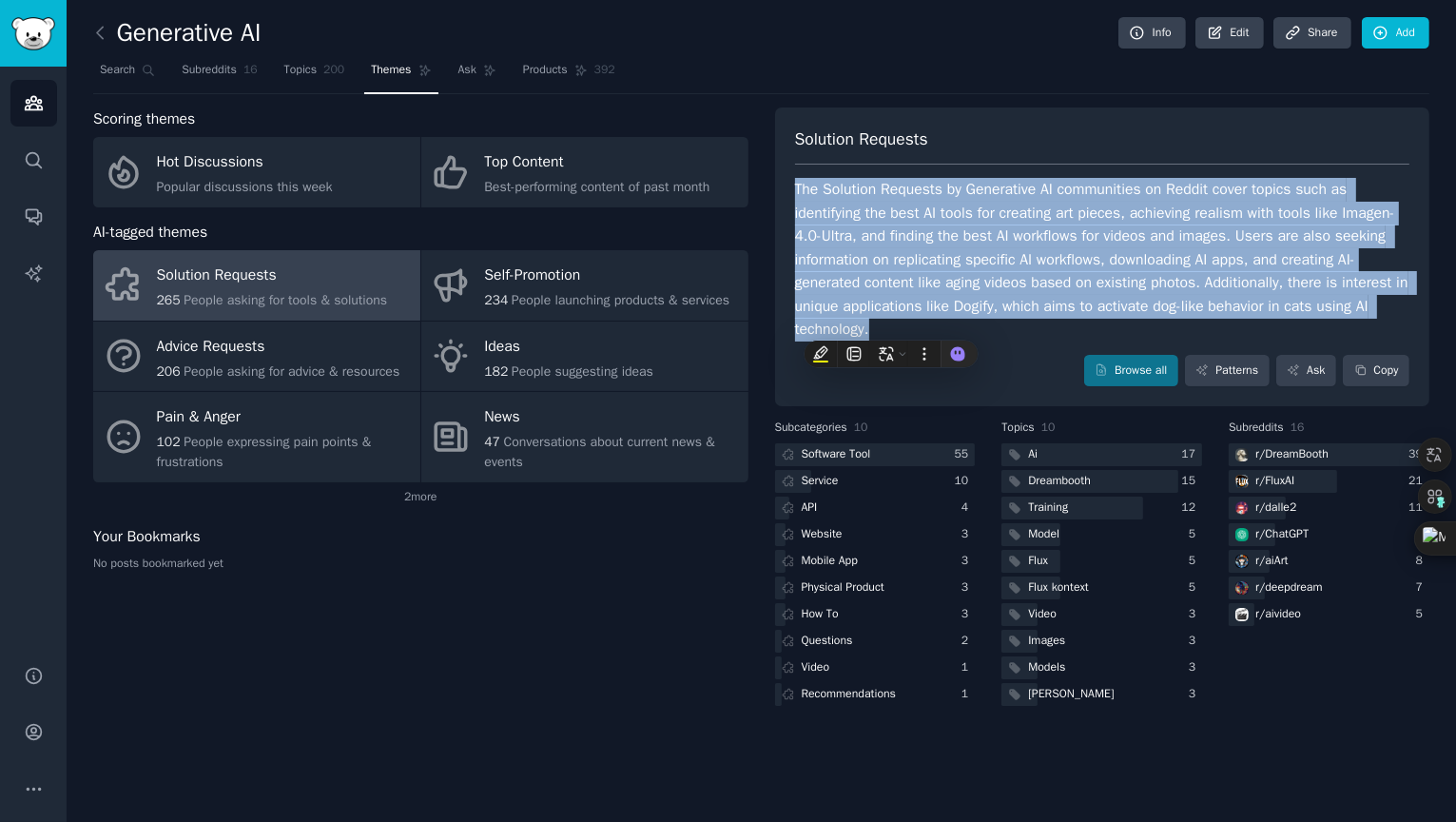 click on "The Solution Requests by Generative AI communities on Reddit cover topics such as identifying the best AI tools for creating art pieces, achieving realism with tools like Imagen-4.0-Ultra, and finding the best AI workflows for videos and images. Users are also seeking information on replicating specific AI workflows, downloading AI apps, and creating AI-generated content like aging videos based on existing photos. Additionally, there is interest in unique applications like Dogify, which aims to activate dog-like behavior in cats using AI technology." at bounding box center [1102, 260] 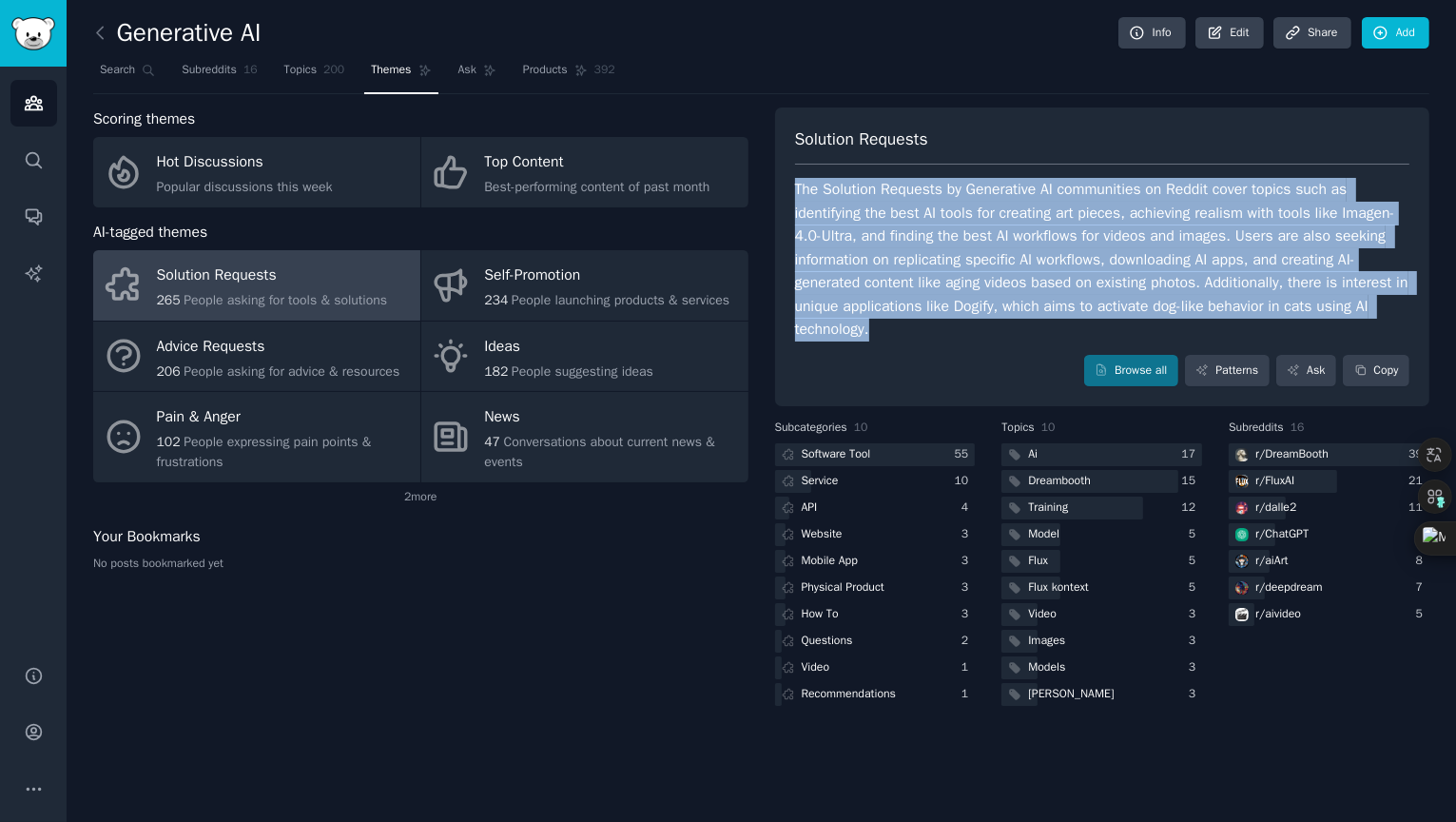 drag, startPoint x: 795, startPoint y: 194, endPoint x: 892, endPoint y: 324, distance: 162.20049 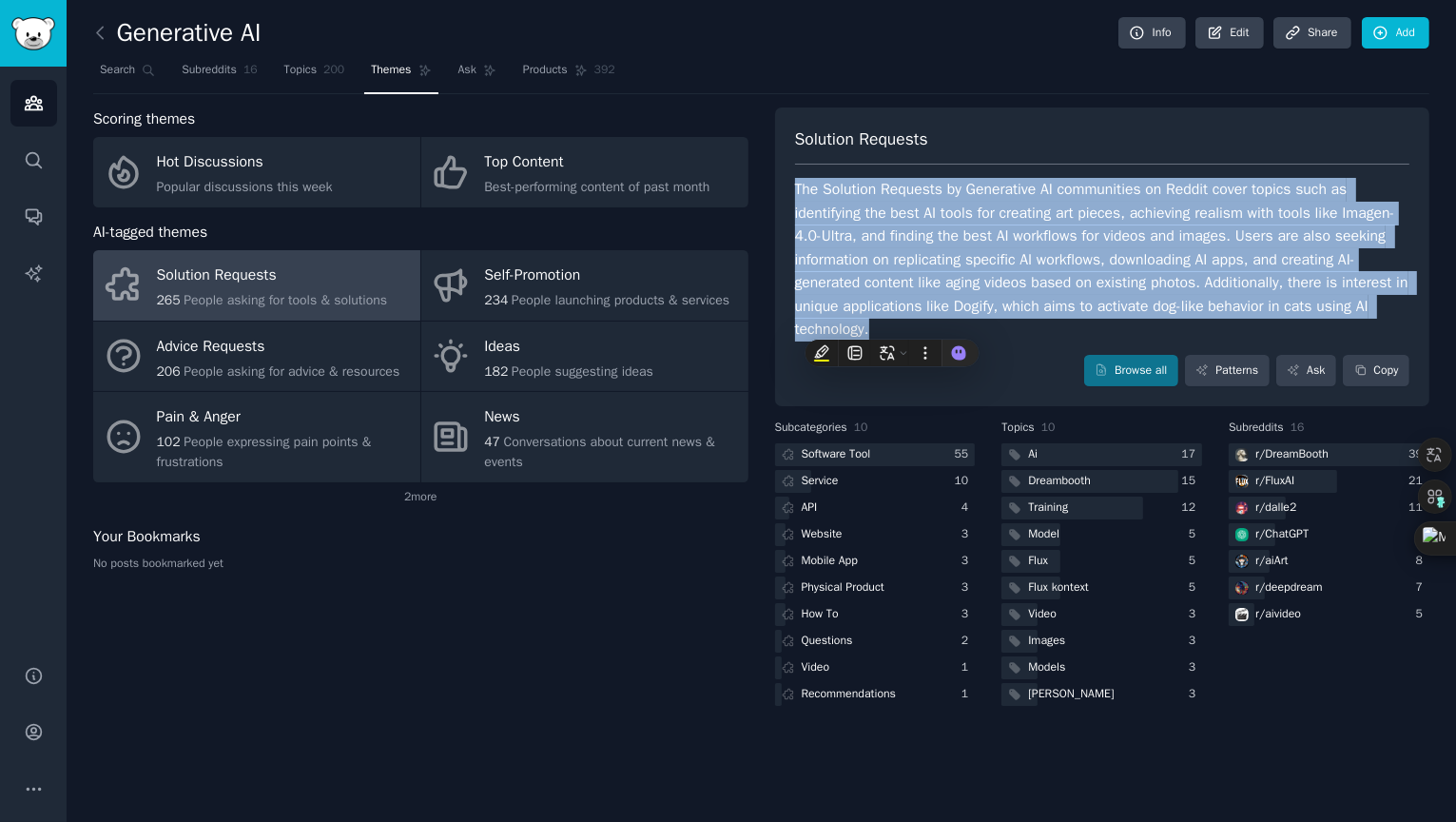 copy on "The Solution Requests by Generative AI communities on Reddit cover topics such as identifying the best AI tools for creating art pieces, achieving realism with tools like Imagen-4.0-Ultra, and finding the best AI workflows for videos and images. Users are also seeking information on replicating specific AI workflows, downloading AI apps, and creating AI-generated content like aging videos based on existing photos. Additionally, there is interest in unique applications like Dogify, which aims to activate dog-like behavior in cats using AI technology." 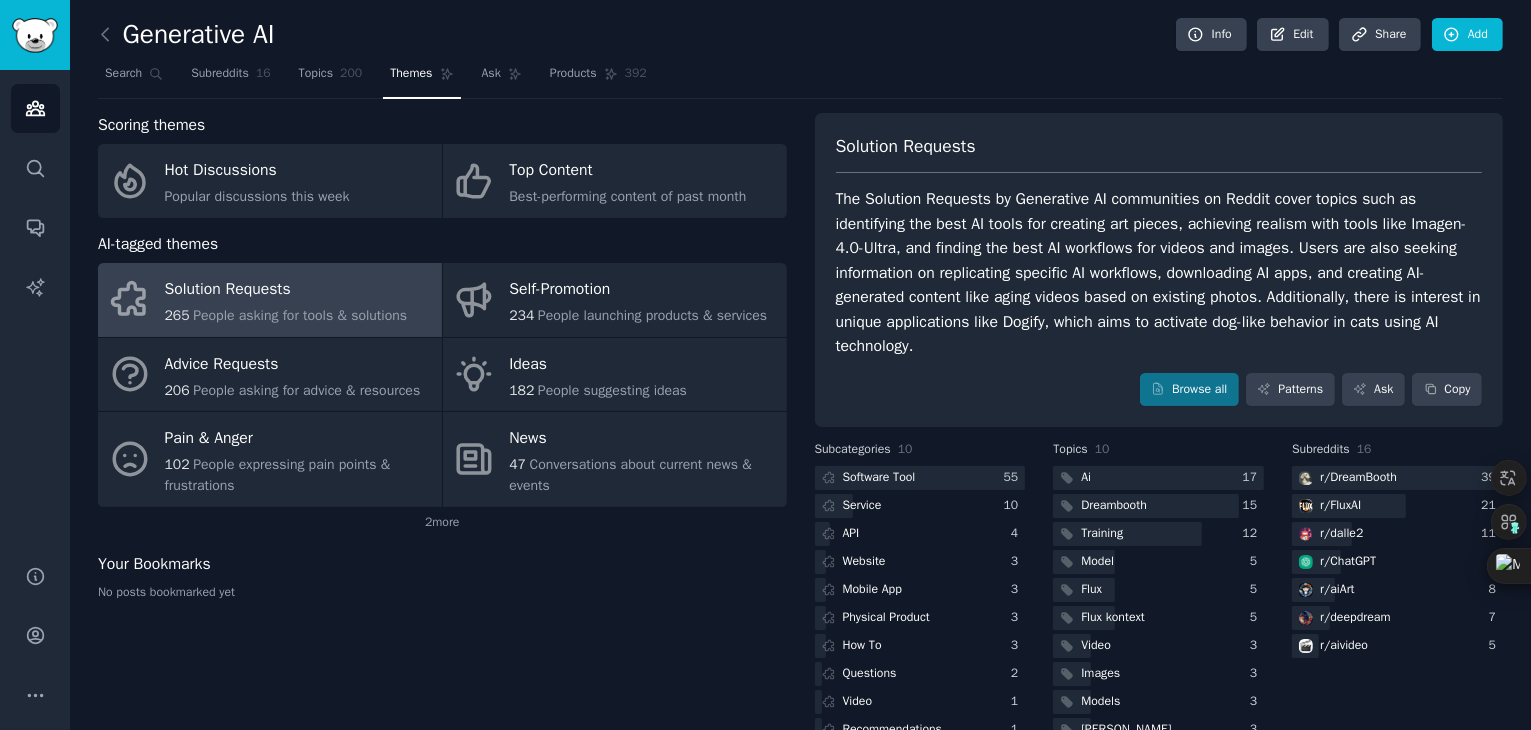 click on "No posts bookmarked yet" 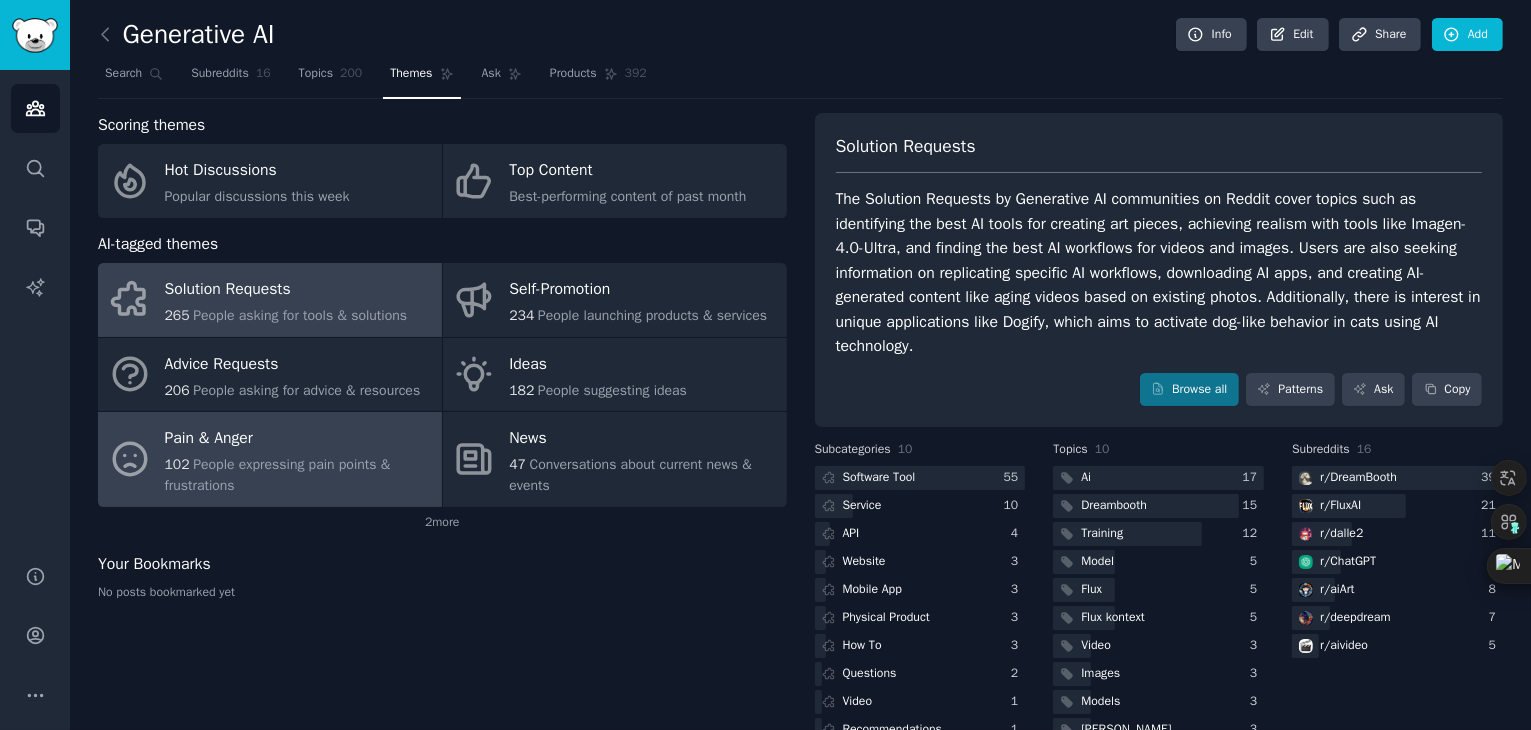 click on "Pain & Anger" at bounding box center (298, 439) 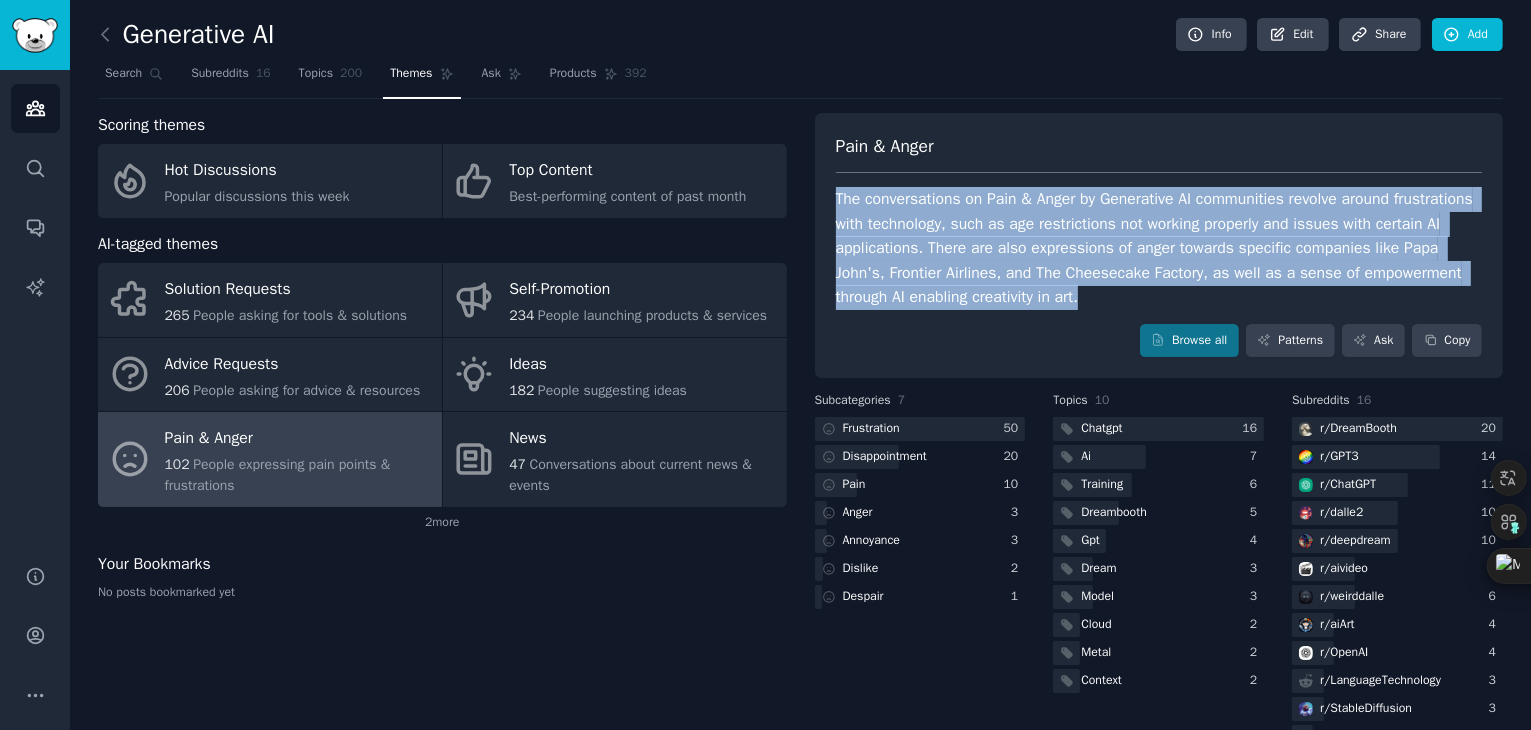 drag, startPoint x: 829, startPoint y: 189, endPoint x: 1187, endPoint y: 317, distance: 380.1947 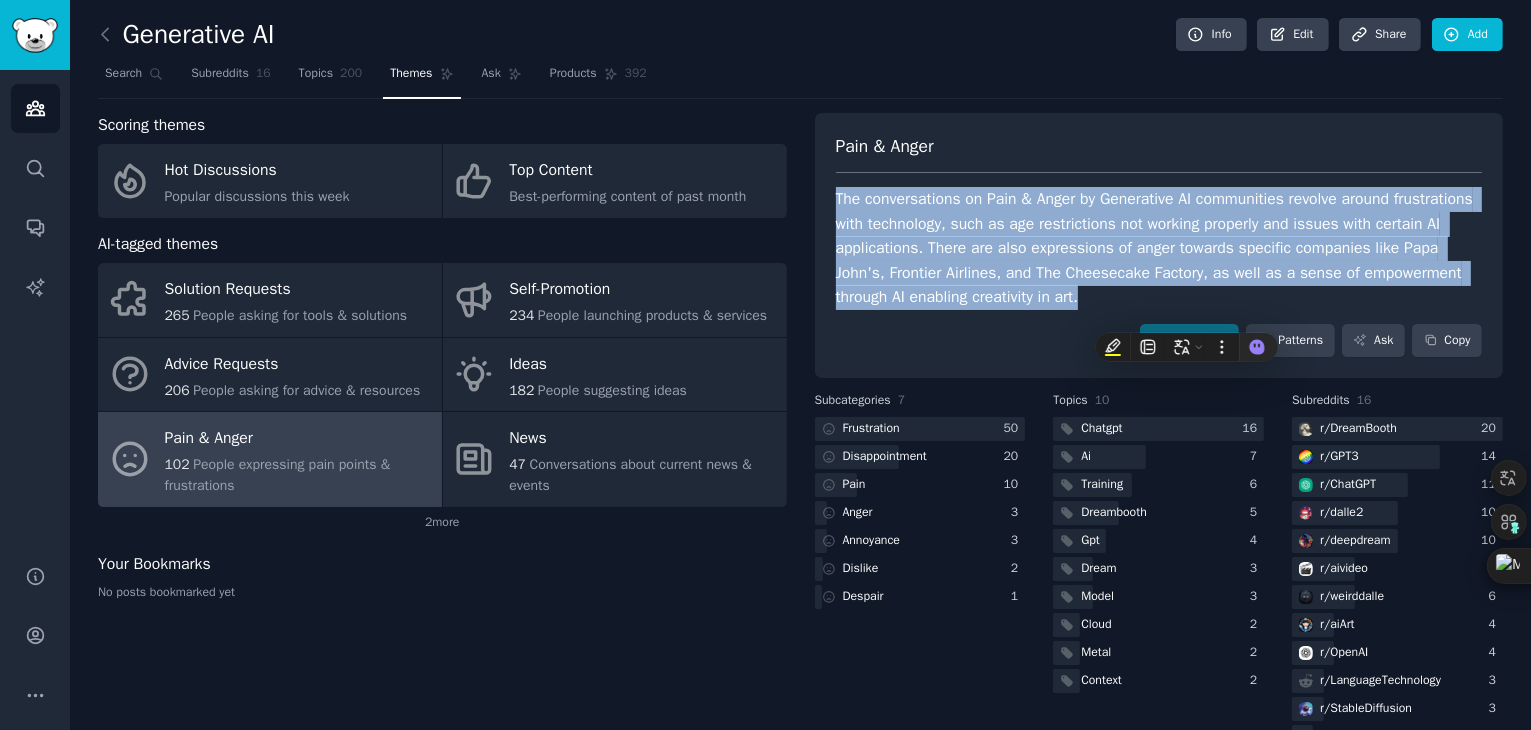 copy on "The conversations on Pain & Anger by Generative AI communities revolve around frustrations with technology, such as age restrictions not working properly and issues with certain AI applications. There are also expressions of anger towards specific companies like Papa John's, Frontier Airlines, and The Cheesecake Factory, as well as a sense of empowerment through AI enabling creativity in art." 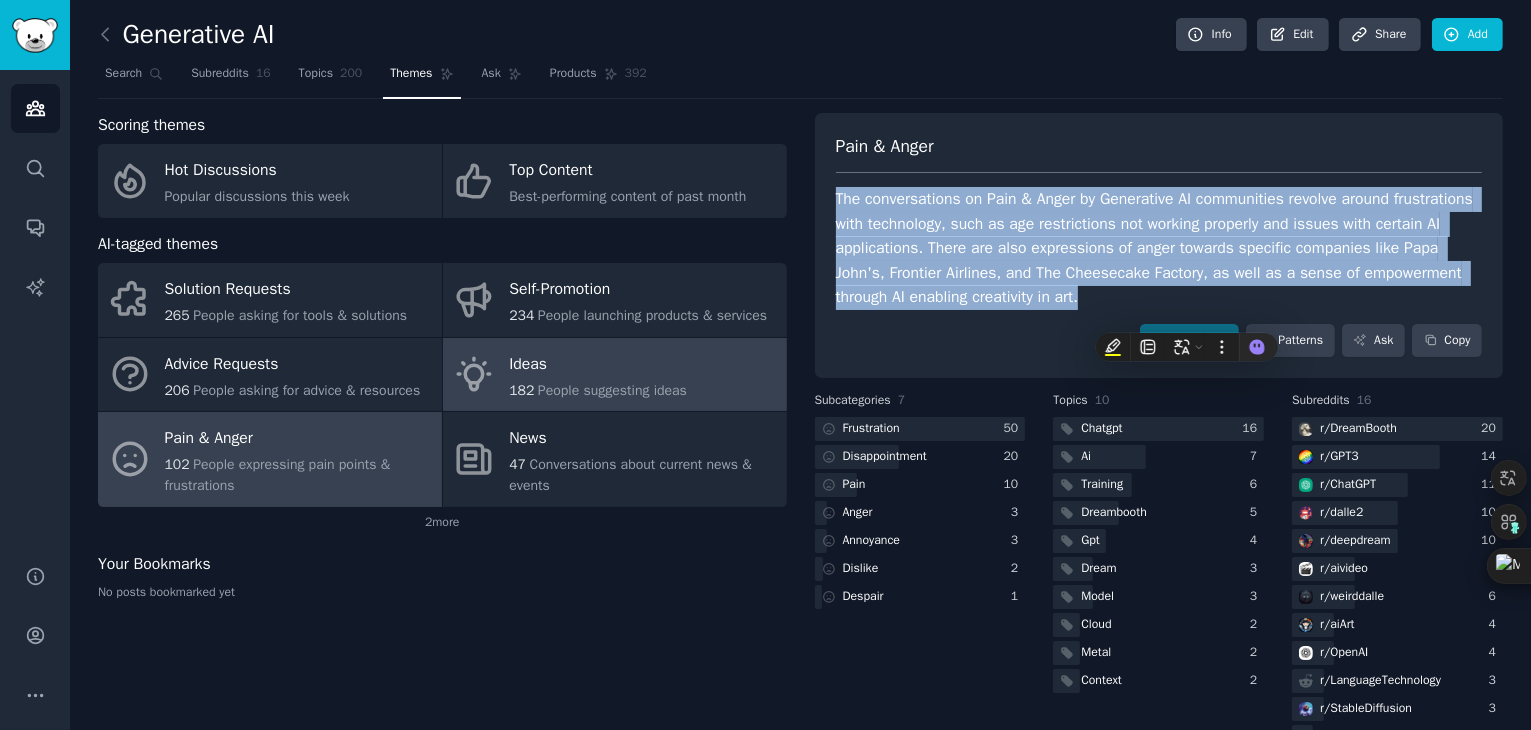 click on "People suggesting ideas" at bounding box center (612, 390) 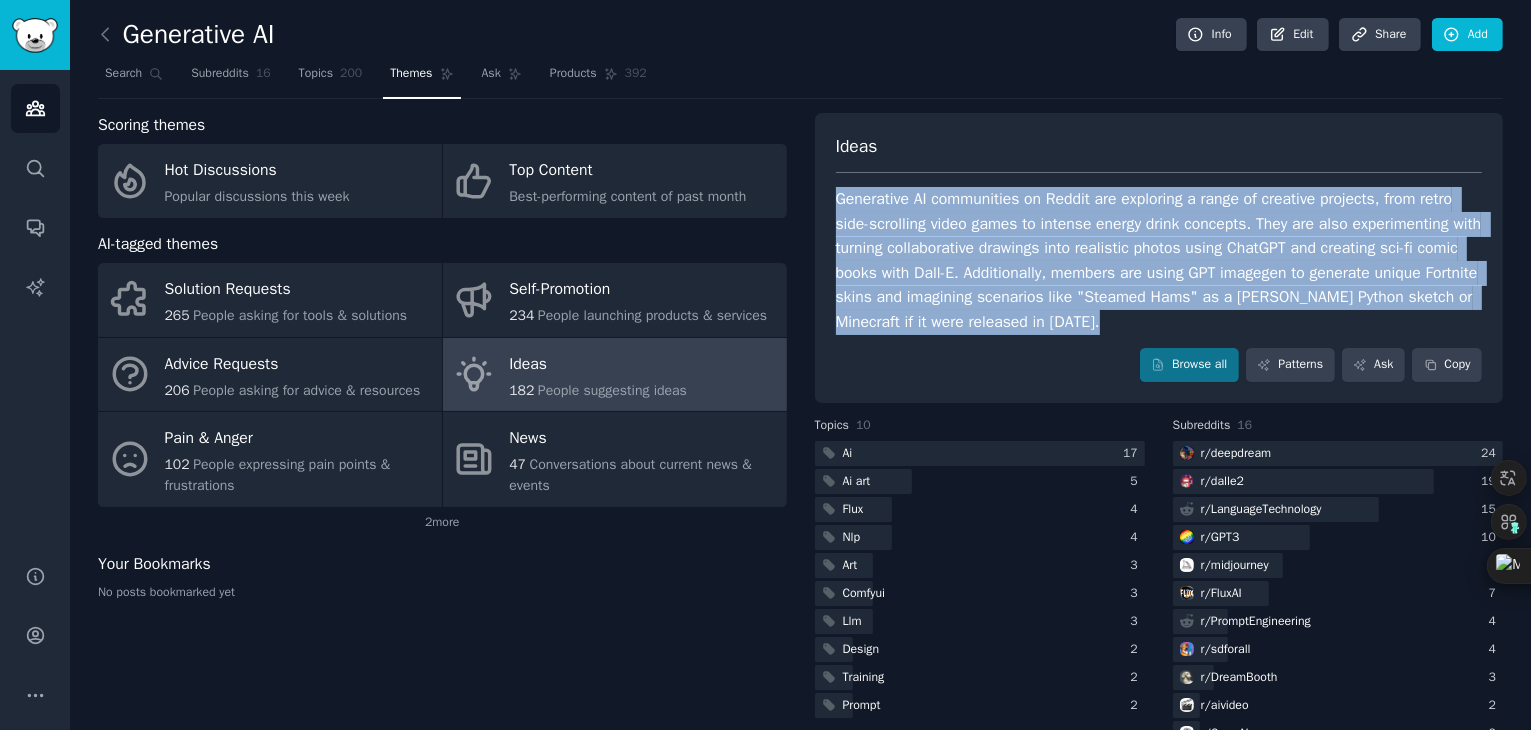 drag, startPoint x: 837, startPoint y: 199, endPoint x: 1113, endPoint y: 358, distance: 318.52316 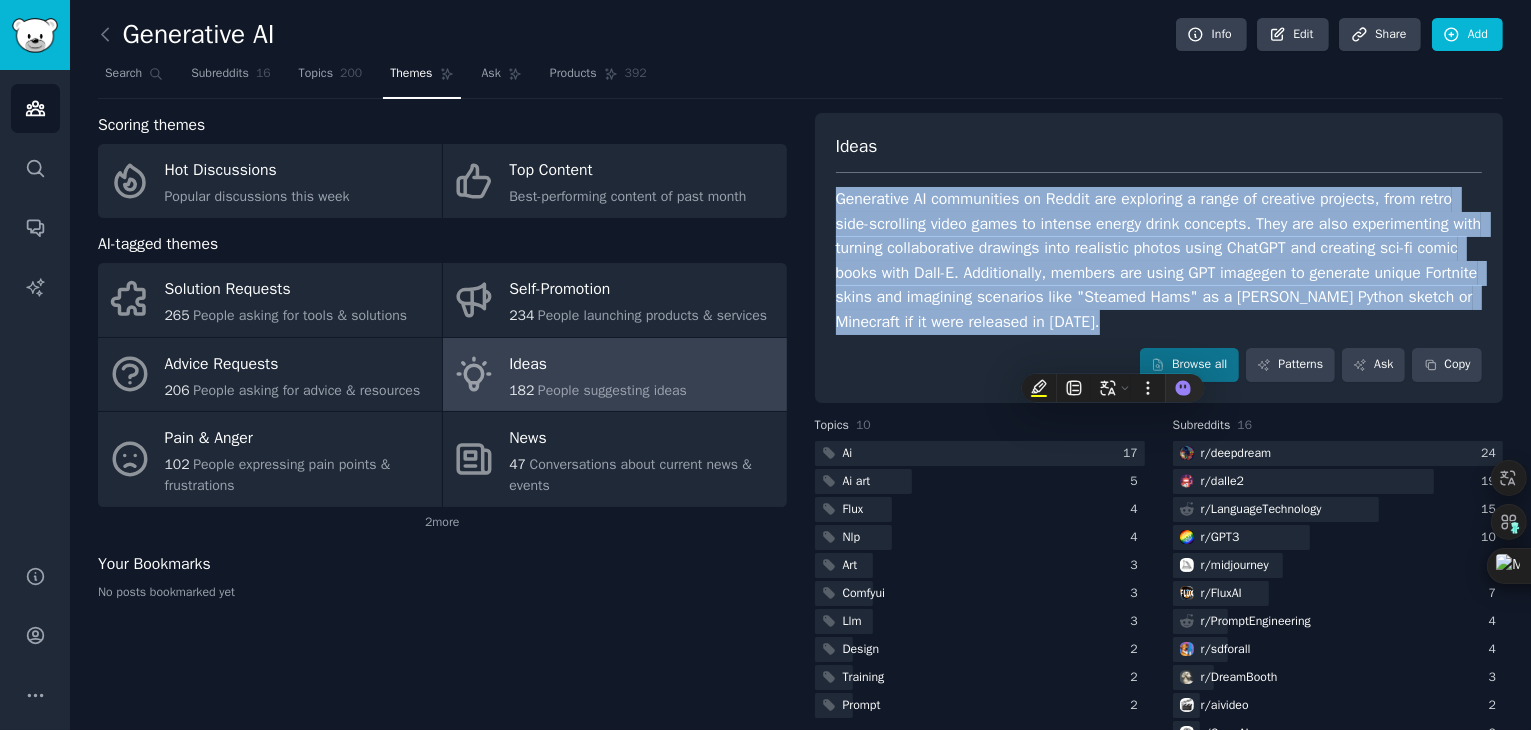 copy on "Generative AI communities on Reddit are exploring a range of creative projects, from retro side-scrolling video games to intense energy drink concepts. They are also experimenting with turning collaborative drawings into realistic photos using ChatGPT and creating sci-fi comic books with Dall-E. Additionally, members are using GPT imagegen to generate unique Fortnite skins and imagining scenarios like "Steamed Hams" as a [PERSON_NAME] Python sketch or Minecraft if it were released in [DATE]." 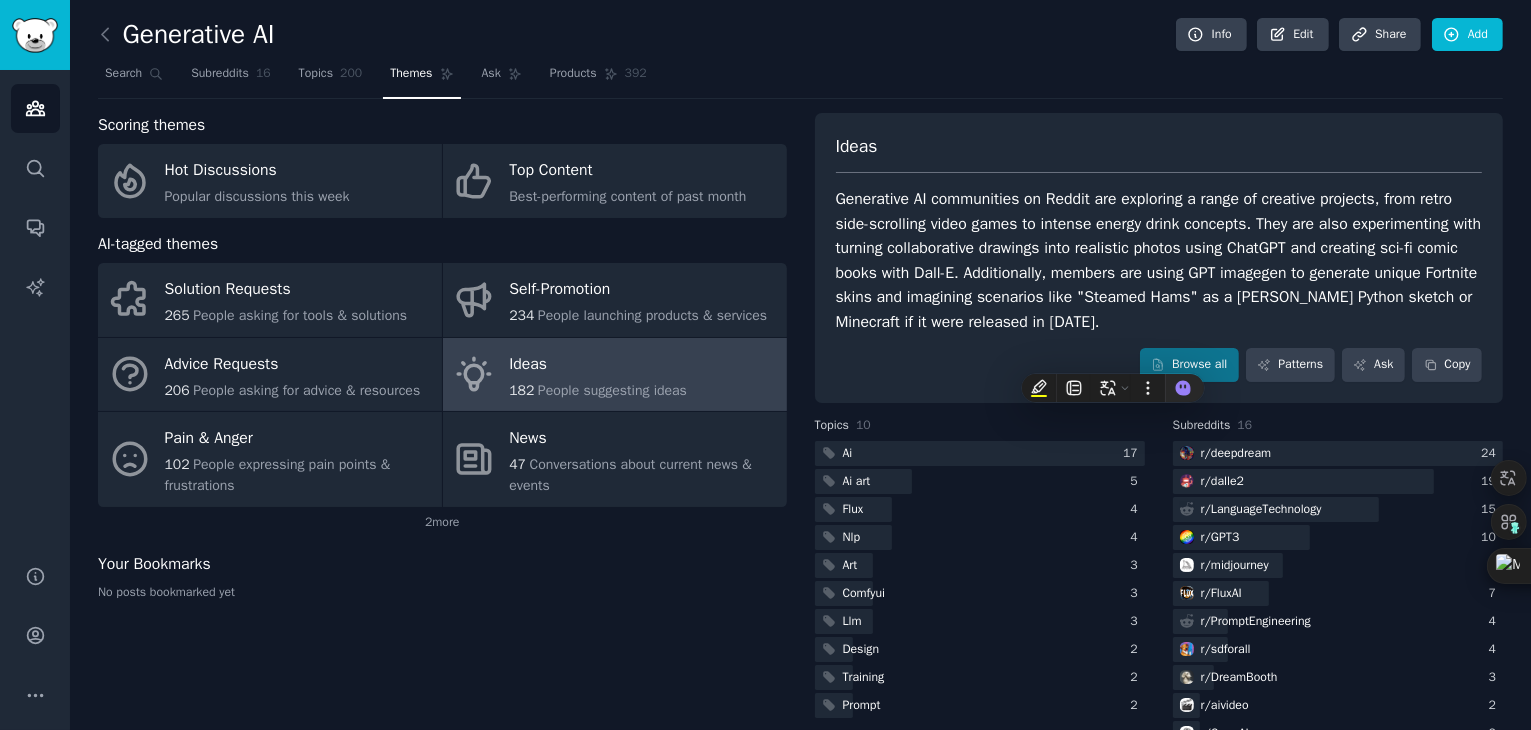 click on "Scoring themes Hot Discussions Popular discussions this week Top Content Best-performing content of past month AI-tagged themes Solution Requests 265 People asking for tools & solutions Self-Promotion 234 People launching products & services Advice Requests 206 People asking for advice & resources Ideas 182 People suggesting ideas Pain & Anger 102 People expressing pain points & frustrations News 47 Conversations about current news & events 2  more Your Bookmarks No posts bookmarked yet" at bounding box center [442, 459] 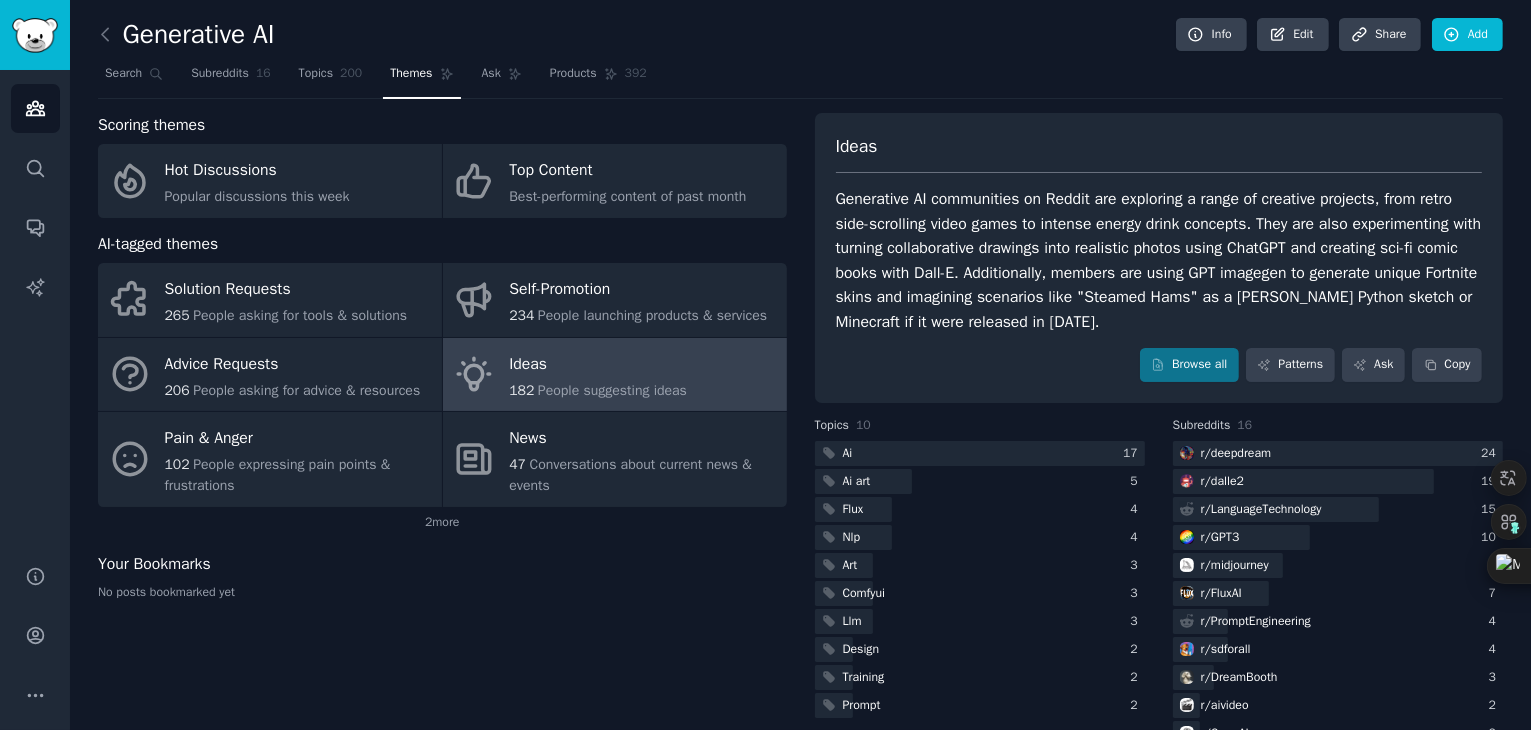 click on "Scoring themes Hot Discussions Popular discussions this week Top Content Best-performing content of past month AI-tagged themes Solution Requests 265 People asking for tools & solutions Self-Promotion 234 People launching products & services Advice Requests 206 People asking for advice & resources Ideas 182 People suggesting ideas Pain & Anger 102 People expressing pain points & frustrations News 47 Conversations about current news & events 2  more Your Bookmarks No posts bookmarked yet" at bounding box center [442, 459] 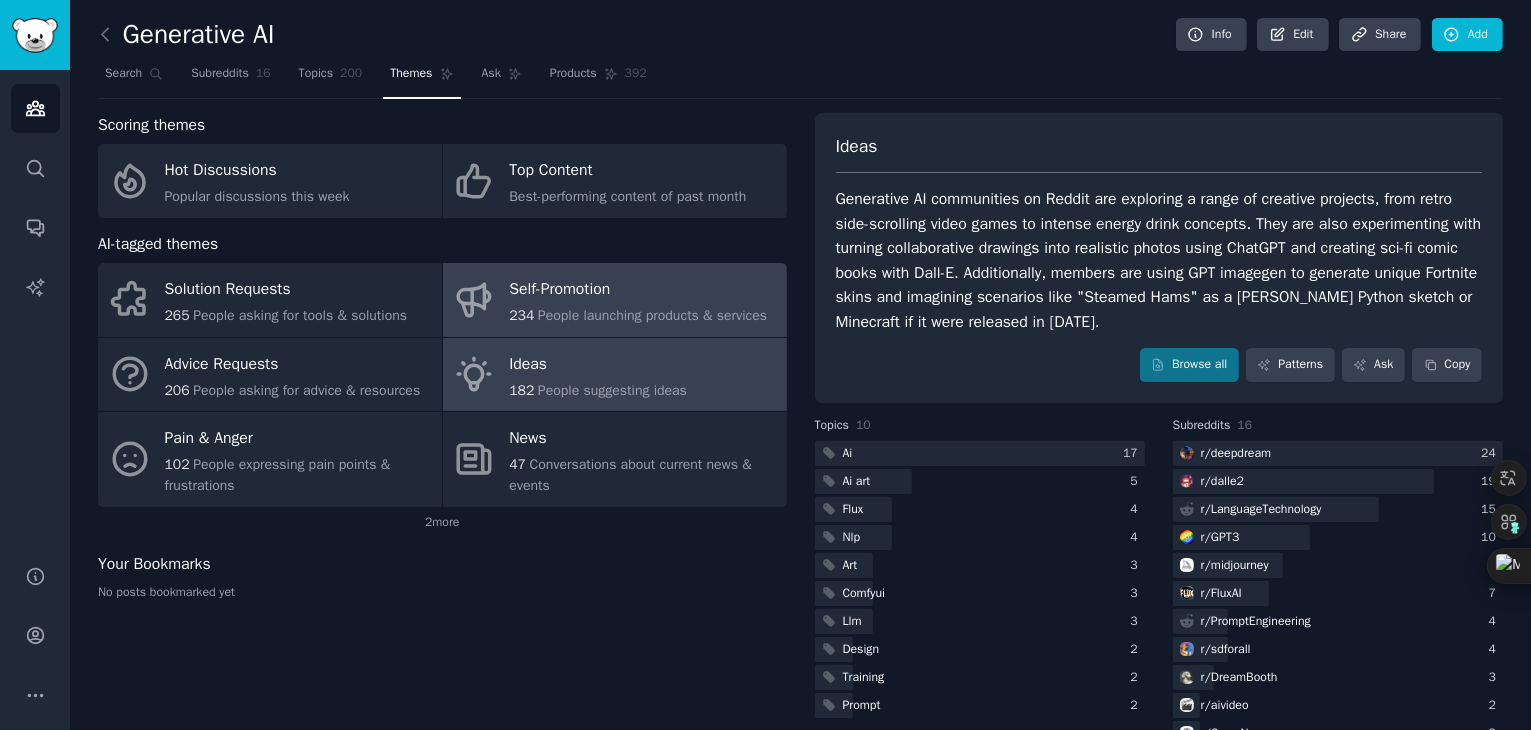 click on "People launching products & services" at bounding box center (652, 315) 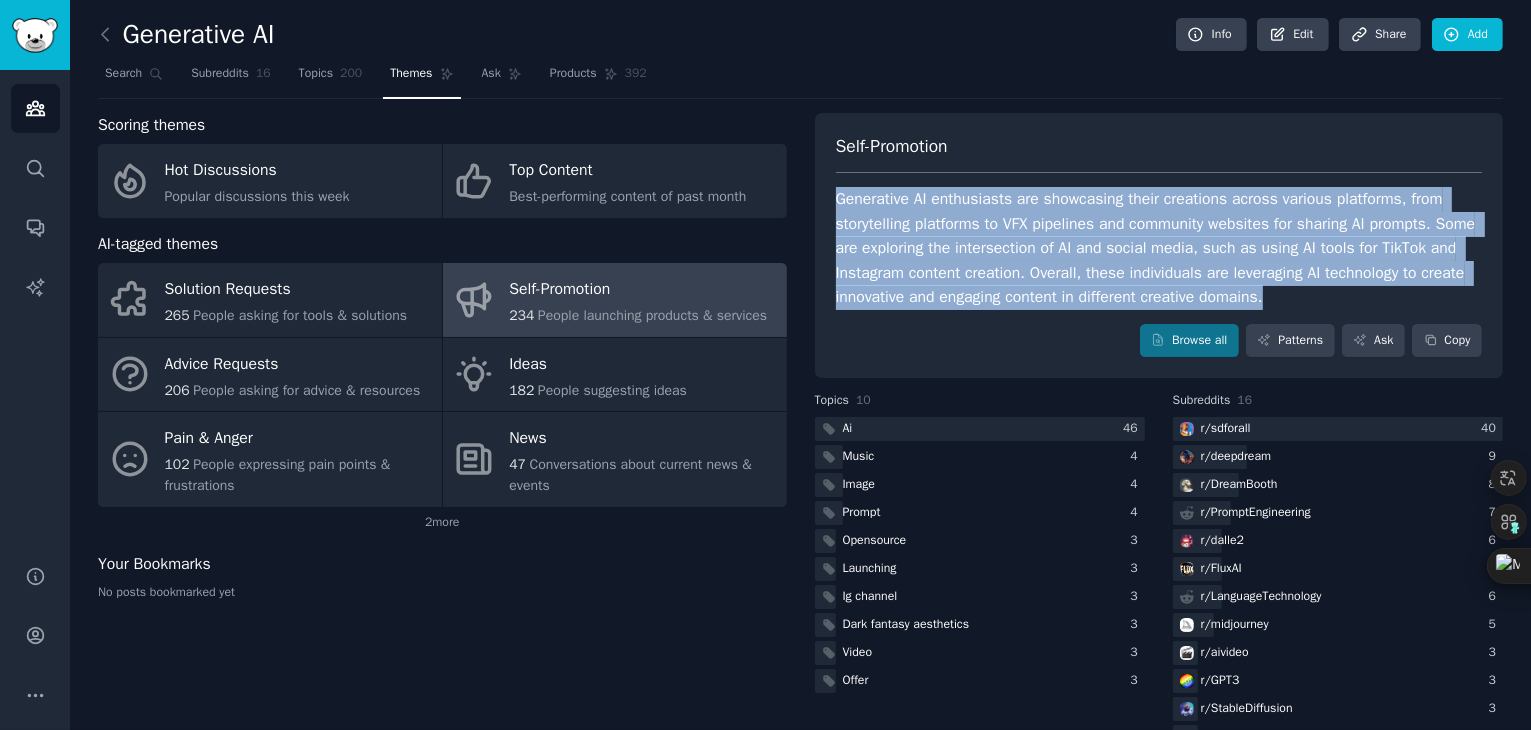 drag, startPoint x: 847, startPoint y: 195, endPoint x: 1335, endPoint y: 308, distance: 500.91217 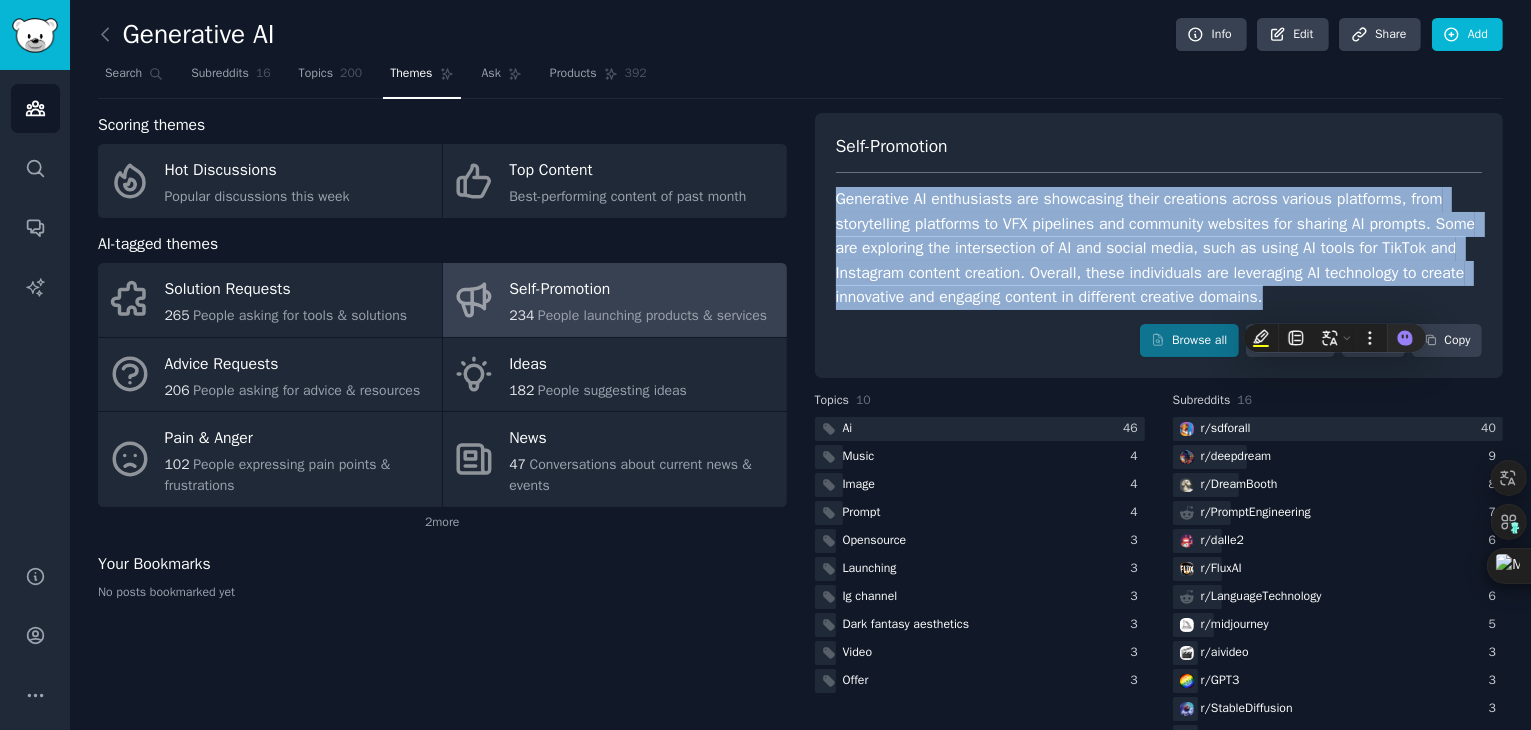 copy on "Generative AI enthusiasts are showcasing their creations across various platforms, from storytelling platforms to VFX pipelines and community websites for sharing AI prompts. Some are exploring the intersection of AI and social media, such as using AI tools for TikTok and Instagram content creation. Overall, these individuals are leveraging AI technology to create innovative and engaging content in different creative domains." 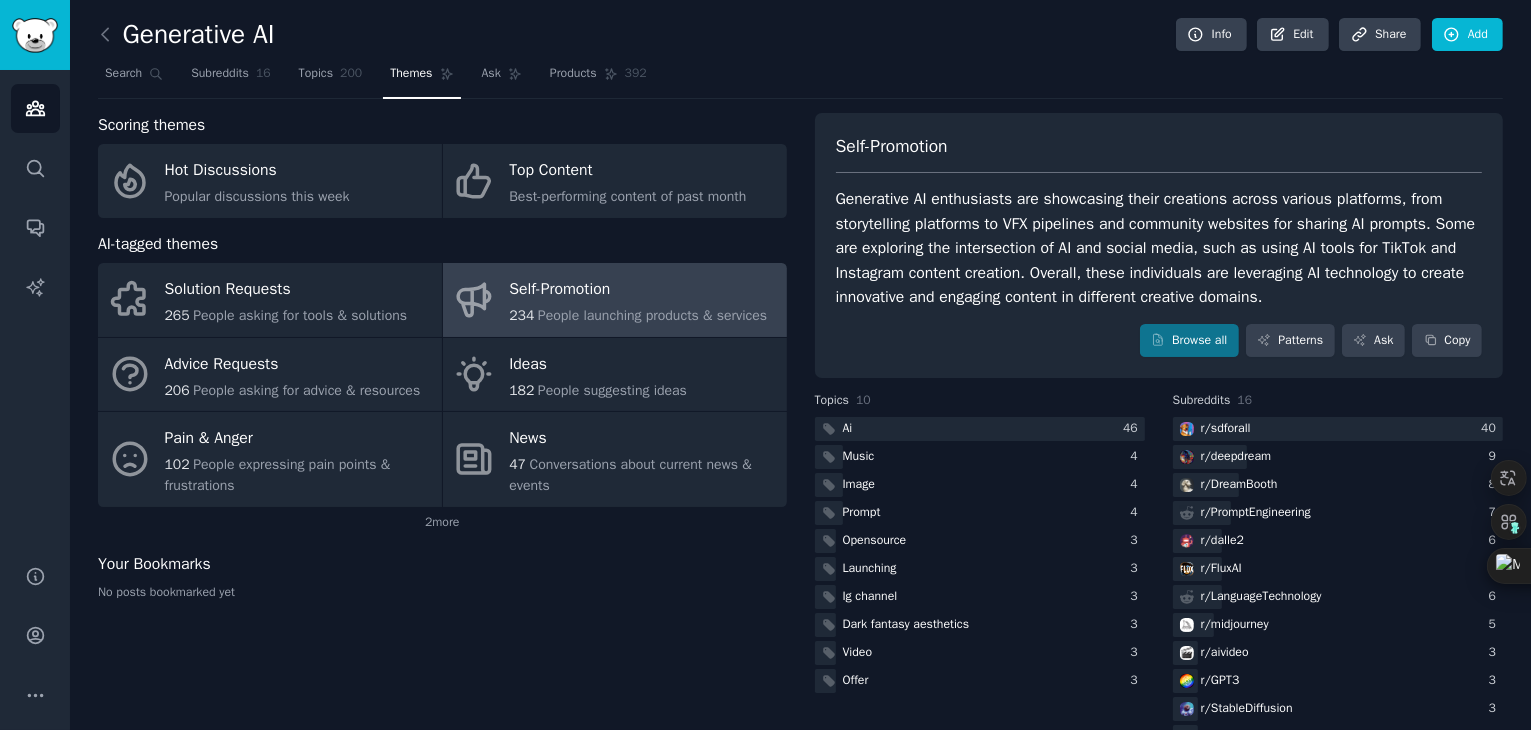 click on "Scoring themes Hot Discussions Popular discussions this week Top Content Best-performing content of past month AI-tagged themes Solution Requests 265 People asking for tools & solutions Self-Promotion 234 People launching products & services Advice Requests 206 People asking for advice & resources Ideas 182 People suggesting ideas Pain & Anger 102 People expressing pain points & frustrations News 47 Conversations about current news & events 2  more Your Bookmarks No posts bookmarked yet" at bounding box center [442, 447] 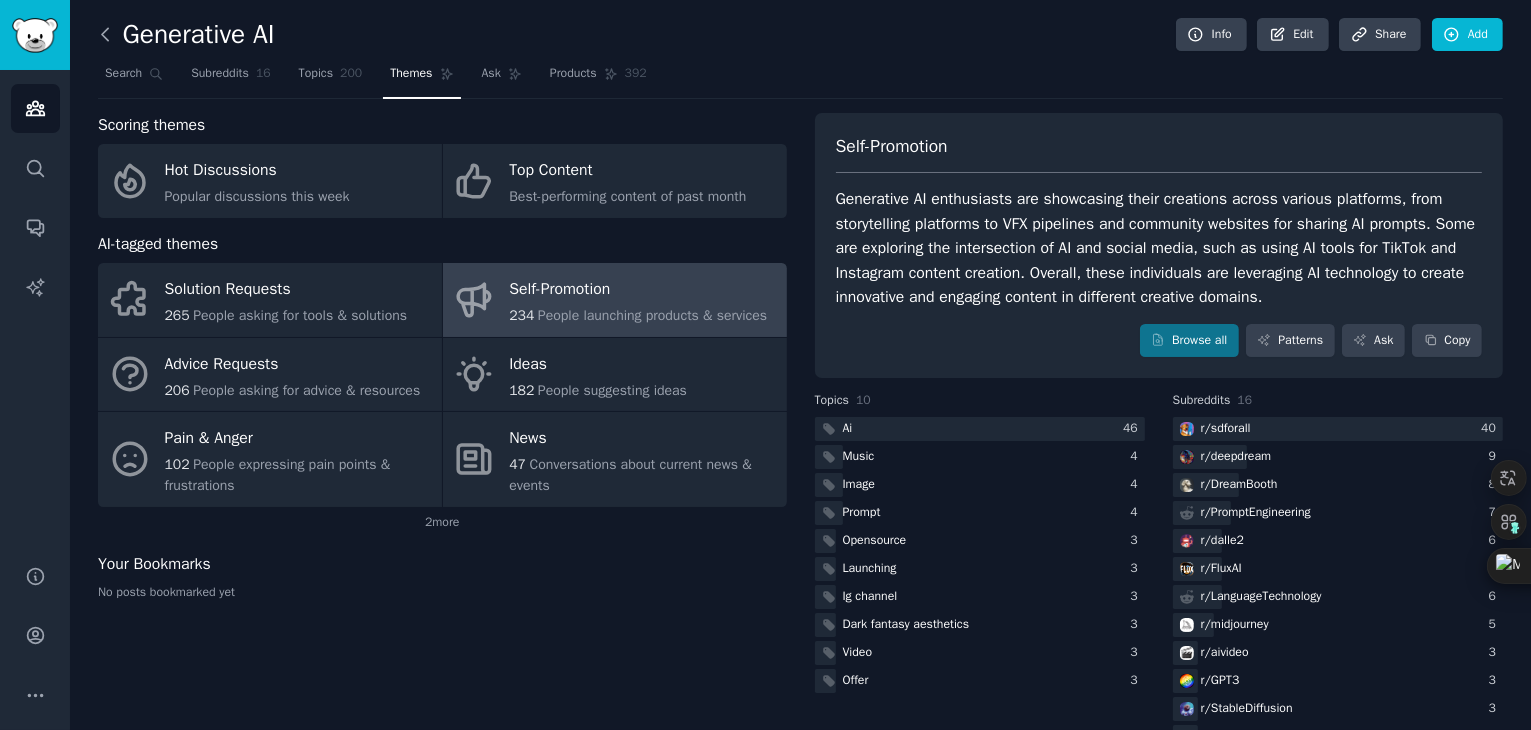 click 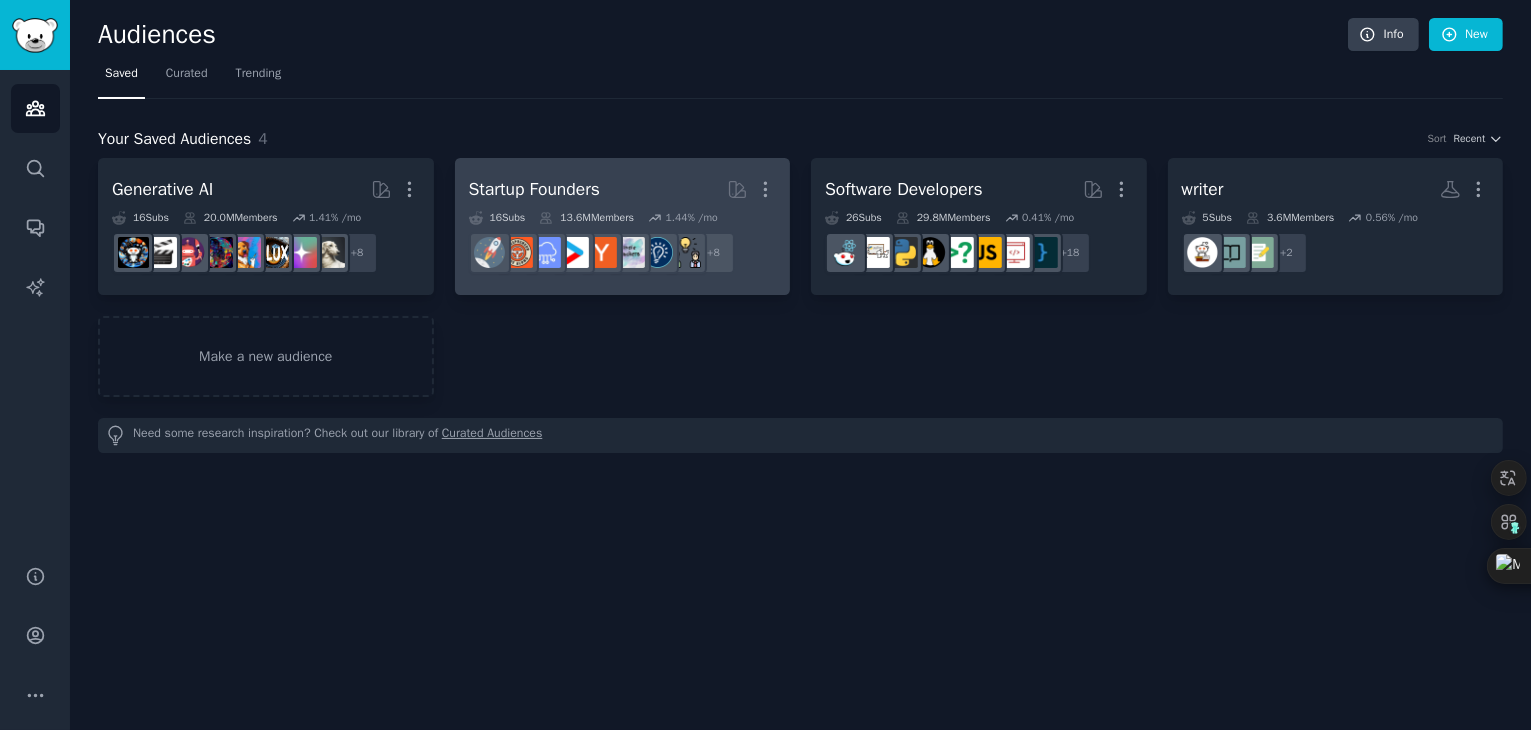 click on "Startup Founders Curated by GummySearch More" at bounding box center [623, 189] 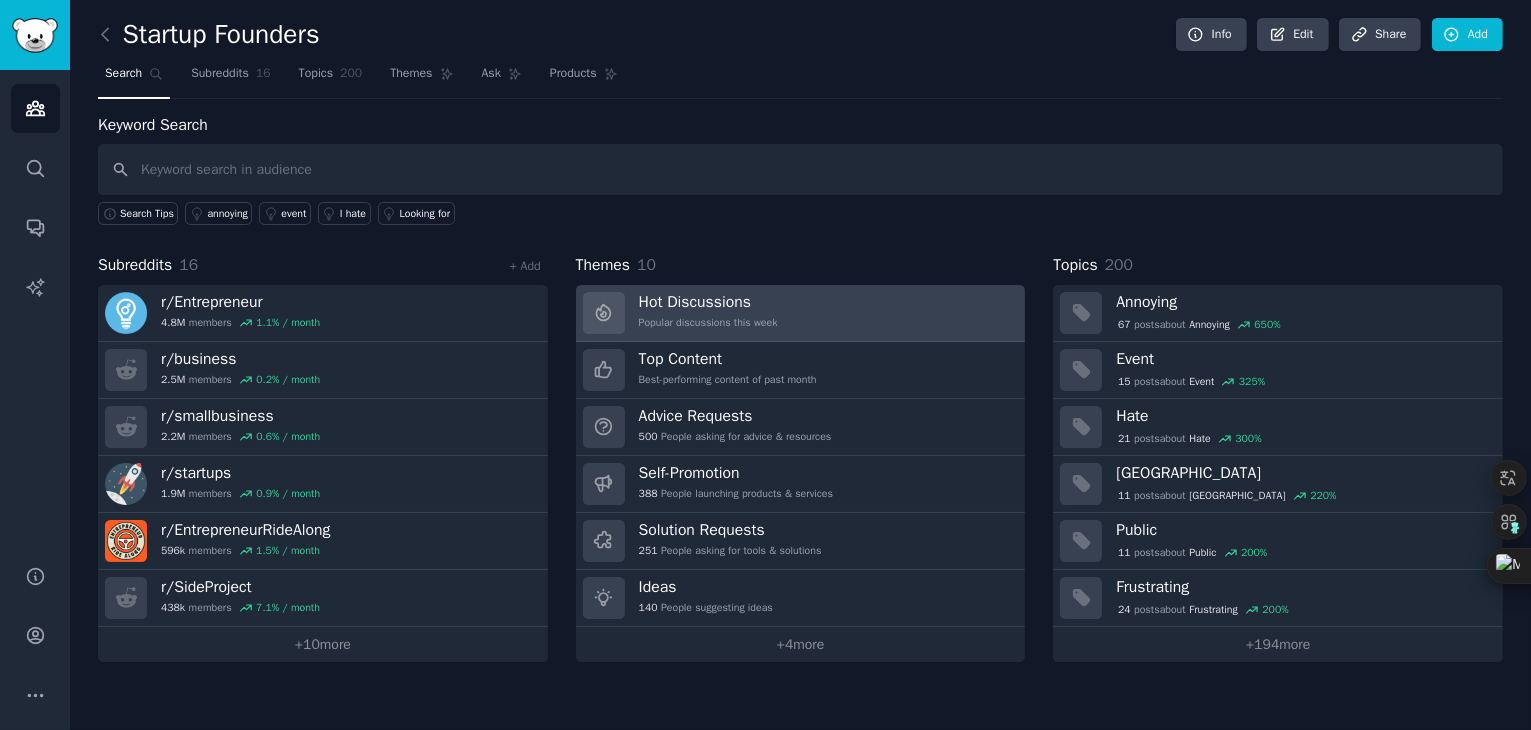 click on "Hot Discussions Popular discussions this week" at bounding box center (801, 313) 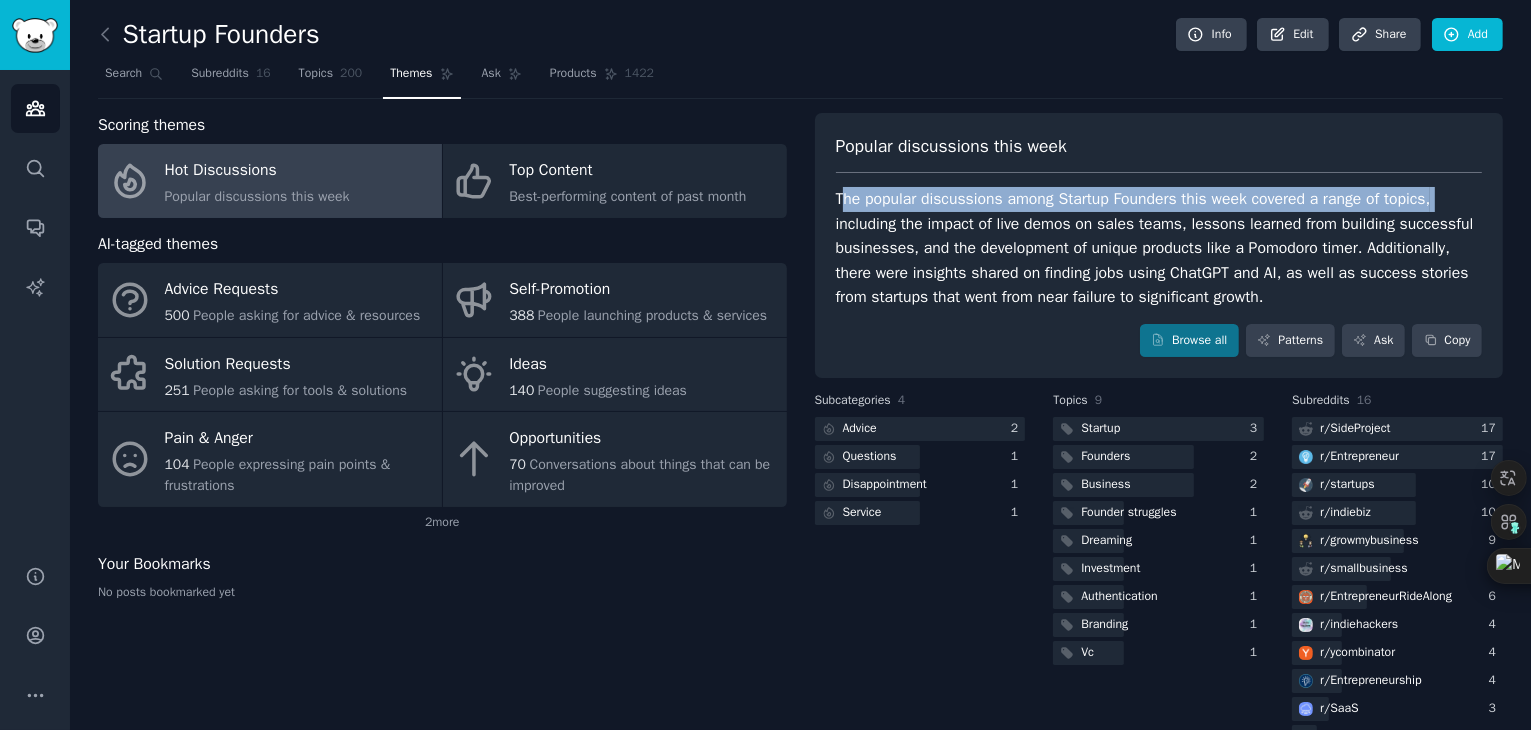drag, startPoint x: 843, startPoint y: 195, endPoint x: 1434, endPoint y: 205, distance: 591.0846 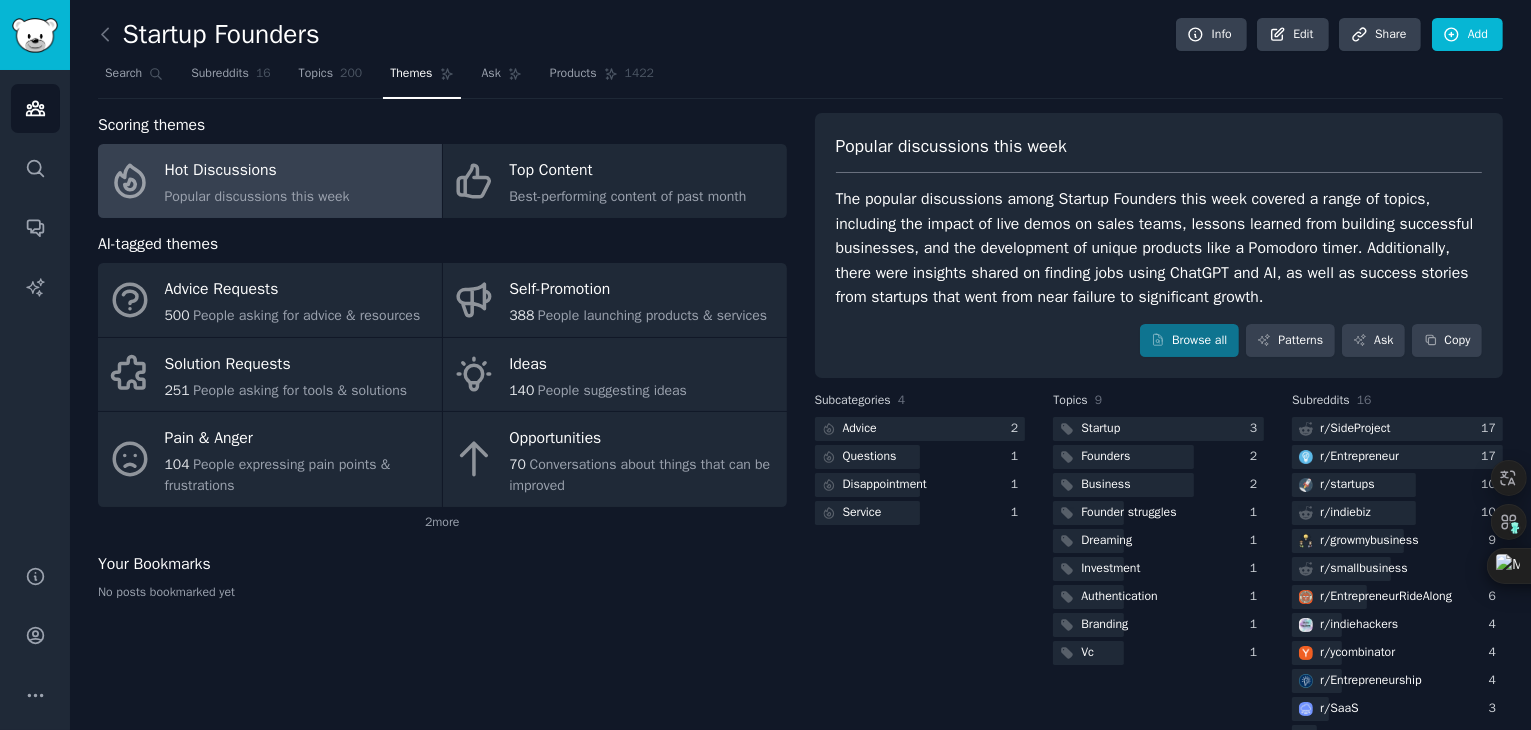 click on "The popular discussions among Startup Founders this week covered a range of topics, including the impact of live demos on sales teams, lessons learned from building successful businesses, and the development of unique products like a Pomodoro timer. Additionally, there were insights shared on finding jobs using ChatGPT and AI, as well as success stories from startups that went from near failure to significant growth." at bounding box center [1159, 248] 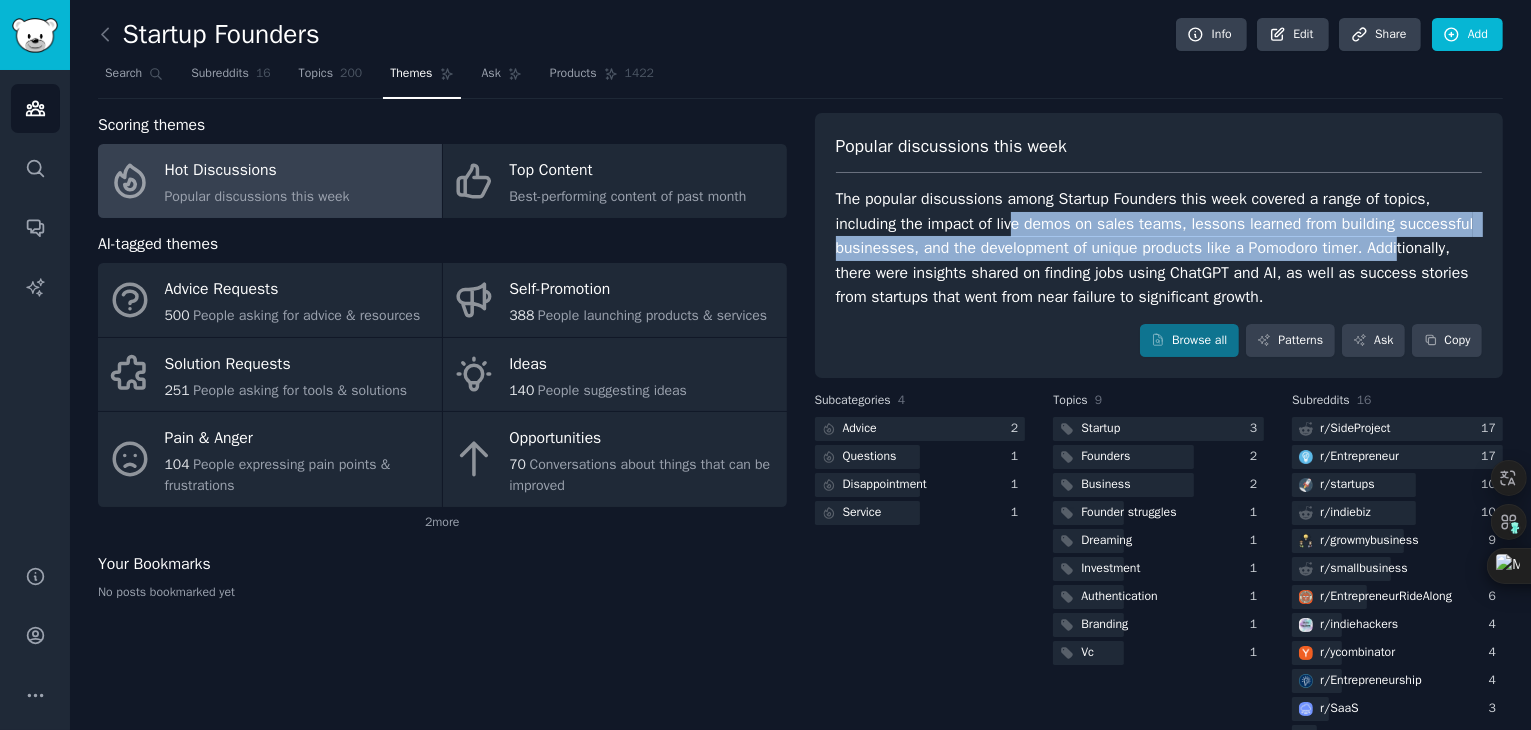 drag, startPoint x: 1070, startPoint y: 231, endPoint x: 1402, endPoint y: 242, distance: 332.1822 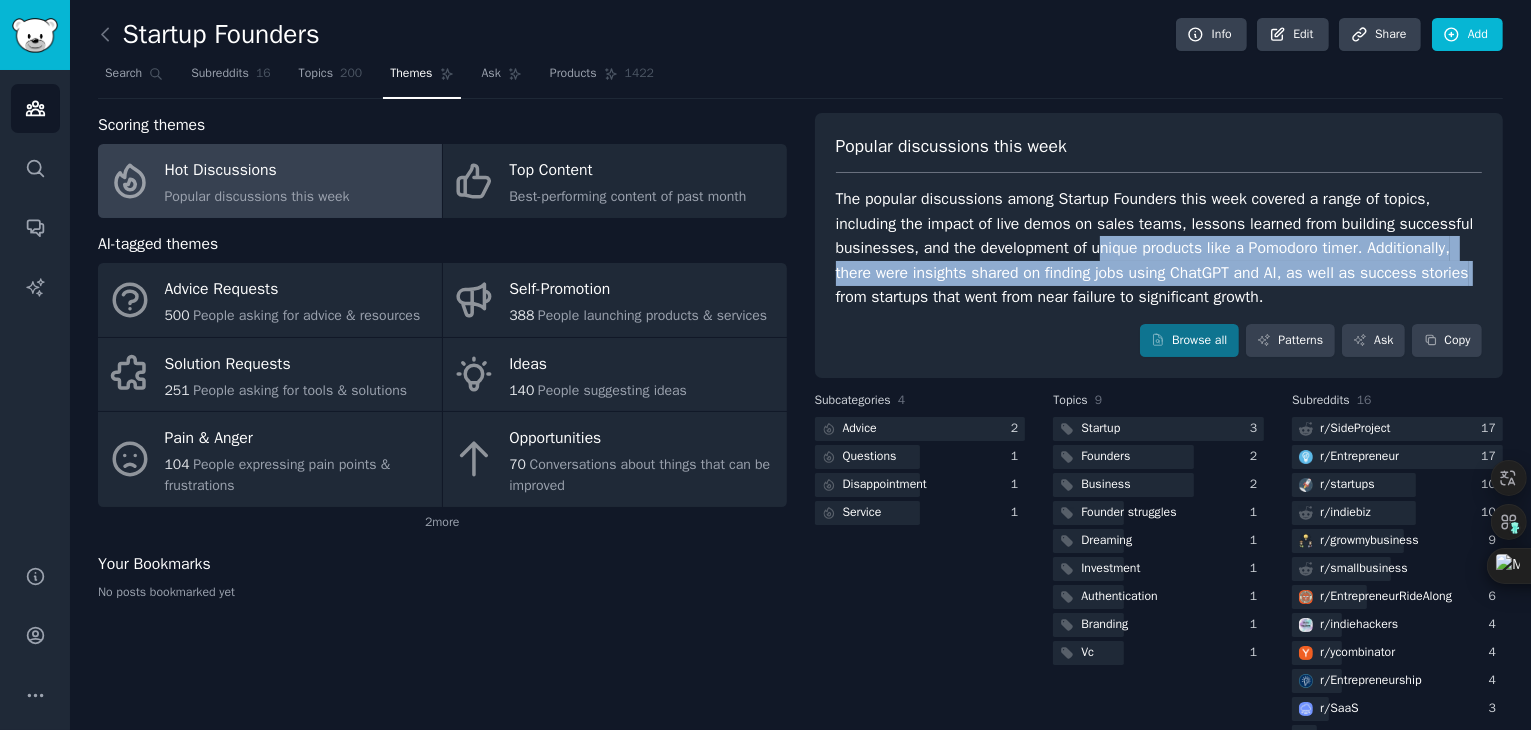 drag, startPoint x: 1110, startPoint y: 249, endPoint x: 1468, endPoint y: 277, distance: 359.0933 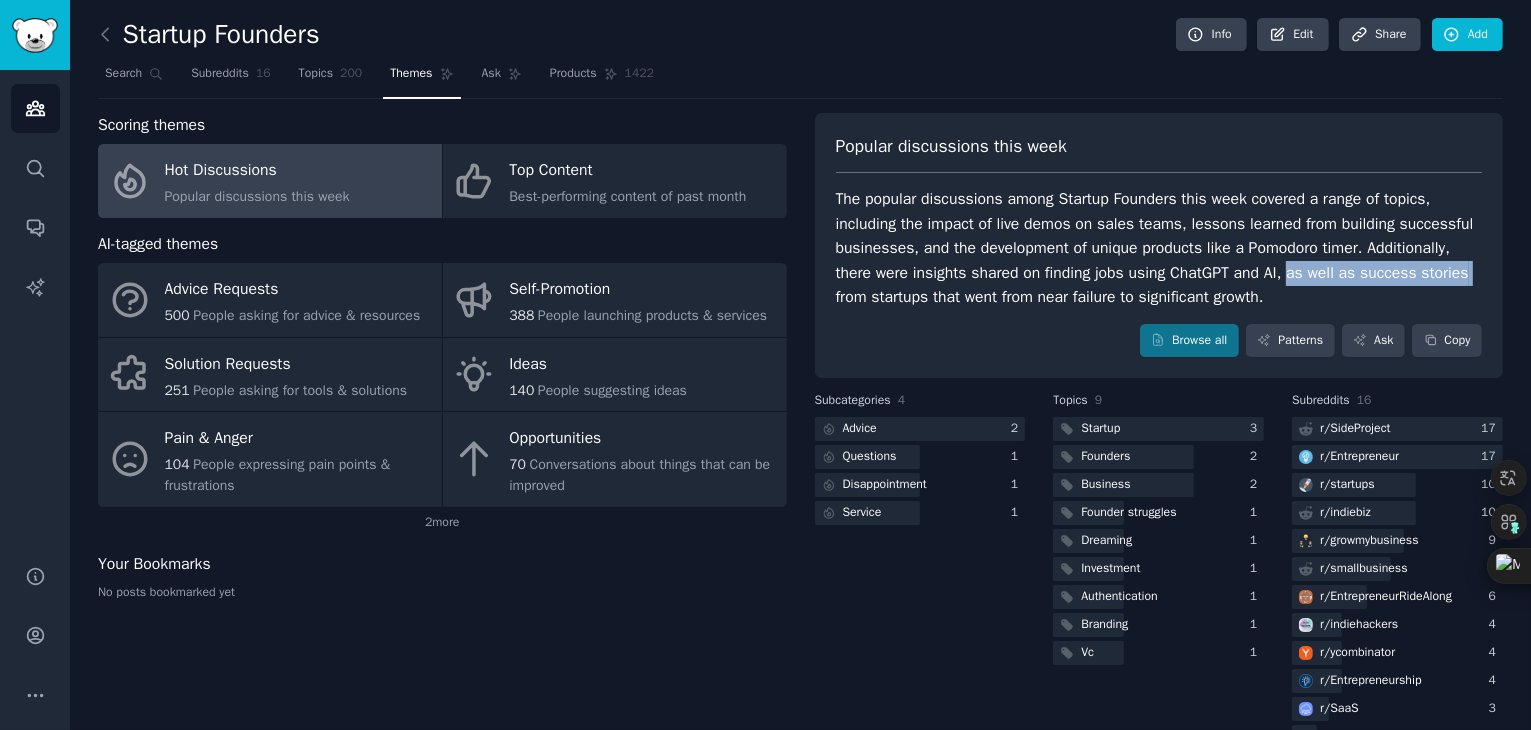 drag, startPoint x: 1284, startPoint y: 271, endPoint x: 1465, endPoint y: 282, distance: 181.33394 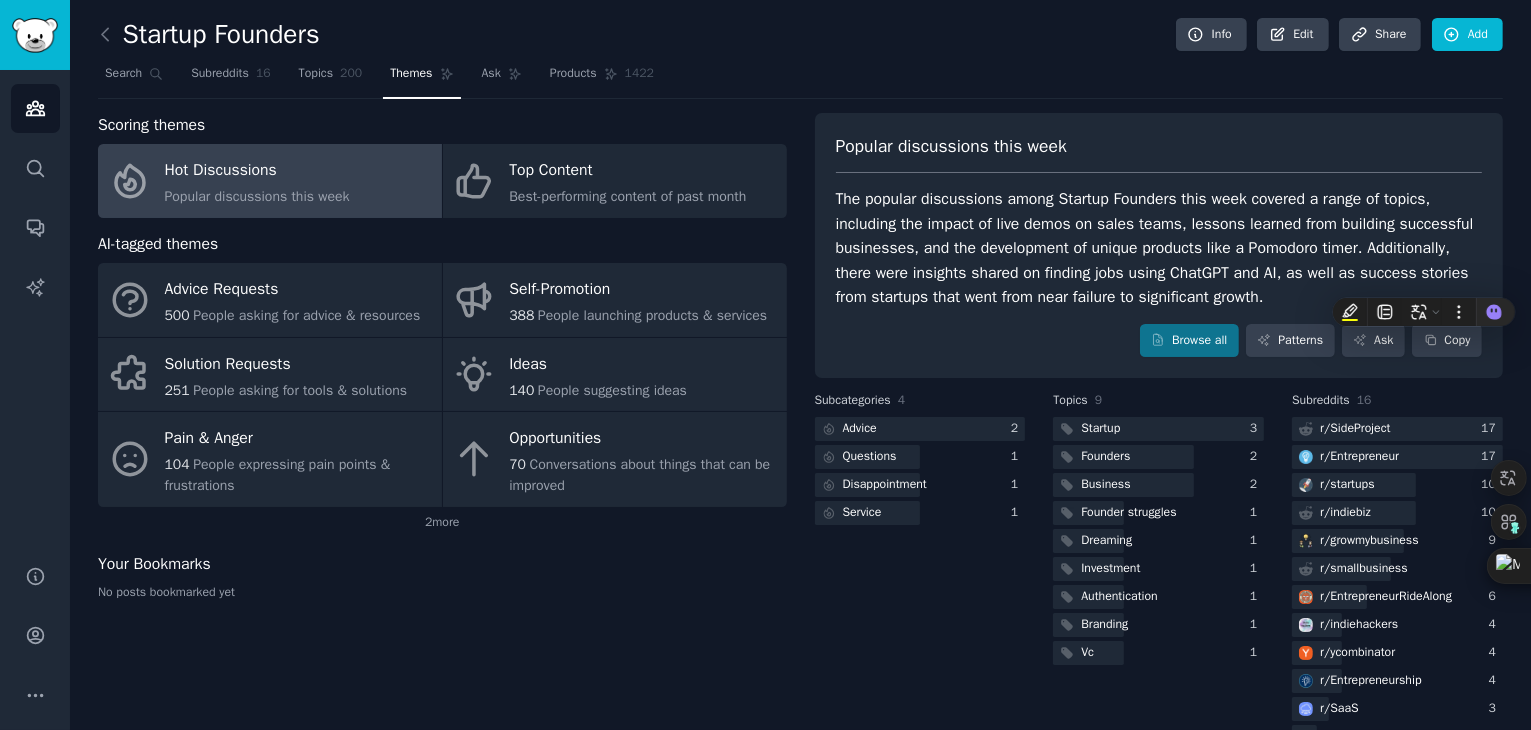 click on "The popular discussions among Startup Founders this week covered a range of topics, including the impact of live demos on sales teams, lessons learned from building successful businesses, and the development of unique products like a Pomodoro timer. Additionally, there were insights shared on finding jobs using ChatGPT and AI, as well as success stories from startups that went from near failure to significant growth." at bounding box center (1159, 248) 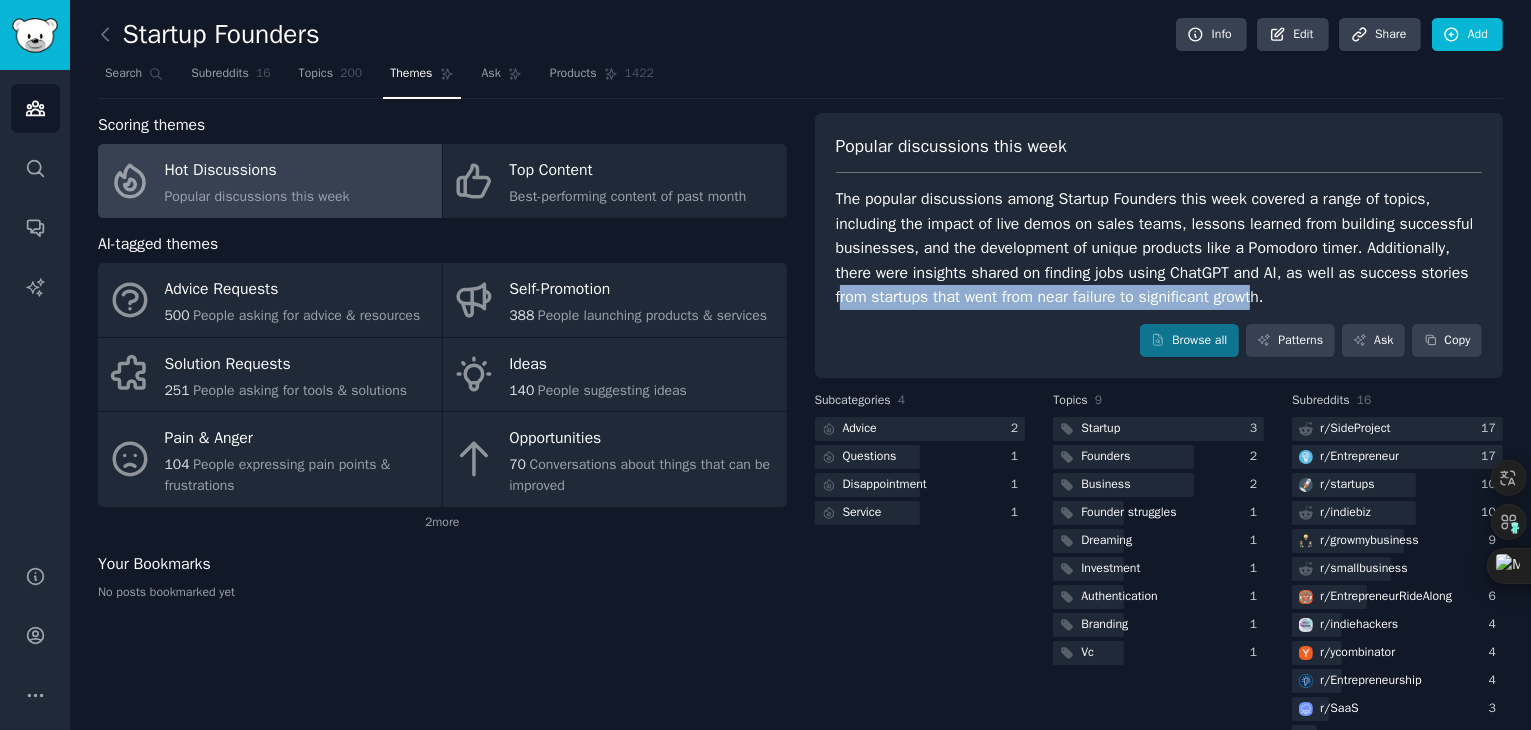 drag, startPoint x: 839, startPoint y: 300, endPoint x: 1255, endPoint y: 289, distance: 416.14542 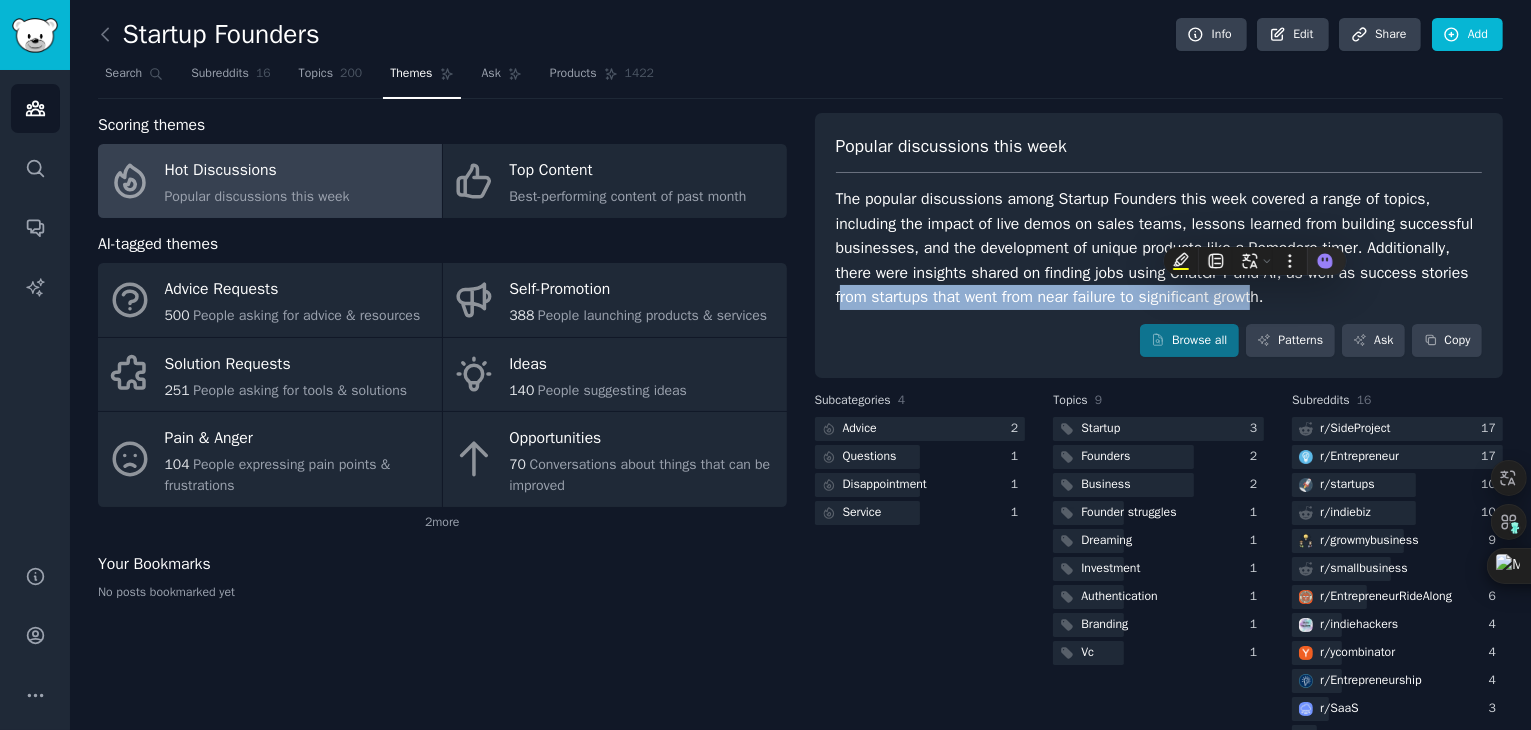 click at bounding box center [1216, 261] 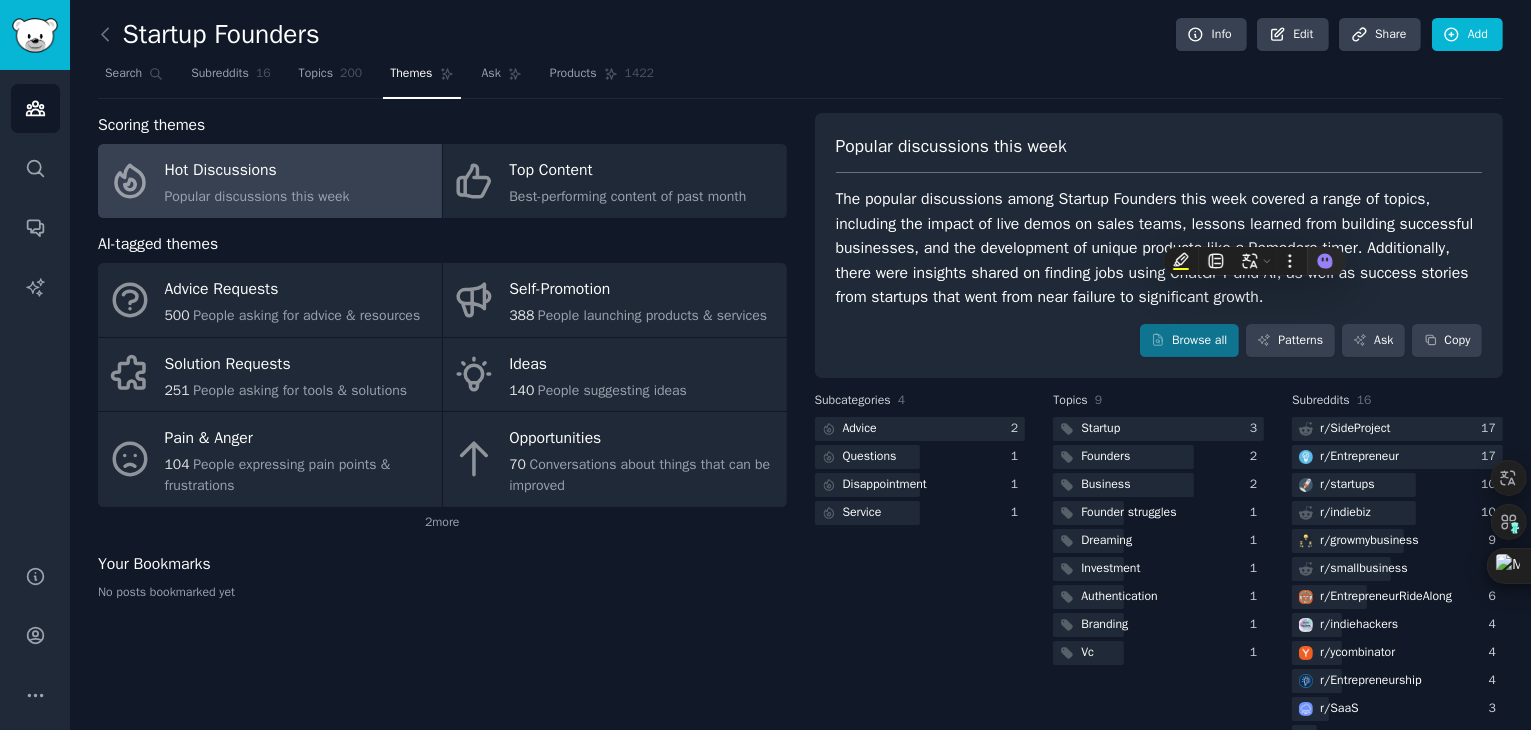 click on "The popular discussions among Startup Founders this week covered a range of topics, including the impact of live demos on sales teams, lessons learned from building successful businesses, and the development of unique products like a Pomodoro timer. Additionally, there were insights shared on finding jobs using ChatGPT and AI, as well as success stories from startups that went from near failure to significant growth." at bounding box center [1159, 248] 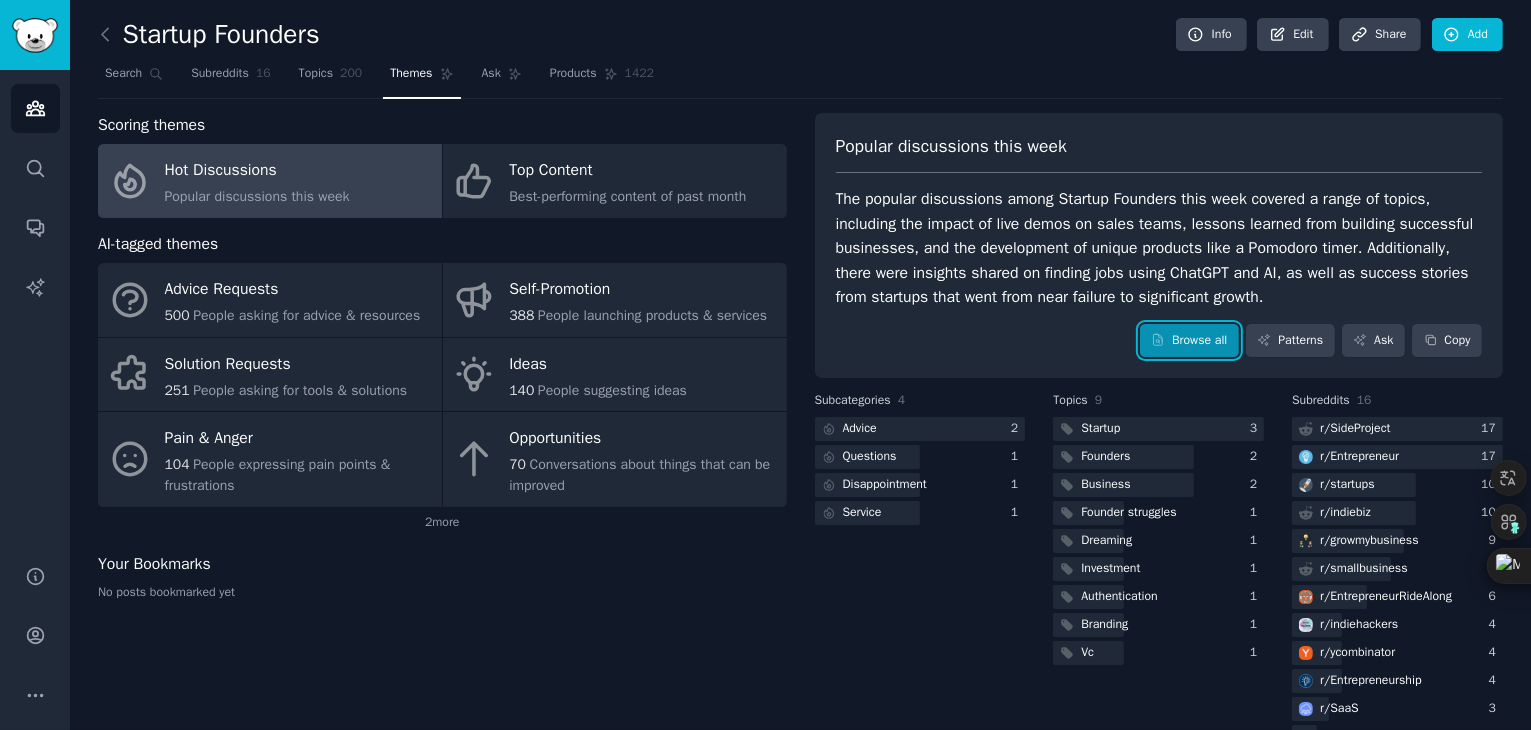 click on "Browse all" at bounding box center [1189, 341] 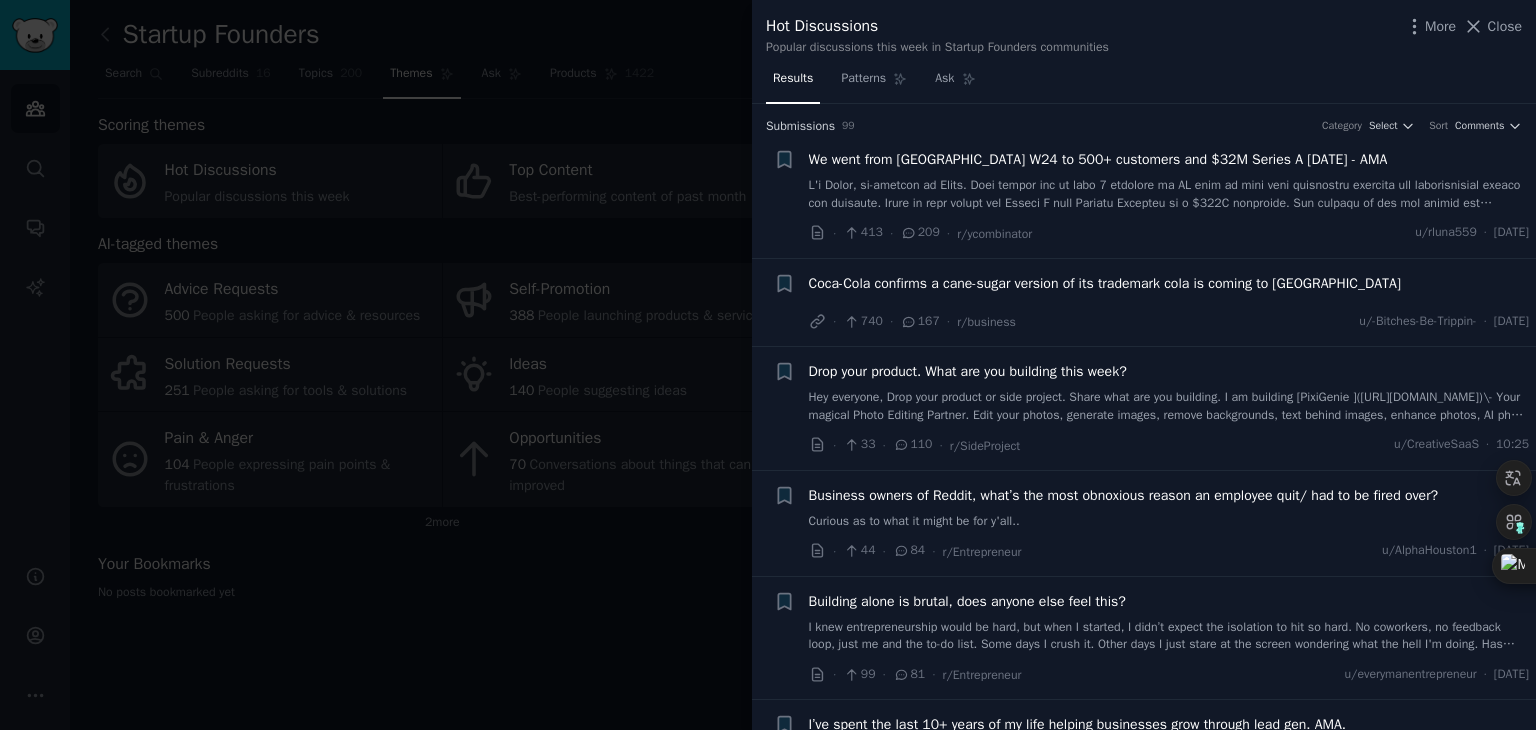 click at bounding box center [1169, 194] 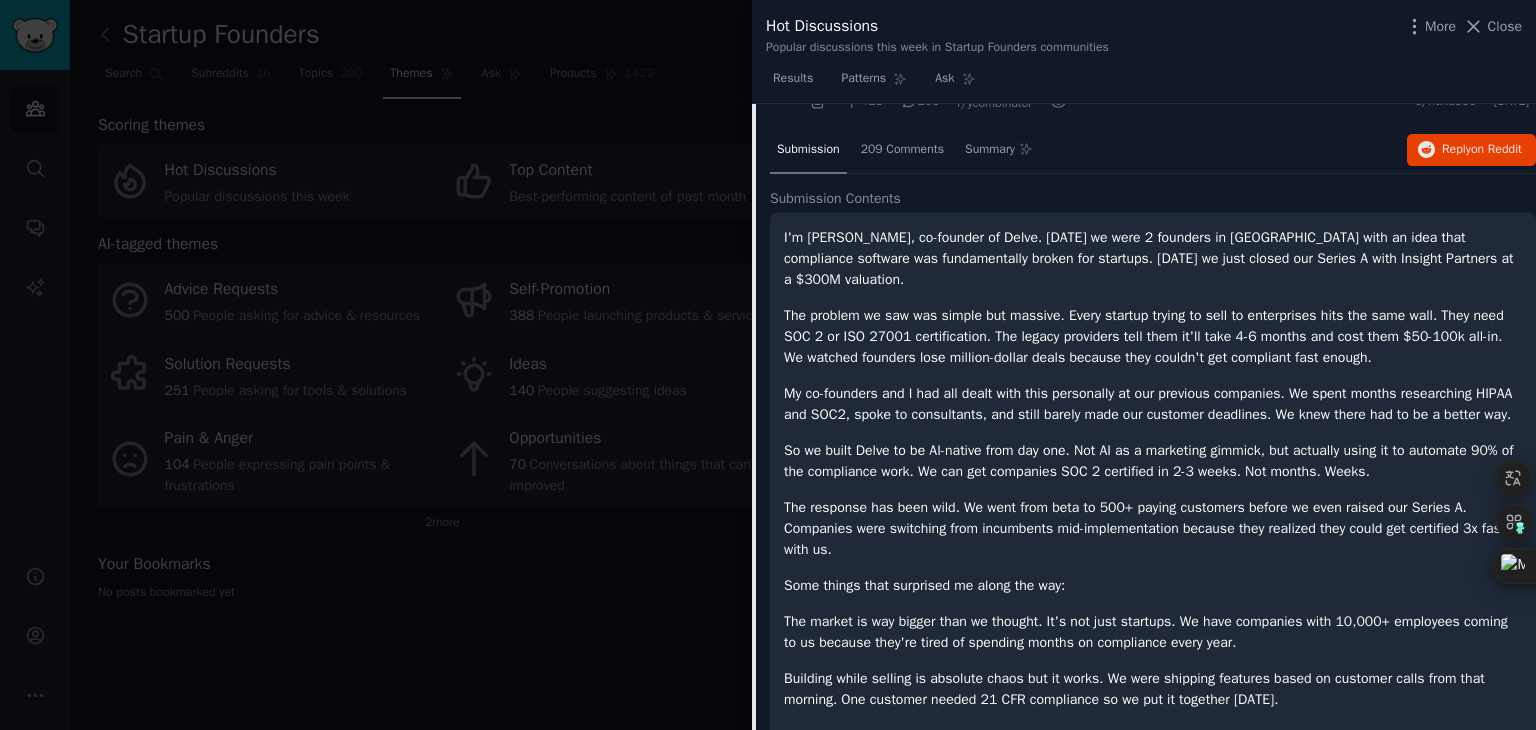 scroll, scrollTop: 31, scrollLeft: 0, axis: vertical 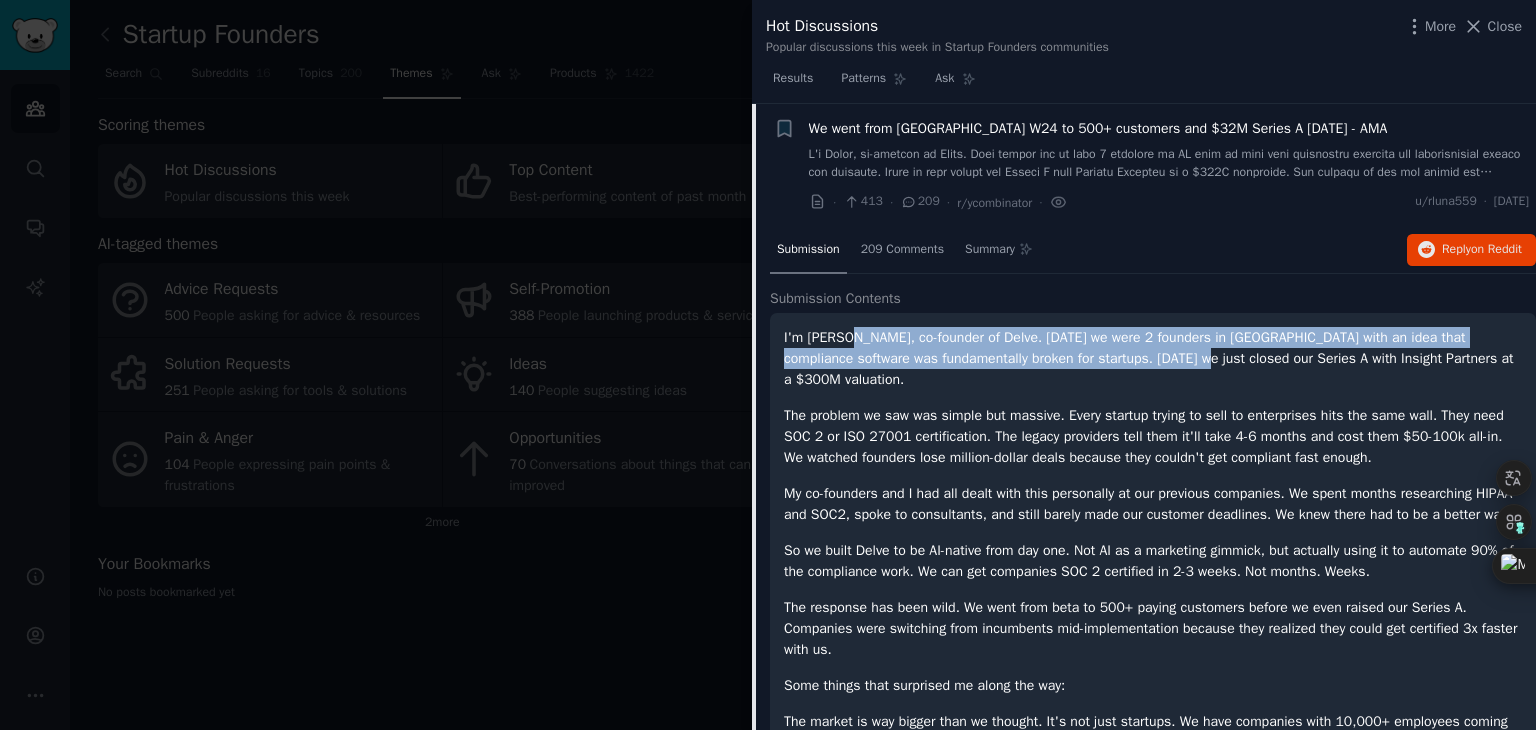 drag, startPoint x: 842, startPoint y: 333, endPoint x: 1175, endPoint y: 361, distance: 334.1751 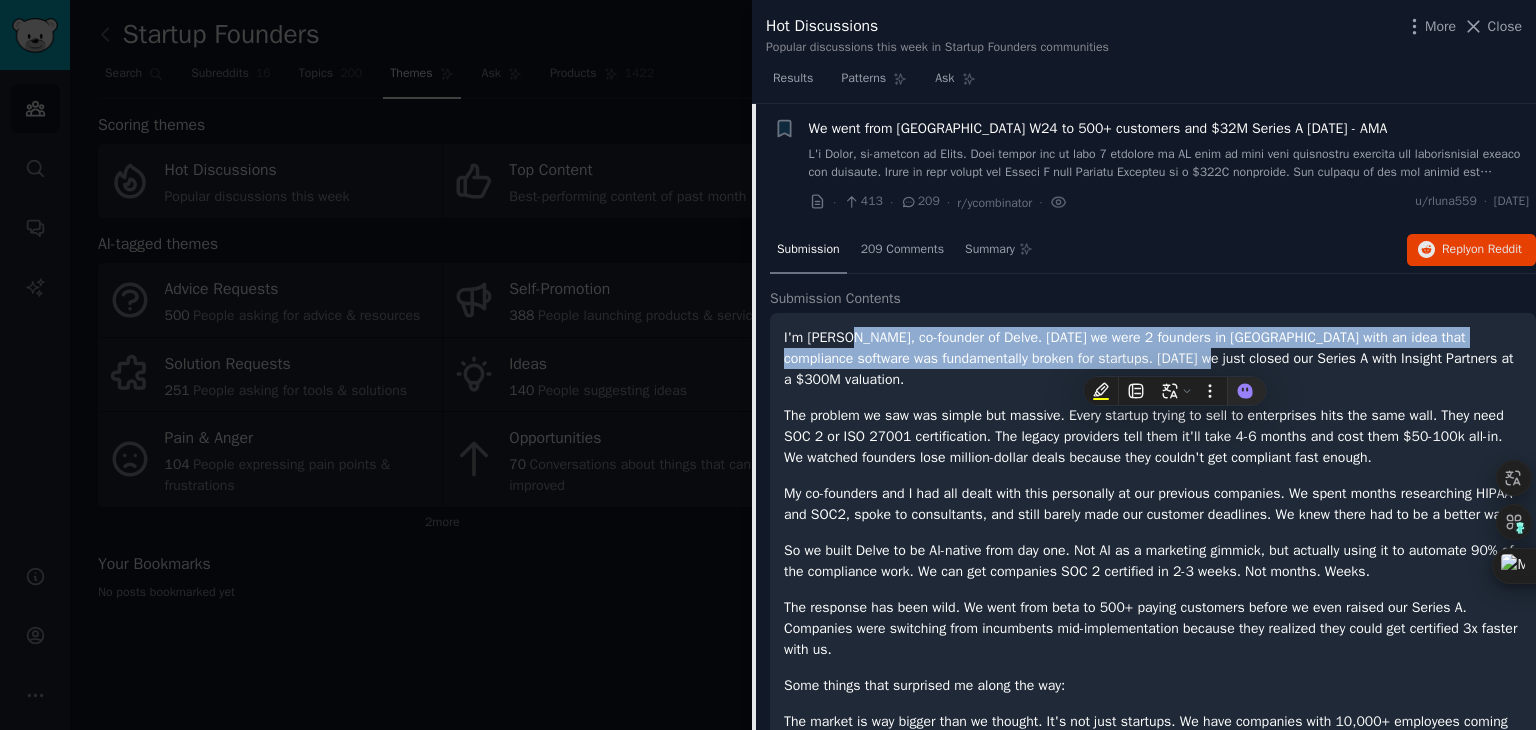 click on "I'm [PERSON_NAME], co-founder of Delve. [DATE] we were 2 founders in [GEOGRAPHIC_DATA] with an idea that compliance software was fundamentally broken for startups. [DATE] we just closed our Series A with Insight Partners at a $300M valuation." at bounding box center [1153, 358] 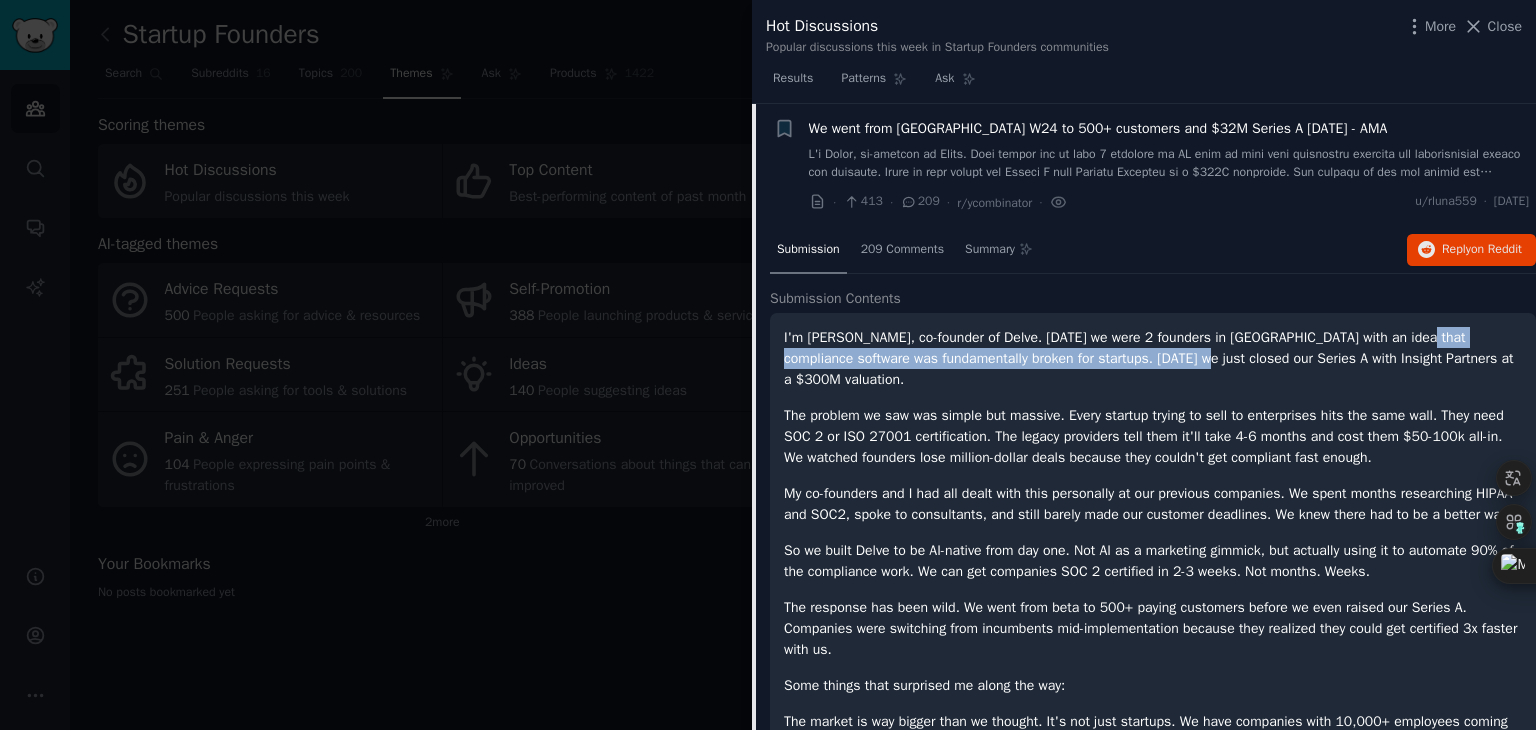 drag, startPoint x: 1182, startPoint y: 348, endPoint x: 1429, endPoint y: 345, distance: 247.01822 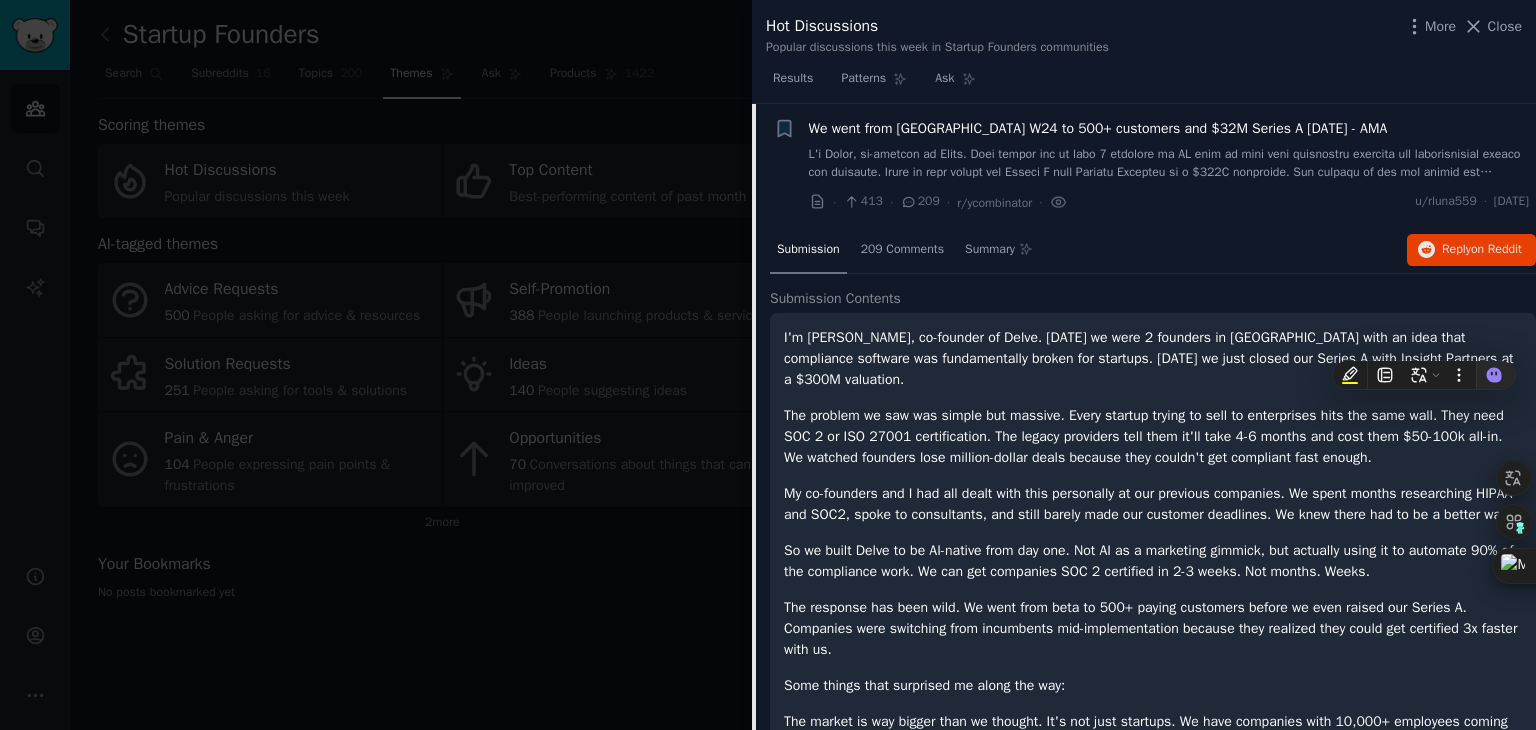 click on "I'm [PERSON_NAME], co-founder of Delve. [DATE] we were 2 founders in [GEOGRAPHIC_DATA] with an idea that compliance software was fundamentally broken for startups. [DATE] we just closed our Series A with Insight Partners at a $300M valuation." at bounding box center [1153, 358] 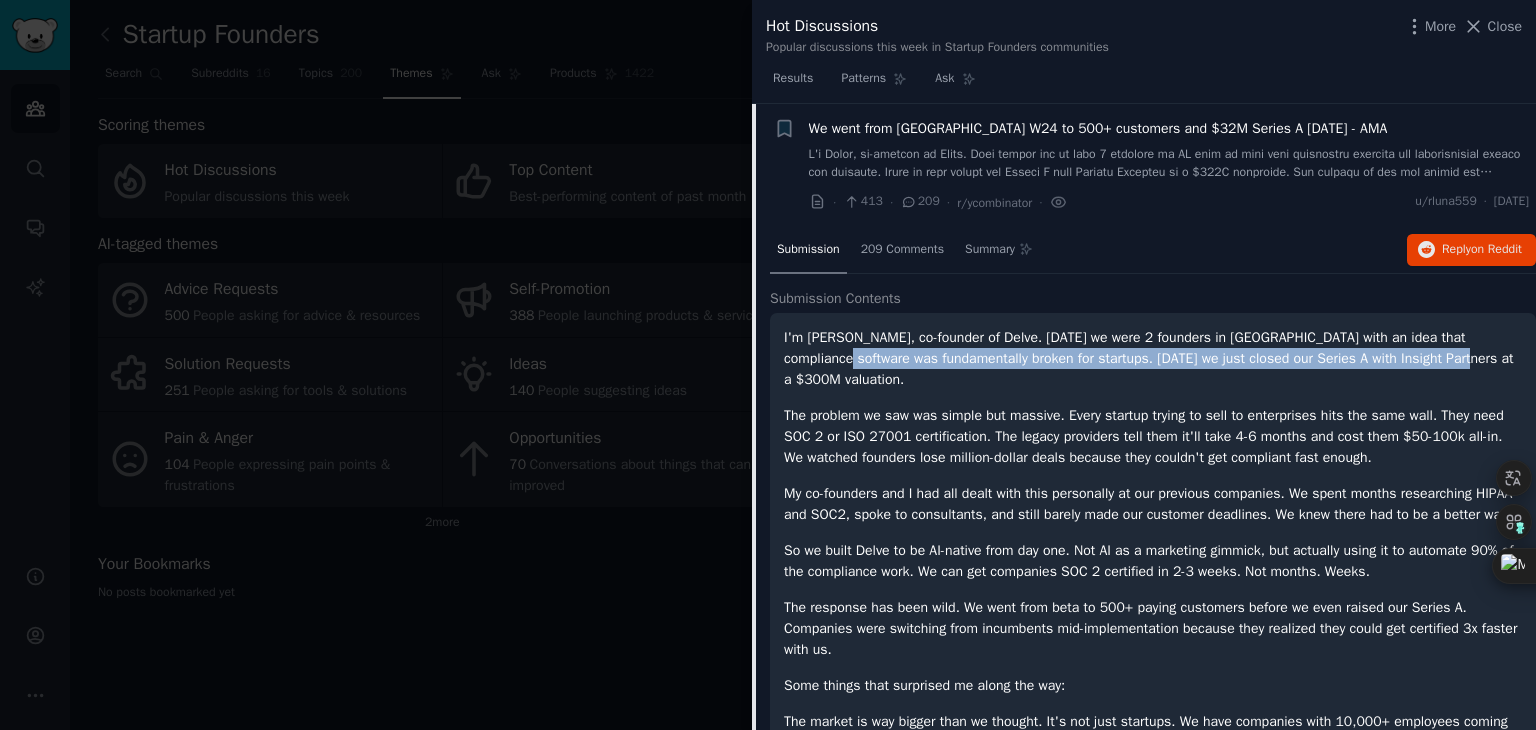 drag, startPoint x: 831, startPoint y: 365, endPoint x: 1482, endPoint y: 366, distance: 651.0008 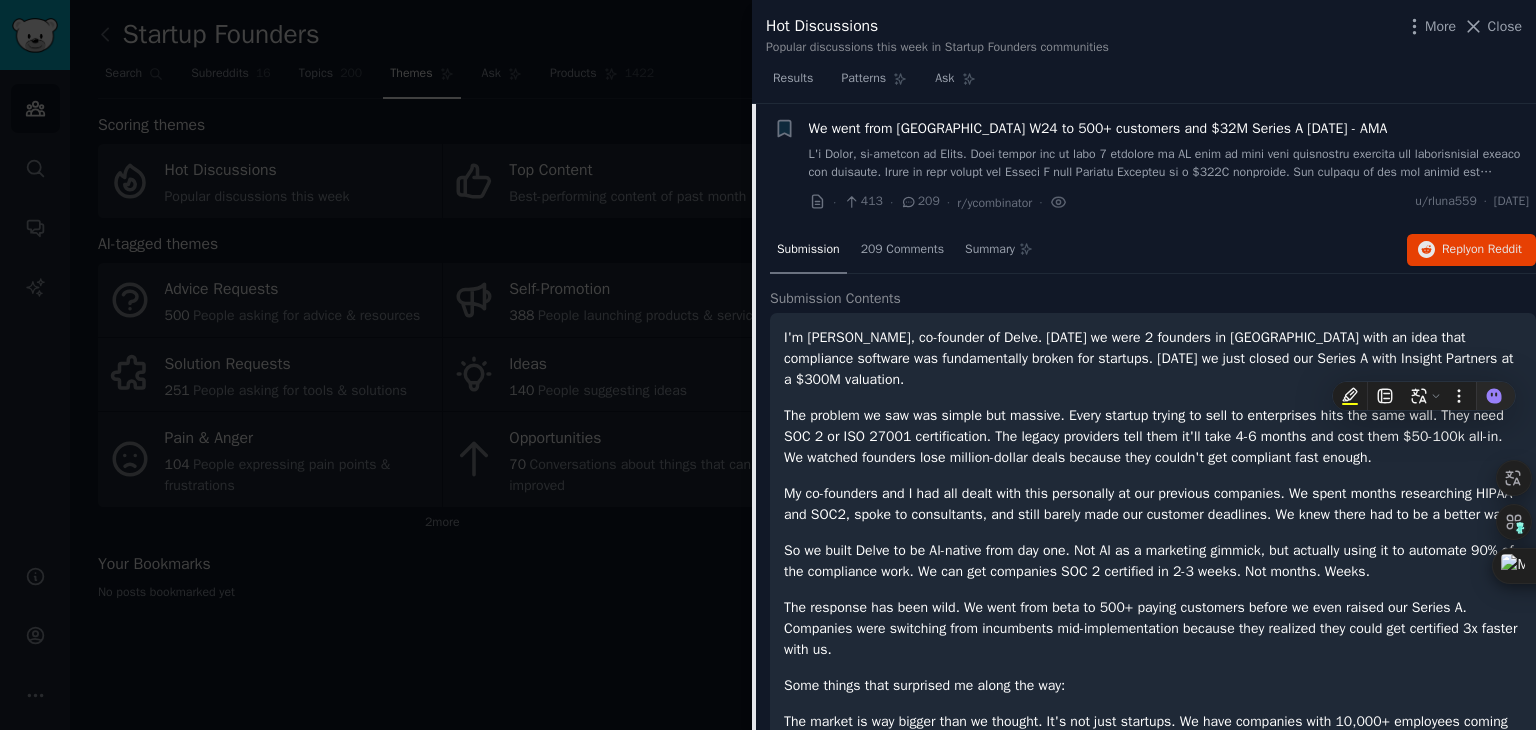 click on "I'm [PERSON_NAME], co-founder of Delve. [DATE] we were 2 founders in [GEOGRAPHIC_DATA] with an idea that compliance software was fundamentally broken for startups. [DATE] we just closed our Series A with Insight Partners at a $300M valuation." at bounding box center [1153, 358] 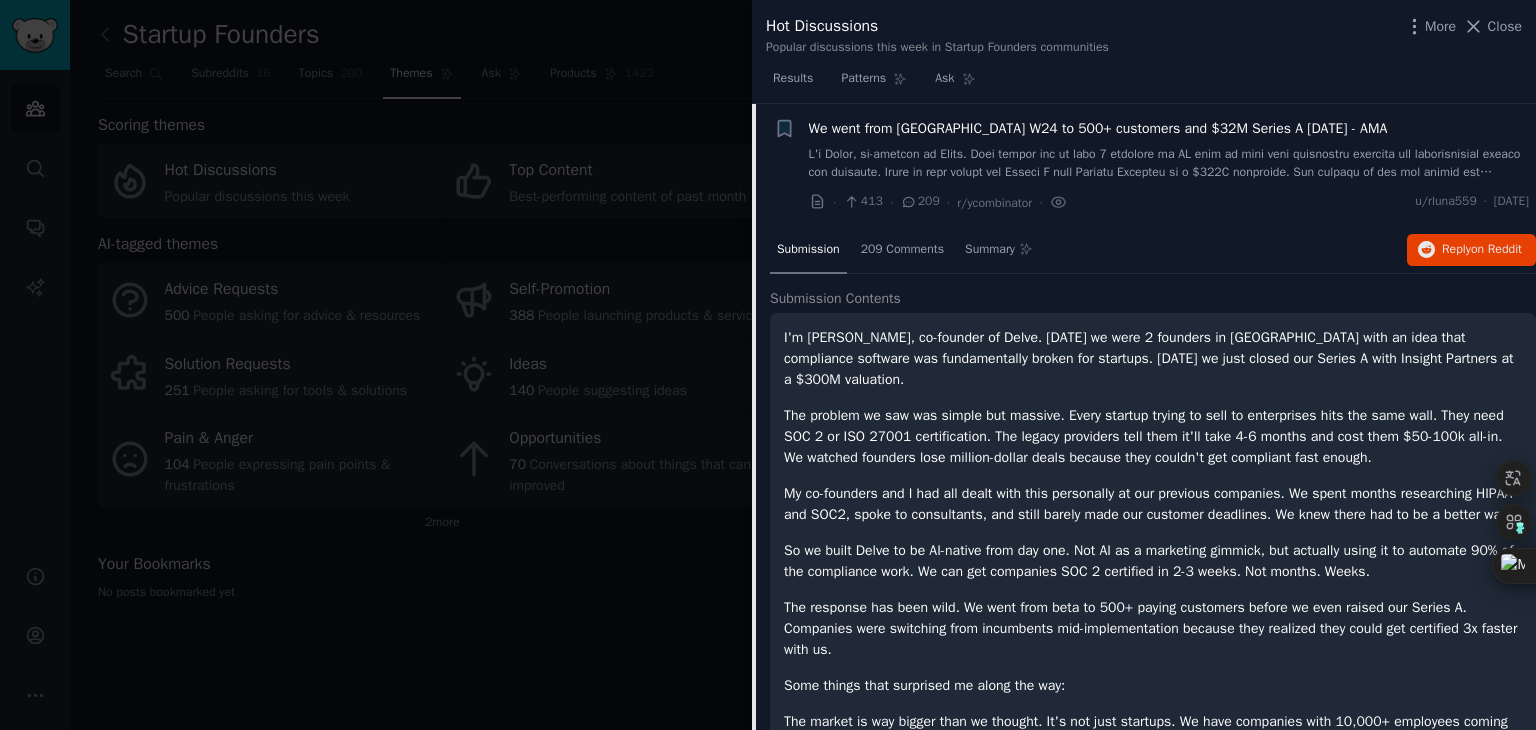 scroll, scrollTop: 131, scrollLeft: 0, axis: vertical 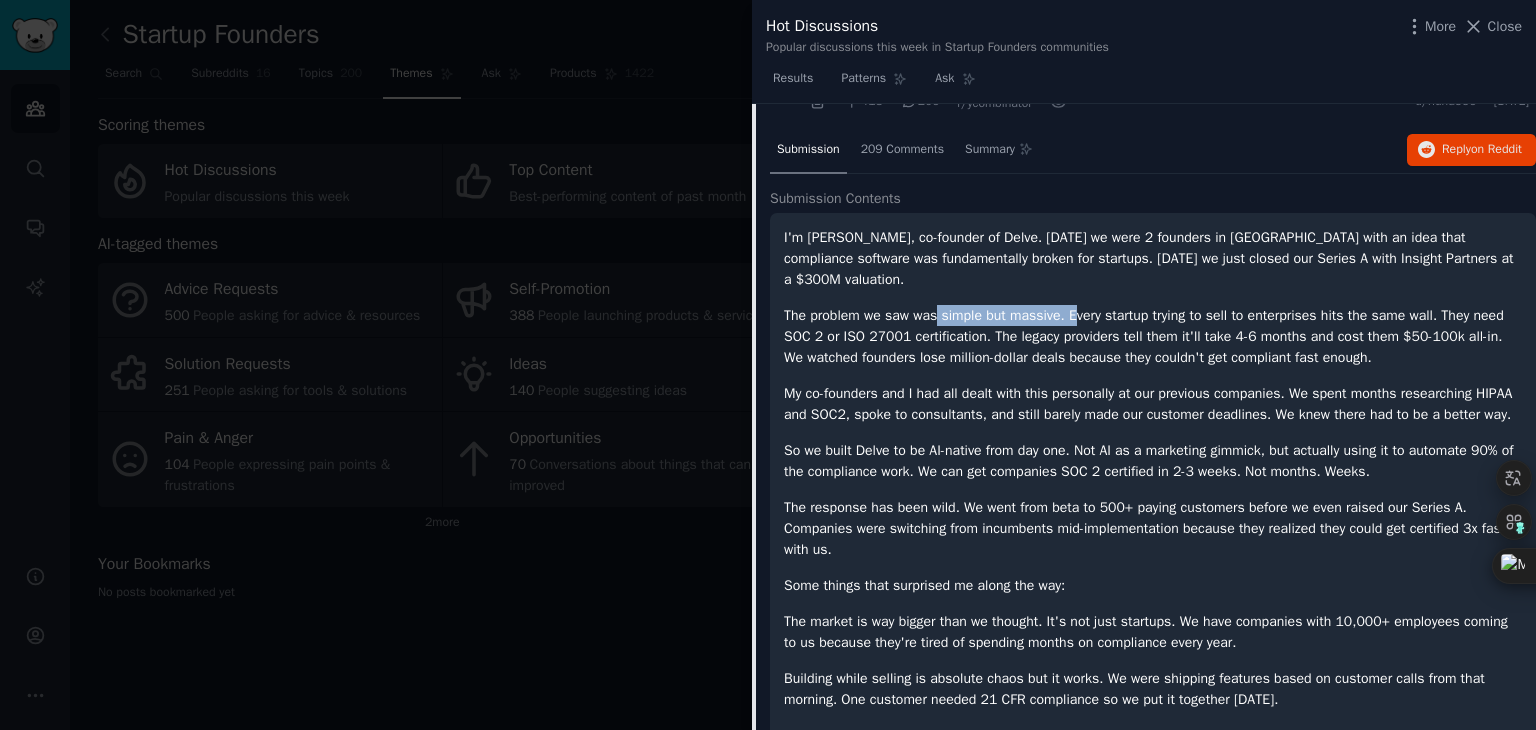 drag, startPoint x: 1010, startPoint y: 313, endPoint x: 1080, endPoint y: 314, distance: 70.00714 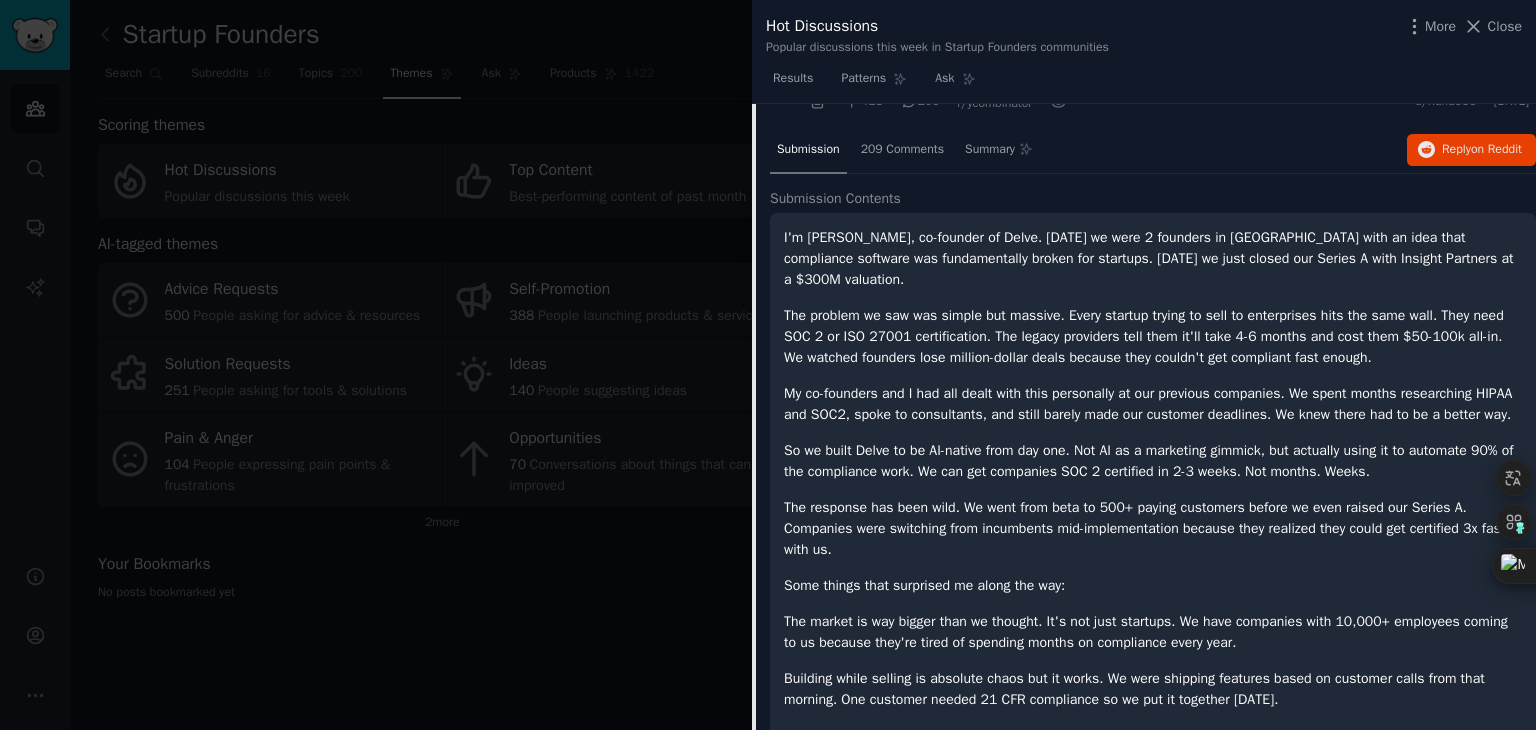 click on "The problem we saw was simple but massive. Every startup trying to sell to enterprises hits the same wall. They need SOC 2 or ISO 27001 certification. The legacy providers tell them it'll take 4-6 months and cost them $50-100k all-in. We watched founders lose million-dollar deals because they couldn't get compliant fast enough." at bounding box center (1153, 336) 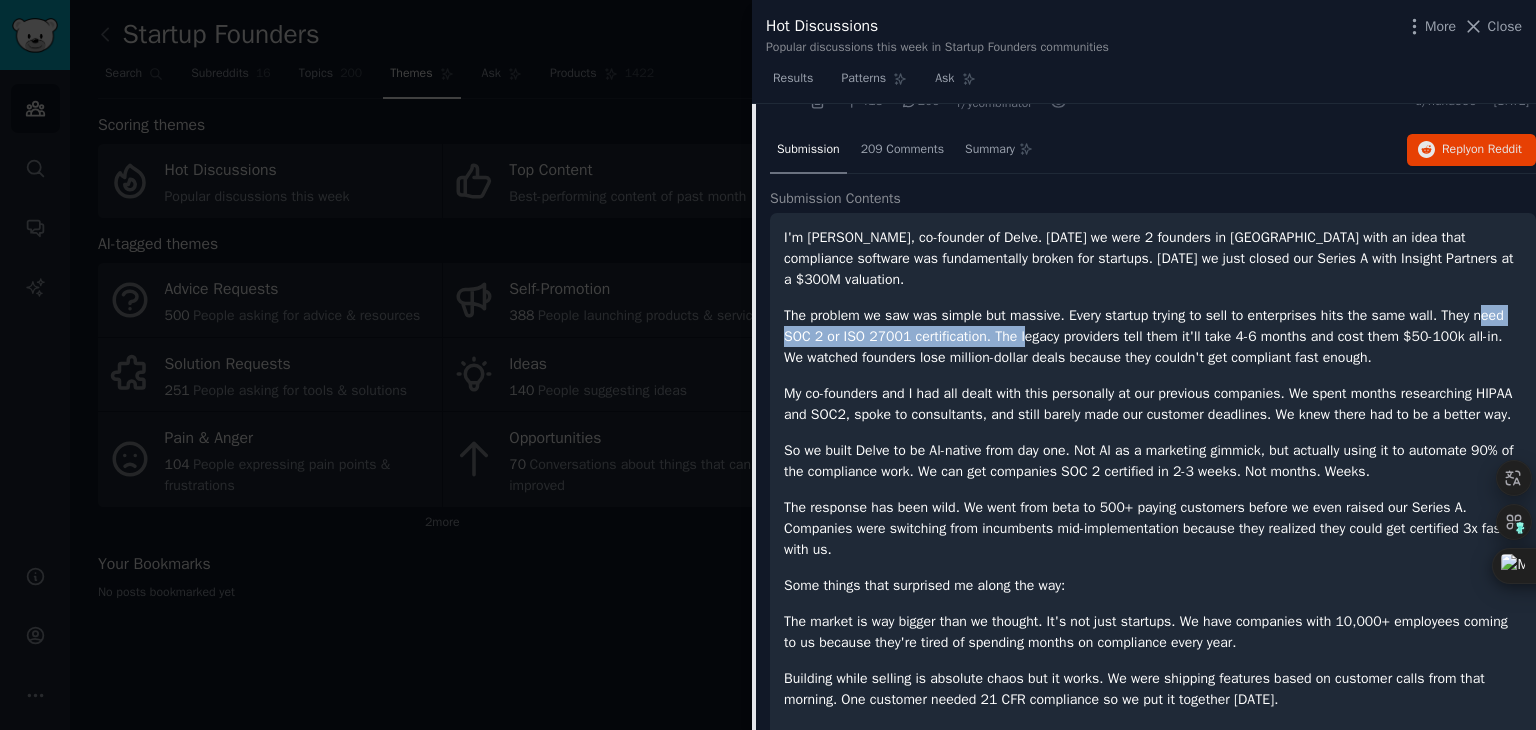 drag, startPoint x: 793, startPoint y: 341, endPoint x: 1060, endPoint y: 341, distance: 267 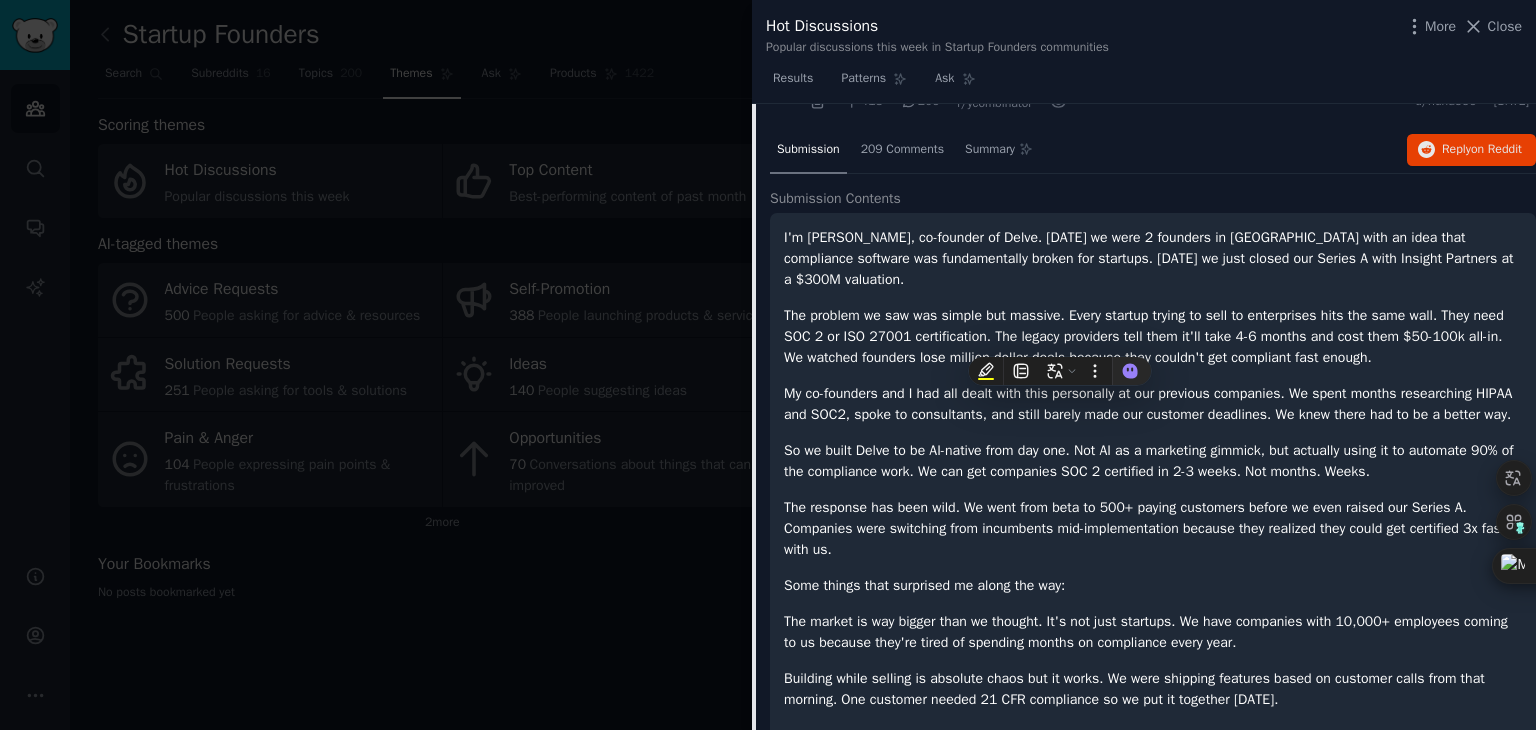 click on "I'm [PERSON_NAME], co-founder of Delve. [DATE] we were 2 founders in [GEOGRAPHIC_DATA] with an idea that compliance software was fundamentally broken for startups. [DATE] we just closed our Series A with Insight Partners at a $300M valuation.
The problem we saw was simple but massive. Every startup trying to sell to enterprises hits the same wall. They need SOC 2 or ISO 27001 certification. The legacy providers tell them it'll take 4-6 months and cost them $50-100k all-in. We watched founders lose million-dollar deals because they couldn't get compliant fast enough.
My co-founders and I had all dealt with this personally at our previous companies. We spent months researching HIPAA and SOC2, spoke to consultants, and still barely made our customer deadlines. We knew there had to be a better way.
So we built [GEOGRAPHIC_DATA] to be AI-native from day one. Not AI as a marketing gimmick, but actually using it to automate 90% of the compliance work. We can get companies SOC 2 certified in 2-3 weeks. Not months. Weeks." at bounding box center (1153, 645) 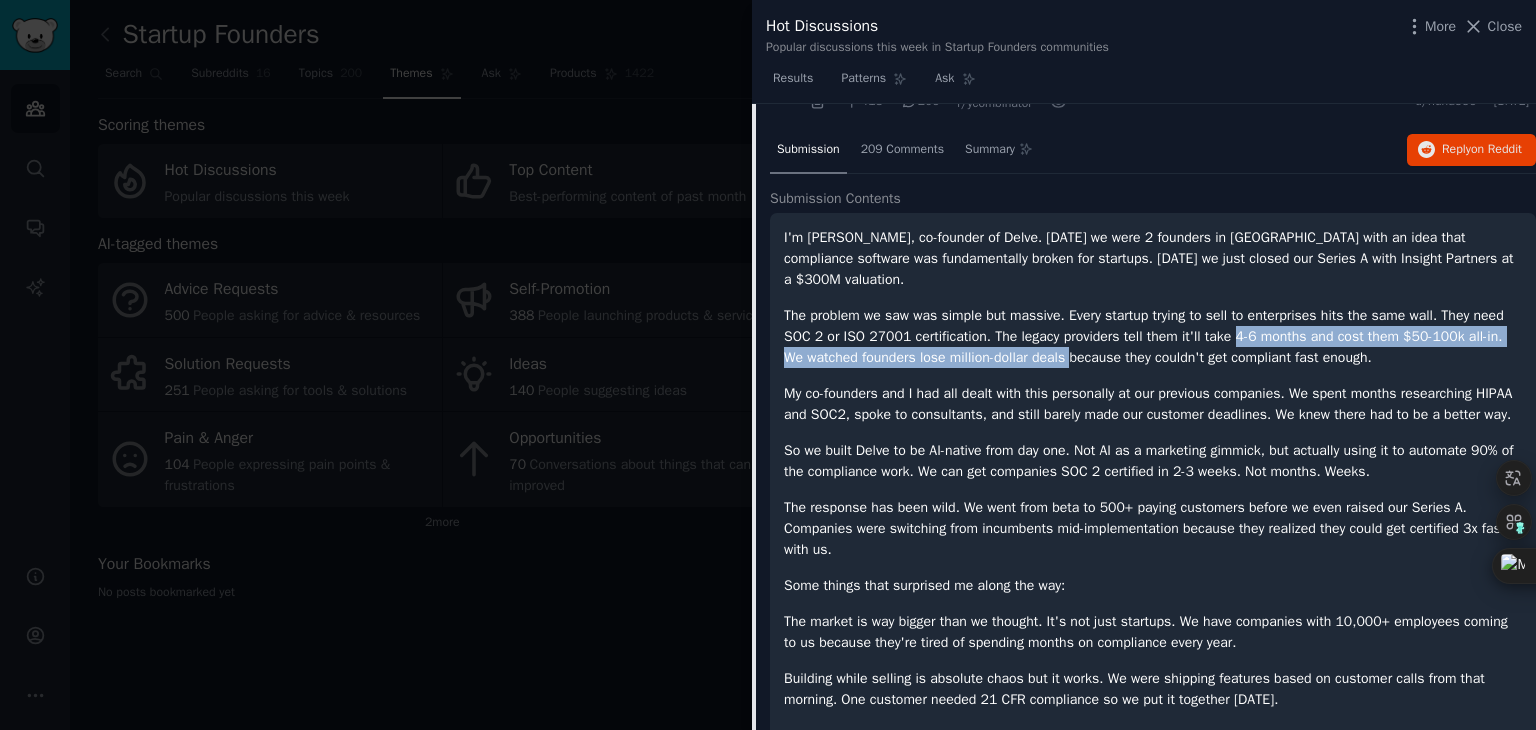 drag, startPoint x: 1117, startPoint y: 347, endPoint x: 1276, endPoint y: 344, distance: 159.0283 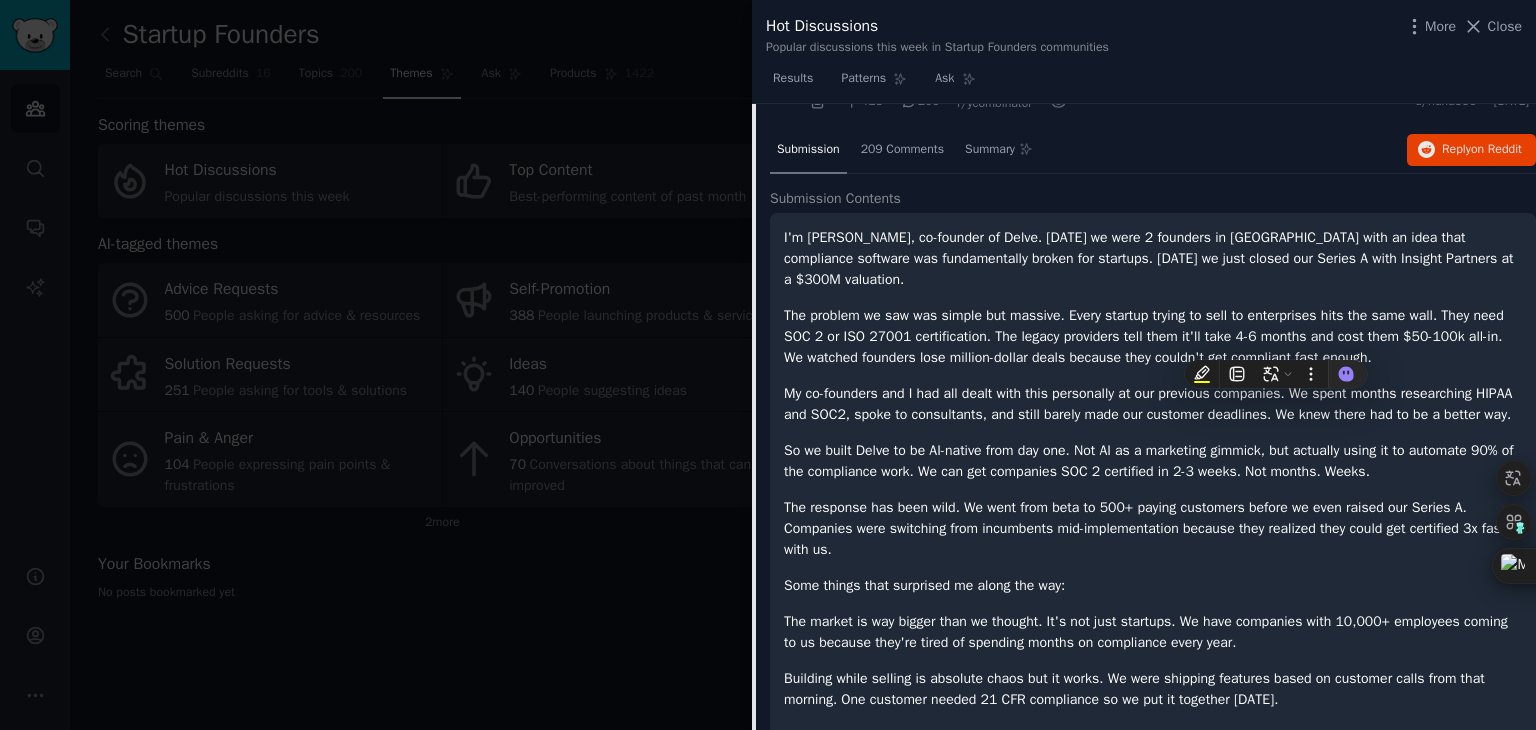 click on "The problem we saw was simple but massive. Every startup trying to sell to enterprises hits the same wall. They need SOC 2 or ISO 27001 certification. The legacy providers tell them it'll take 4-6 months and cost them $50-100k all-in. We watched founders lose million-dollar deals because they couldn't get compliant fast enough." at bounding box center [1153, 336] 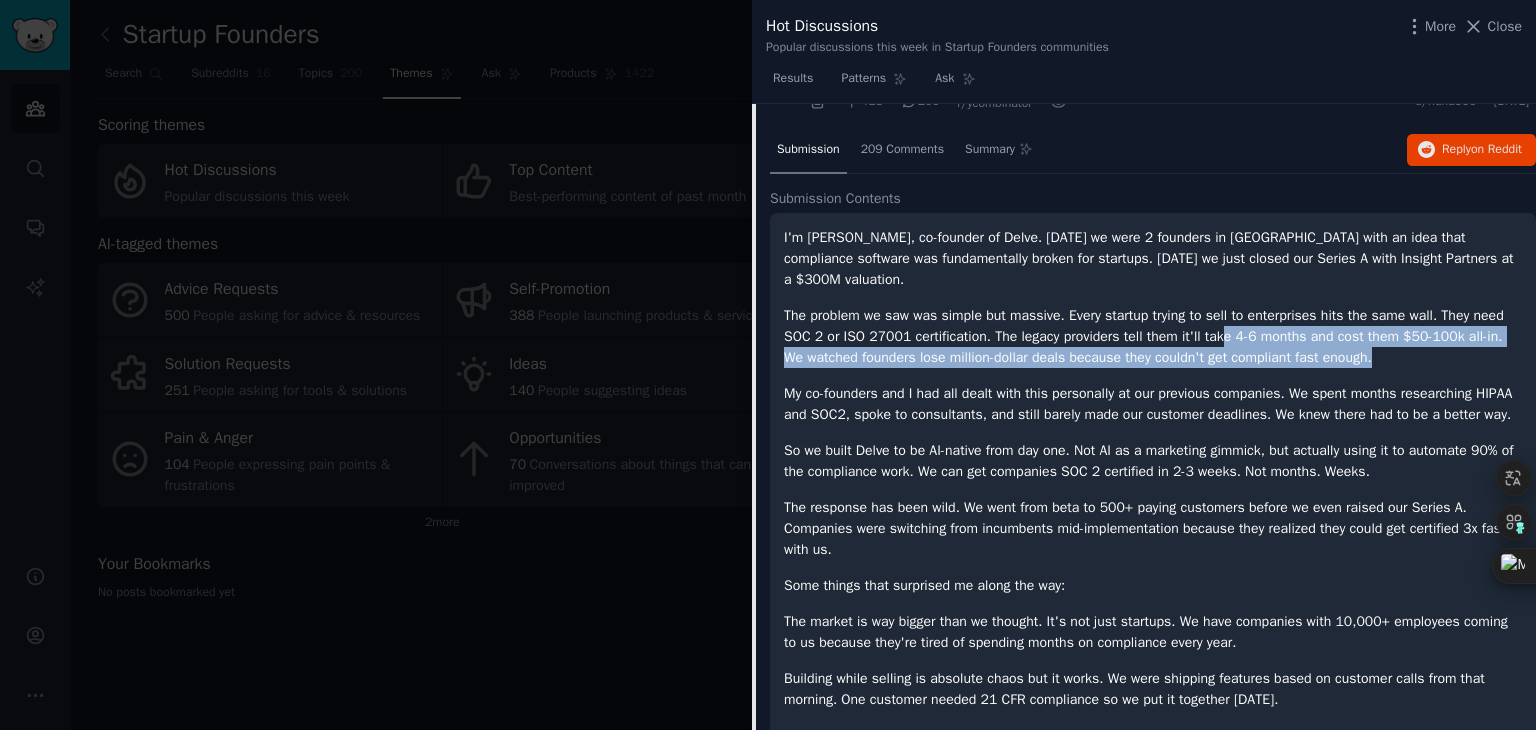 drag, startPoint x: 1269, startPoint y: 341, endPoint x: 1476, endPoint y: 352, distance: 207.29207 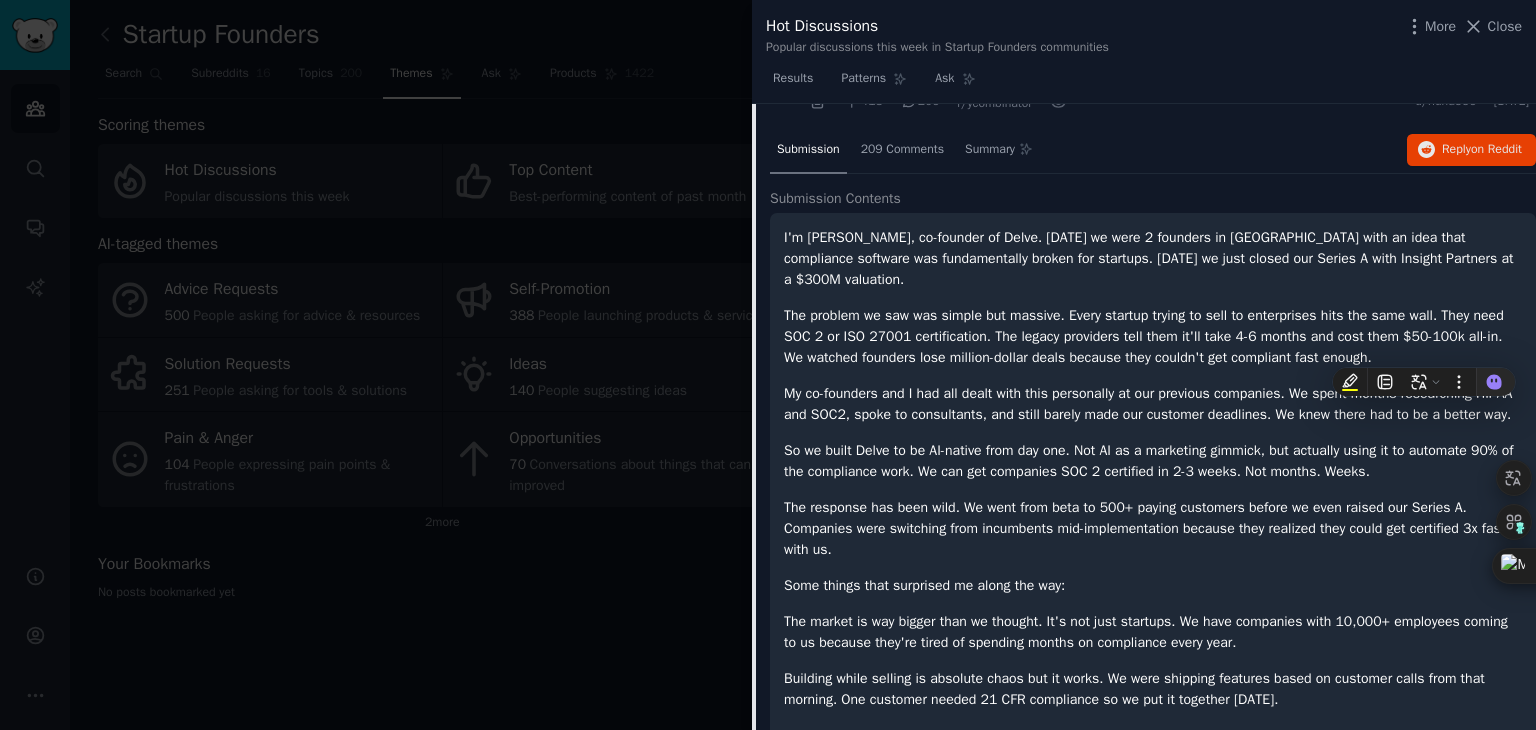 click on "My co-founders and I had all dealt with this personally at our previous companies. We spent months researching HIPAA and SOC2, spoke to consultants, and still barely made our customer deadlines. We knew there had to be a better way." at bounding box center (1153, 404) 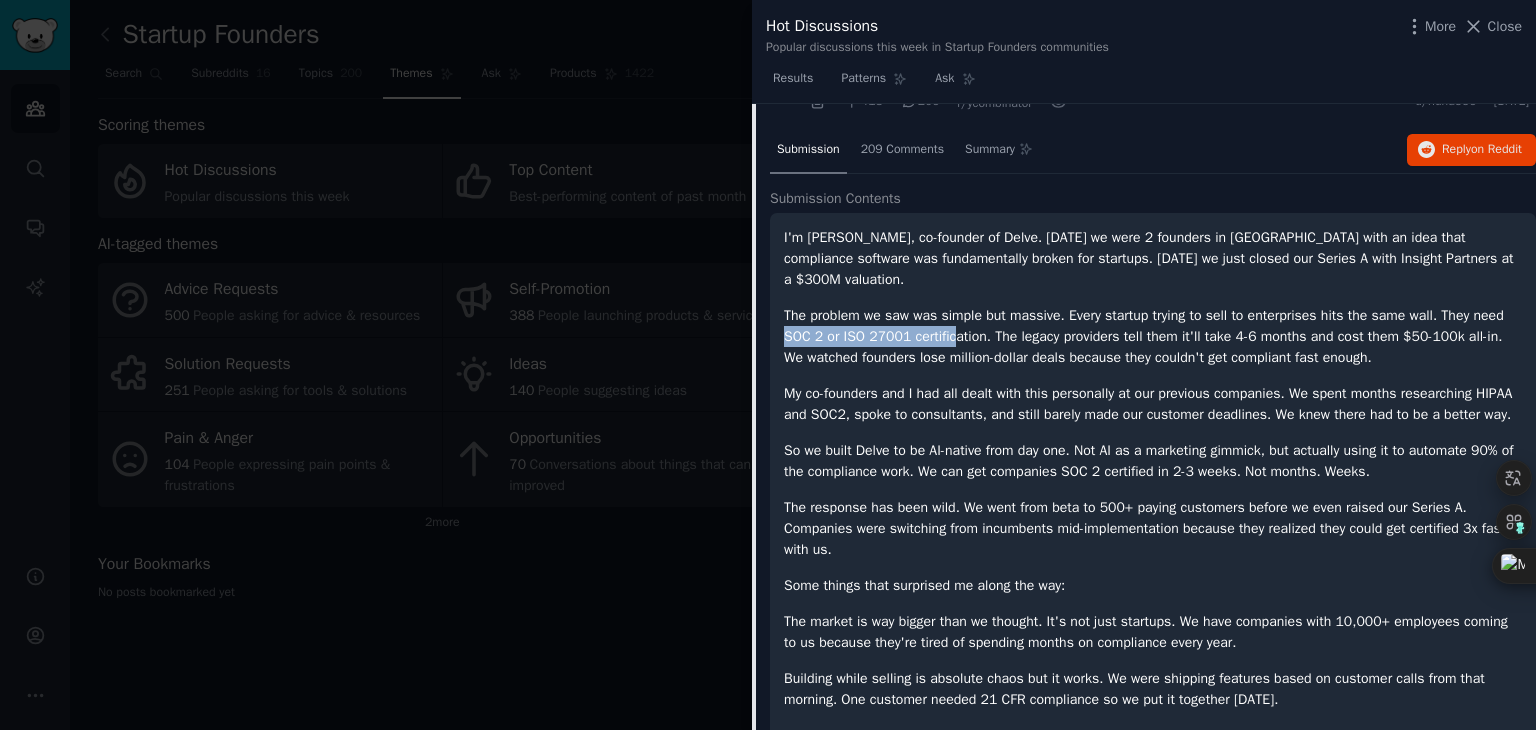 drag, startPoint x: 820, startPoint y: 333, endPoint x: 996, endPoint y: 333, distance: 176 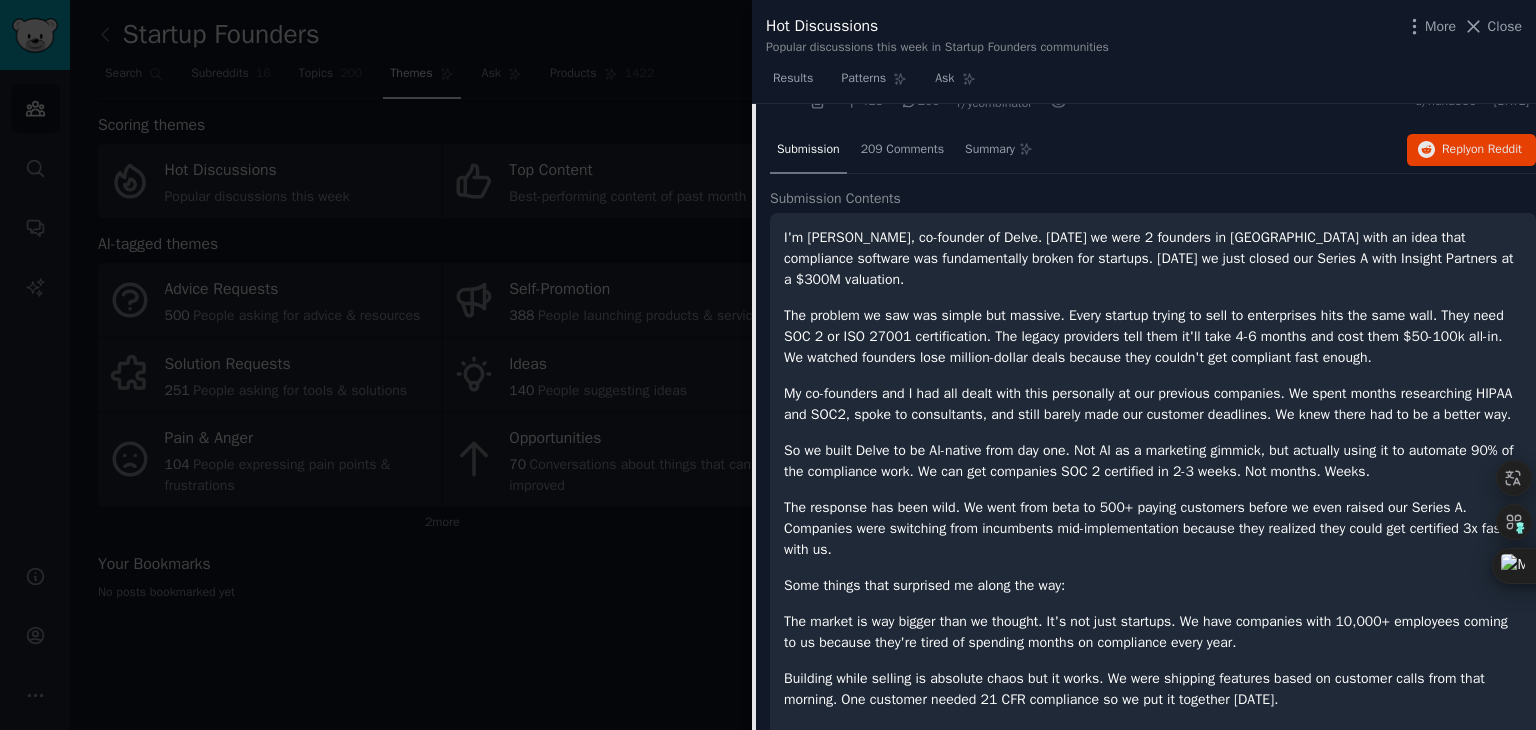 click on "My co-founders and I had all dealt with this personally at our previous companies. We spent months researching HIPAA and SOC2, spoke to consultants, and still barely made our customer deadlines. We knew there had to be a better way." at bounding box center [1153, 404] 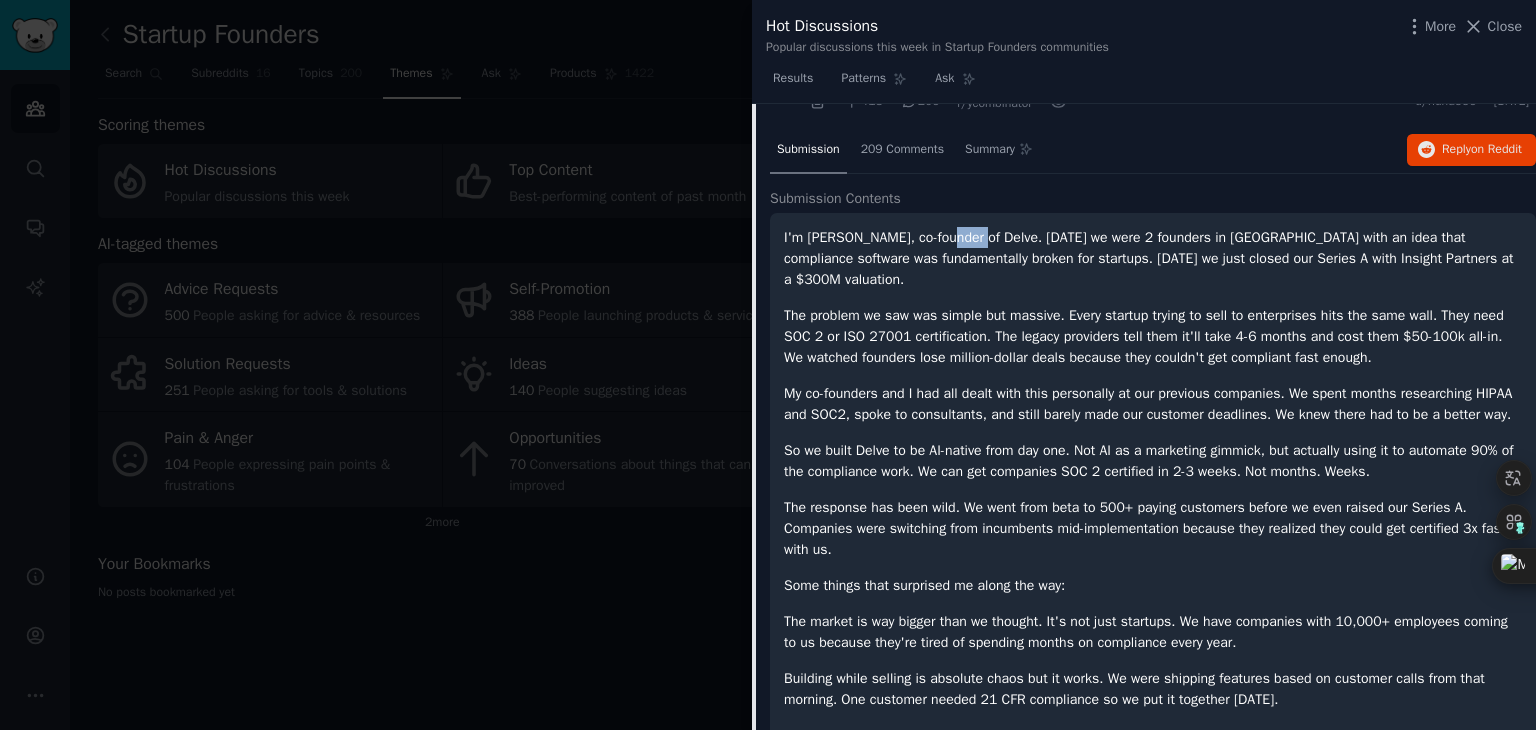 click on "I'm [PERSON_NAME], co-founder of Delve. [DATE] we were 2 founders in [GEOGRAPHIC_DATA] with an idea that compliance software was fundamentally broken for startups. [DATE] we just closed our Series A with Insight Partners at a $300M valuation." at bounding box center [1153, 258] 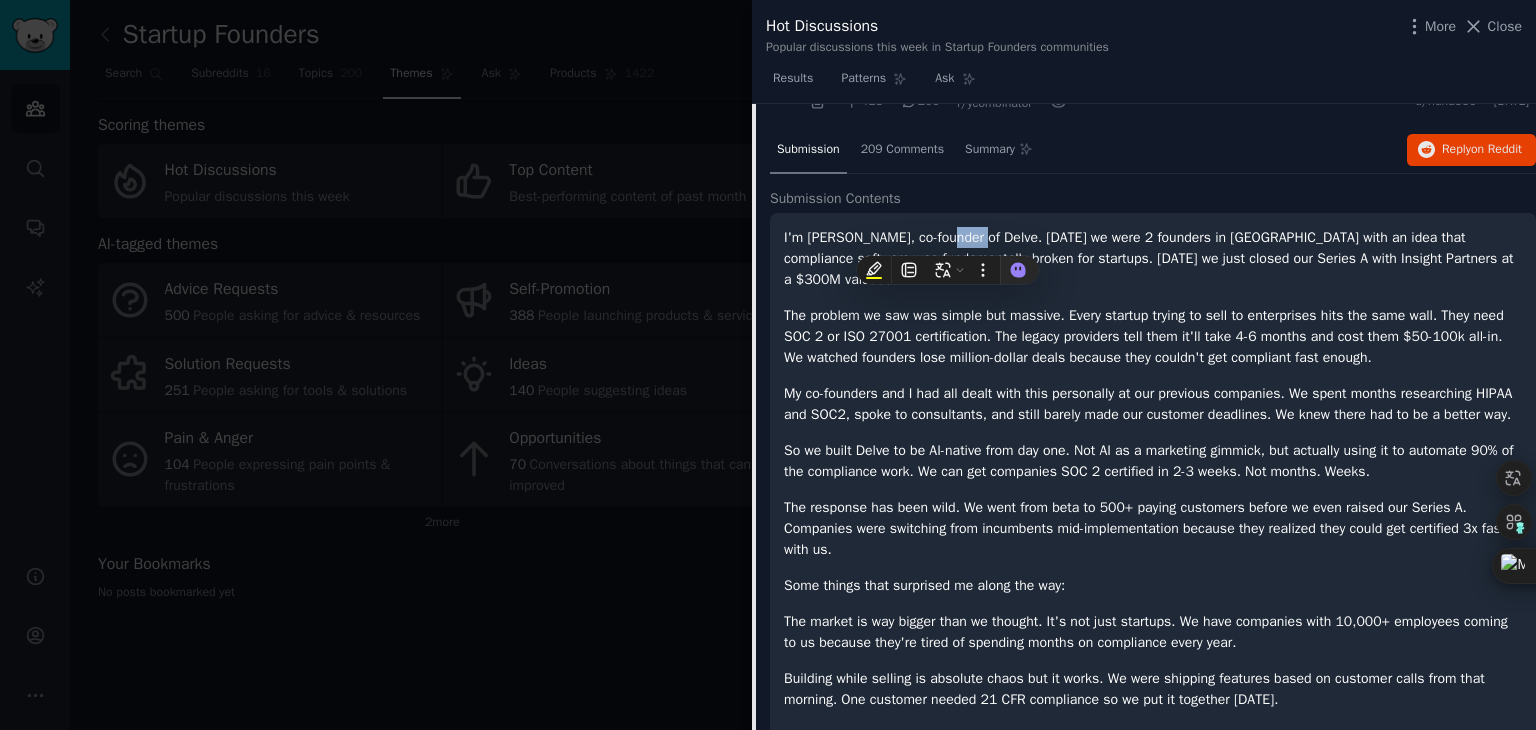 copy on "Delve" 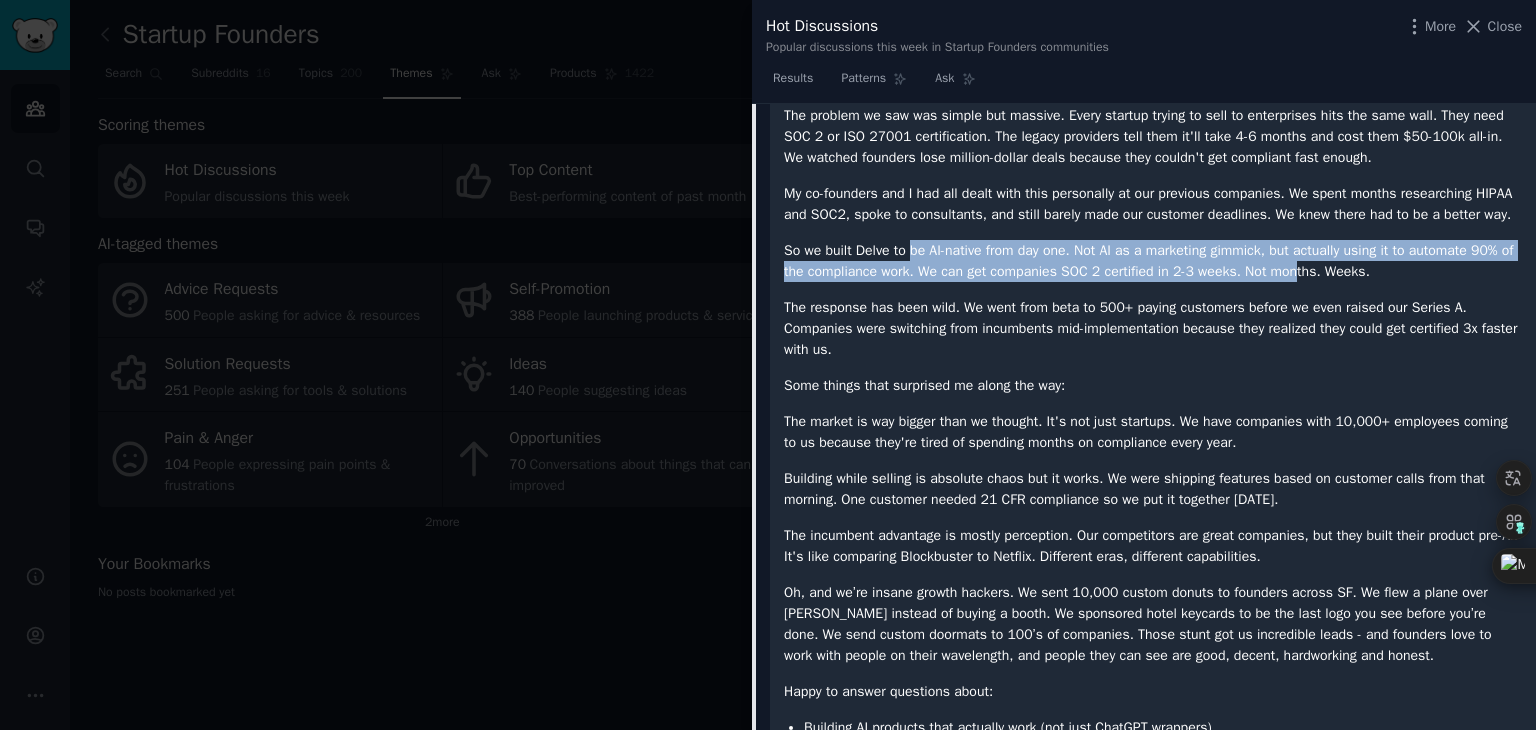 drag, startPoint x: 916, startPoint y: 266, endPoint x: 1342, endPoint y: 283, distance: 426.33908 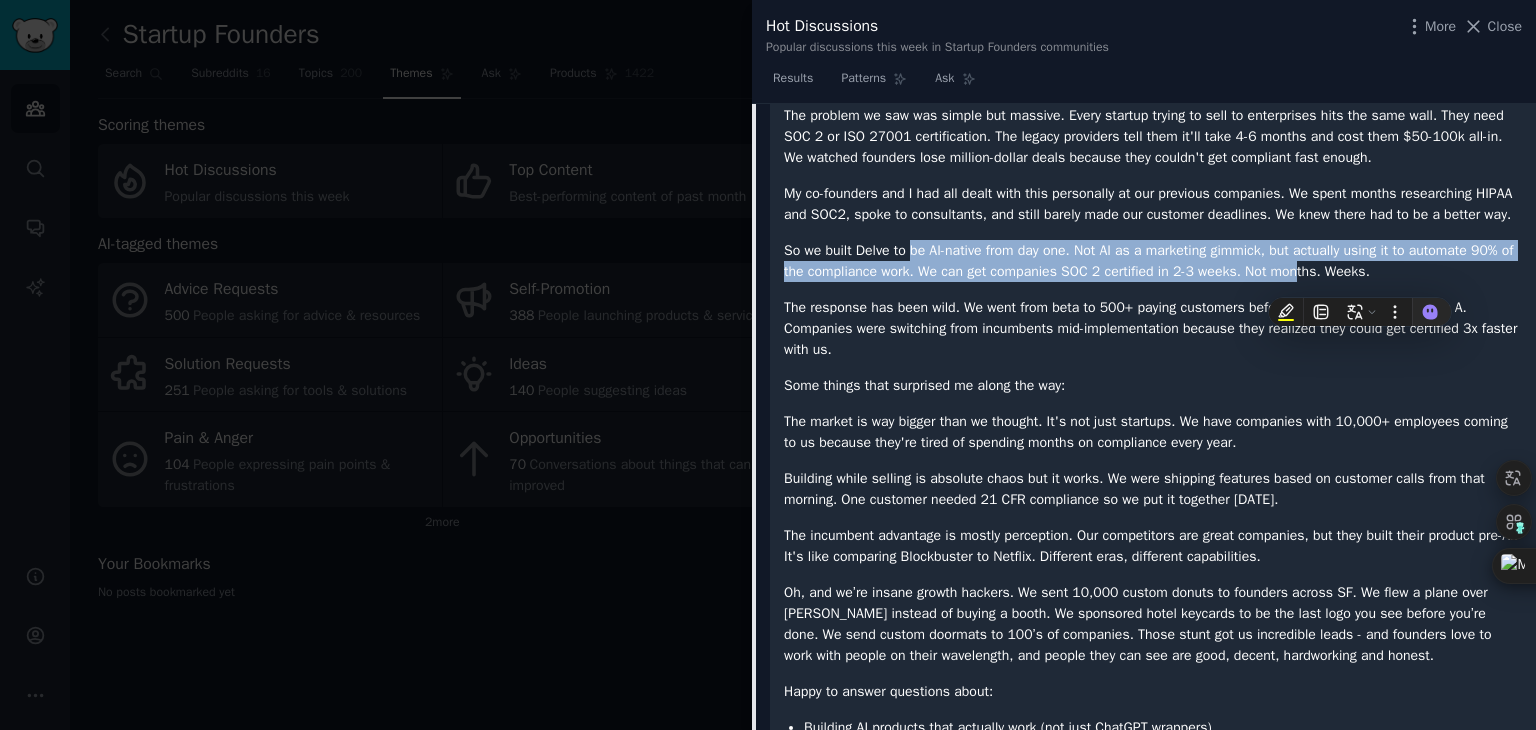 click on "So we built Delve to be AI-native from day one. Not AI as a marketing gimmick, but actually using it to automate 90% of the compliance work. We can get companies SOC 2 certified in 2-3 weeks. Not months. Weeks." at bounding box center [1153, 261] 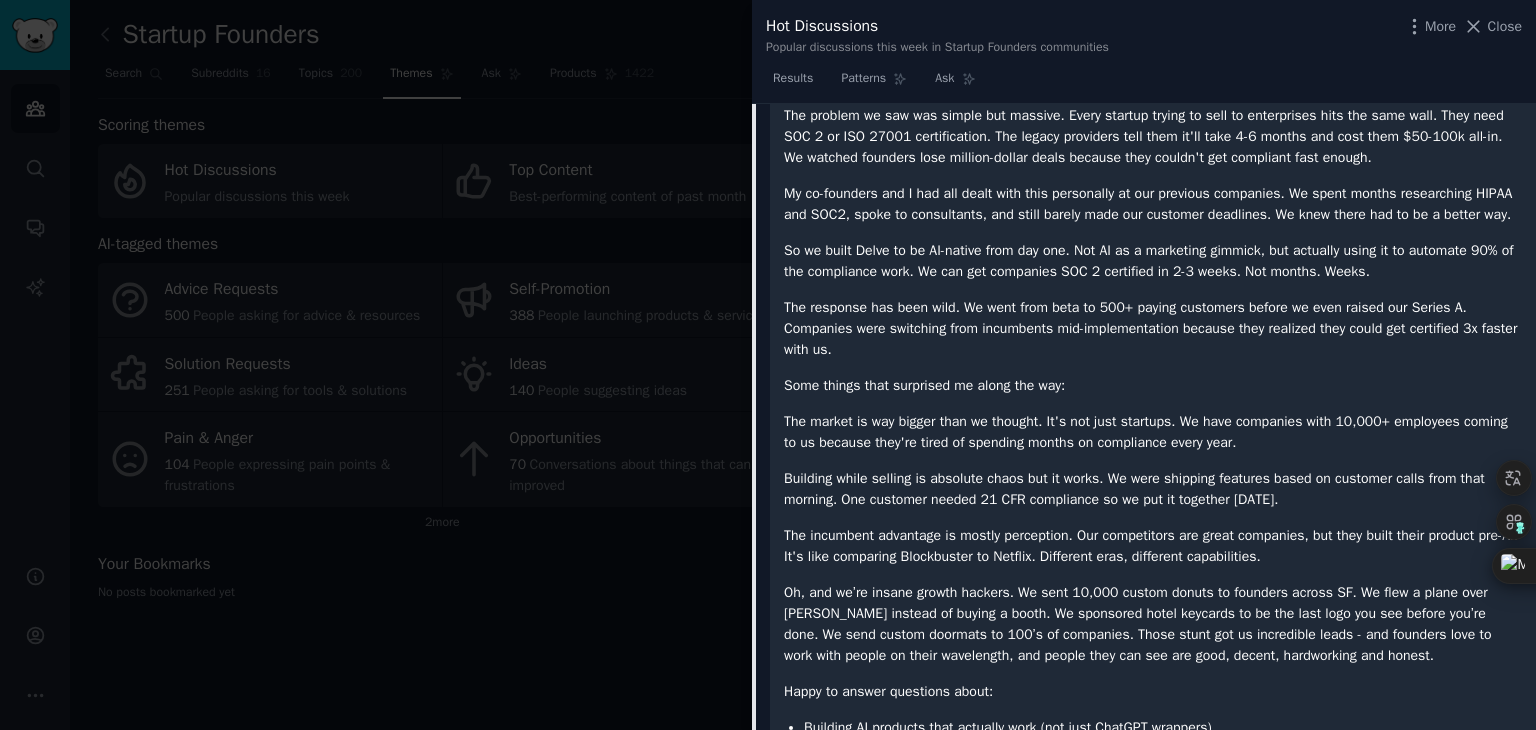 scroll, scrollTop: 131, scrollLeft: 0, axis: vertical 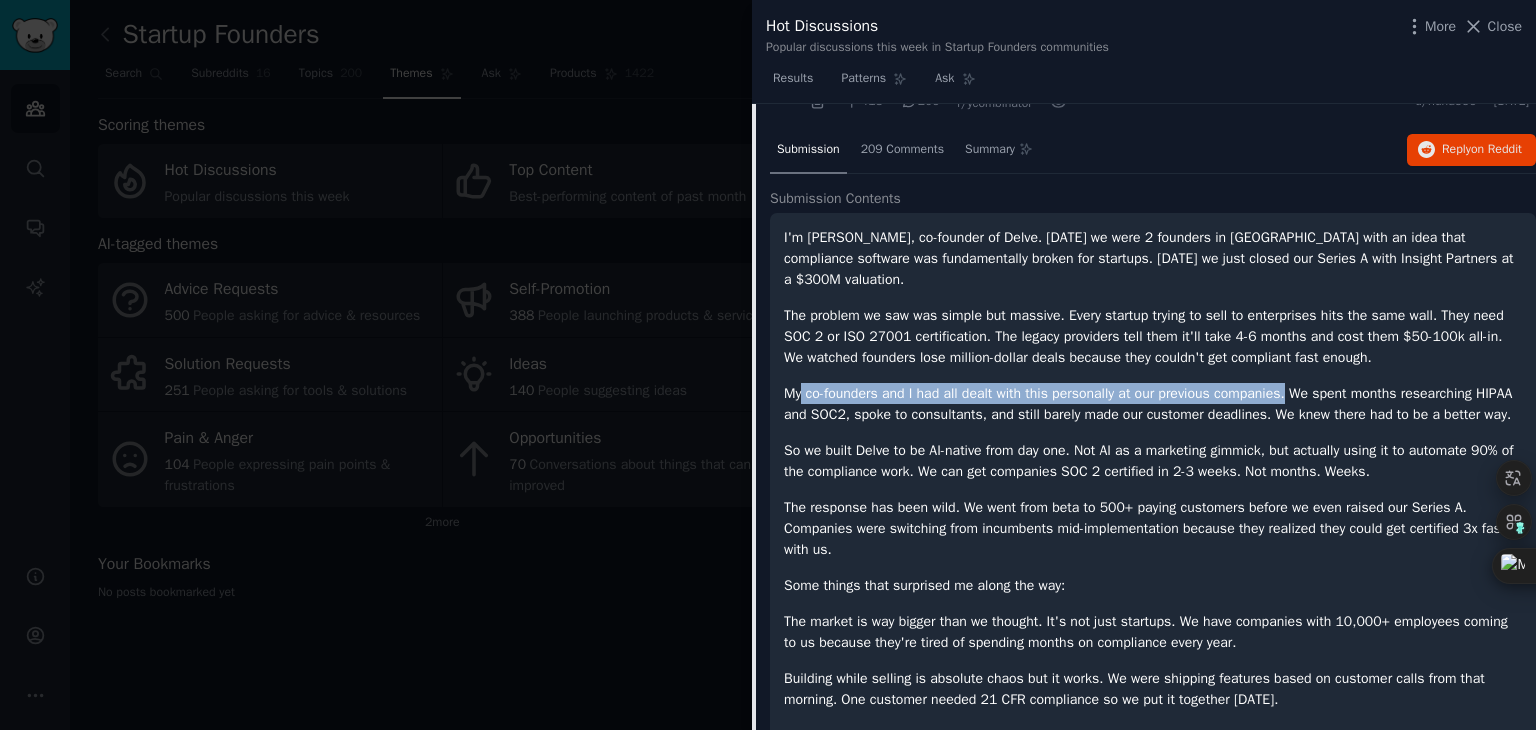 drag, startPoint x: 813, startPoint y: 392, endPoint x: 1306, endPoint y: 393, distance: 493.001 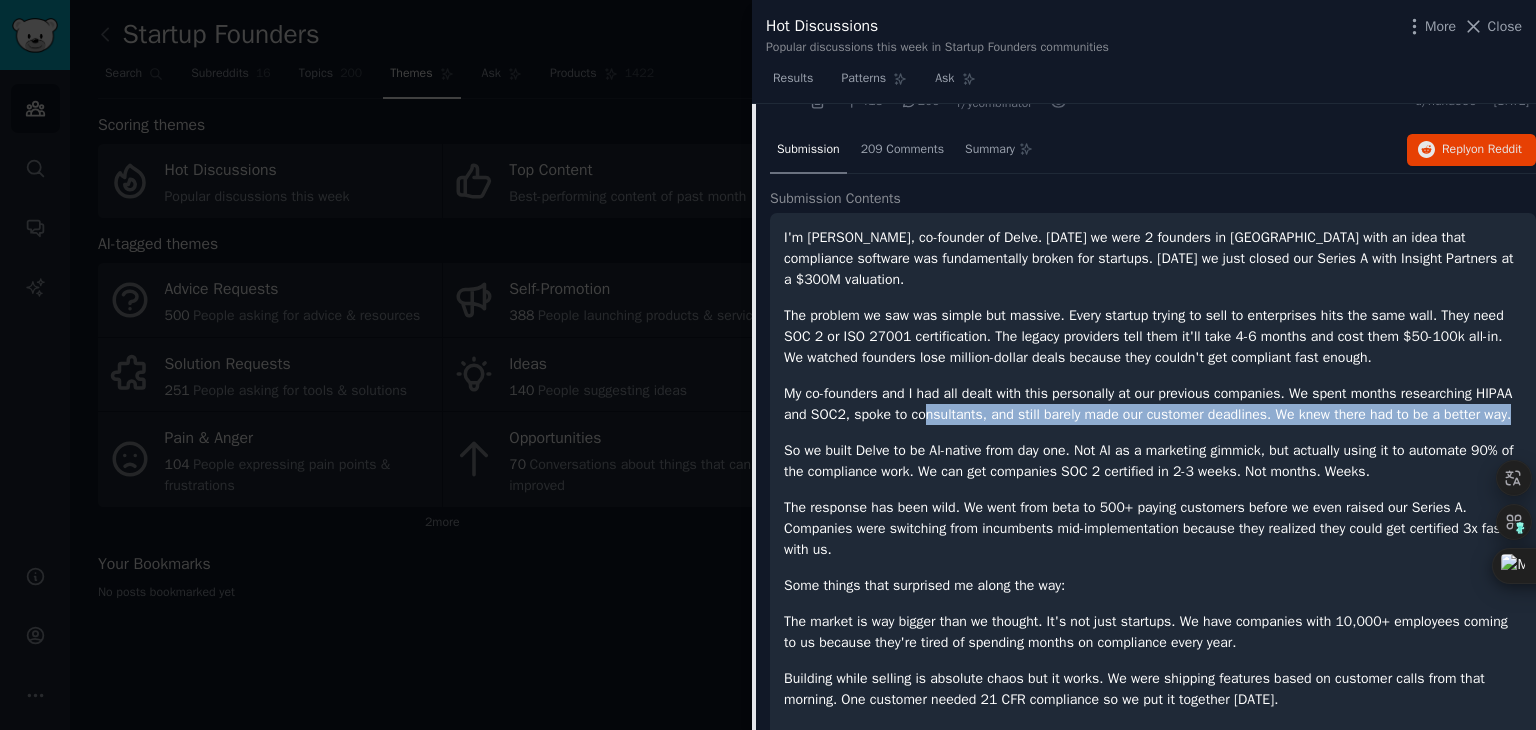 drag, startPoint x: 994, startPoint y: 423, endPoint x: 1074, endPoint y: 425, distance: 80.024994 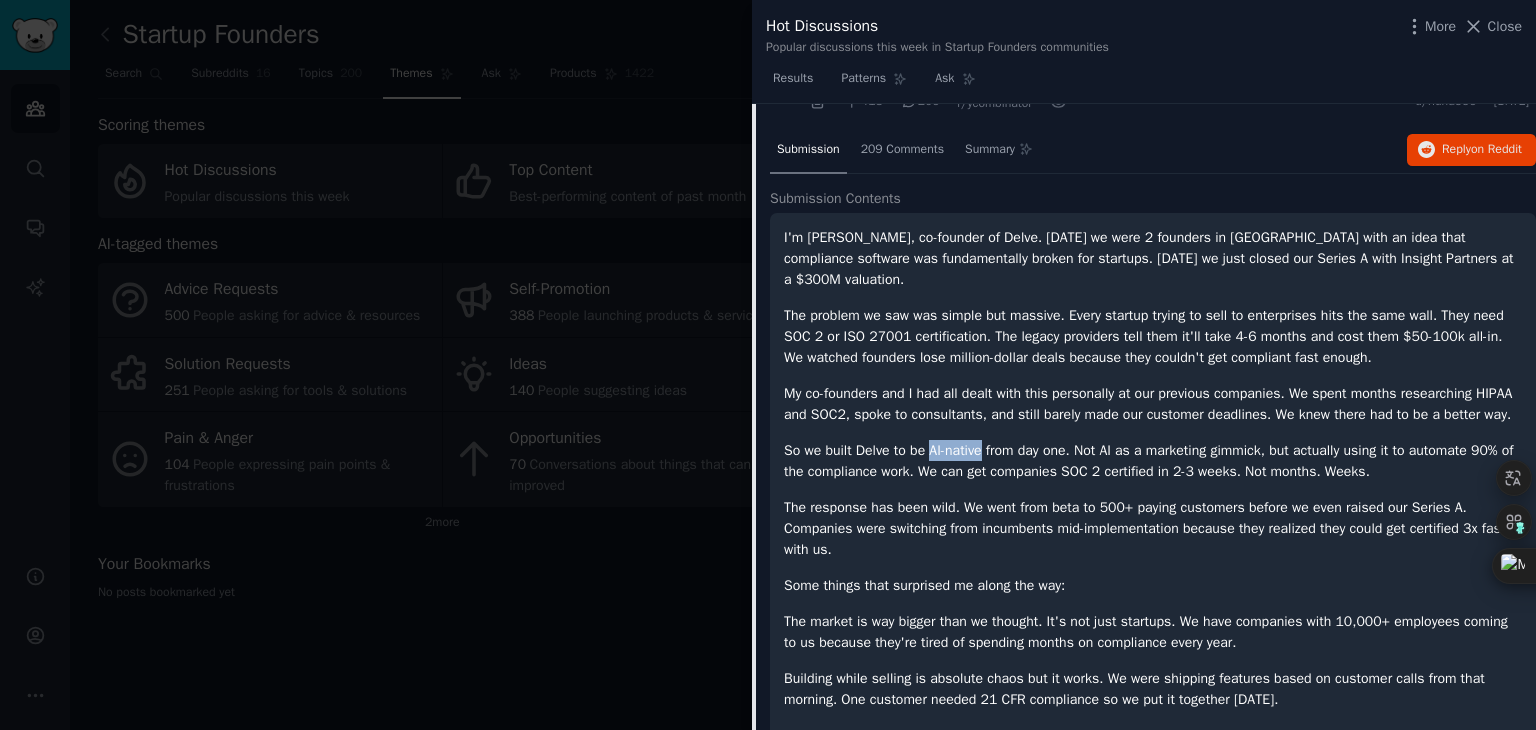 drag, startPoint x: 936, startPoint y: 470, endPoint x: 992, endPoint y: 469, distance: 56.008926 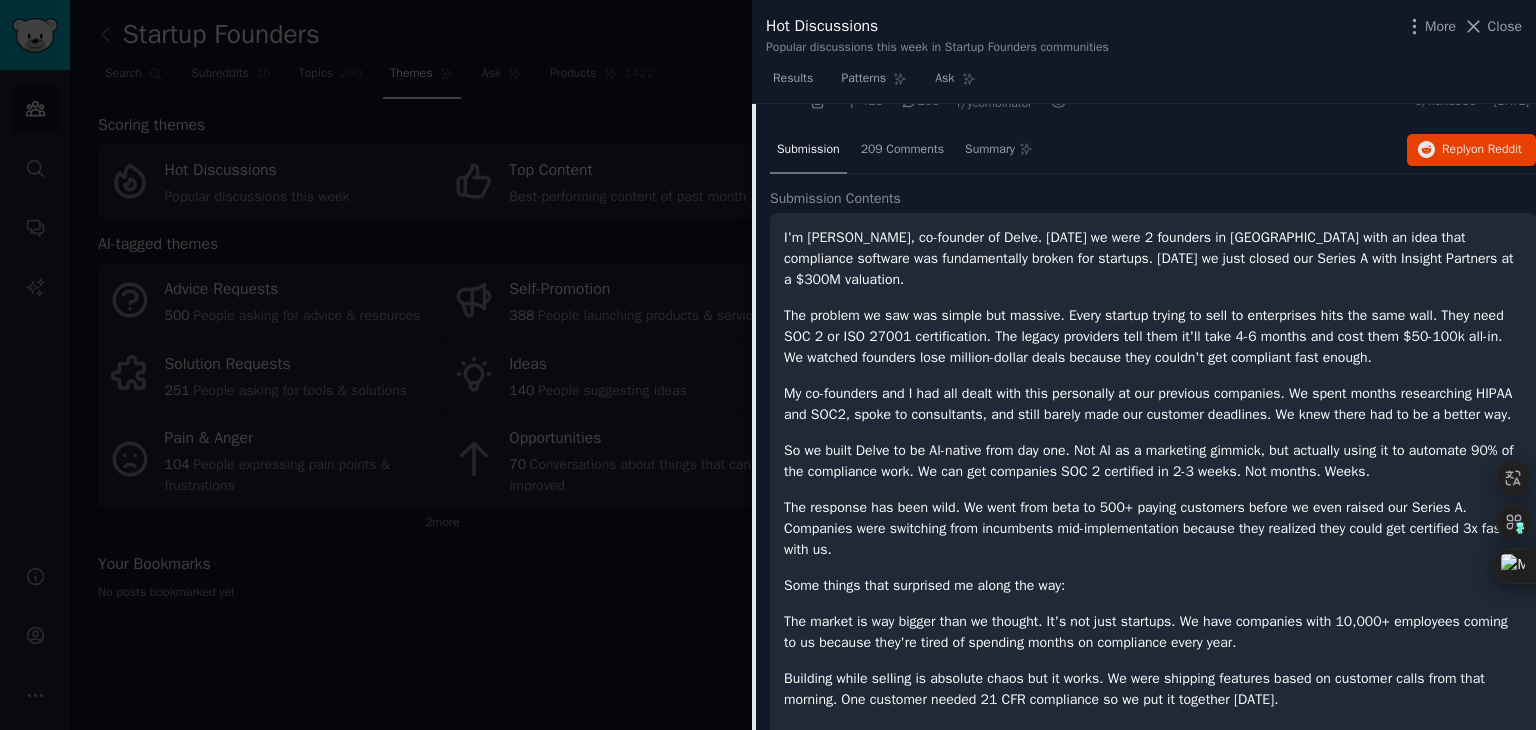 scroll, scrollTop: 231, scrollLeft: 0, axis: vertical 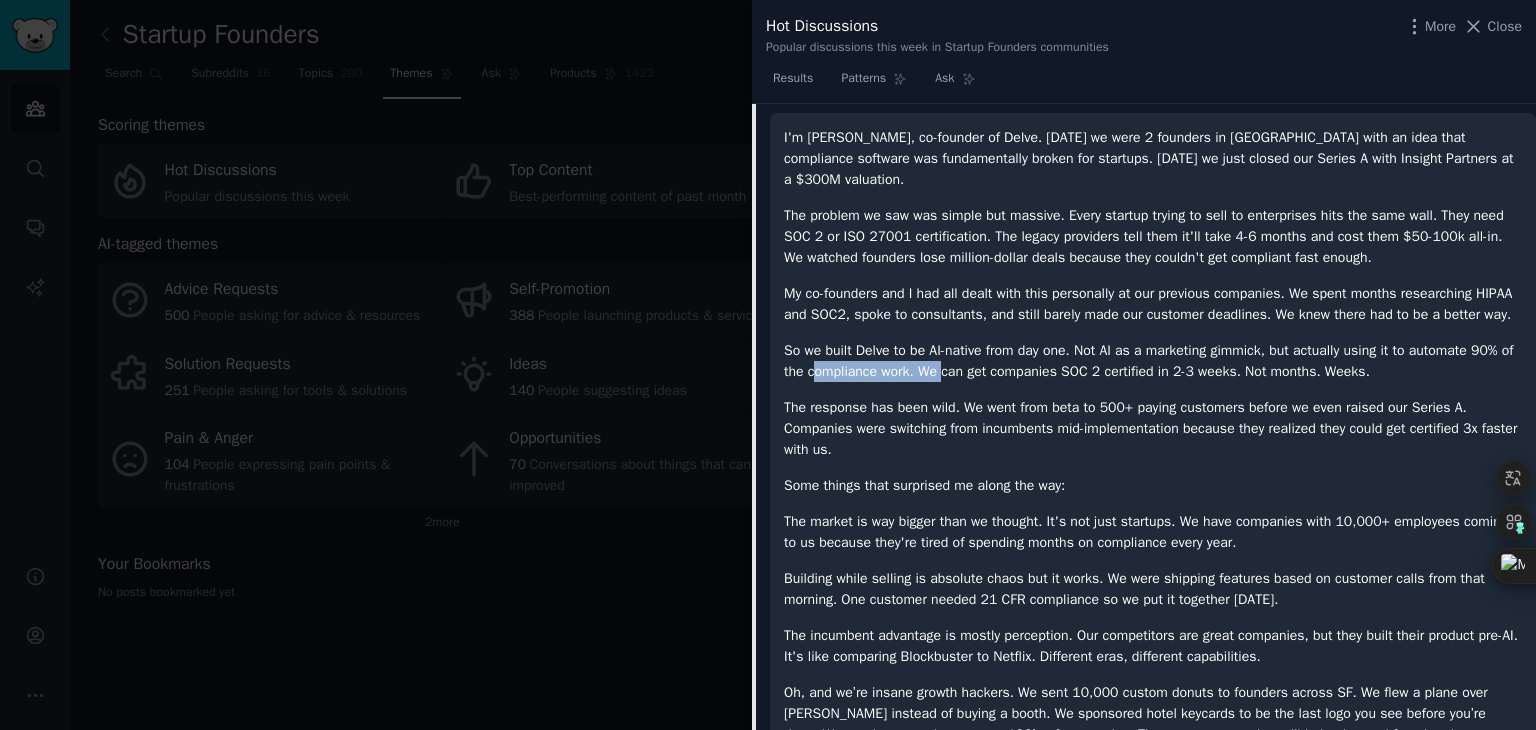 drag, startPoint x: 865, startPoint y: 386, endPoint x: 1008, endPoint y: 394, distance: 143.2236 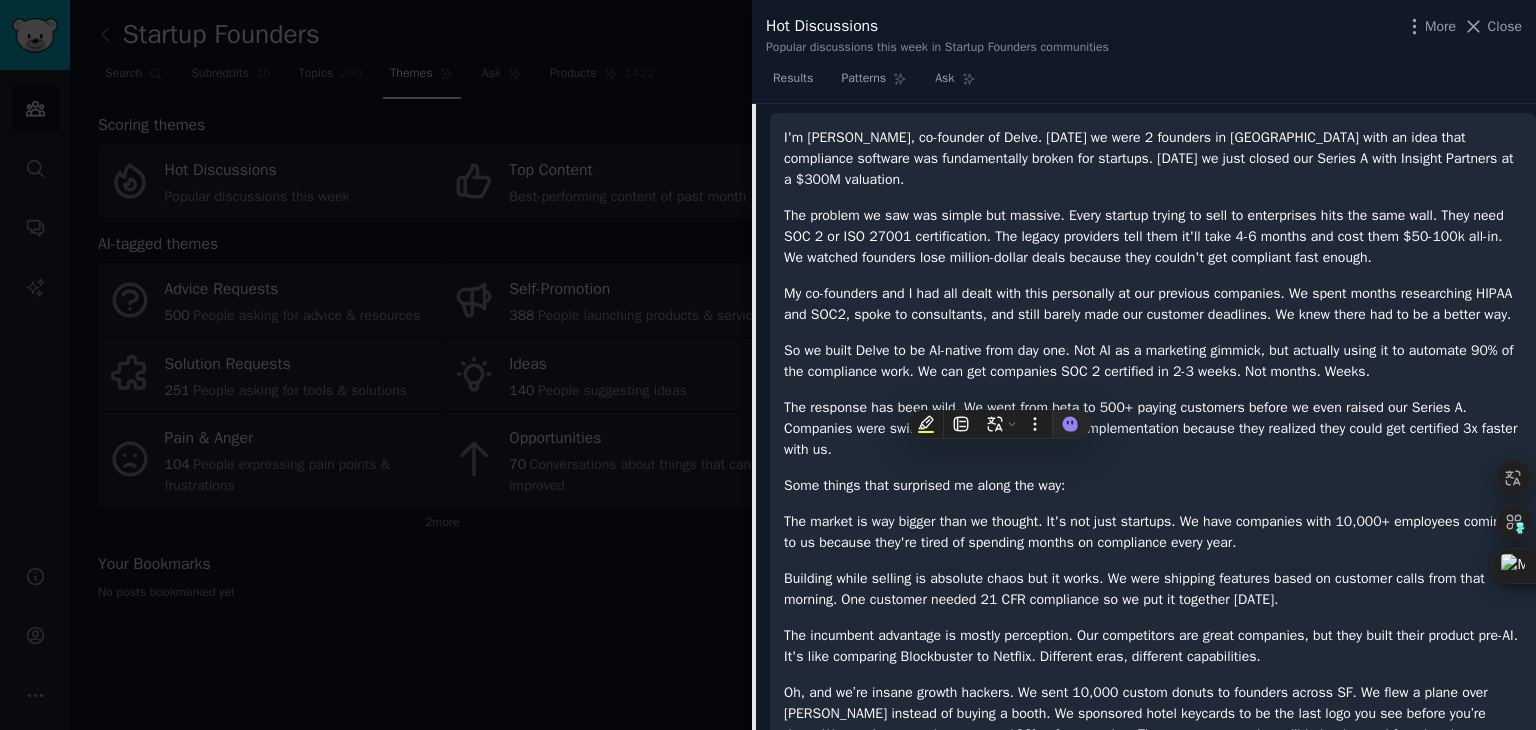 click on "So we built Delve to be AI-native from day one. Not AI as a marketing gimmick, but actually using it to automate 90% of the compliance work. We can get companies SOC 2 certified in 2-3 weeks. Not months. Weeks." at bounding box center [1153, 361] 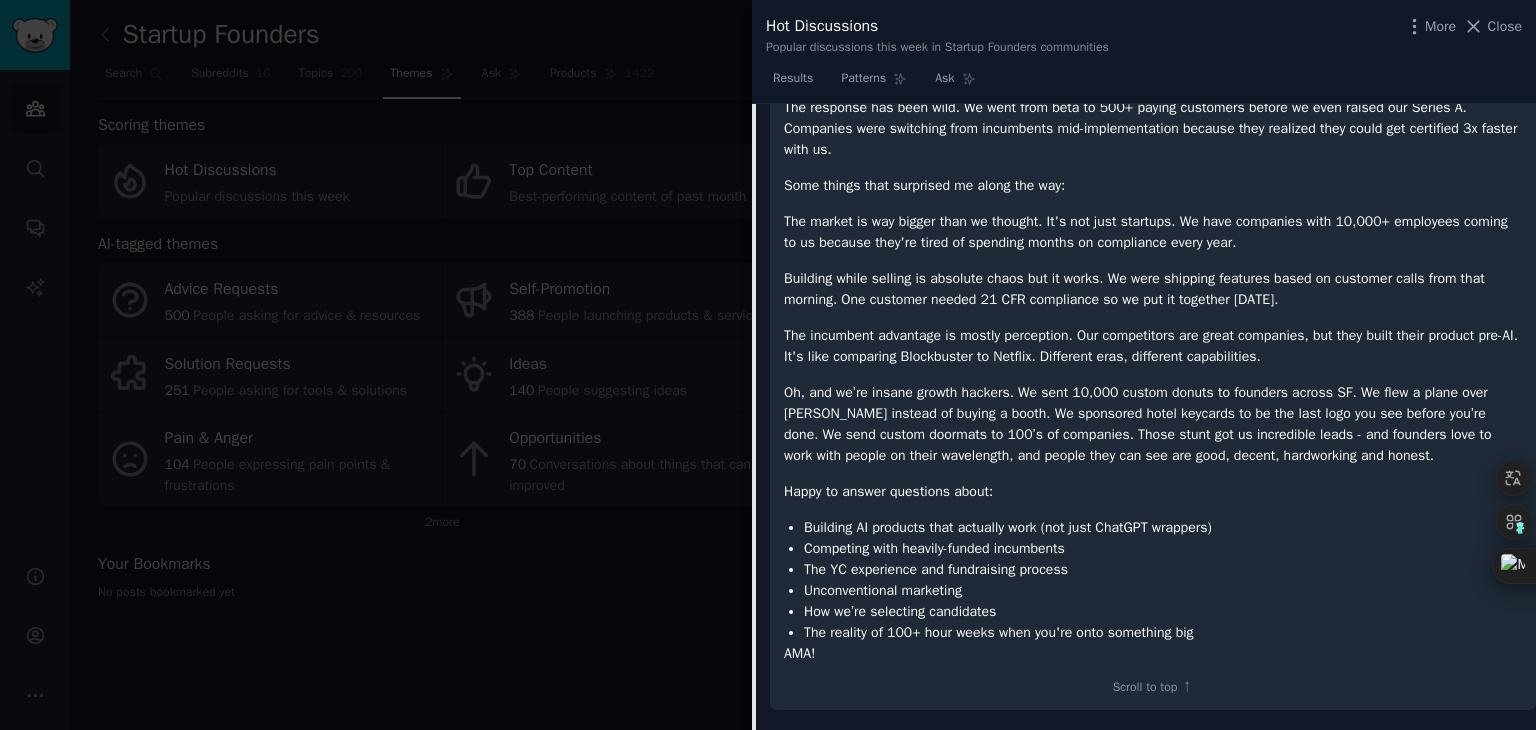 scroll, scrollTop: 631, scrollLeft: 0, axis: vertical 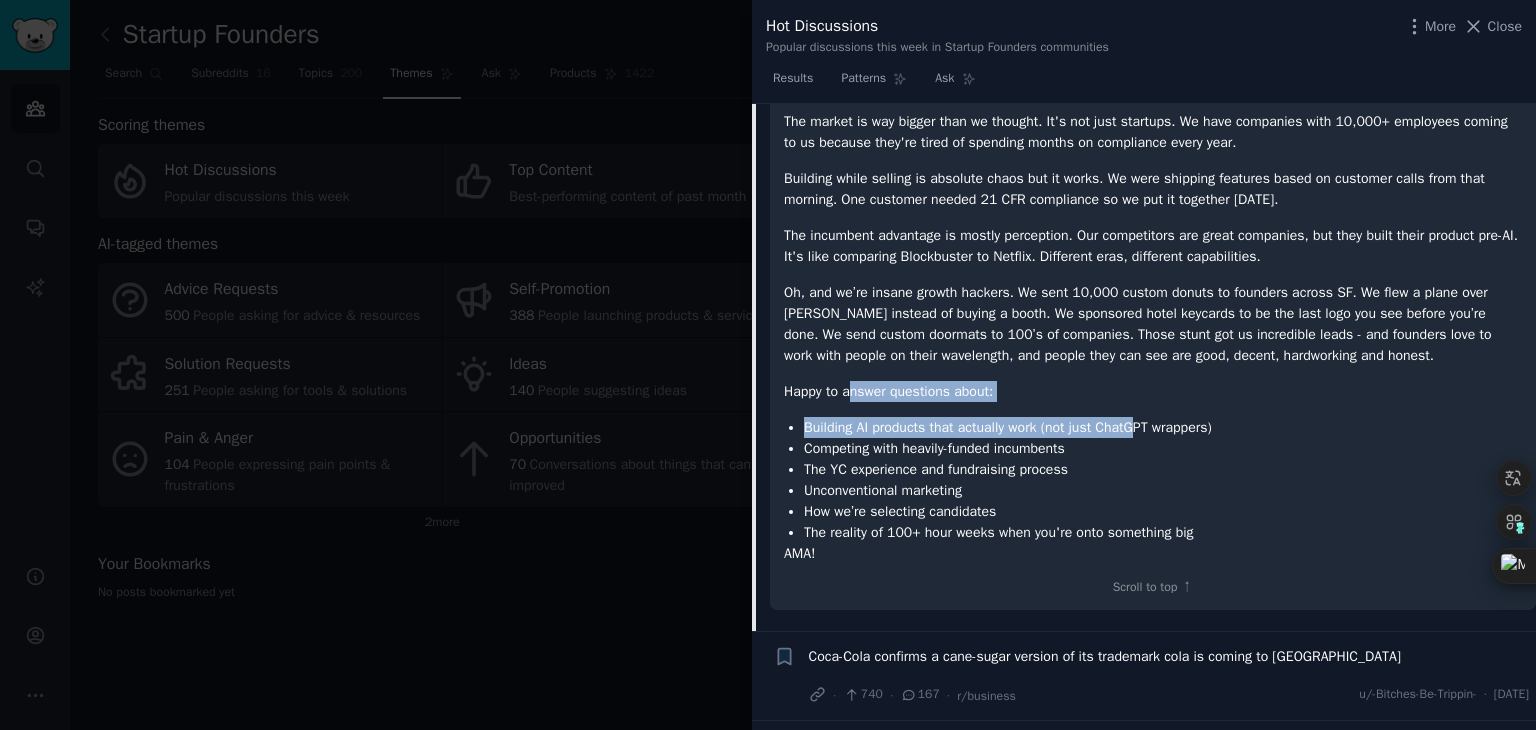 drag, startPoint x: 857, startPoint y: 413, endPoint x: 1120, endPoint y: 446, distance: 265.06226 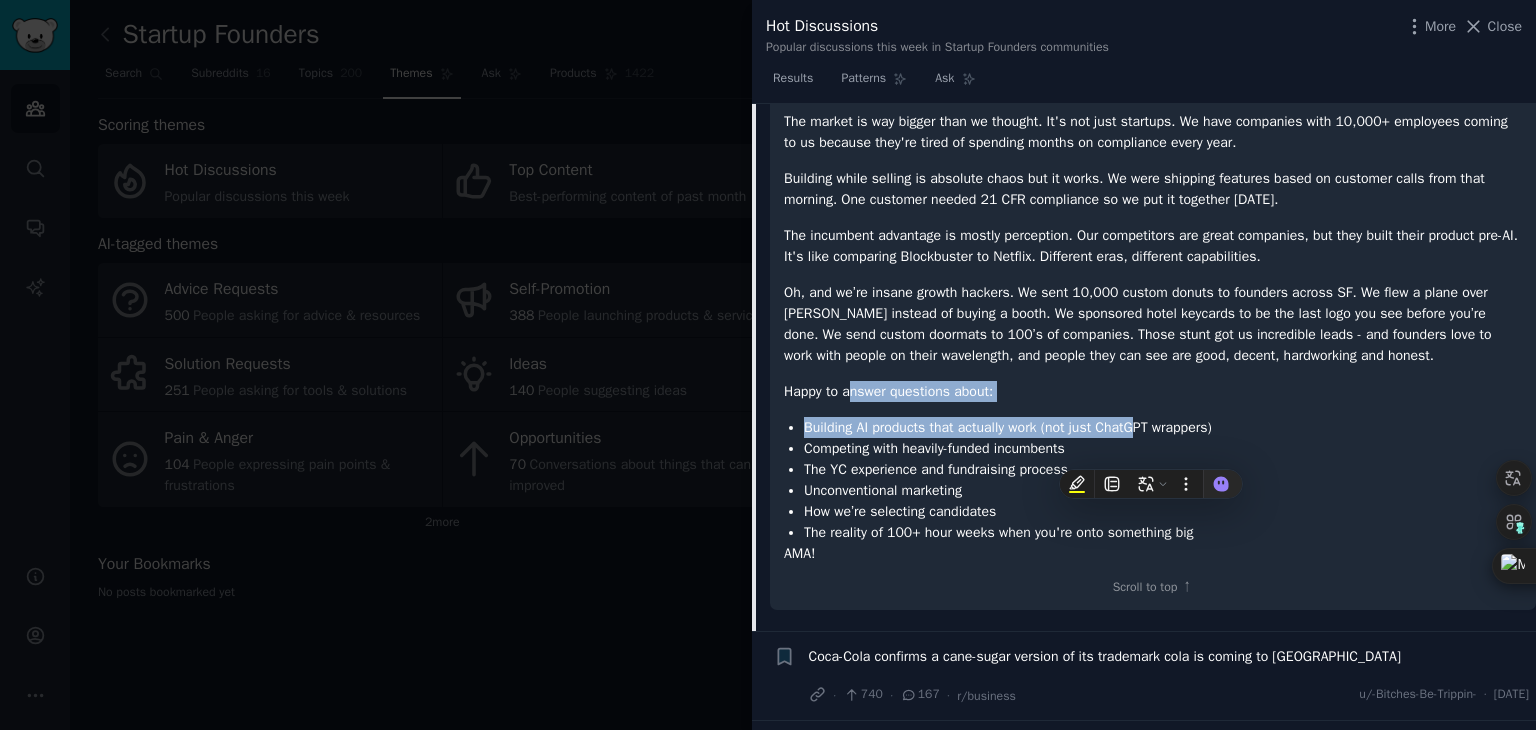 click on "I'm [PERSON_NAME], co-founder of Delve. [DATE] we were 2 founders in [GEOGRAPHIC_DATA] with an idea that compliance software was fundamentally broken for startups. [DATE] we just closed our Series A with Insight Partners at a $300M valuation.
The problem we saw was simple but massive. Every startup trying to sell to enterprises hits the same wall. They need SOC 2 or ISO 27001 certification. The legacy providers tell them it'll take 4-6 months and cost them $50-100k all-in. We watched founders lose million-dollar deals because they couldn't get compliant fast enough.
My co-founders and I had all dealt with this personally at our previous companies. We spent months researching HIPAA and SOC2, spoke to consultants, and still barely made our customer deadlines. We knew there had to be a better way.
So we built [GEOGRAPHIC_DATA] to be AI-native from day one. Not AI as a marketing gimmick, but actually using it to automate 90% of the compliance work. We can get companies SOC 2 certified in 2-3 weeks. Not months. Weeks." at bounding box center [1153, 145] 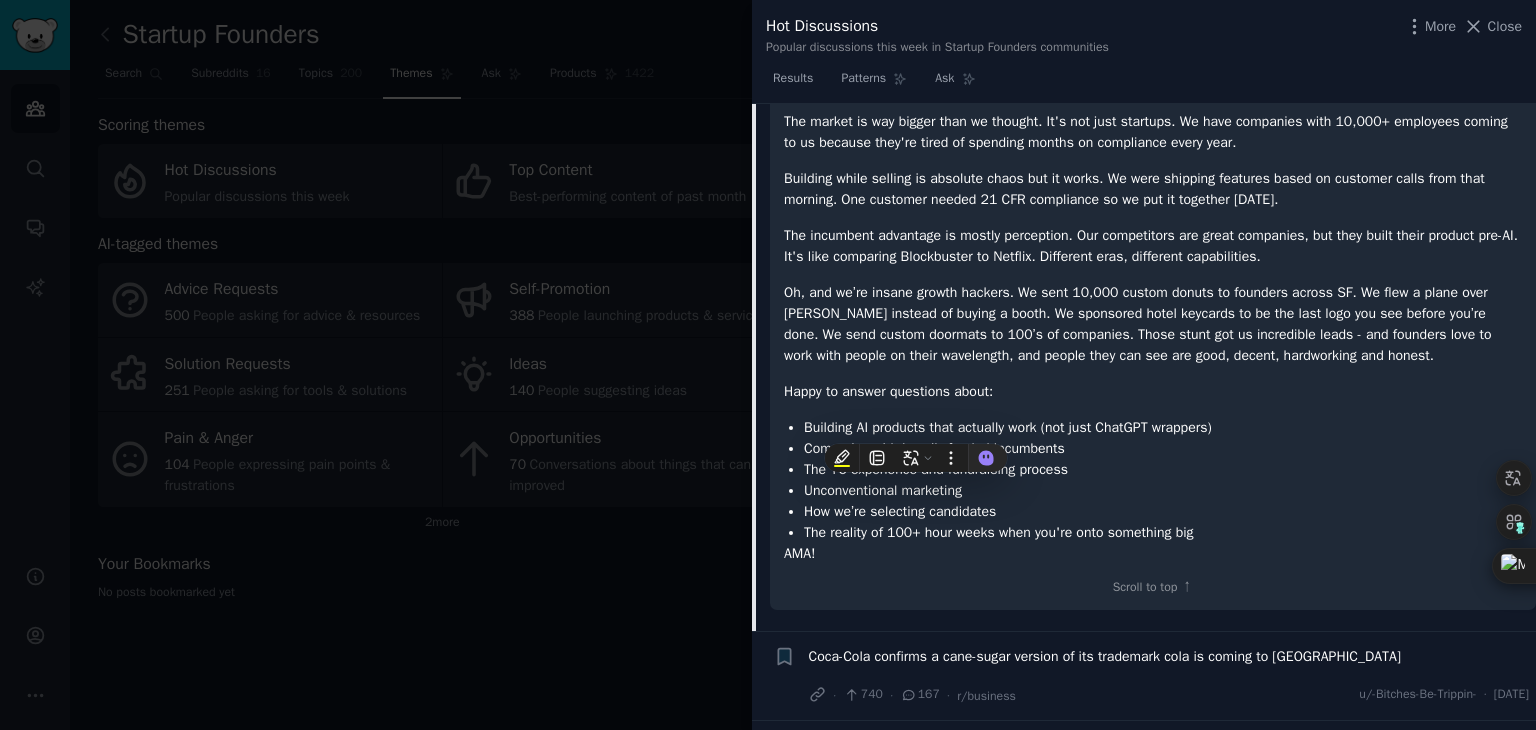 click on "Building AI products that actually work (not just ChatGPT wrappers)" at bounding box center (1163, 427) 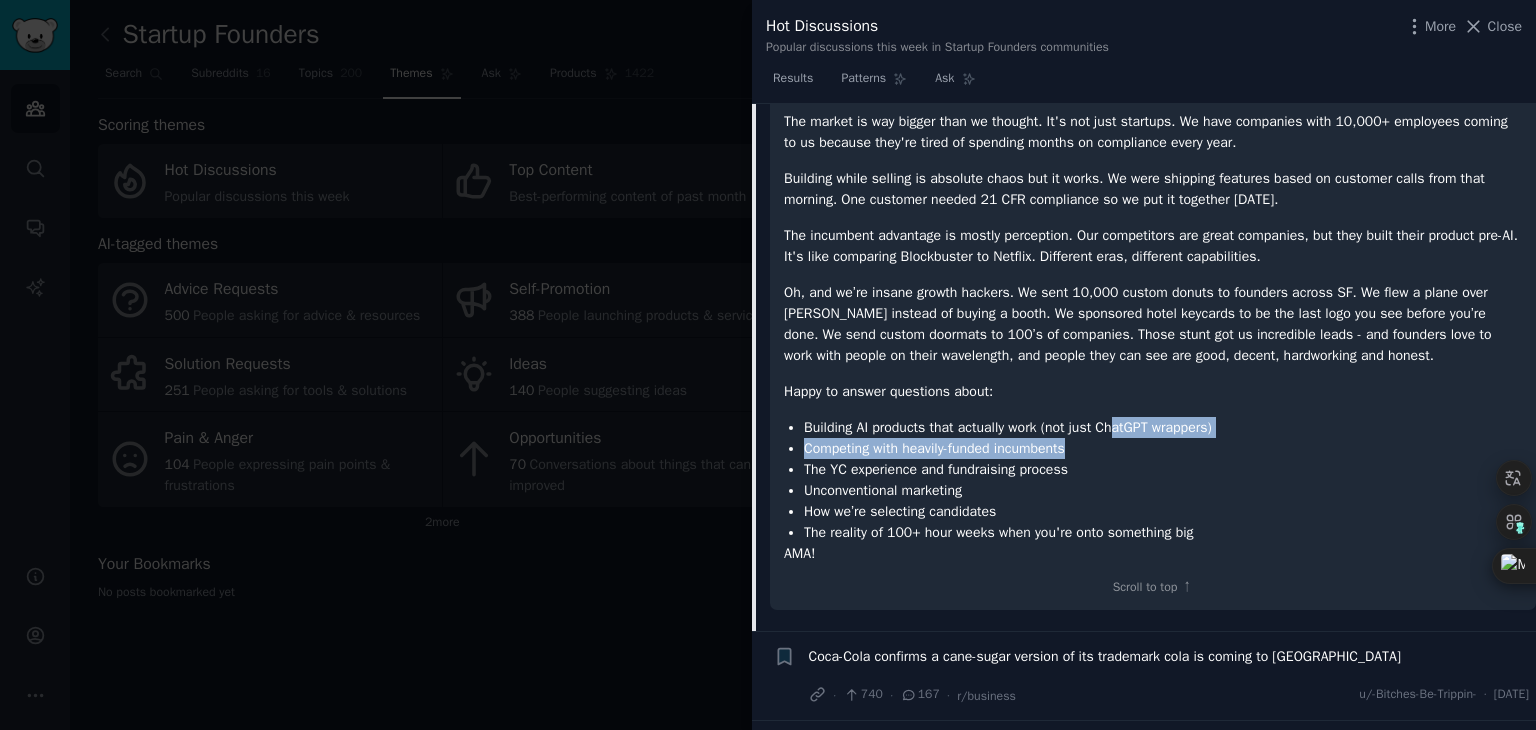 drag, startPoint x: 1197, startPoint y: 453, endPoint x: 1263, endPoint y: 457, distance: 66.1211 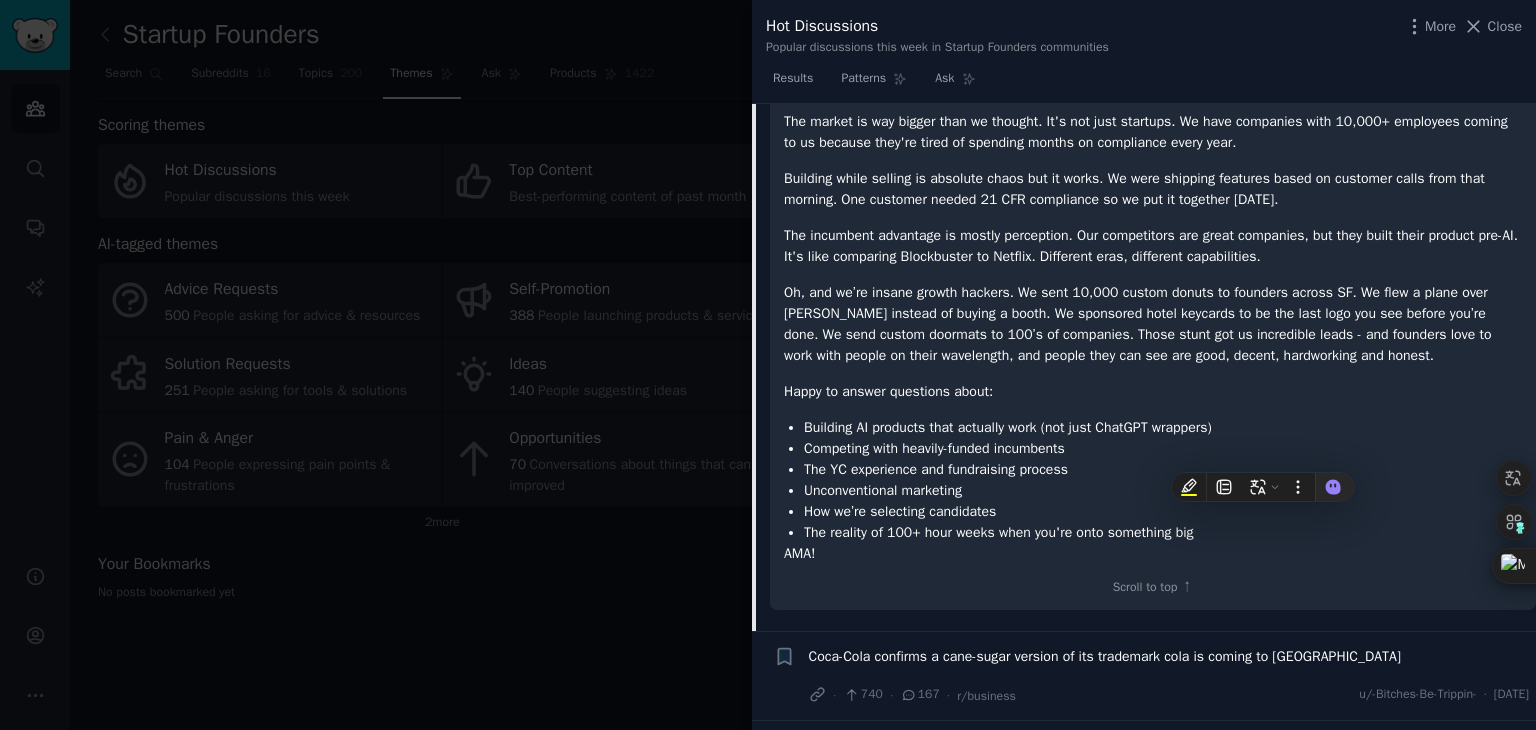 click on "Happy to answer questions about:" at bounding box center [1153, 391] 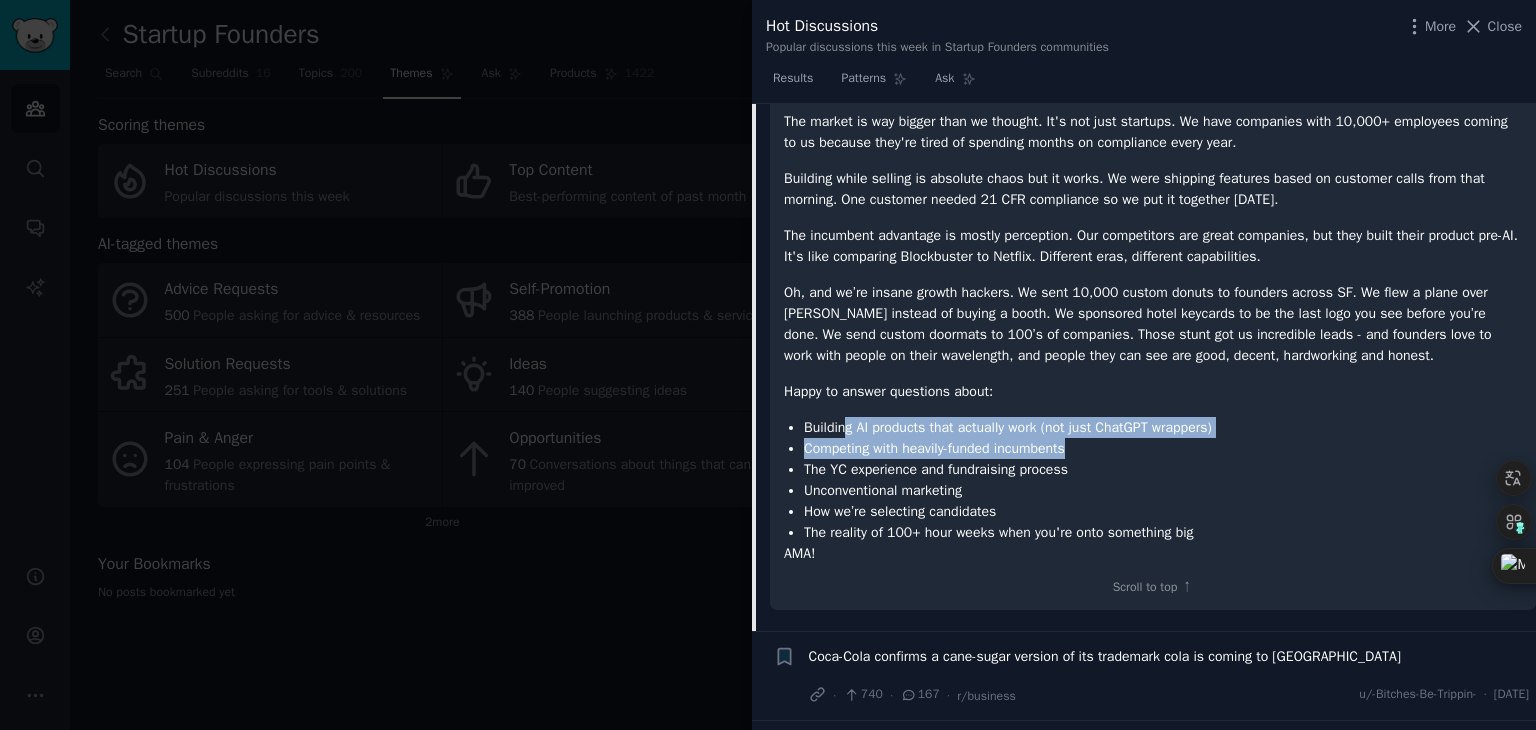 drag, startPoint x: 858, startPoint y: 437, endPoint x: 1309, endPoint y: 458, distance: 451.48865 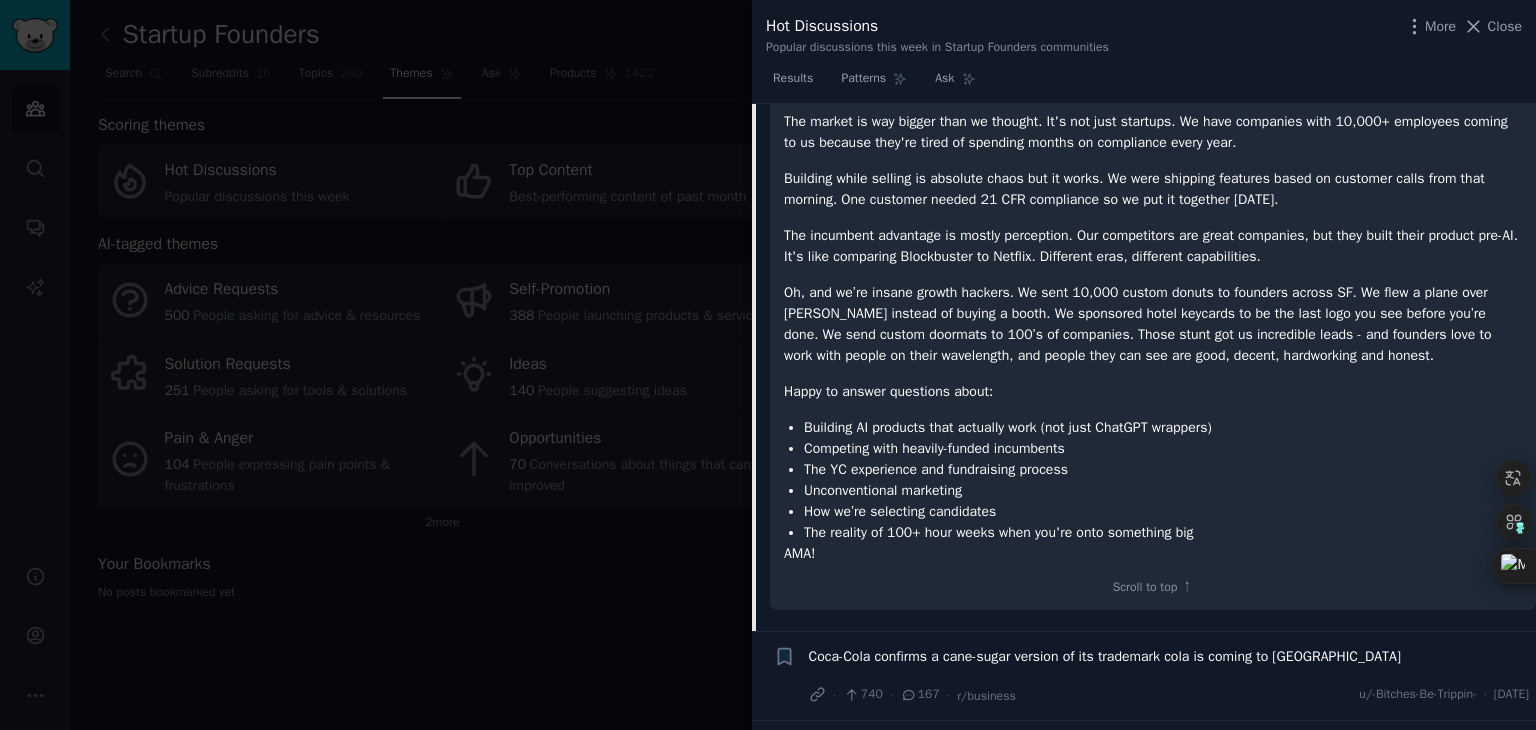 click on "Happy to answer questions about:" at bounding box center [1153, 391] 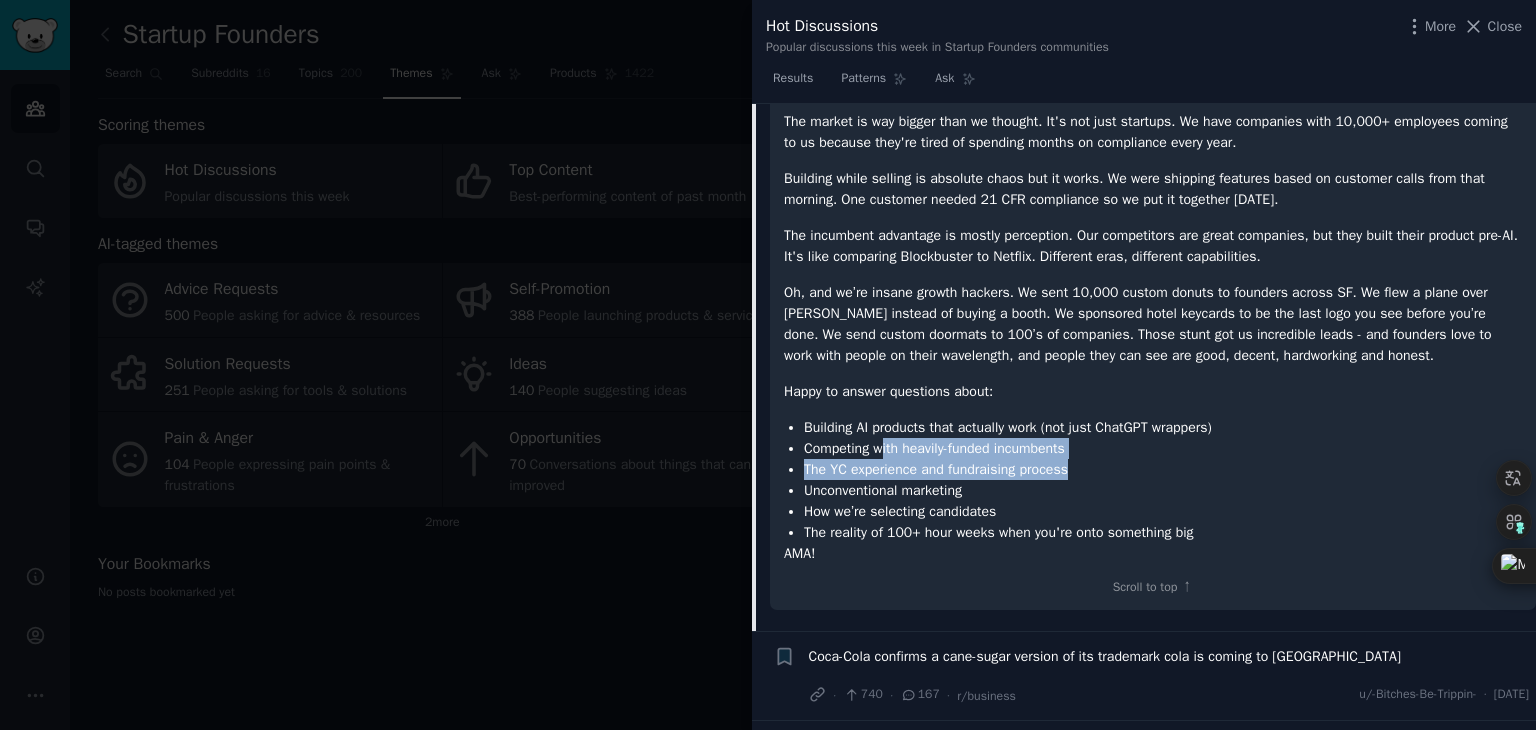 drag, startPoint x: 885, startPoint y: 469, endPoint x: 1109, endPoint y: 478, distance: 224.18073 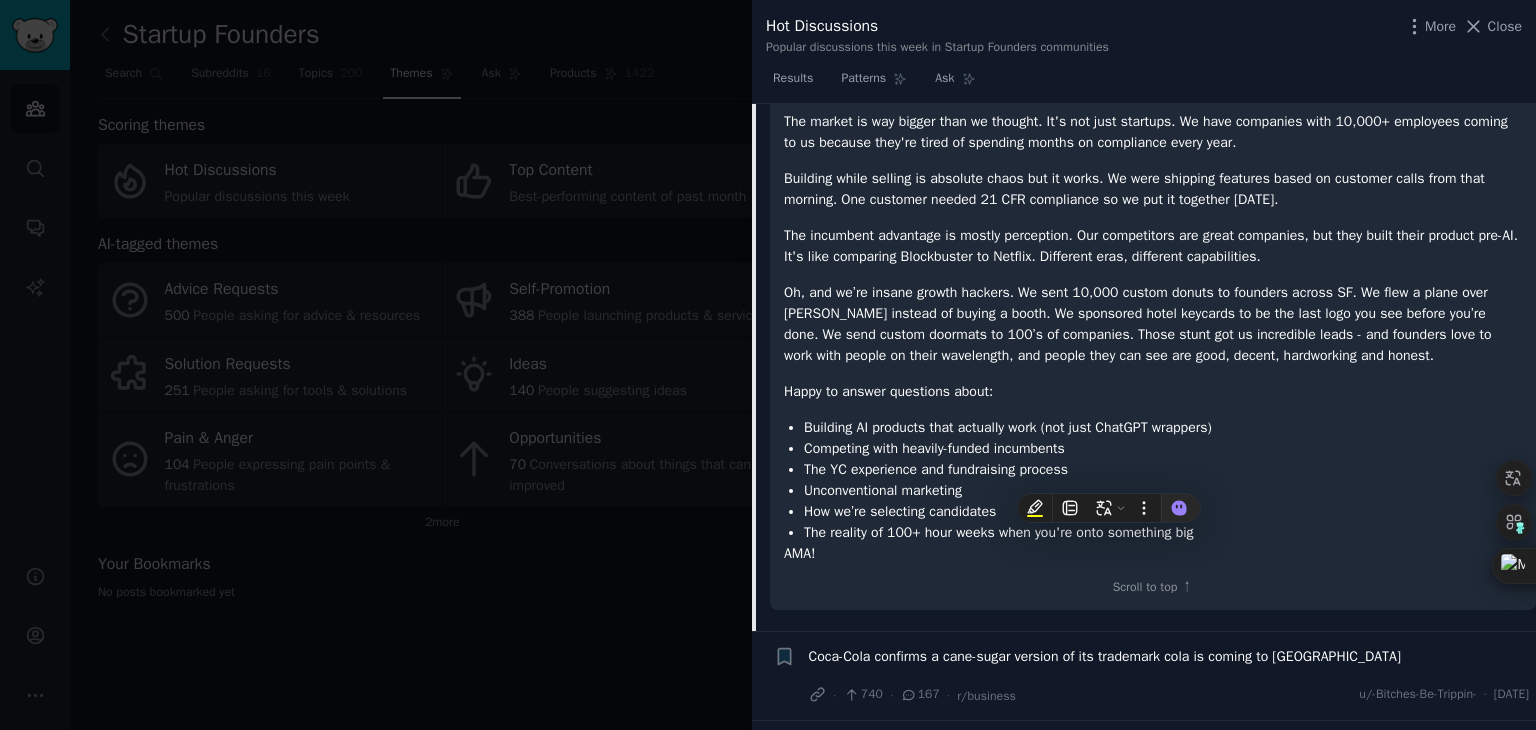 click on "Happy to answer questions about:" at bounding box center (1153, 391) 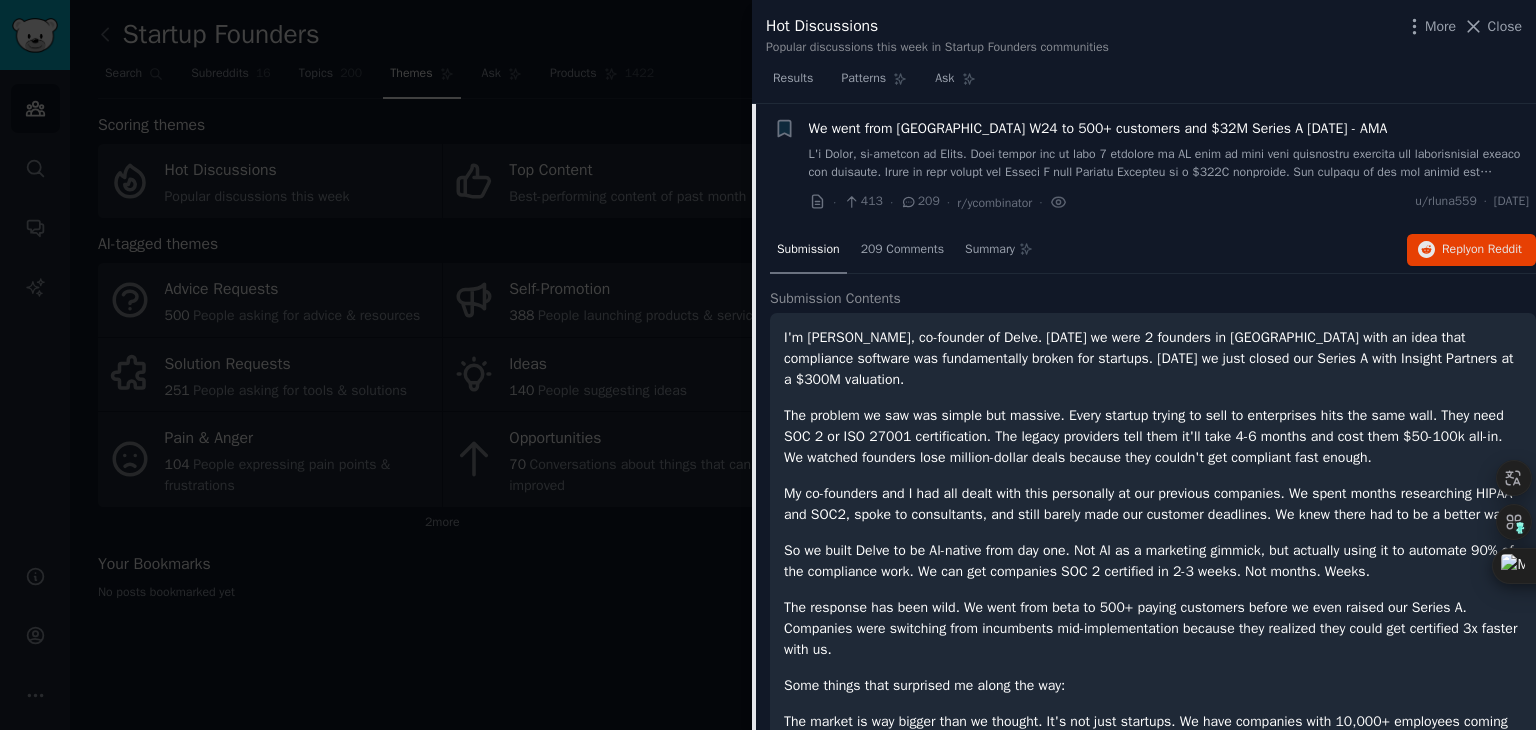 scroll, scrollTop: 0, scrollLeft: 0, axis: both 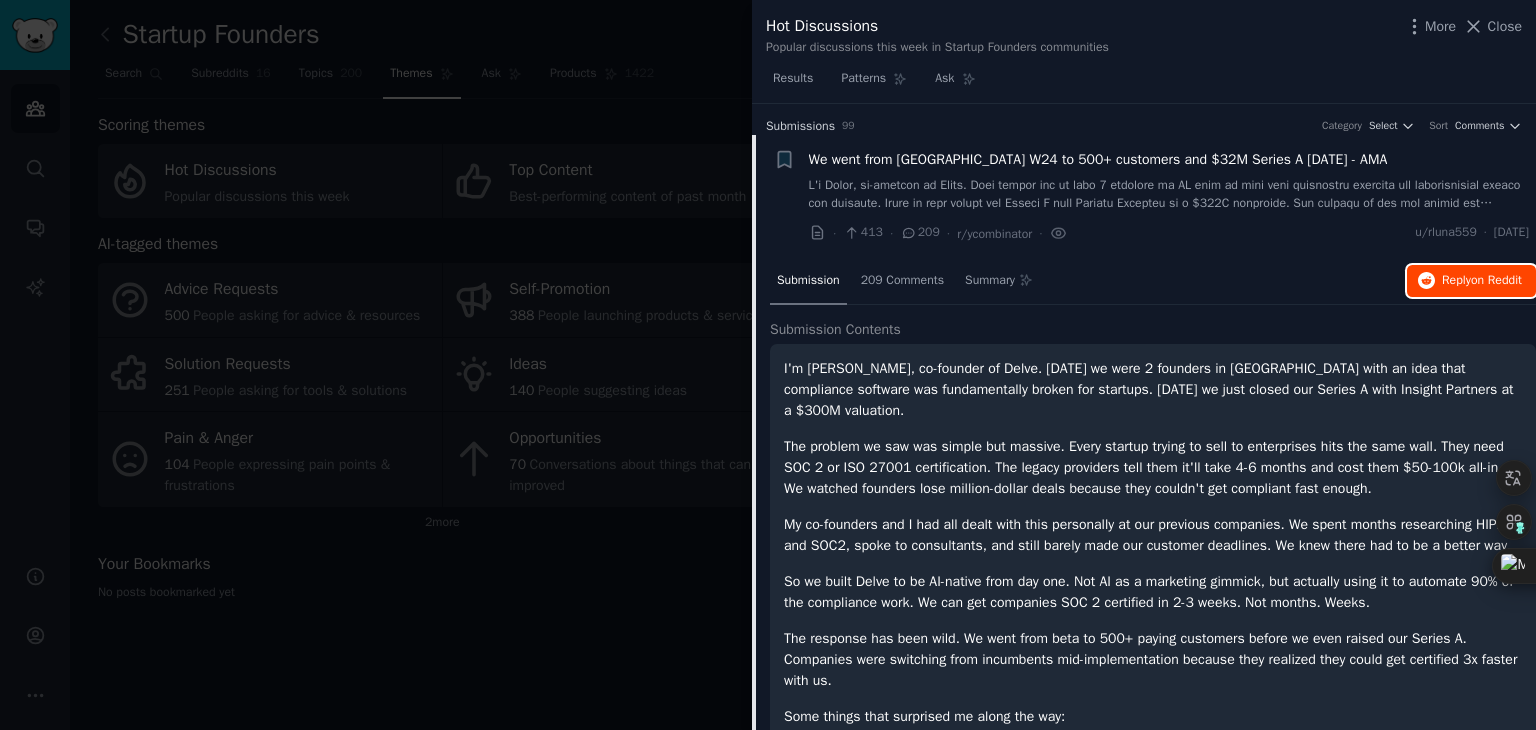 click 